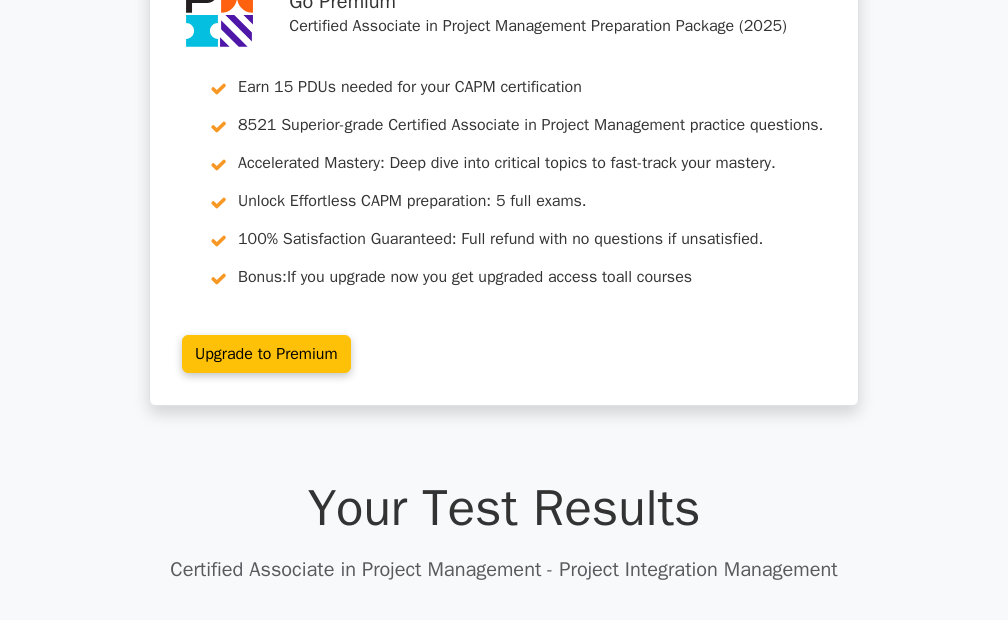 scroll, scrollTop: 1895, scrollLeft: 0, axis: vertical 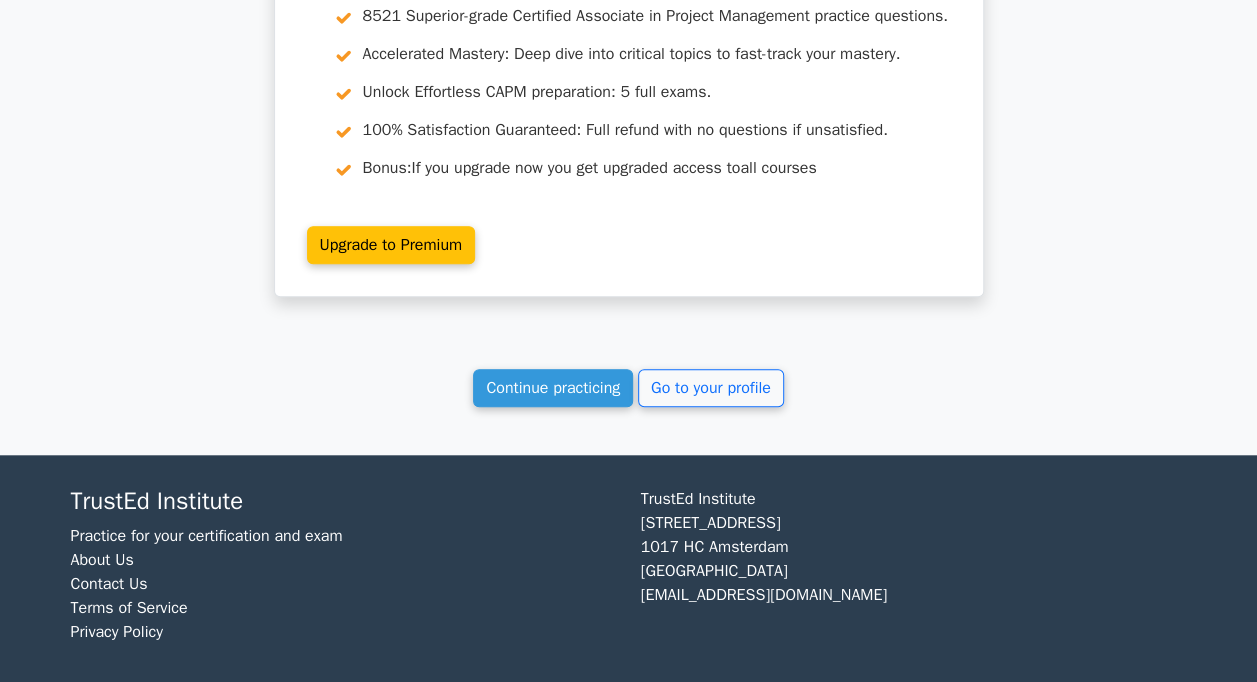 click on "Your Test Results
Certified Associate in Project Management - Project Integration Management
100%
Your Score
Keep practicing!
Performance by Topic
Project Integration Management
100%
13 min #" at bounding box center [629, -1721] 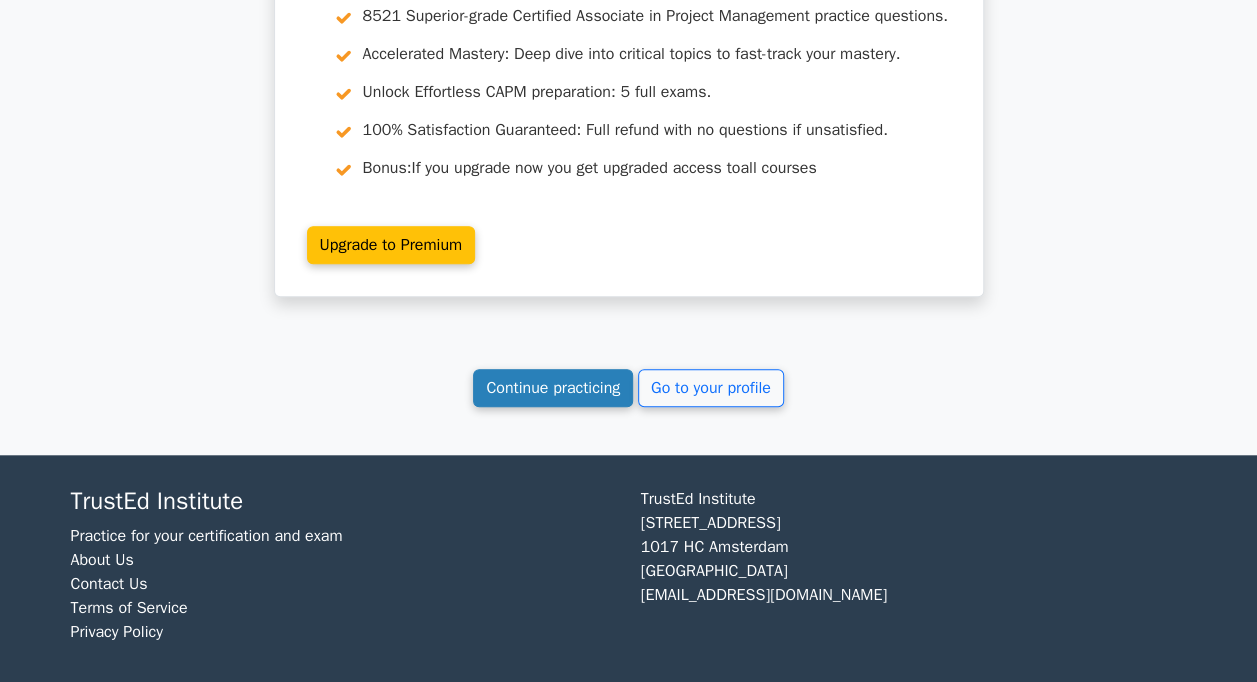 click on "Continue practicing" at bounding box center [553, 388] 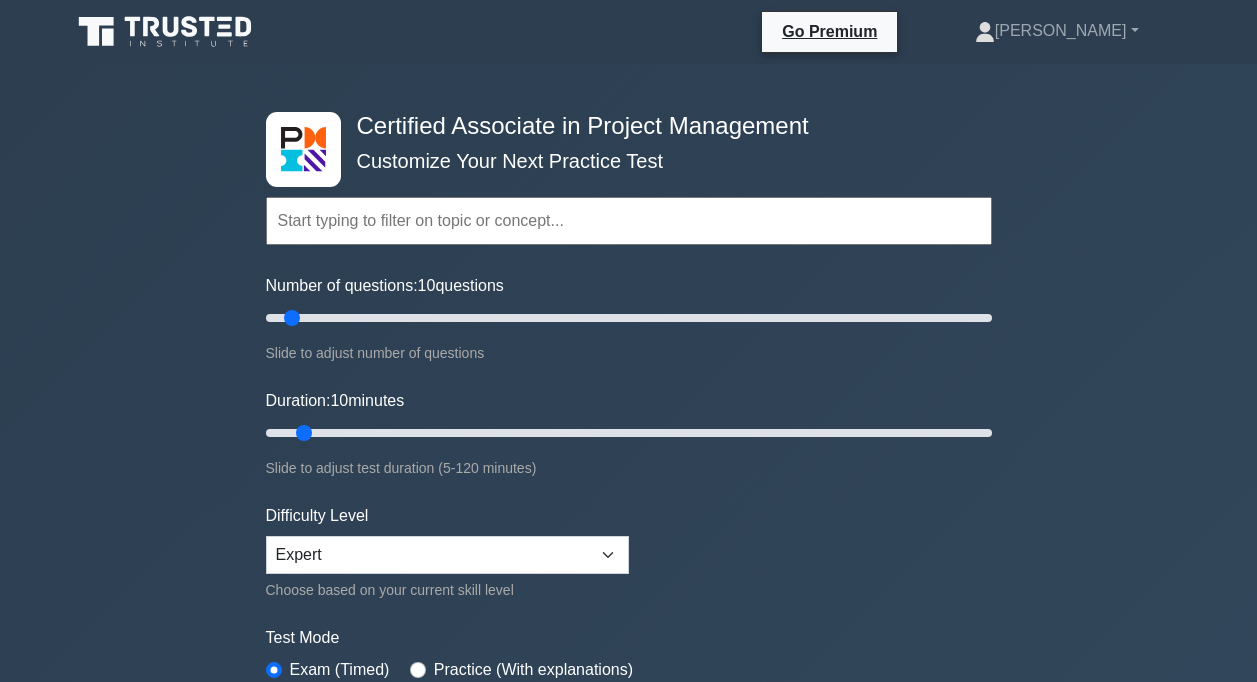 scroll, scrollTop: 0, scrollLeft: 0, axis: both 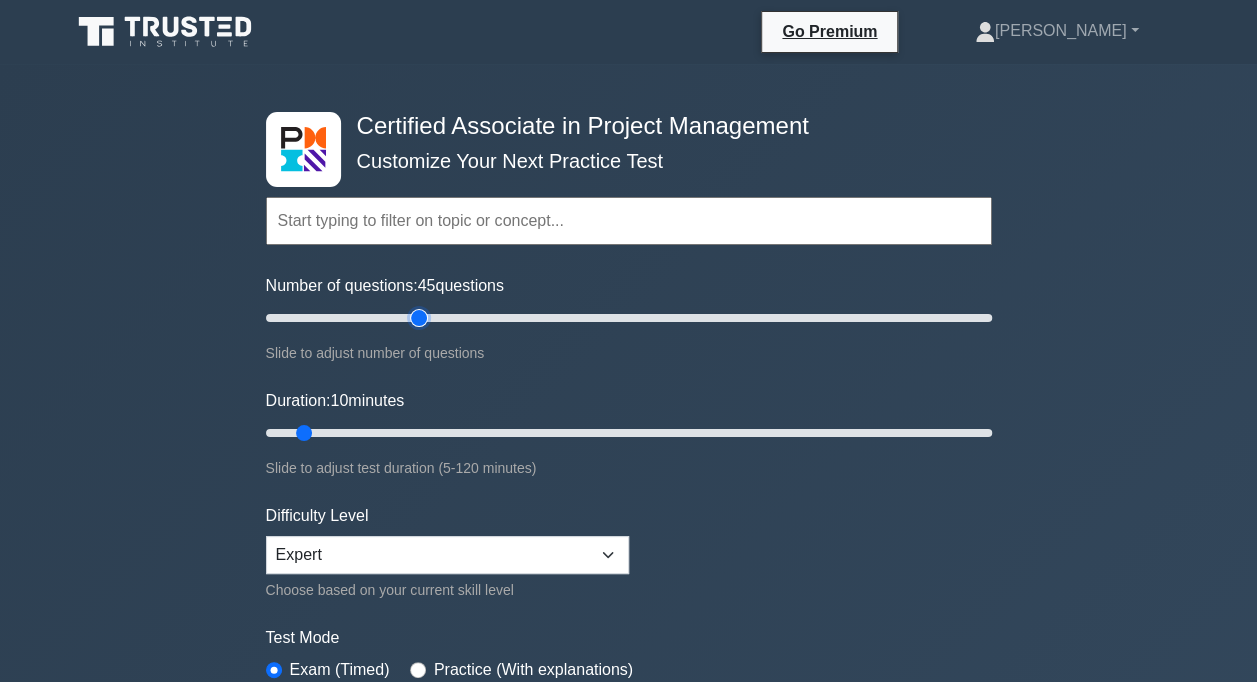 click on "Number of questions:  45  questions" at bounding box center [629, 318] 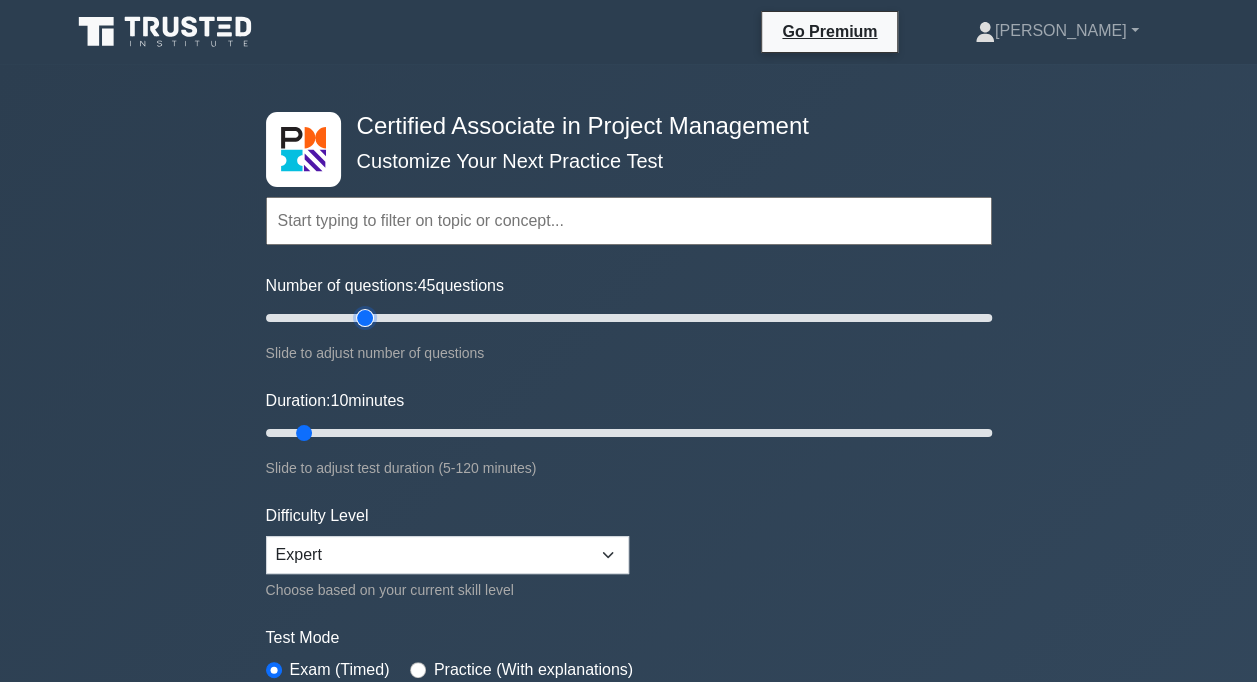 type on "30" 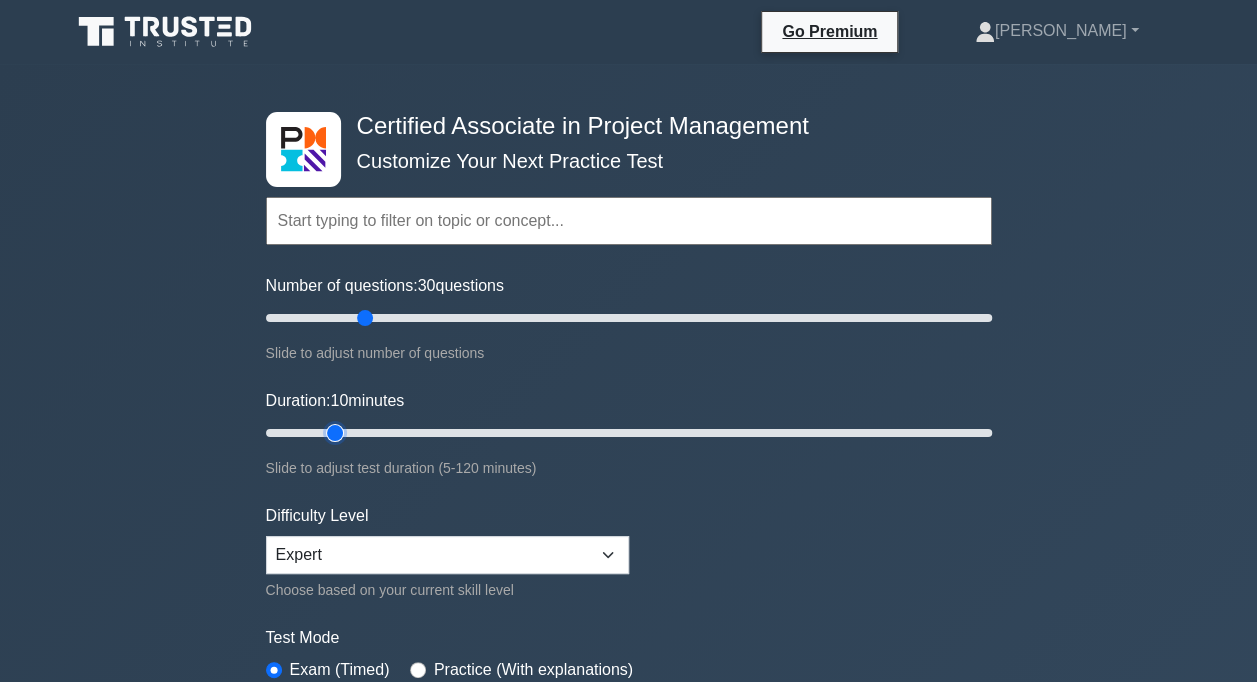 click on "Duration:  10  minutes" at bounding box center [629, 433] 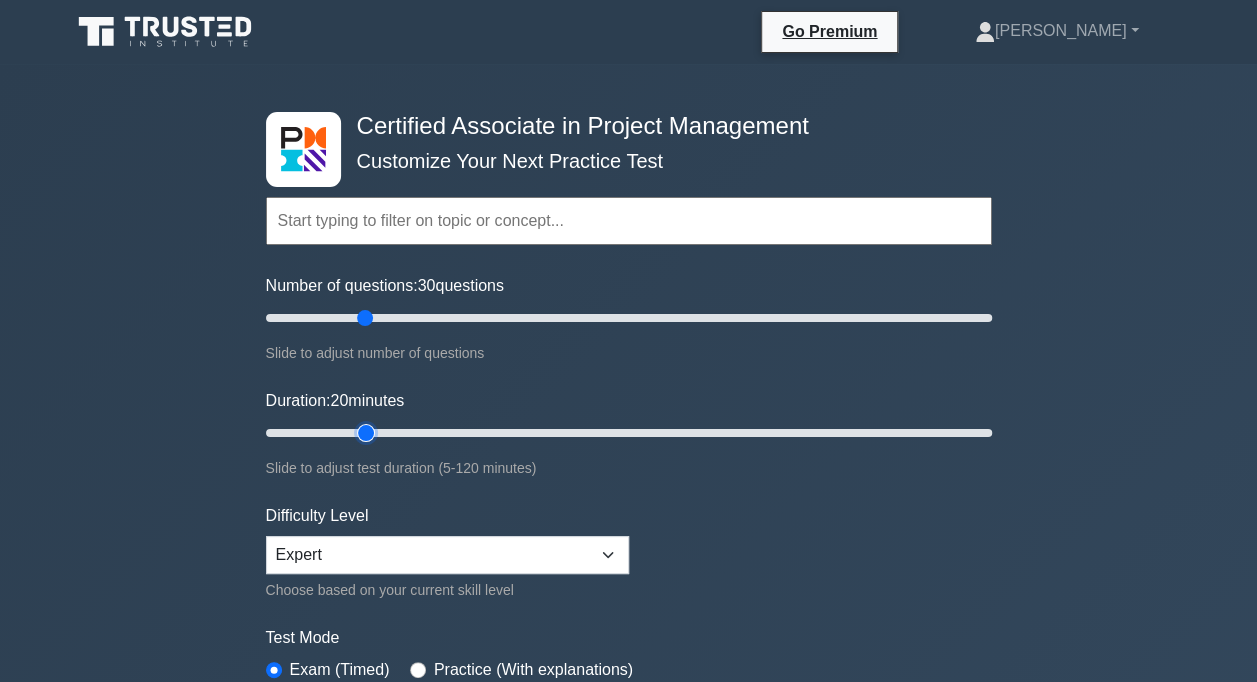 click on "Duration:  20  minutes" at bounding box center [629, 433] 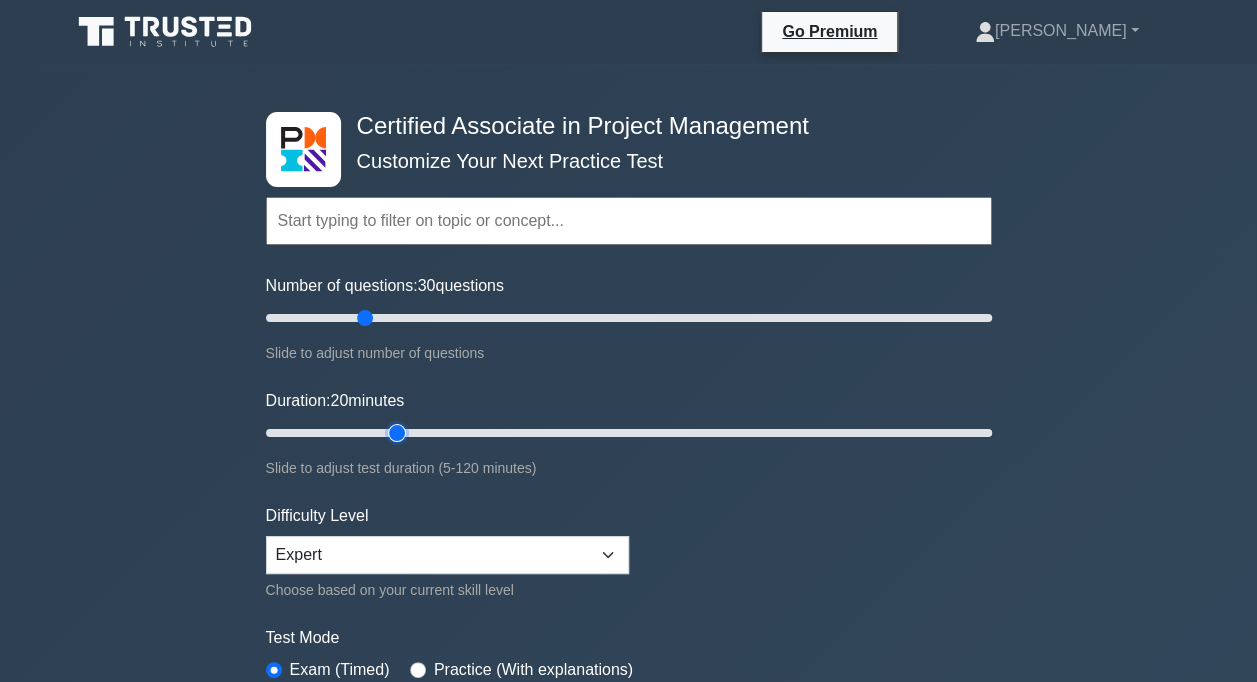 type on "25" 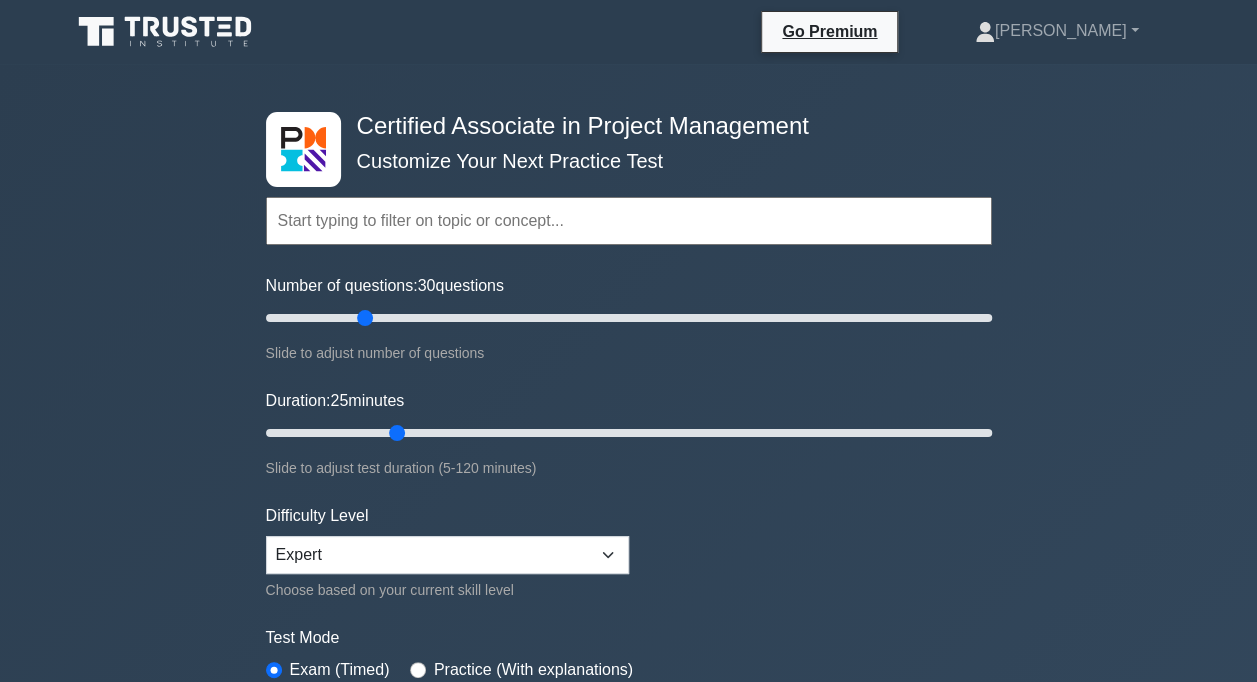 click at bounding box center (629, 221) 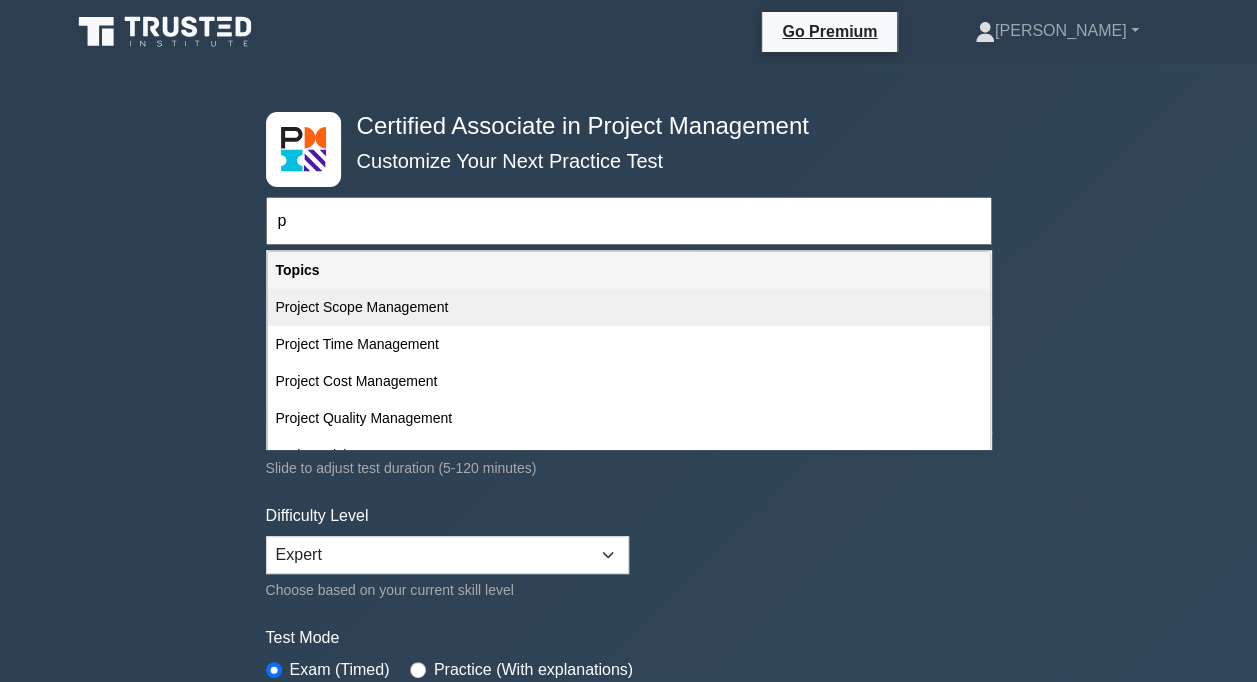 click on "Project Scope Management" at bounding box center (629, 307) 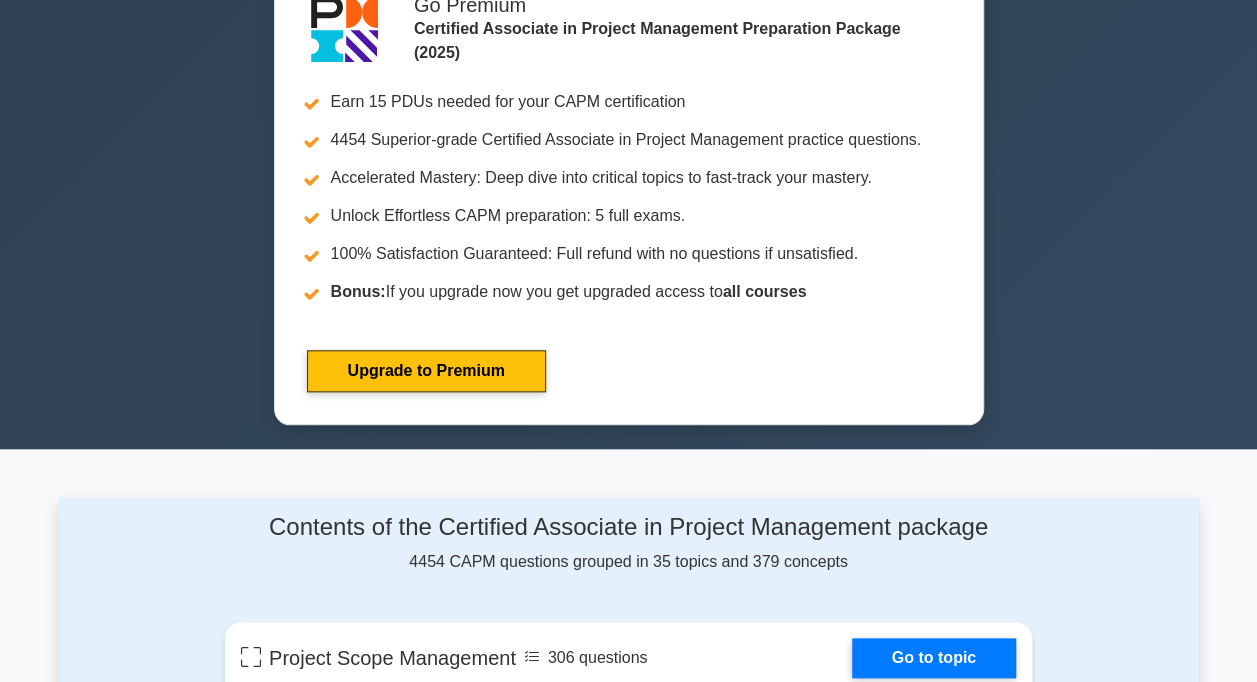 scroll, scrollTop: 659, scrollLeft: 0, axis: vertical 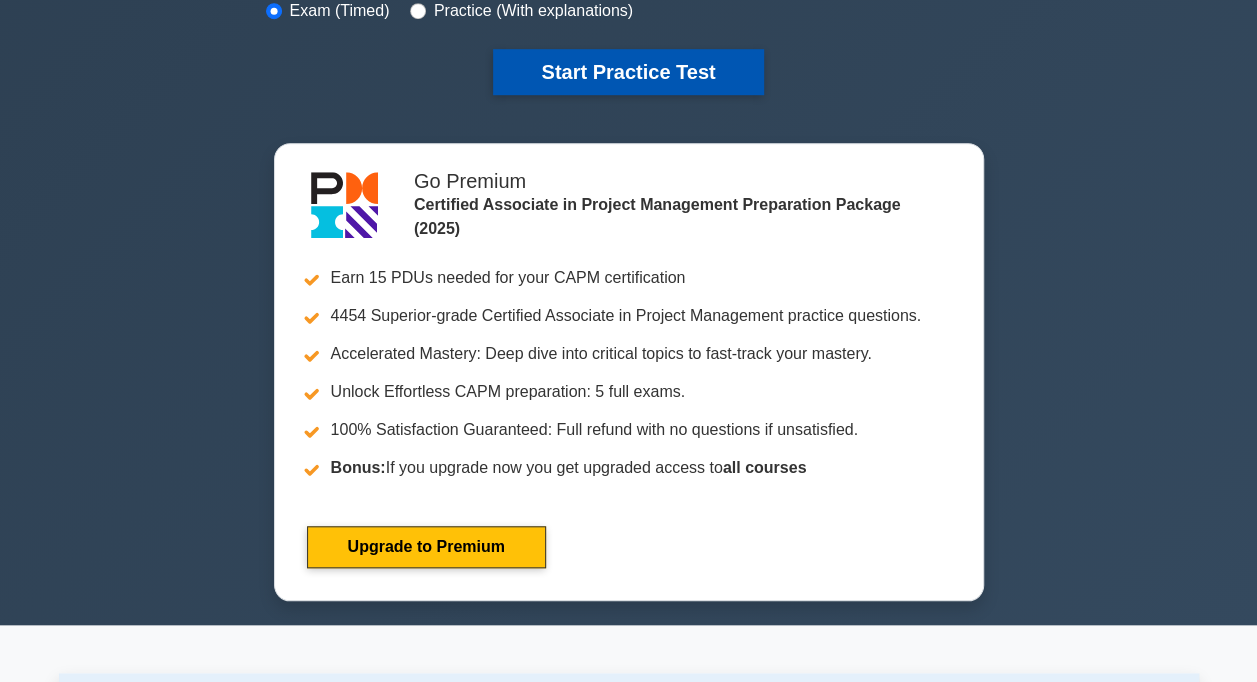 click on "Start Practice Test" at bounding box center (628, 72) 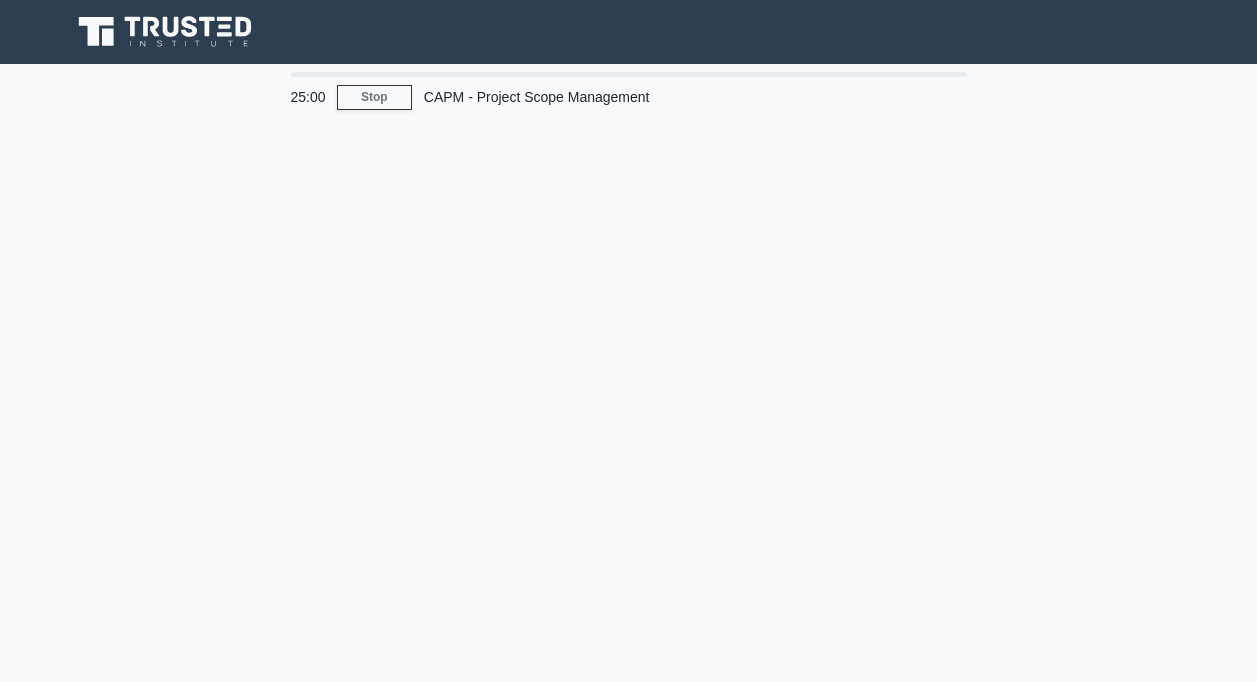 scroll, scrollTop: 0, scrollLeft: 0, axis: both 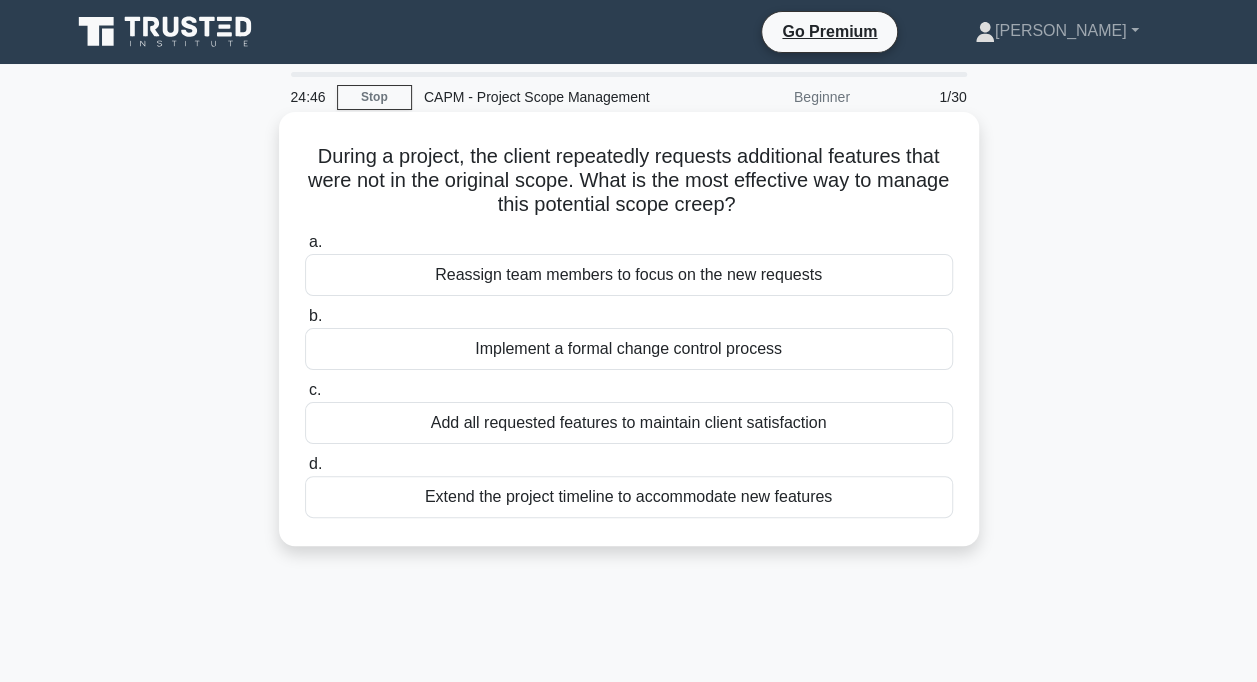 click on "Implement a formal change control process" at bounding box center (629, 349) 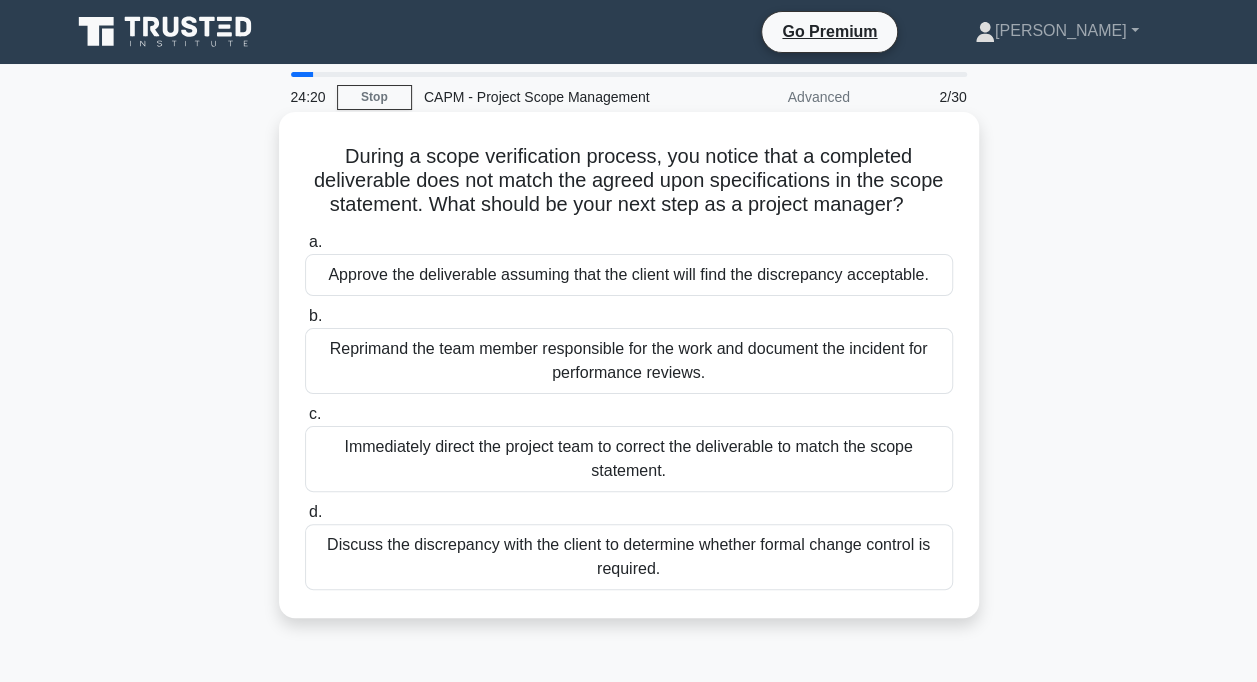click on "Discuss the discrepancy with the client to determine whether formal change control is required." at bounding box center [629, 557] 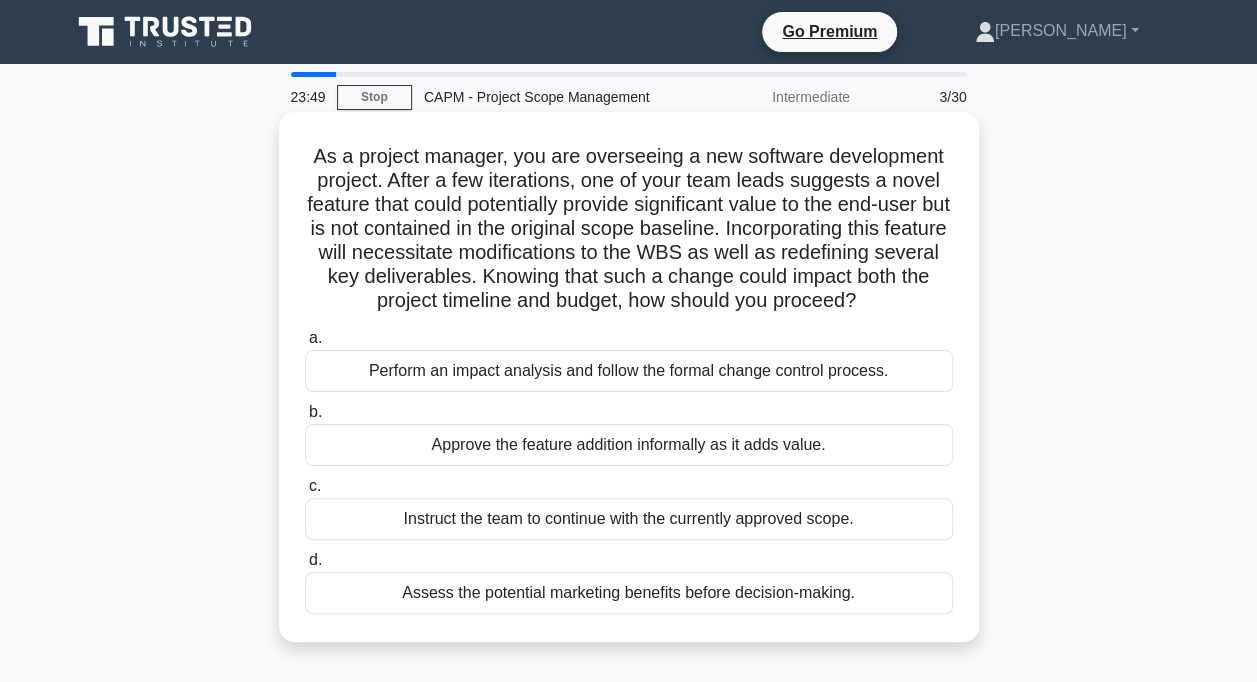 click on "Perform an impact analysis and follow the formal change control process." at bounding box center (629, 371) 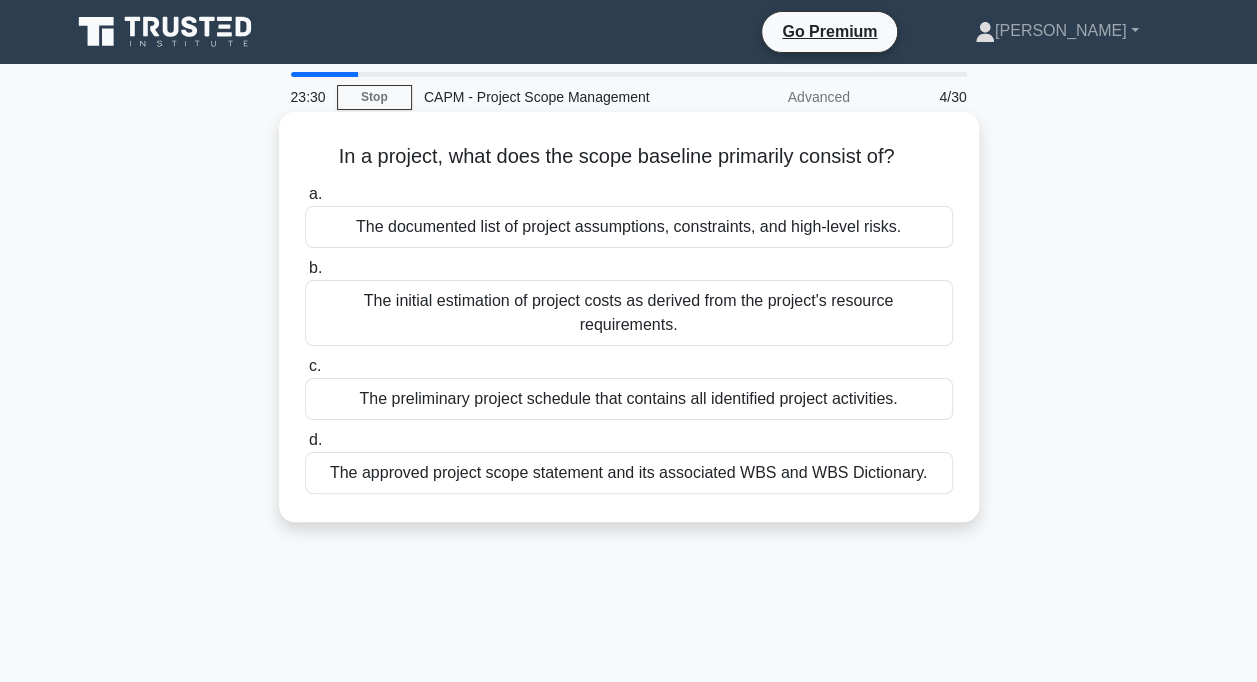 click on "The approved project scope statement and its associated WBS and WBS Dictionary." at bounding box center [629, 473] 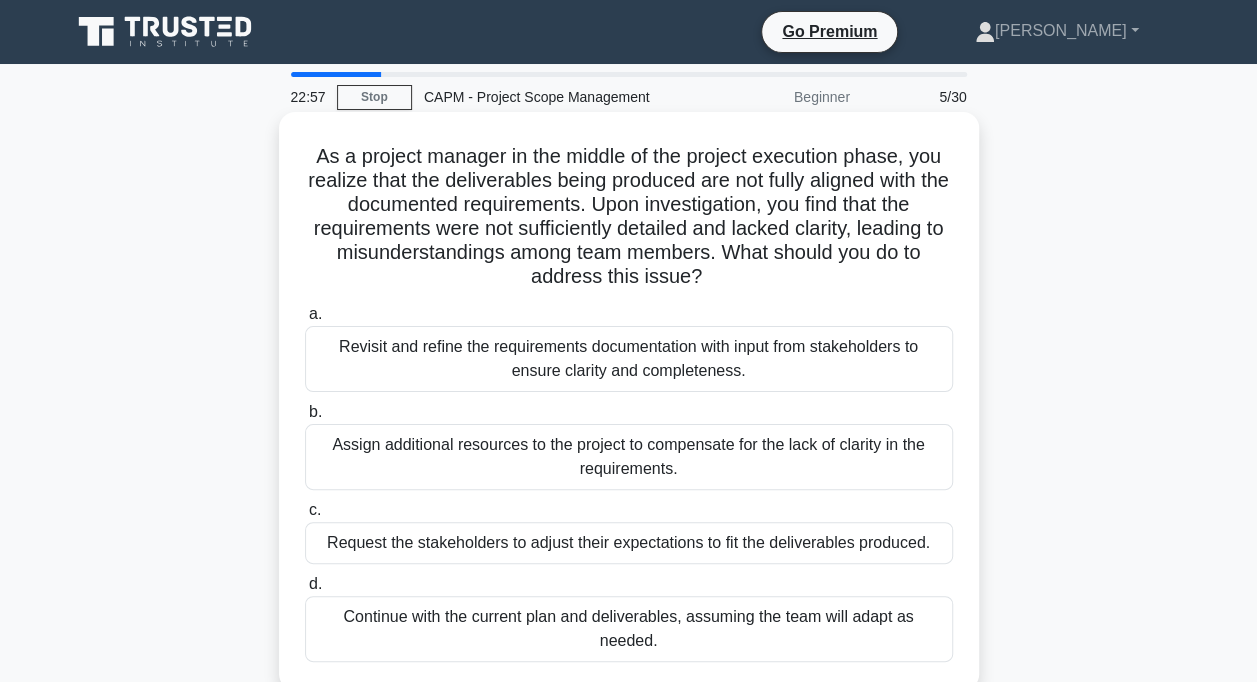 click on "Revisit and refine the requirements documentation with input from stakeholders to ensure clarity and completeness." at bounding box center [629, 359] 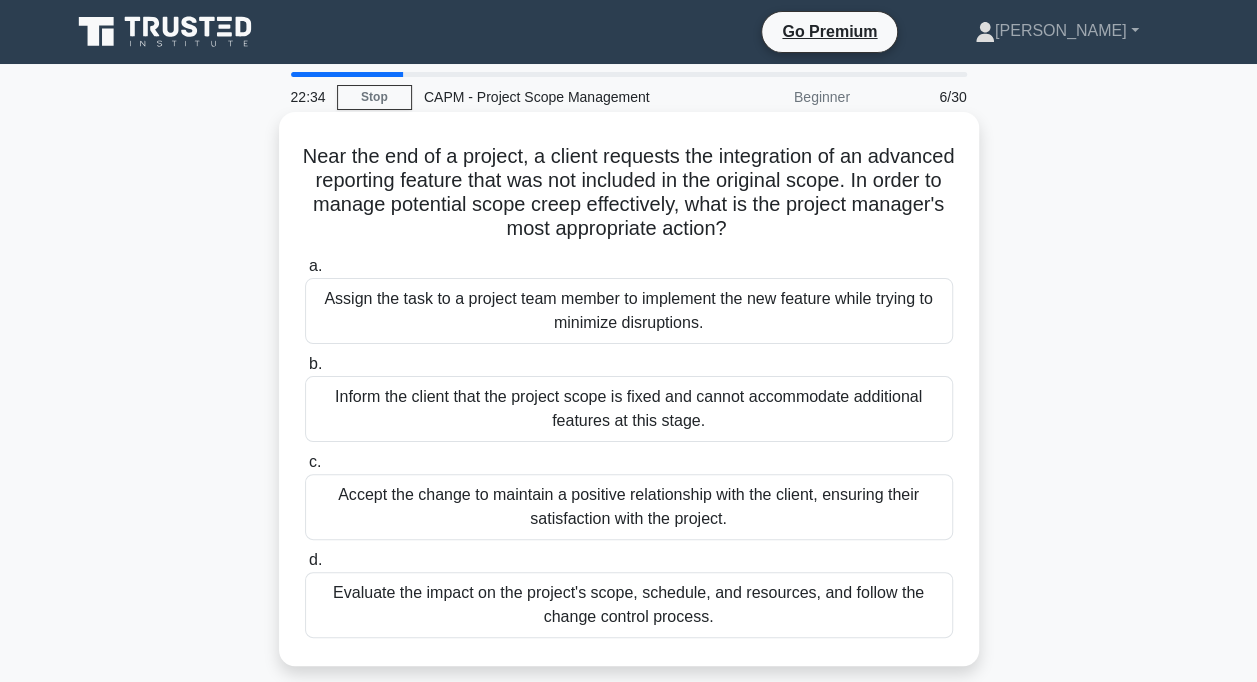 click on "Evaluate the impact on the project's scope, schedule, and resources, and follow the change control process." at bounding box center (629, 605) 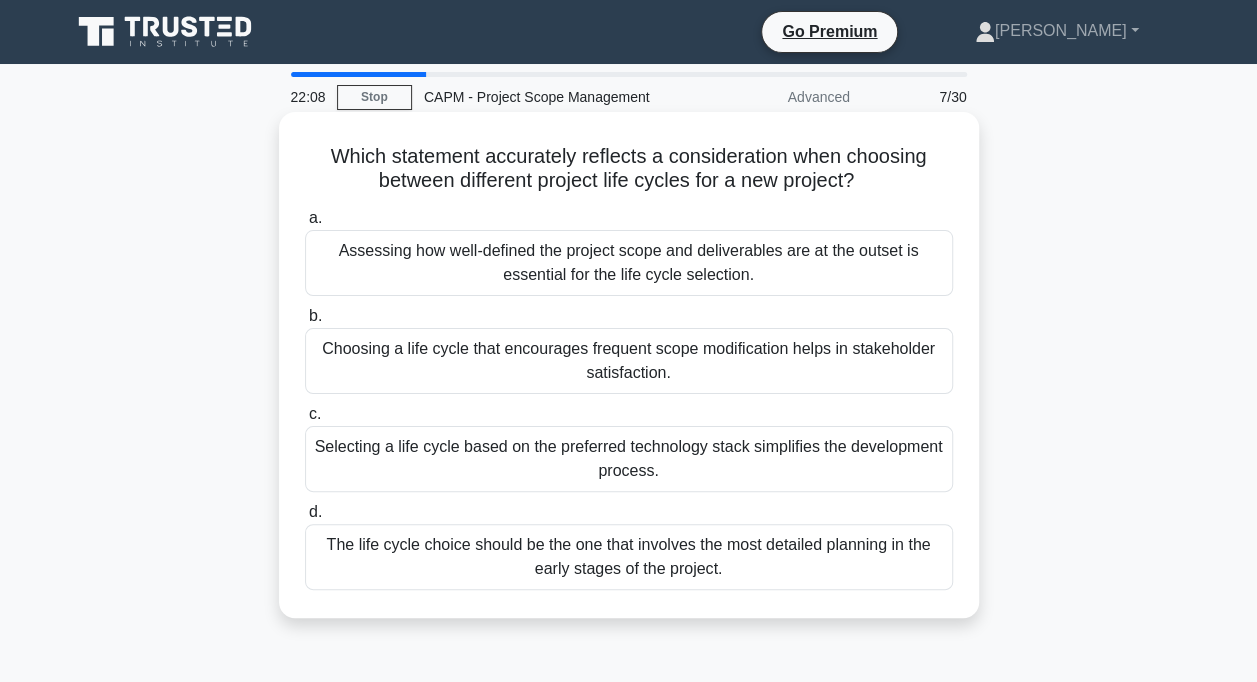 click on "Assessing how well-defined the project scope and deliverables are at the outset is essential for the life cycle selection." at bounding box center [629, 263] 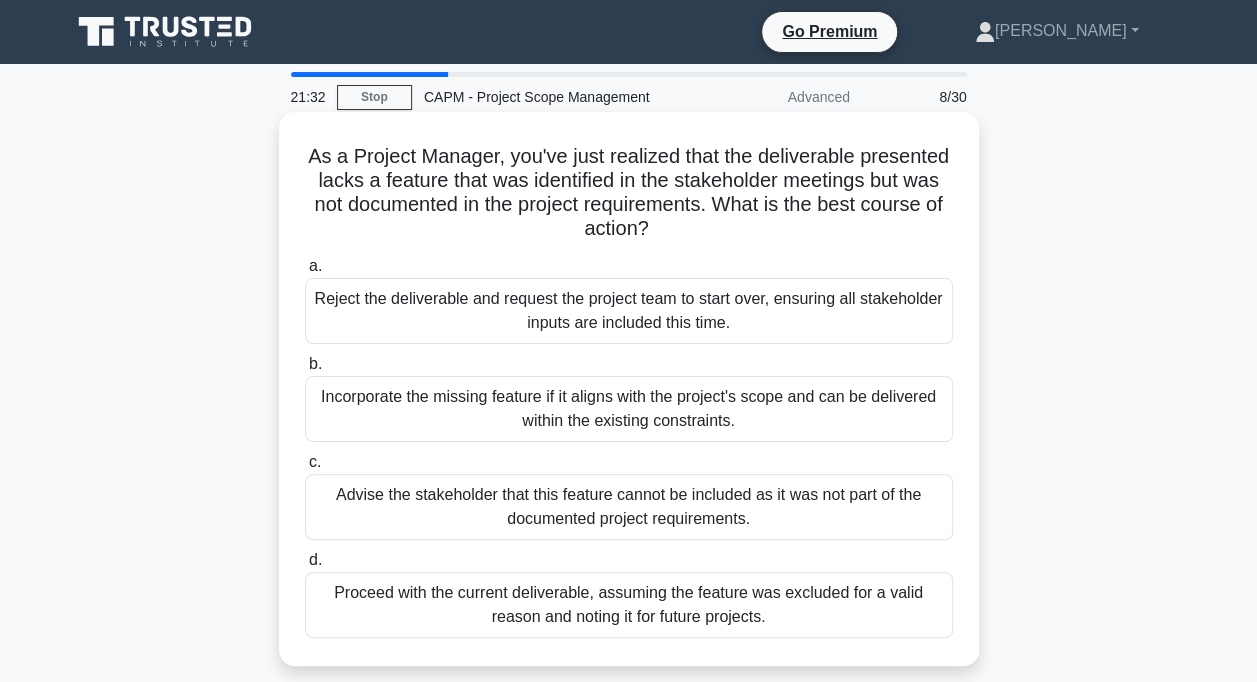 click on "Incorporate the missing feature if it aligns with the project's scope and can be delivered within the existing constraints." at bounding box center (629, 409) 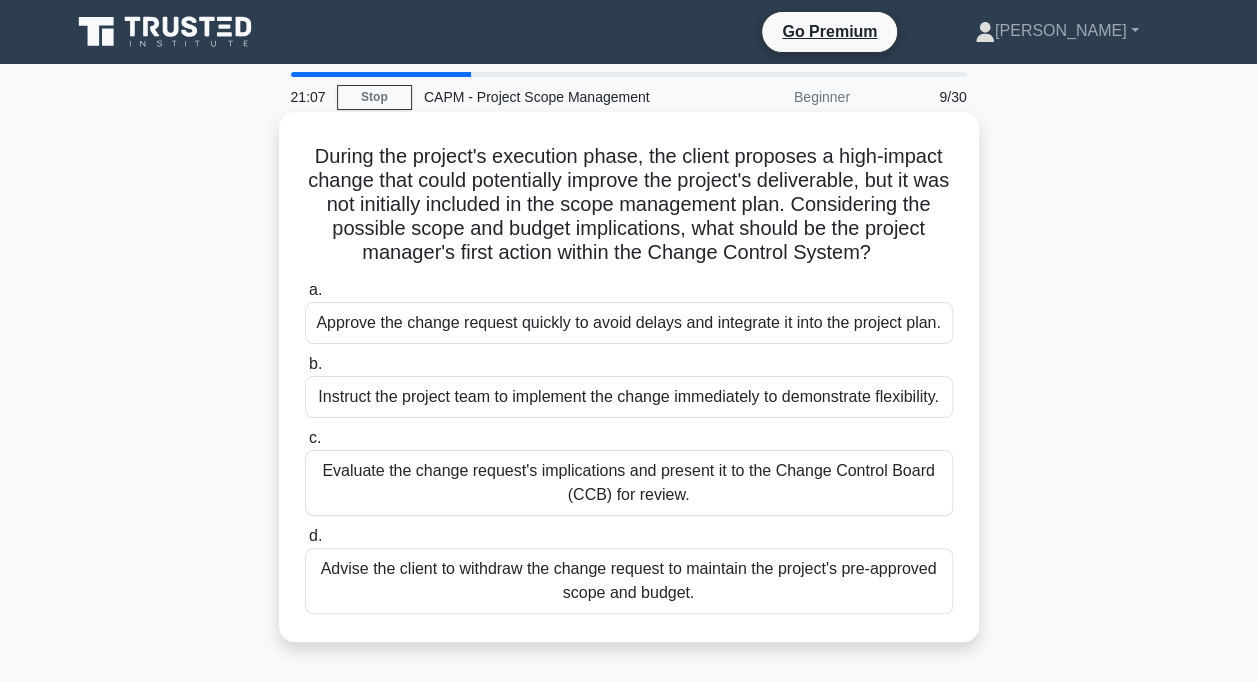 click on "Evaluate the change request's implications and present it to the Change Control Board (CCB) for review." at bounding box center [629, 483] 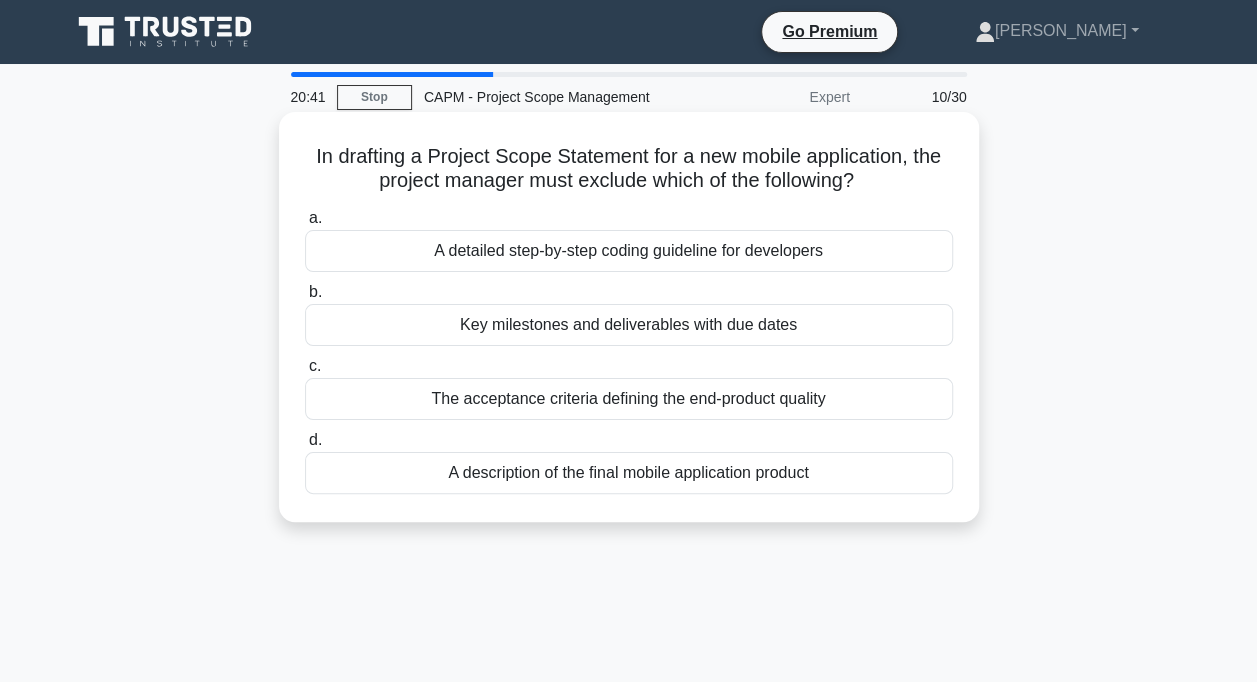 click on "A detailed step-by-step coding guideline for developers" at bounding box center (629, 251) 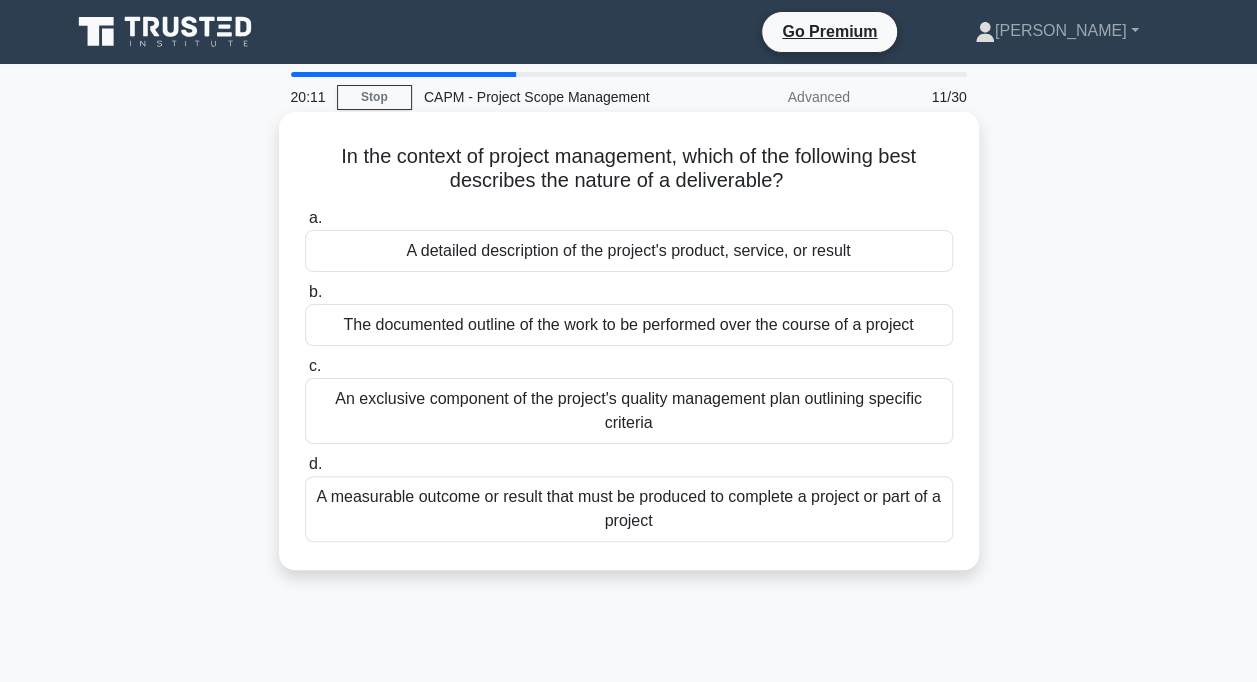 click on "A measurable outcome or result that must be produced to complete a project or part of a project" at bounding box center (629, 509) 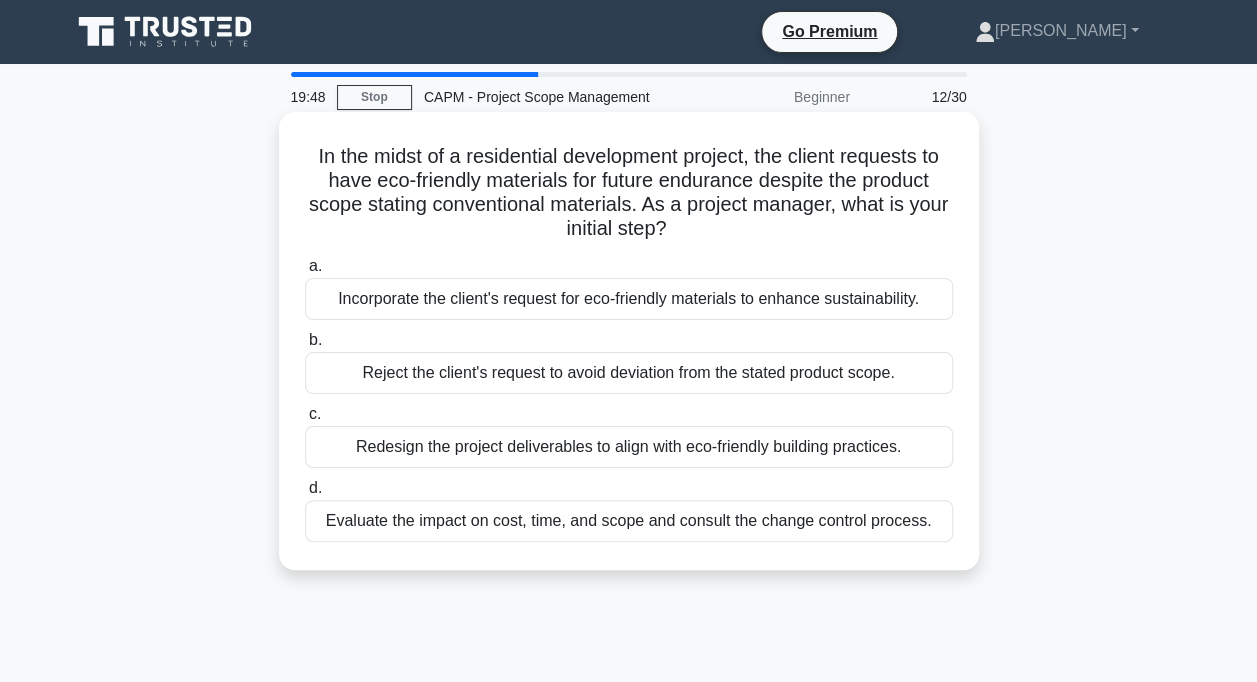 click on "Evaluate the impact on cost, time, and scope and consult the change control process." at bounding box center [629, 521] 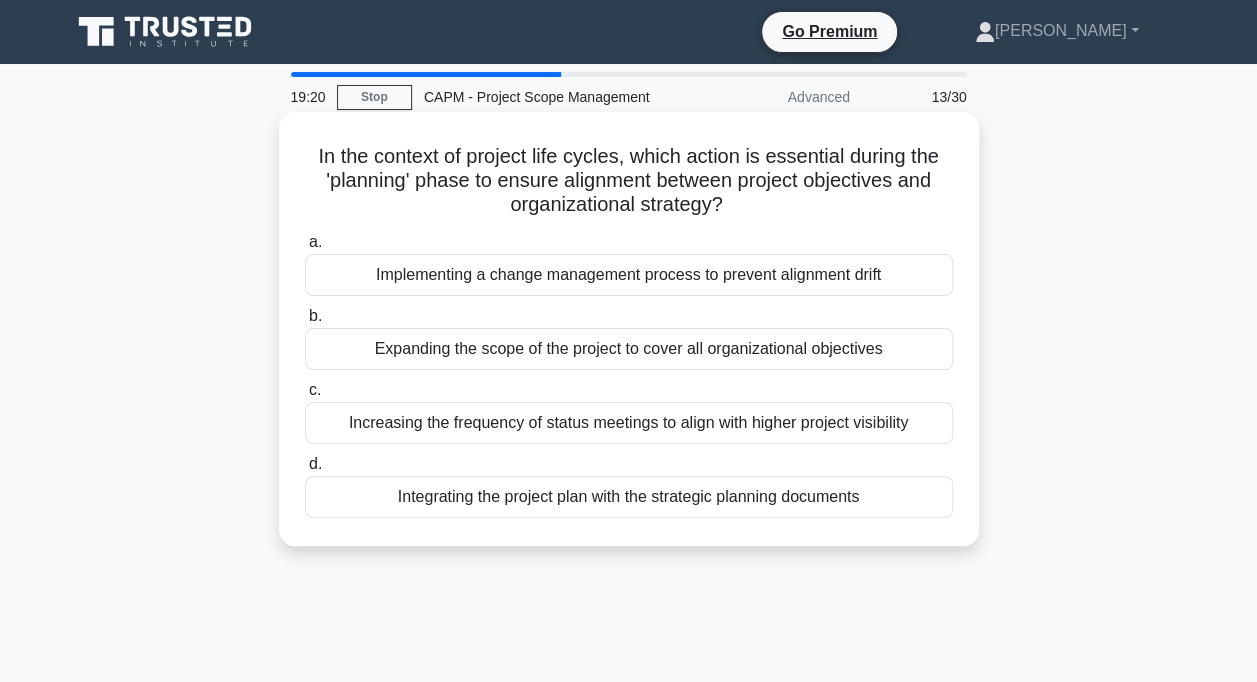 click on "Integrating the project plan with the strategic planning documents" at bounding box center (629, 497) 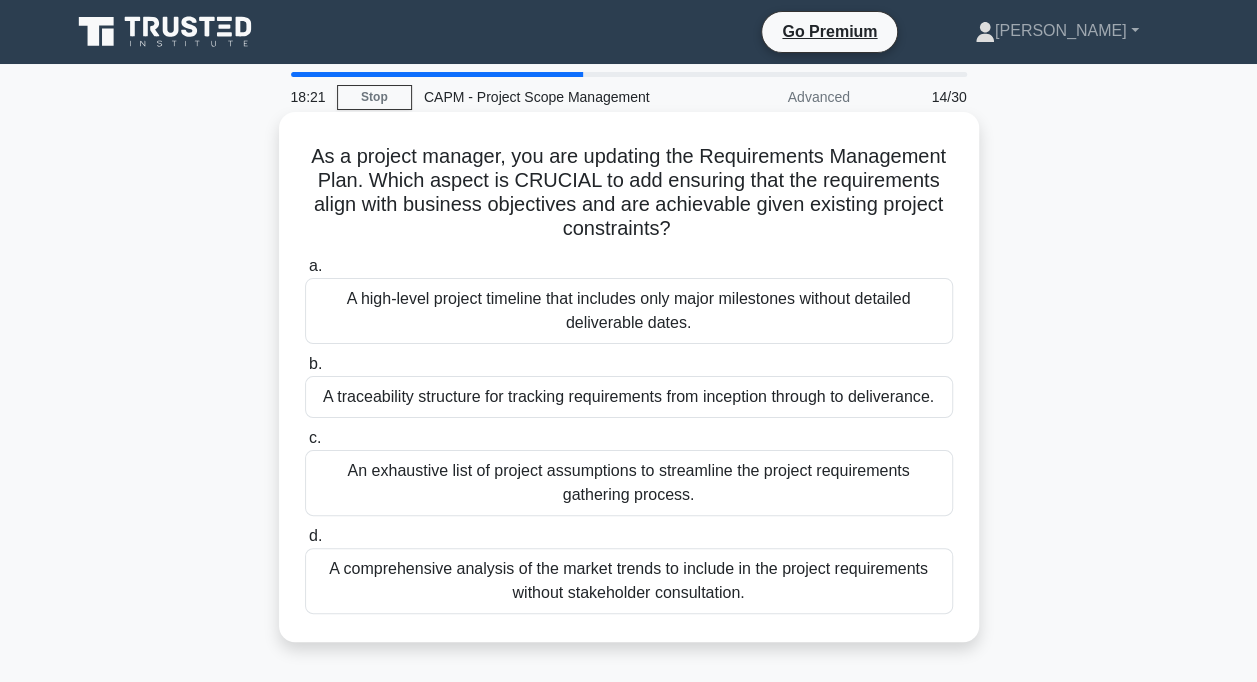 click on "A traceability structure for tracking requirements from inception through to deliverance." at bounding box center (629, 397) 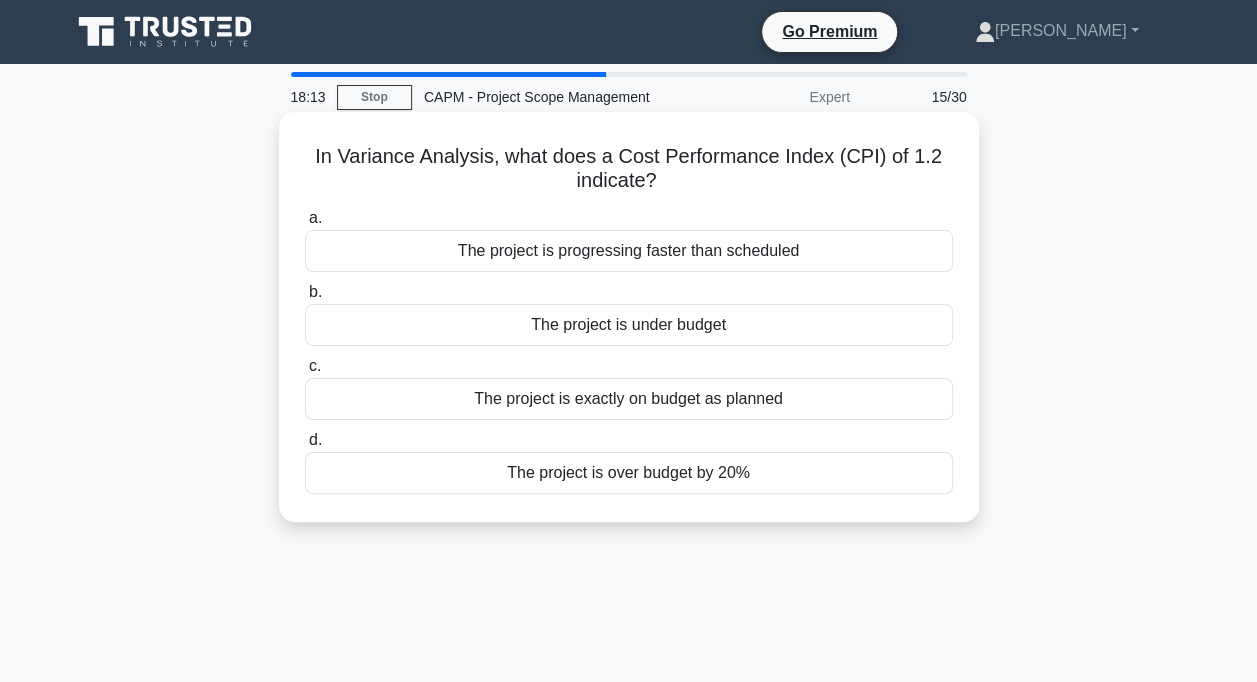click on "The project is under budget" at bounding box center (629, 325) 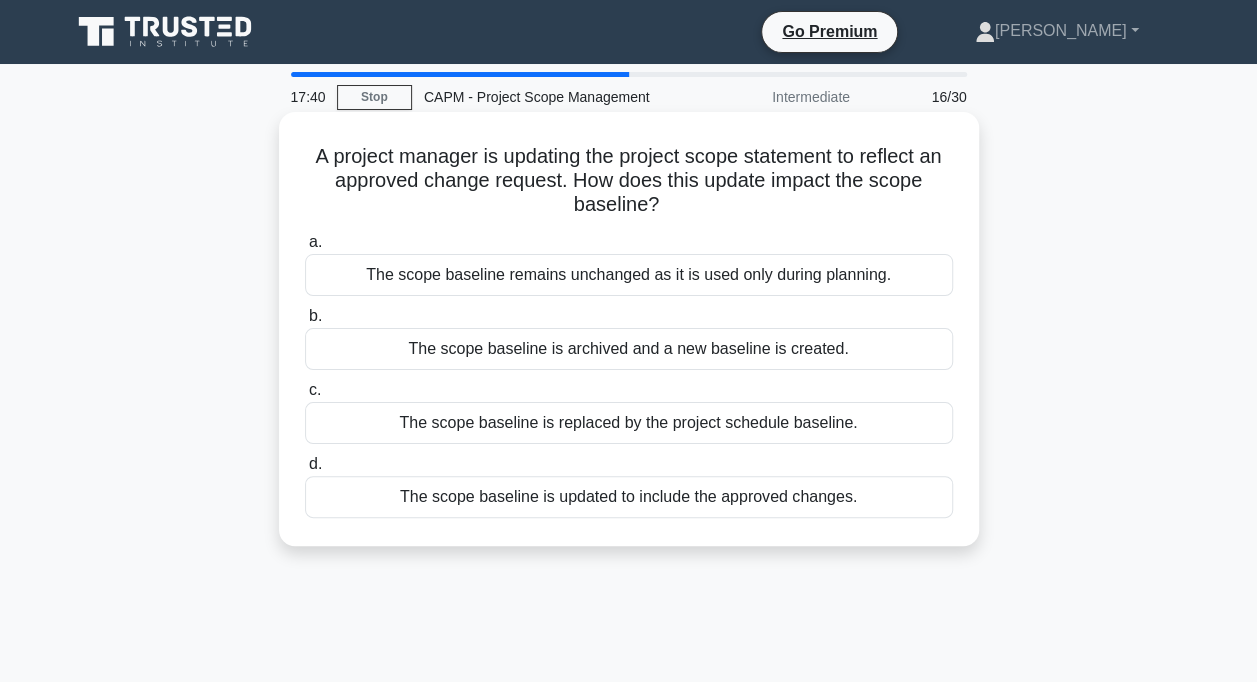 click on "The scope baseline is updated to include the approved changes." at bounding box center (629, 497) 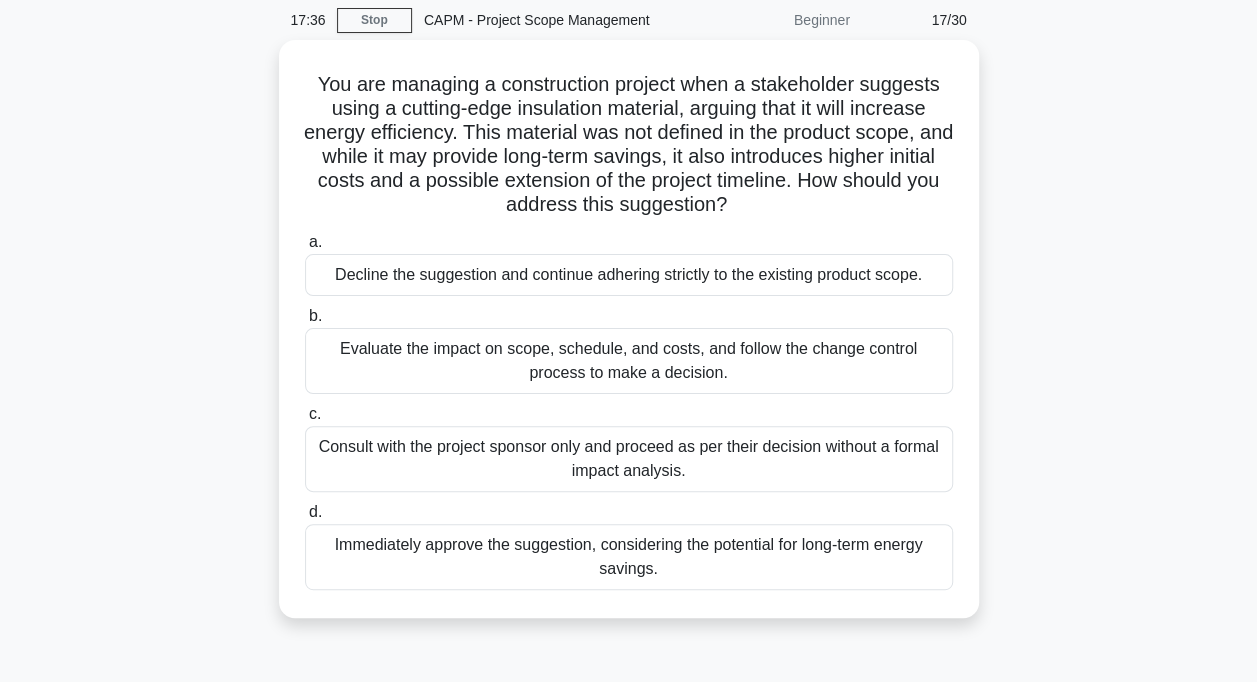 scroll, scrollTop: 79, scrollLeft: 0, axis: vertical 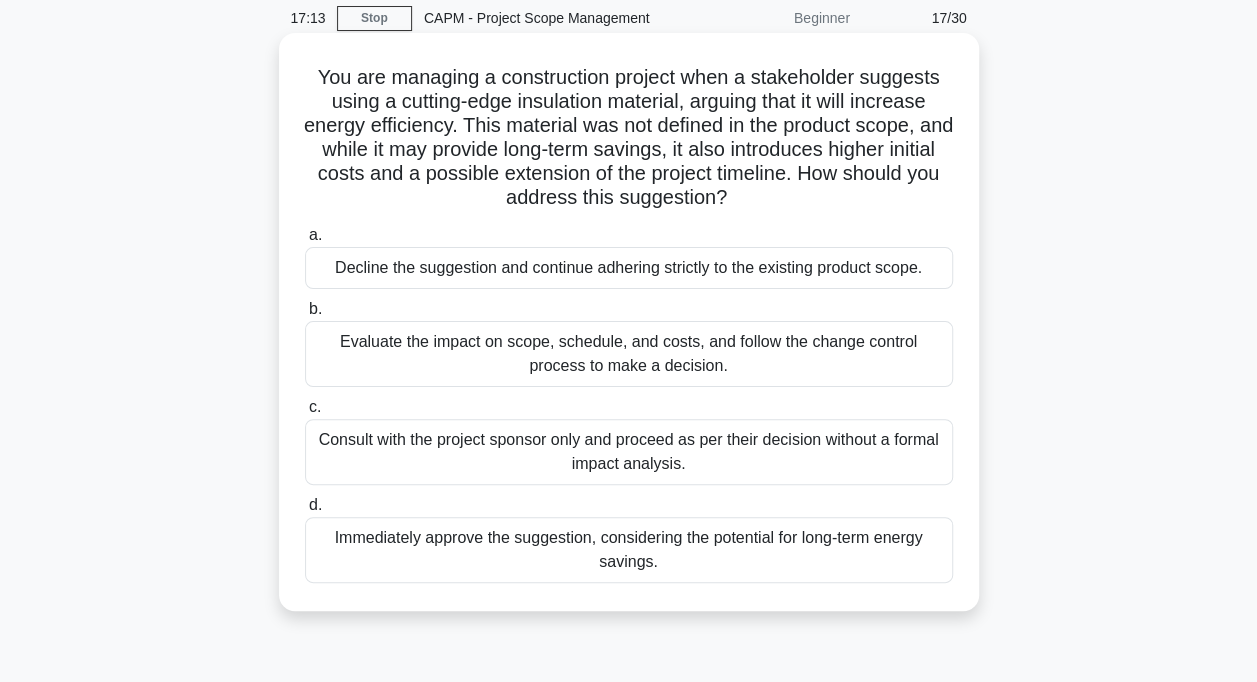 click on "Evaluate the impact on scope, schedule, and costs, and follow the change control process to make a decision." at bounding box center (629, 354) 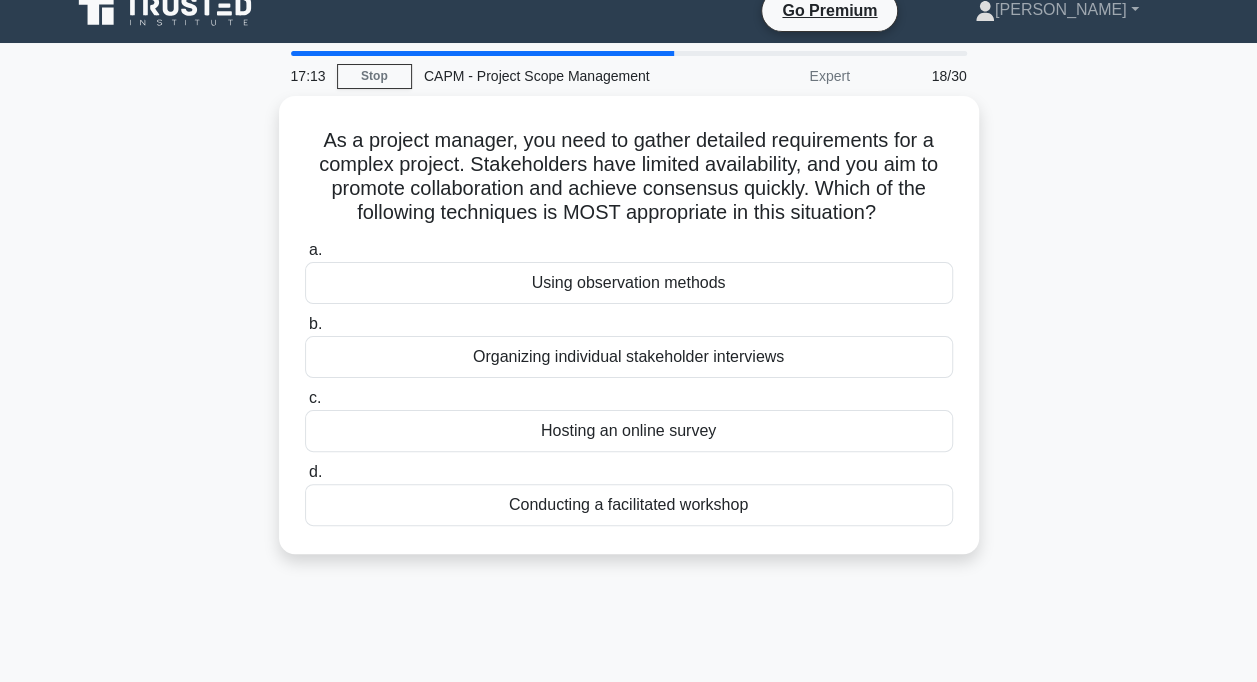 scroll, scrollTop: 0, scrollLeft: 0, axis: both 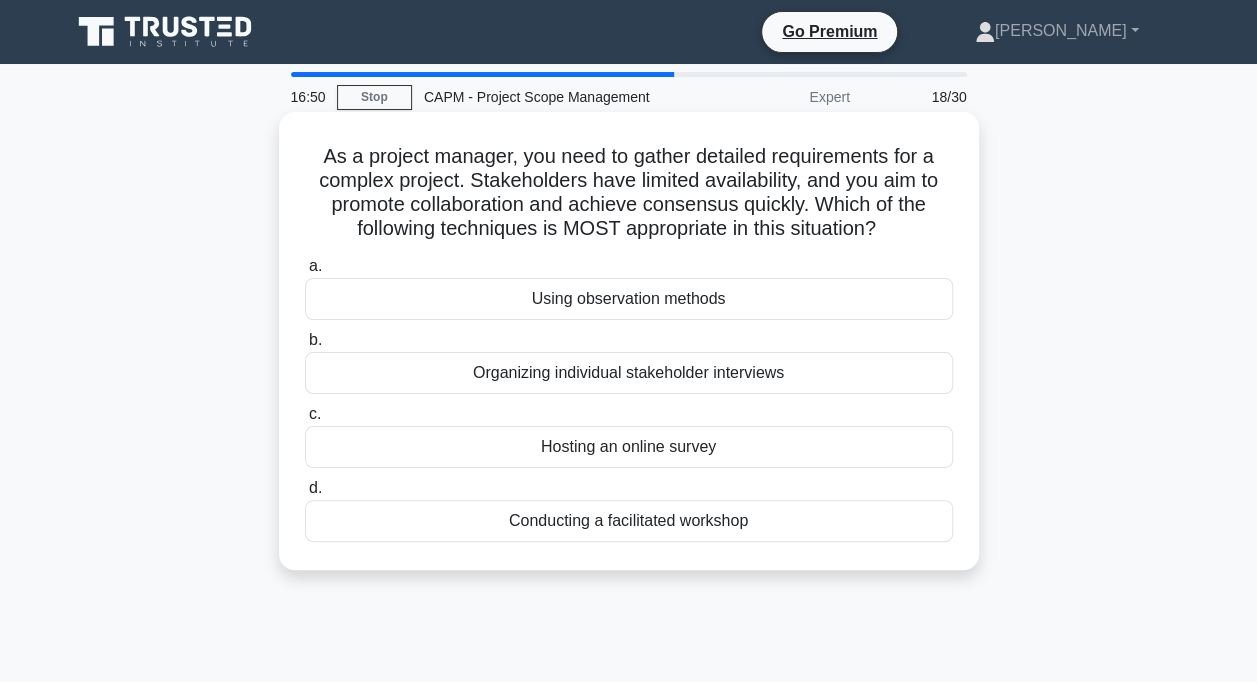 click on "Conducting a facilitated workshop" at bounding box center [629, 521] 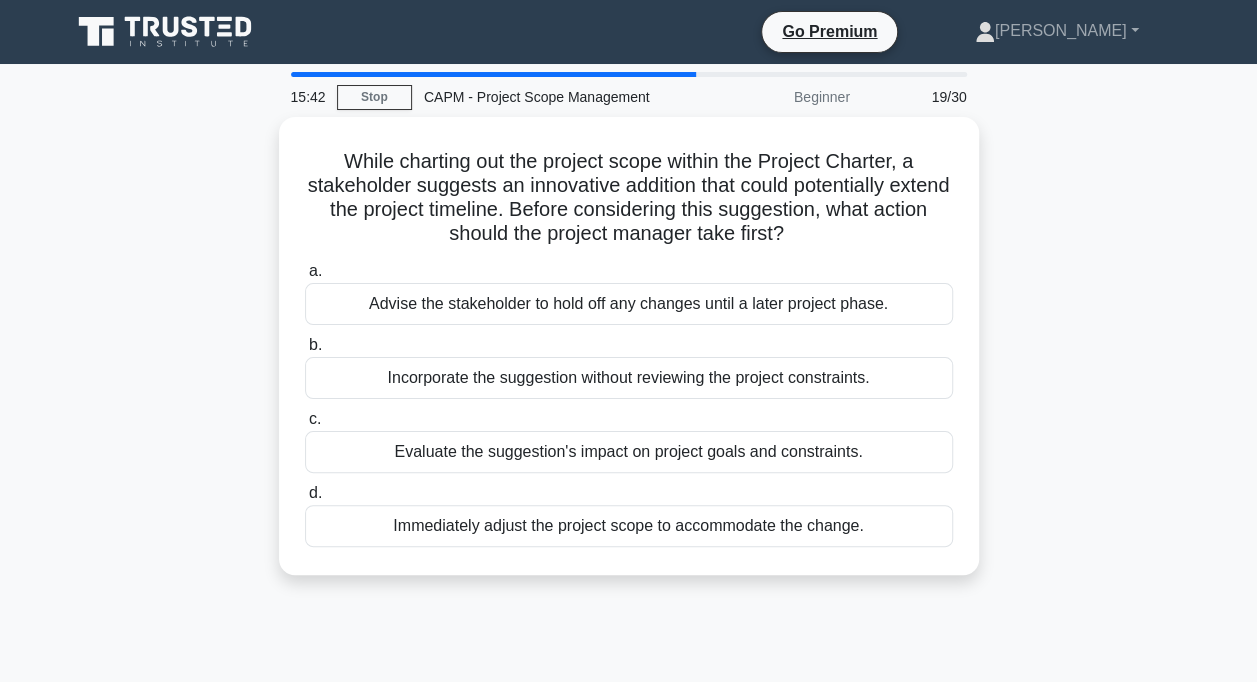 click on "Immediately adjust the project scope to accommodate the change." at bounding box center [629, 526] 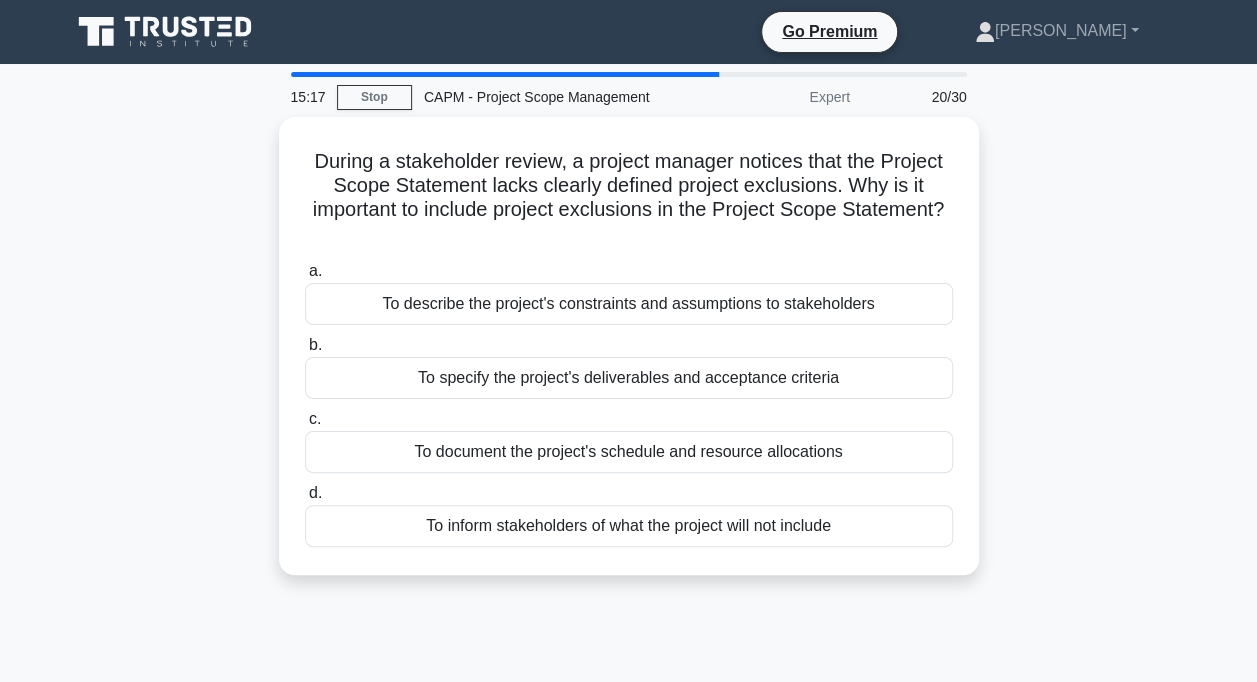 click on "To inform stakeholders of what the project will not include" at bounding box center [629, 526] 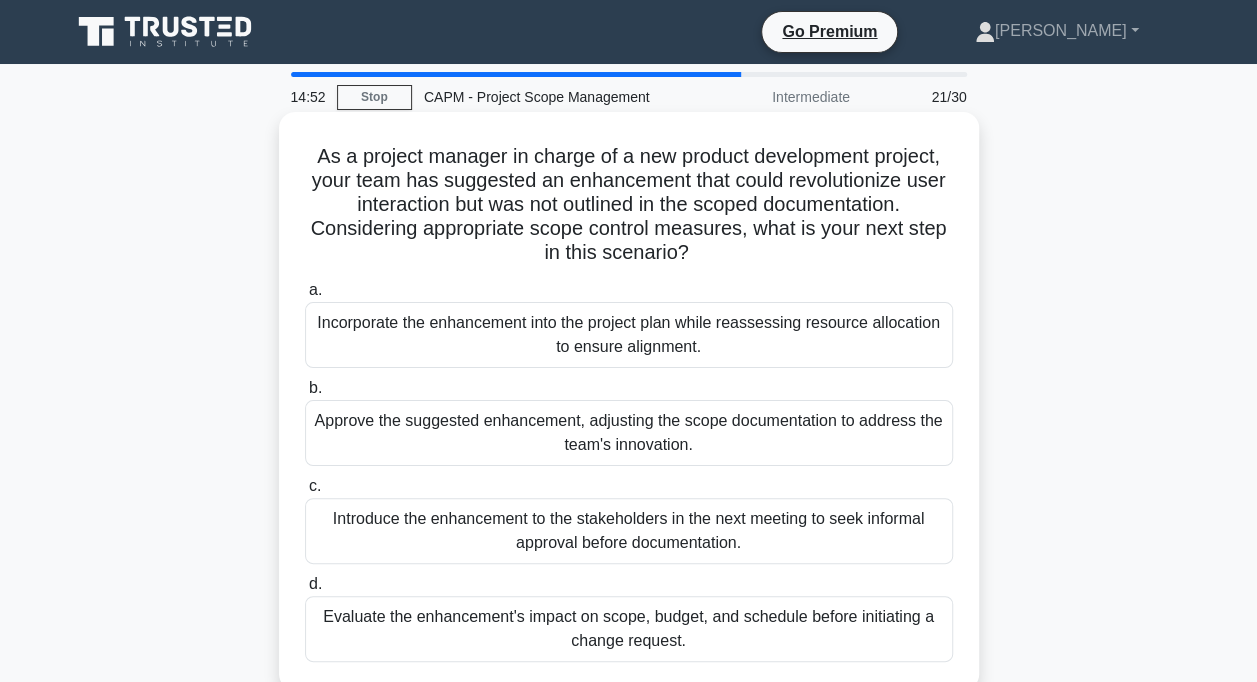 click on "Evaluate the enhancement's impact on scope, budget, and schedule before initiating a change request." at bounding box center [629, 629] 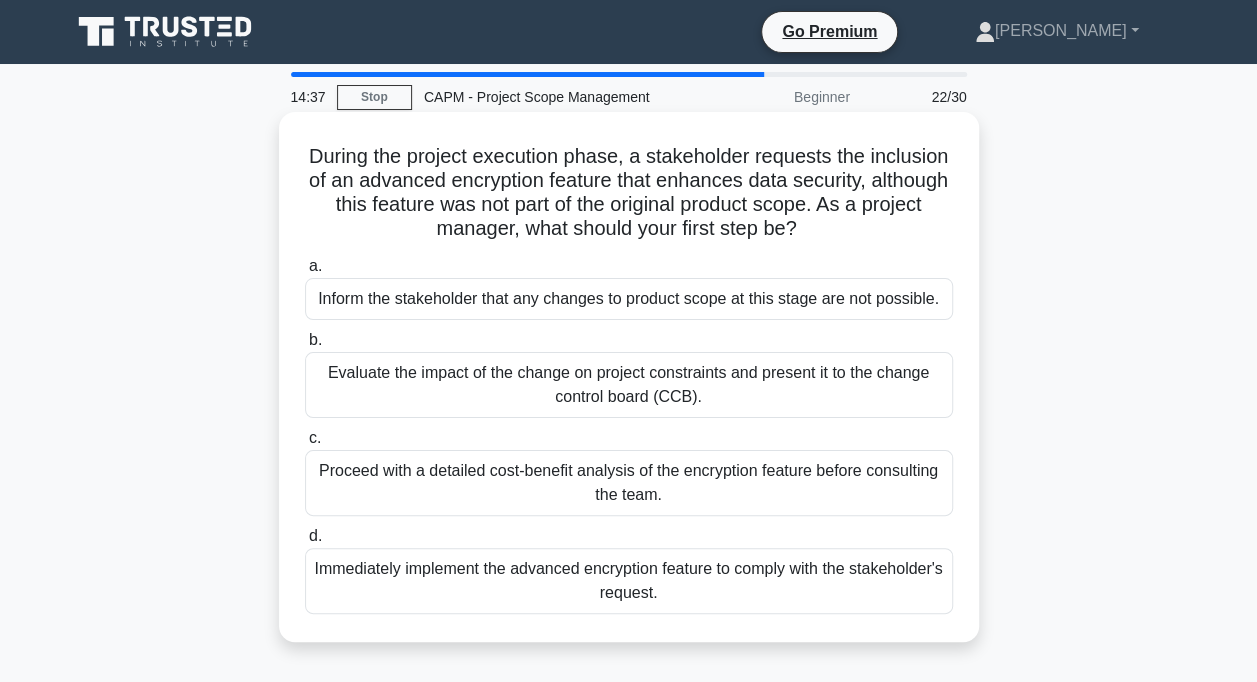 click on "Evaluate the impact of the change on project constraints and present it to the change control board (CCB)." at bounding box center (629, 385) 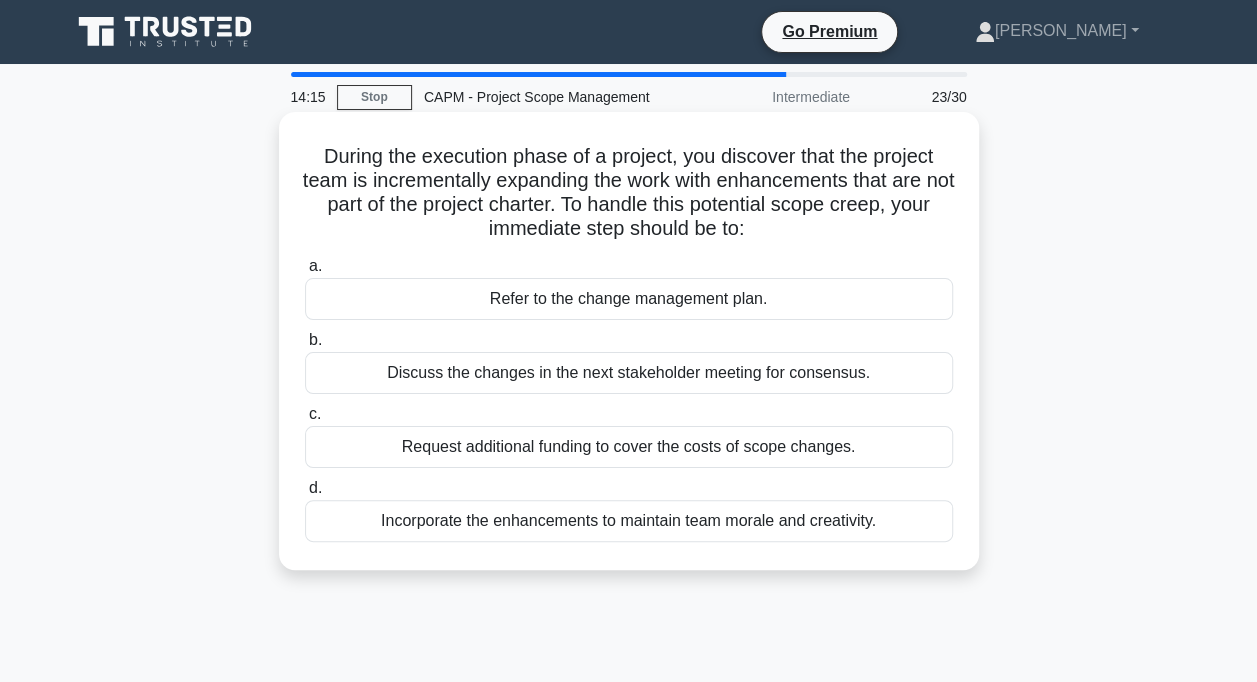 click on "Refer to the change management plan." at bounding box center (629, 299) 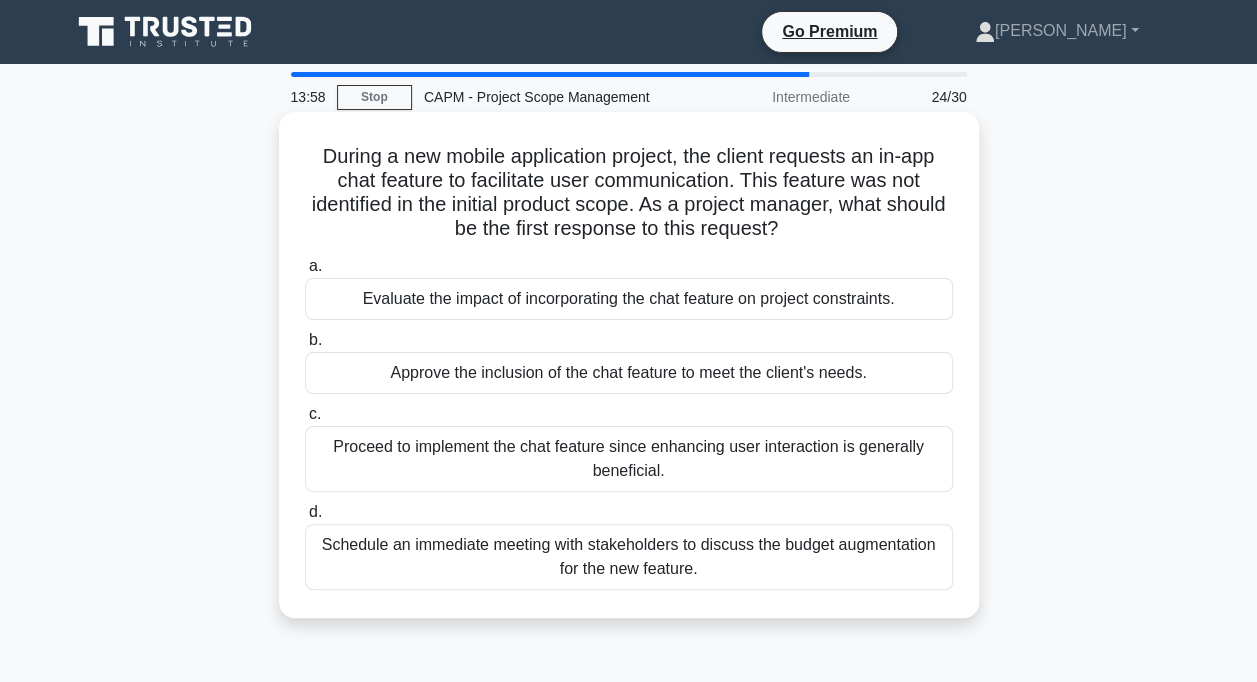 click on "Evaluate the impact of incorporating the chat feature on project constraints." at bounding box center (629, 299) 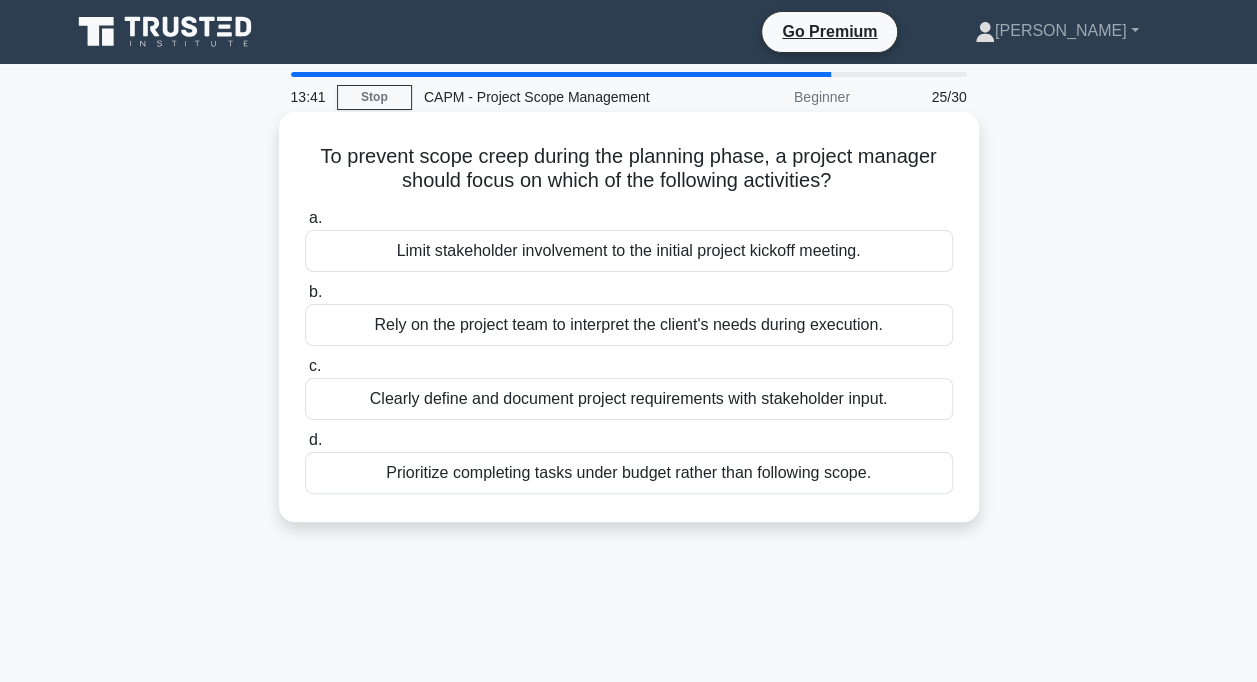 click on "Clearly define and document project requirements with stakeholder input." at bounding box center [629, 399] 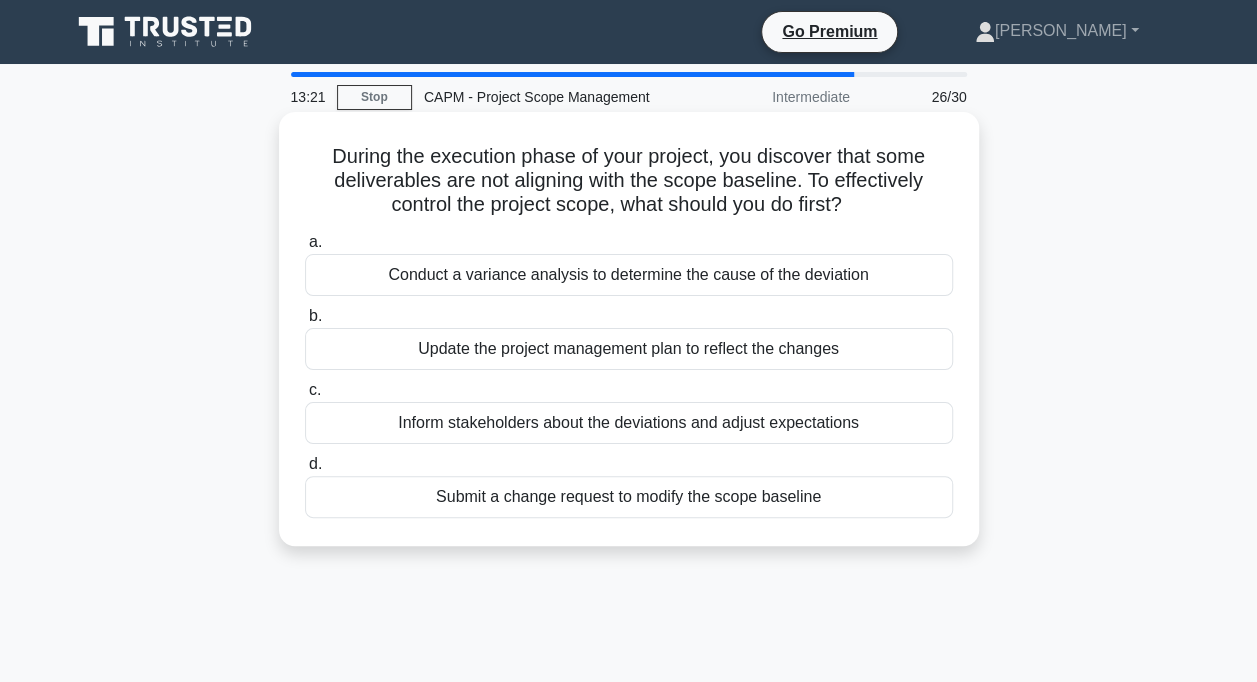 click on "Conduct a variance analysis to determine the cause of the deviation" at bounding box center [629, 275] 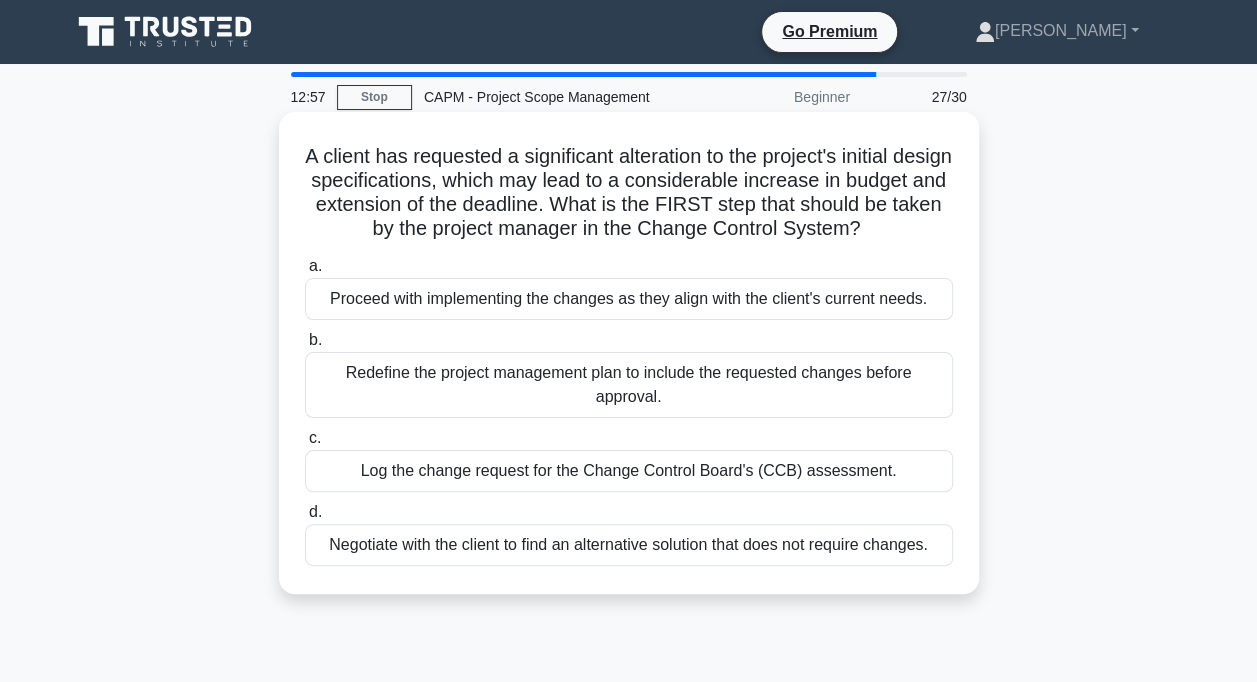 click on "Log the change request for the Change Control Board's (CCB) assessment." at bounding box center [629, 471] 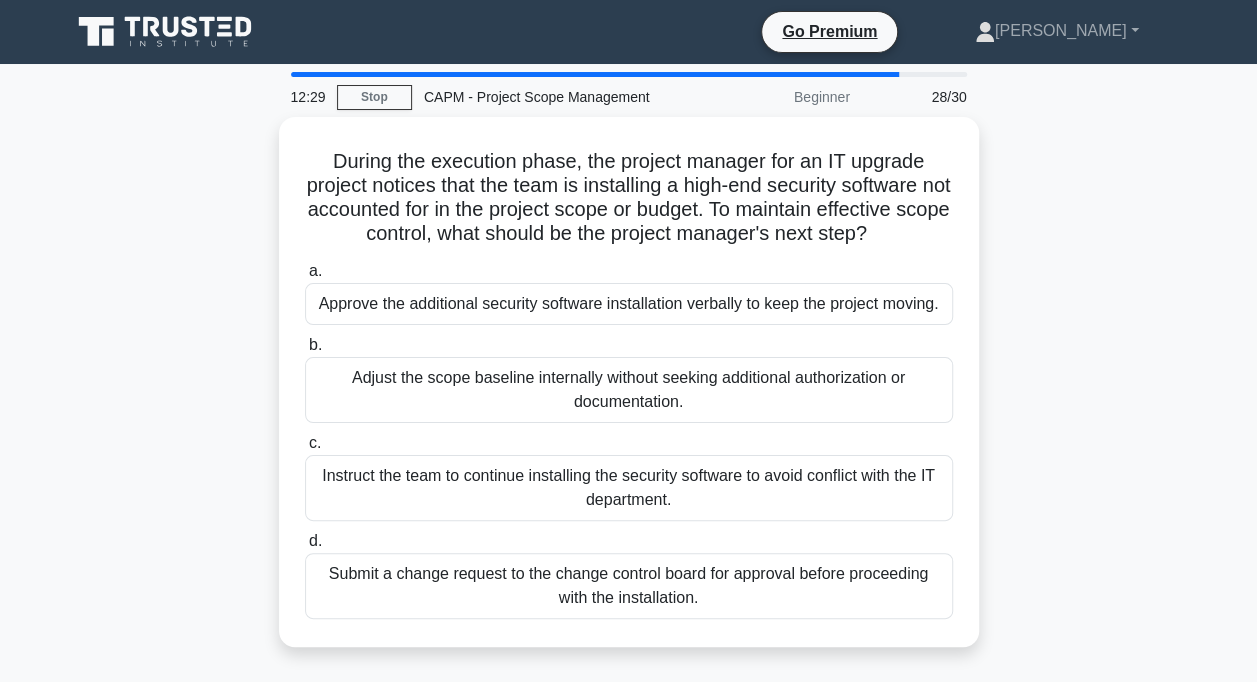 click on "Submit a change request to the change control board for approval before proceeding with the installation." at bounding box center [629, 586] 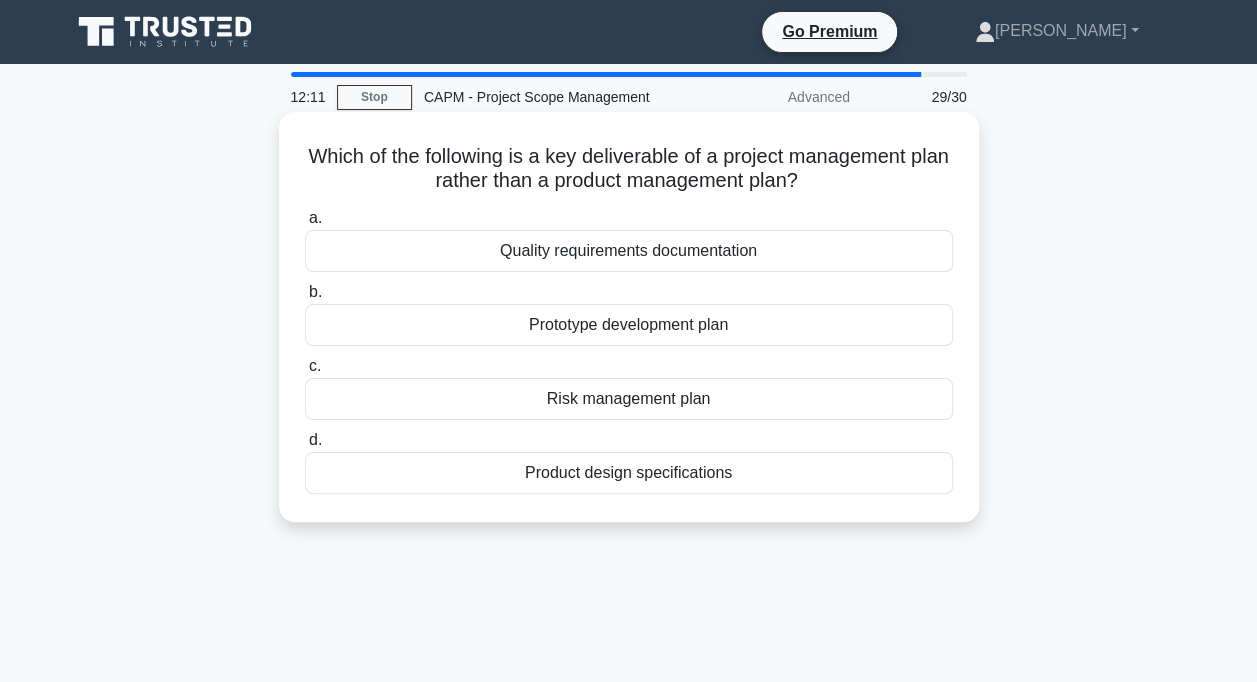 click on "Risk management plan" at bounding box center [629, 399] 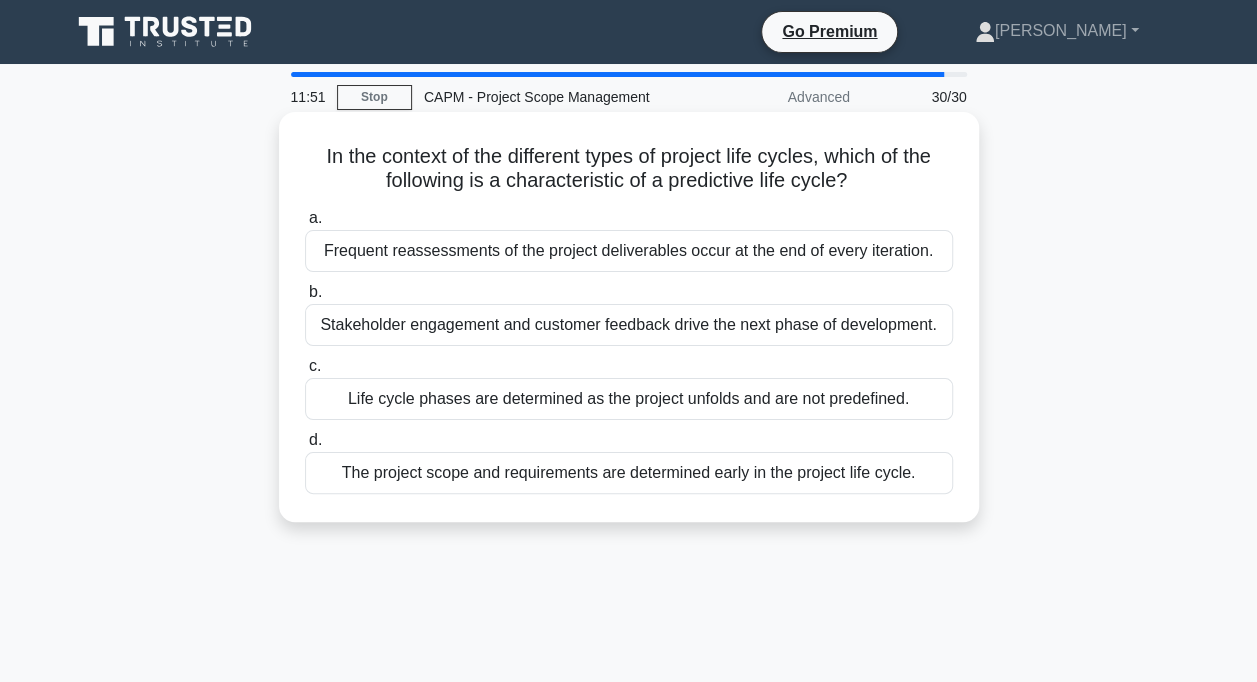 click on "The project scope and requirements are determined early in the project life cycle." at bounding box center (629, 473) 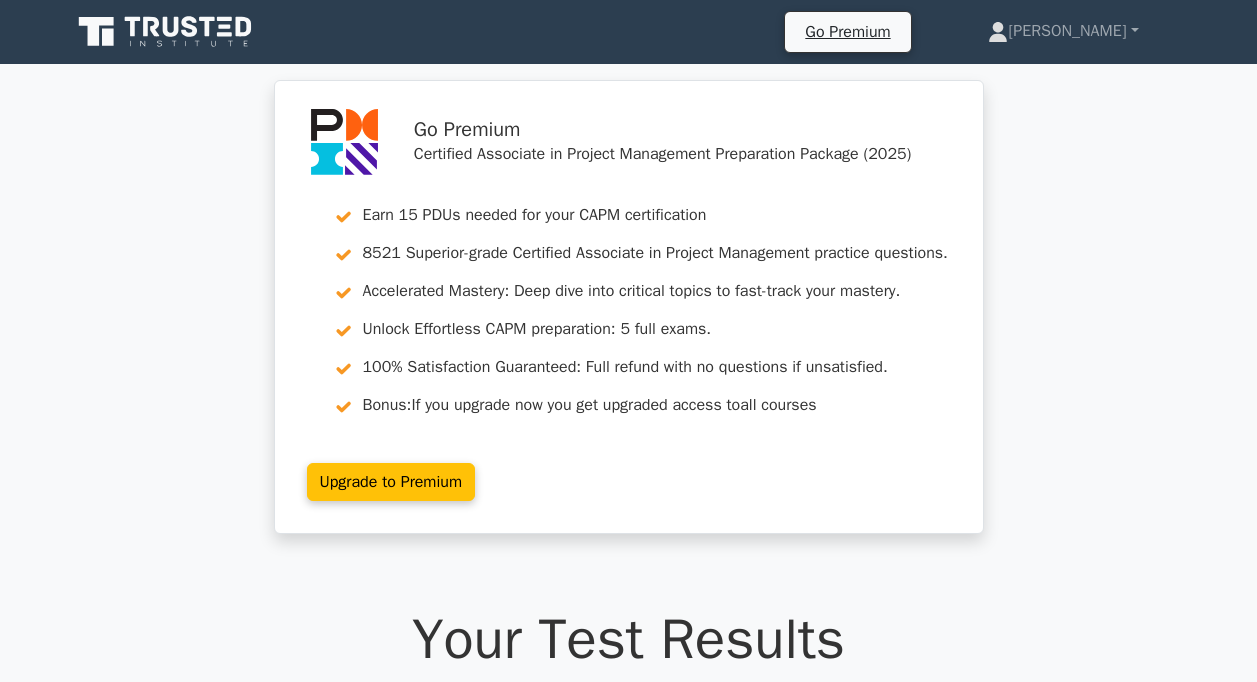 scroll, scrollTop: 0, scrollLeft: 0, axis: both 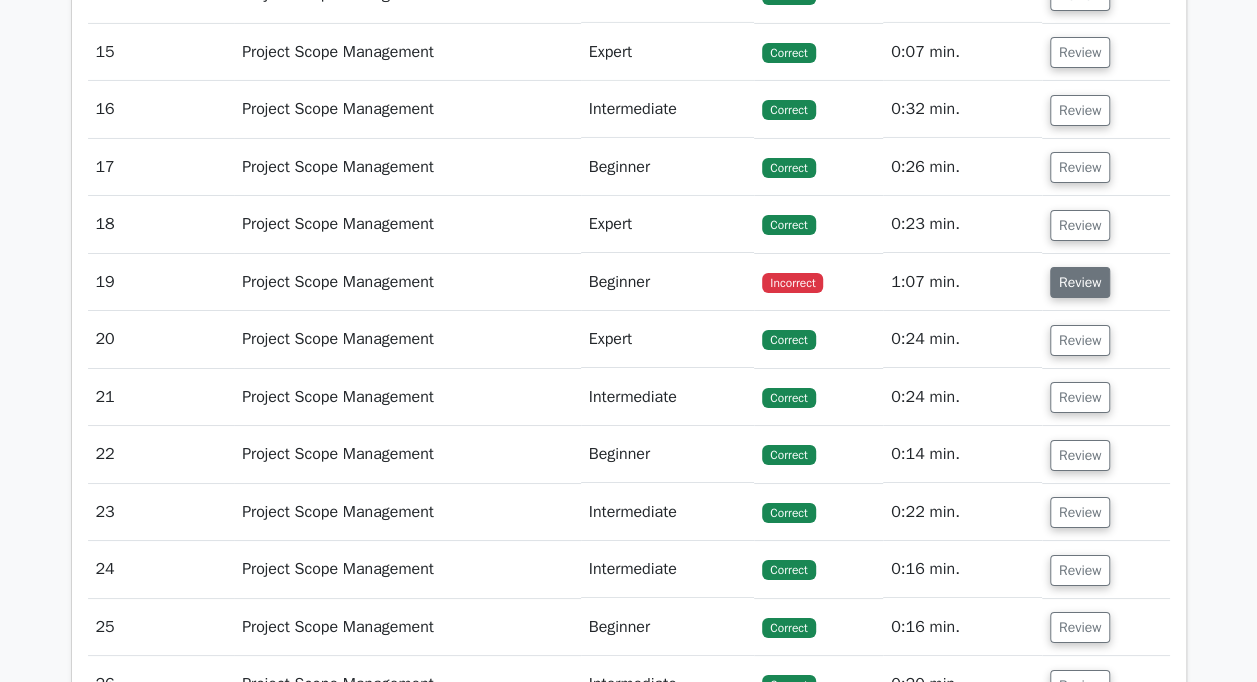 click on "Review" at bounding box center (1080, 282) 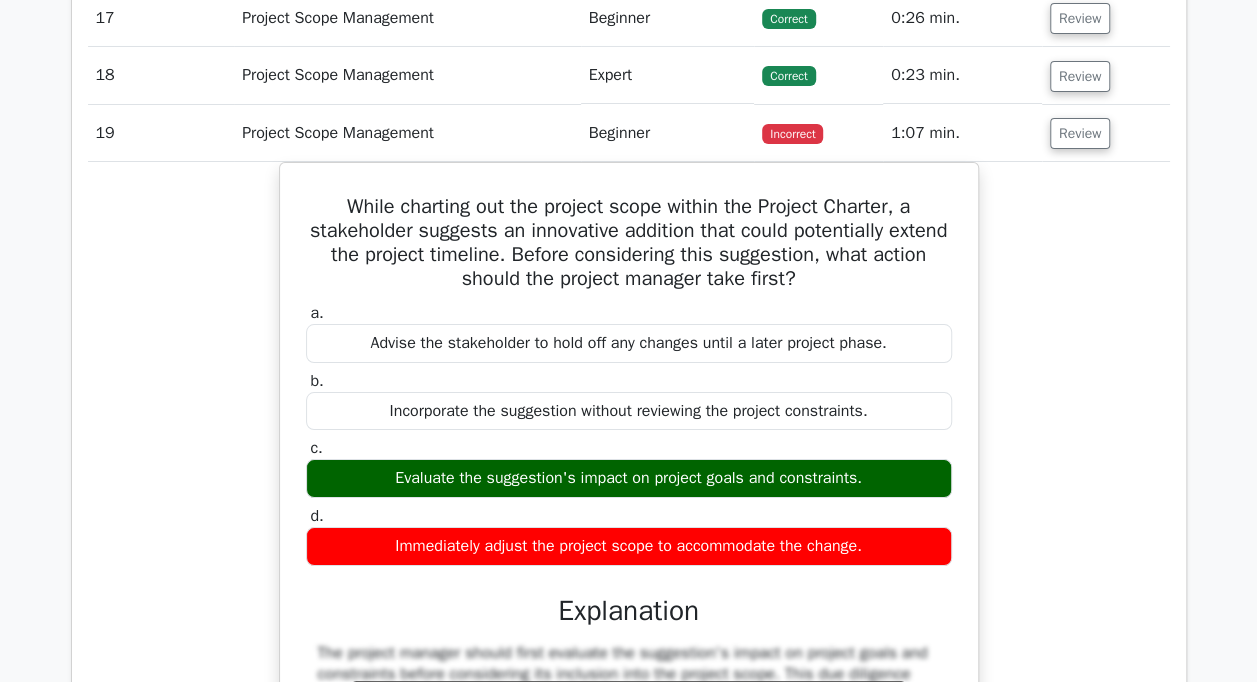 scroll, scrollTop: 3646, scrollLeft: 0, axis: vertical 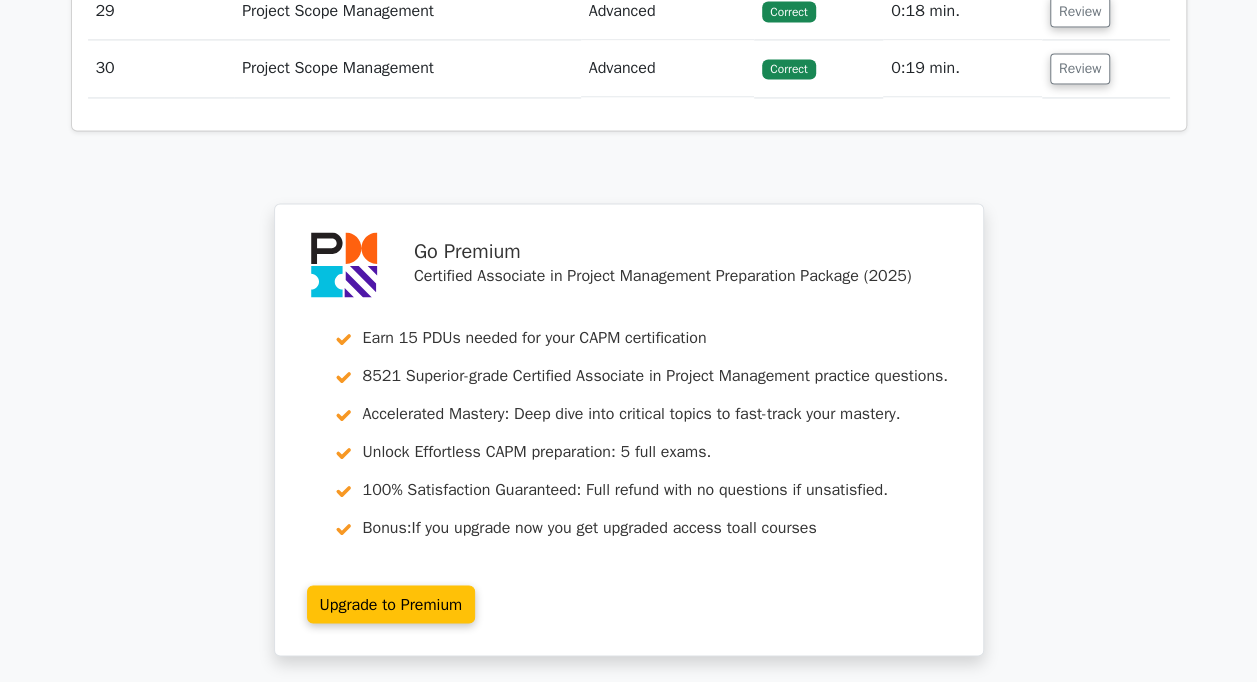 click on "Go Premium
Certified Associate in Project Management Preparation Package (2025)
Earn 15 PDUs needed for your CAPM certification
8521 Superior-grade  Certified Associate in Project Management practice questions.
Accelerated Mastery: Deep dive into critical topics to fast-track your mastery.
Unlock Effortless CAPM preparation: 5 full exams.
100% Satisfaction Guaranteed: Full refund with no questions if unsatisfied.
Bonus:" at bounding box center (628, -2226) 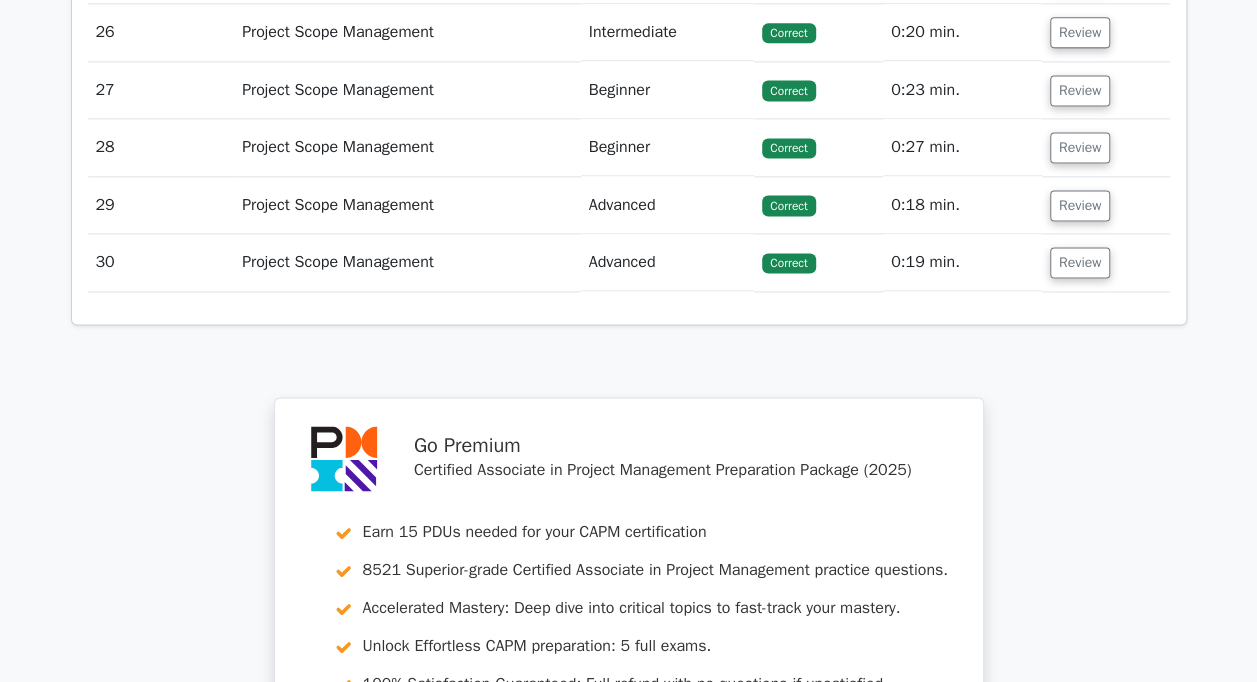 scroll, scrollTop: 5686, scrollLeft: 0, axis: vertical 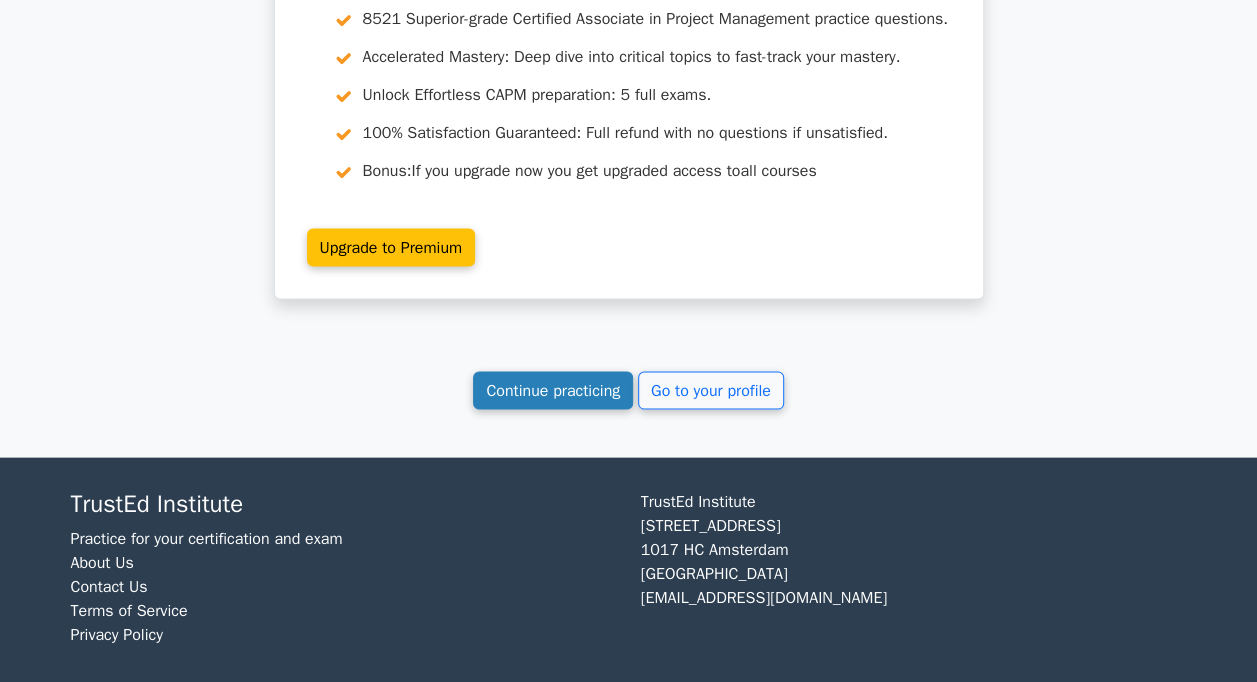 click on "Continue practicing" at bounding box center [553, 391] 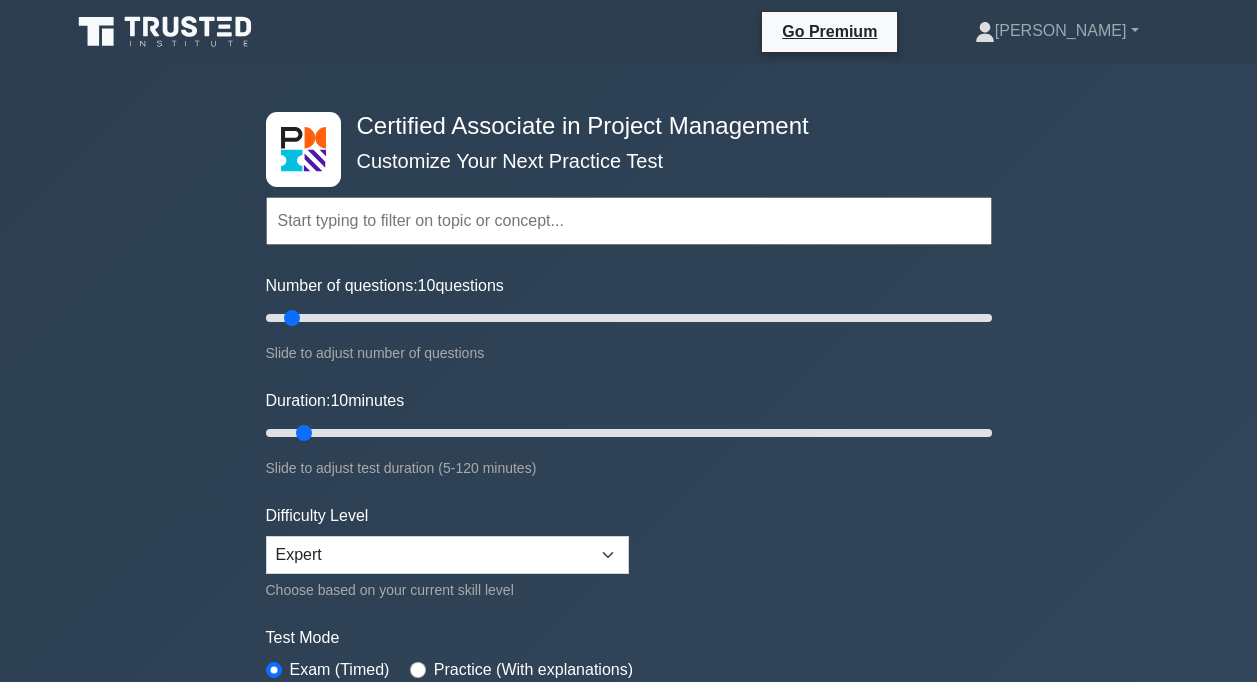 scroll, scrollTop: 0, scrollLeft: 0, axis: both 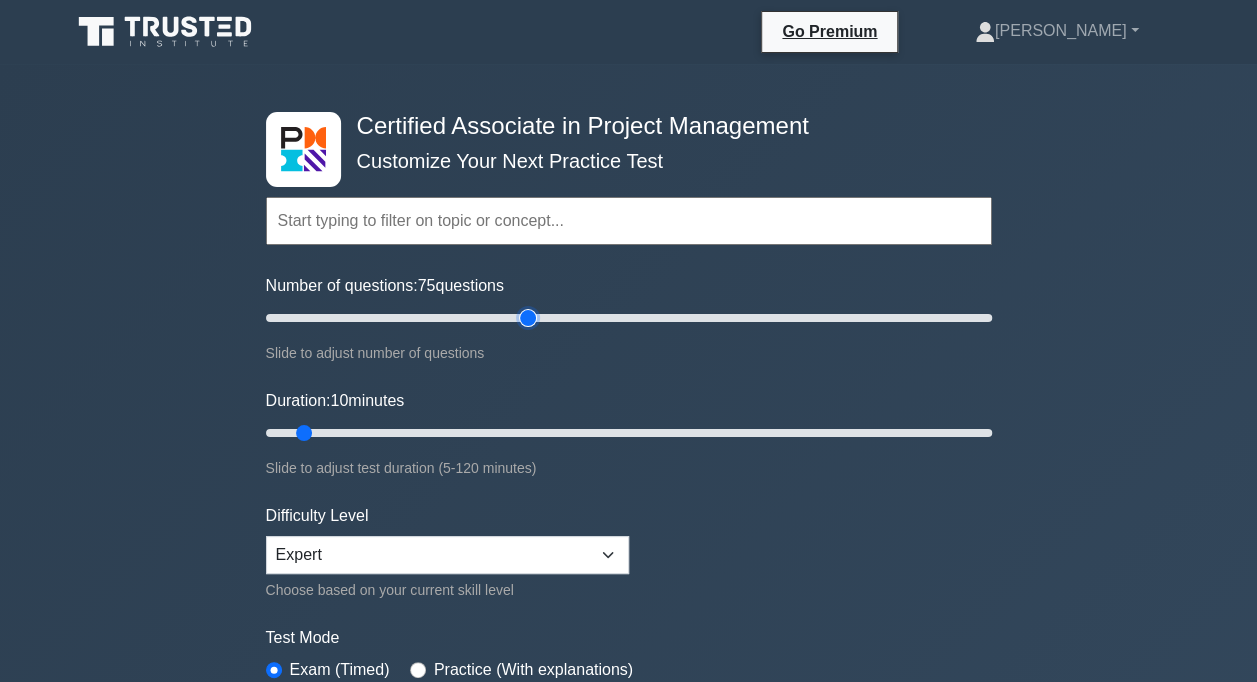 click on "Number of questions:  75  questions" at bounding box center (629, 318) 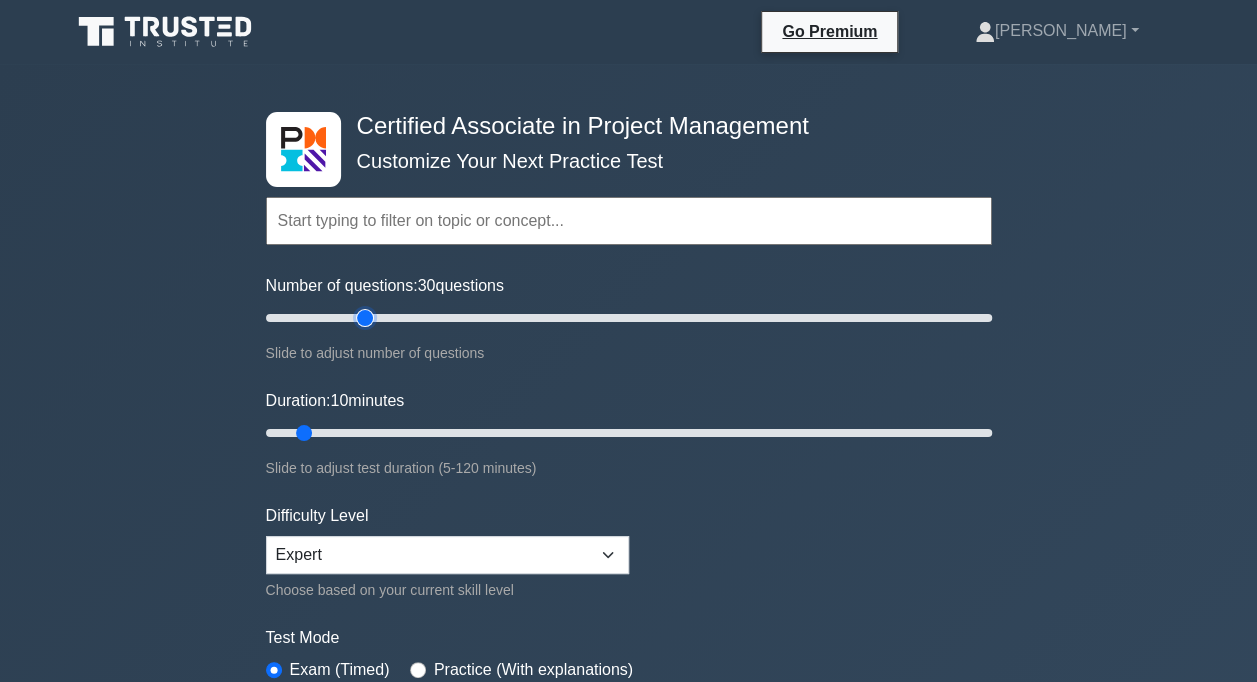 type on "30" 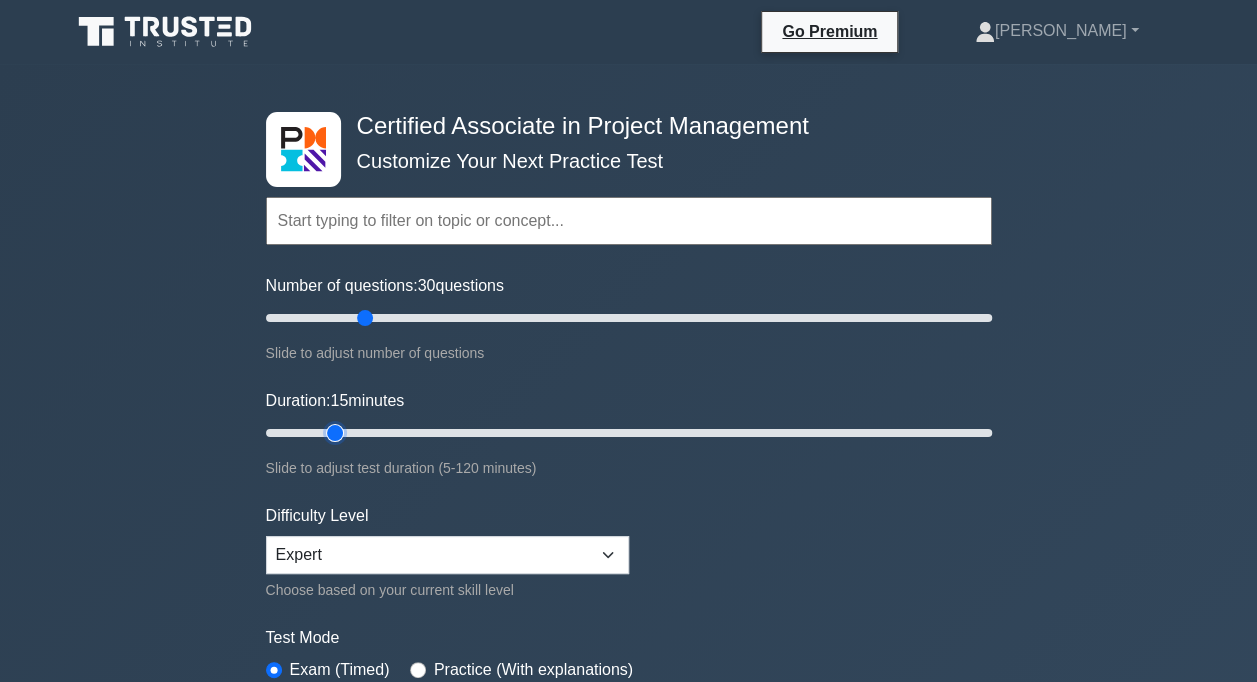 click on "Duration:  15  minutes" at bounding box center [629, 433] 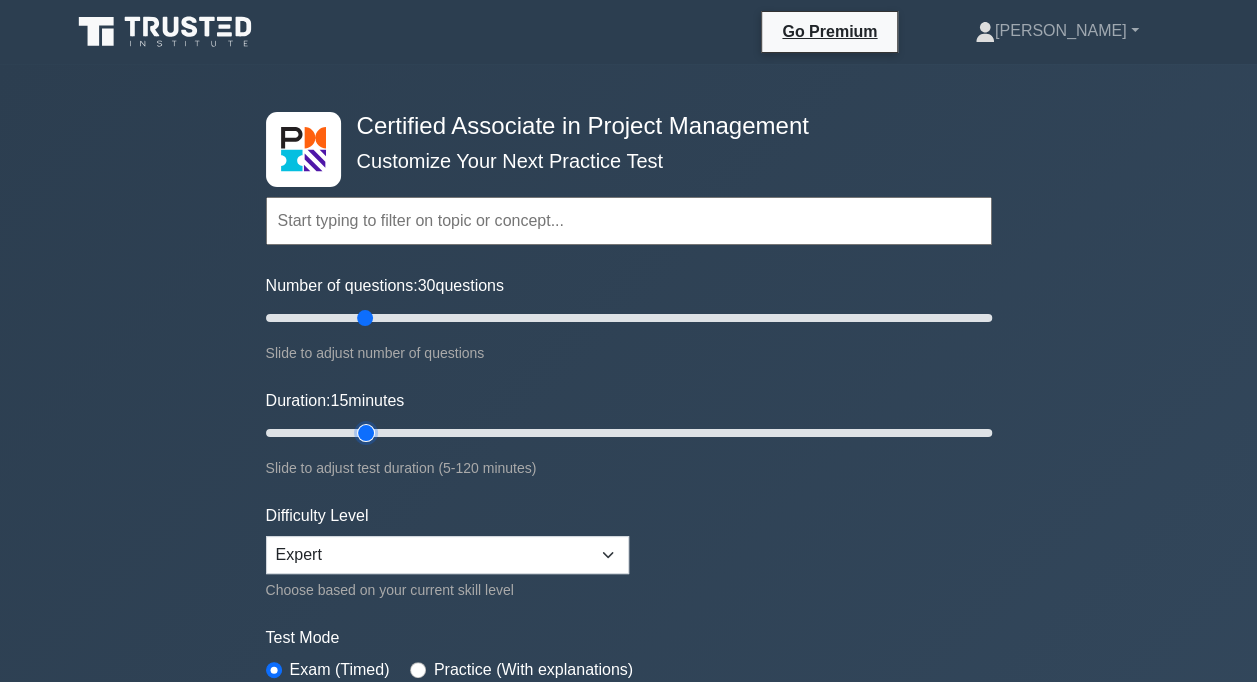 click on "Duration:  15  minutes" at bounding box center (629, 433) 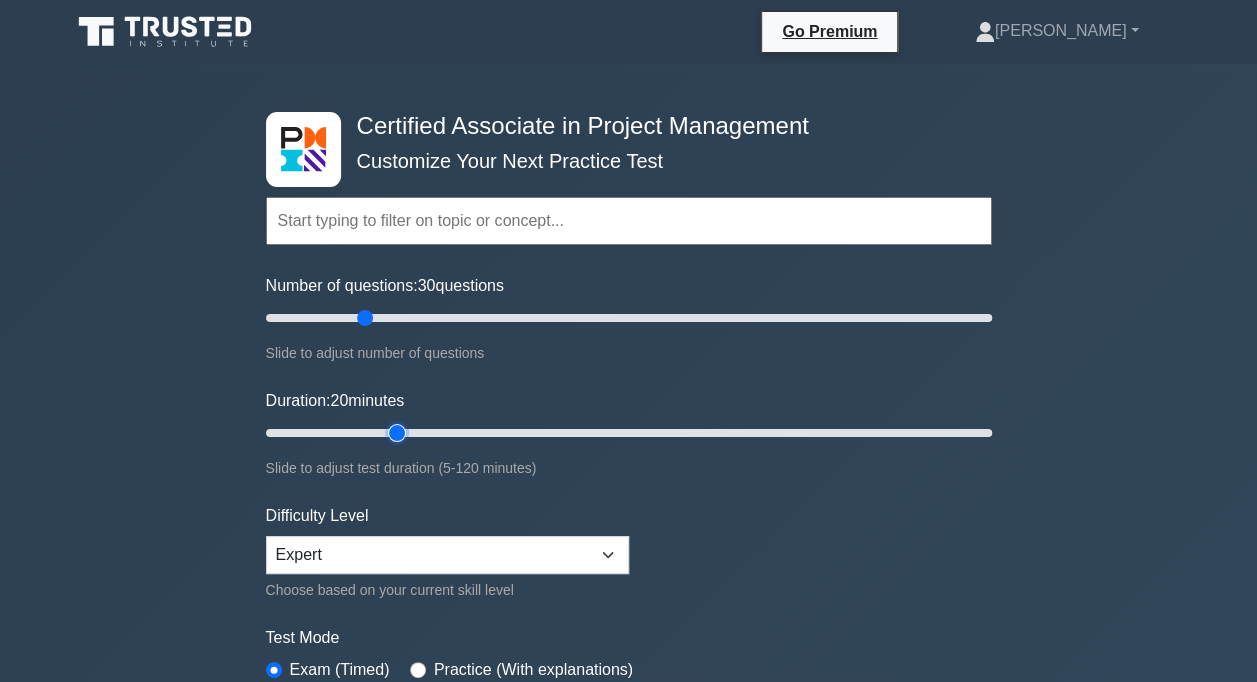 type on "25" 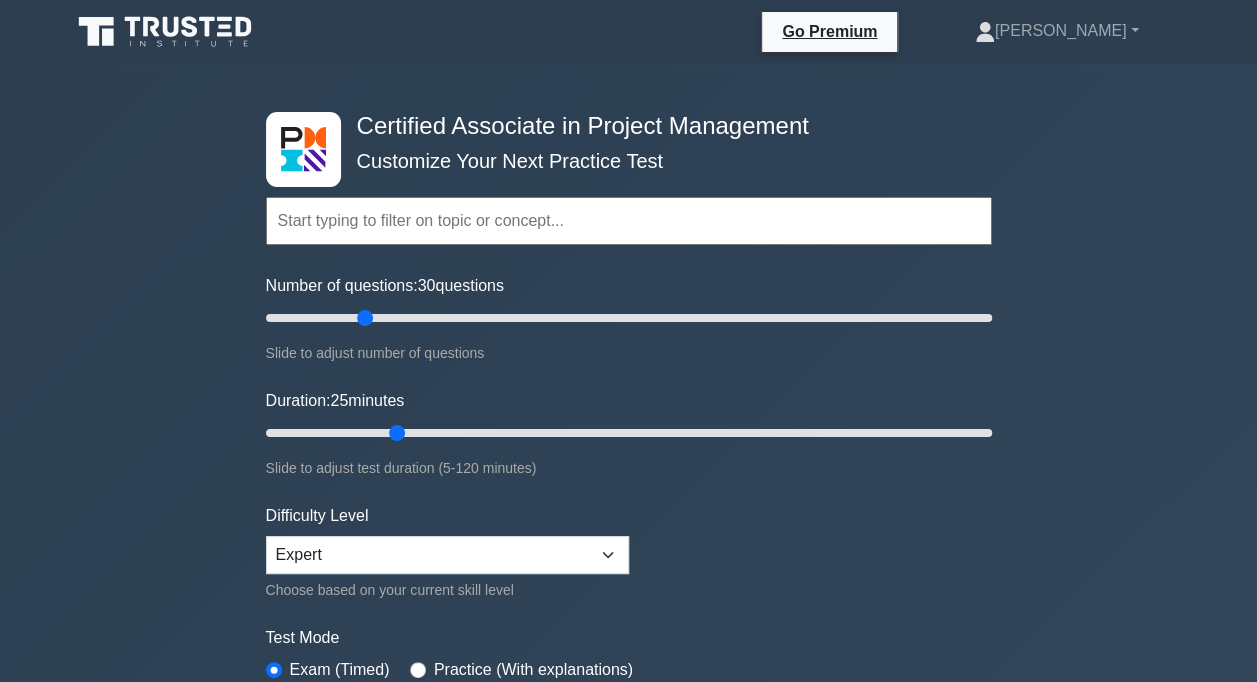 click at bounding box center [629, 221] 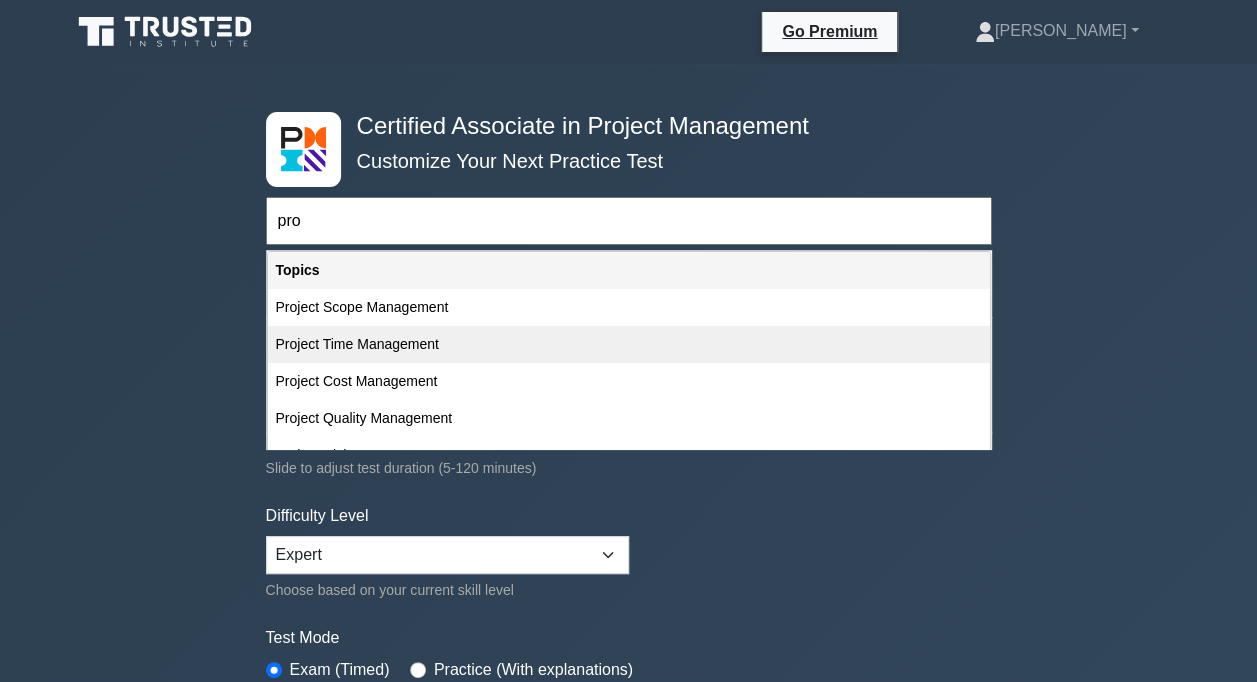 click on "Project Time Management" at bounding box center (629, 344) 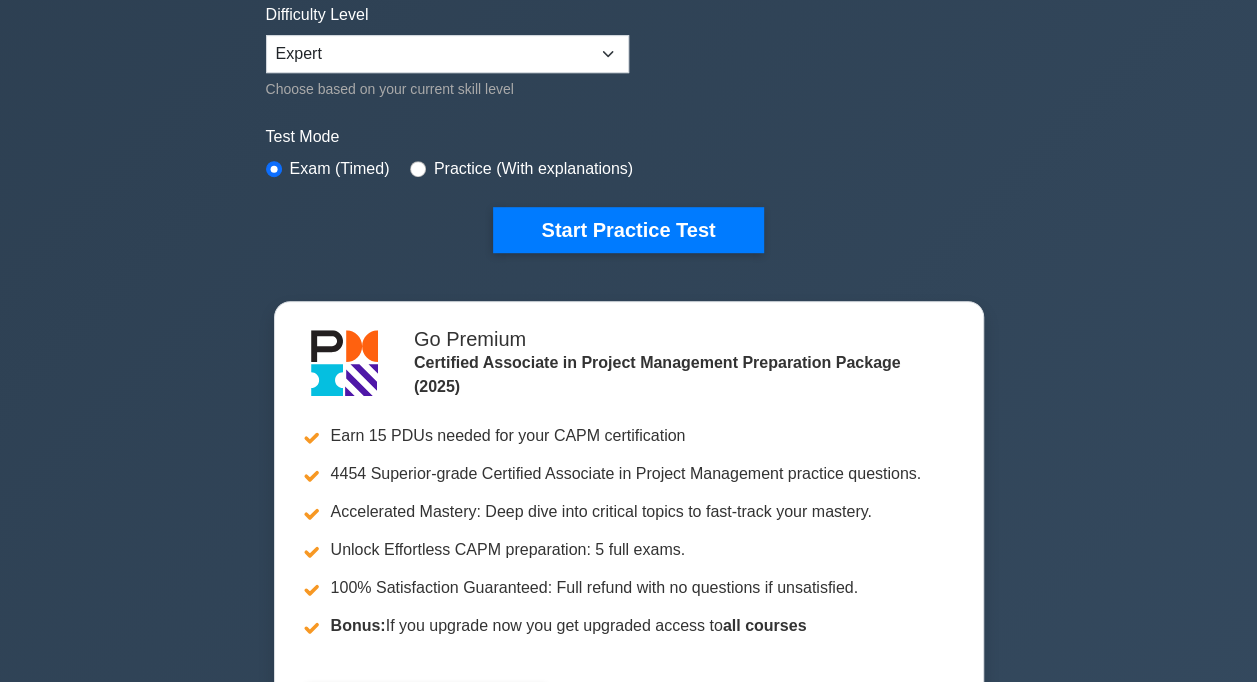 scroll, scrollTop: 510, scrollLeft: 0, axis: vertical 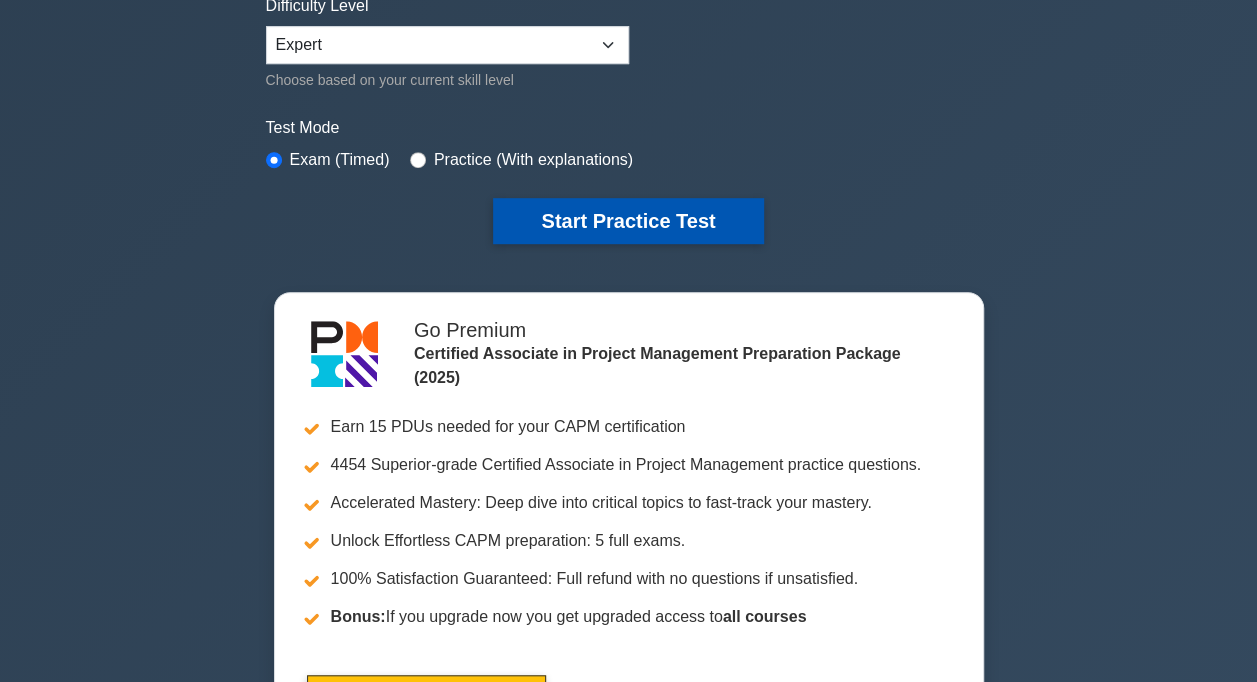 click on "Start Practice Test" at bounding box center [628, 221] 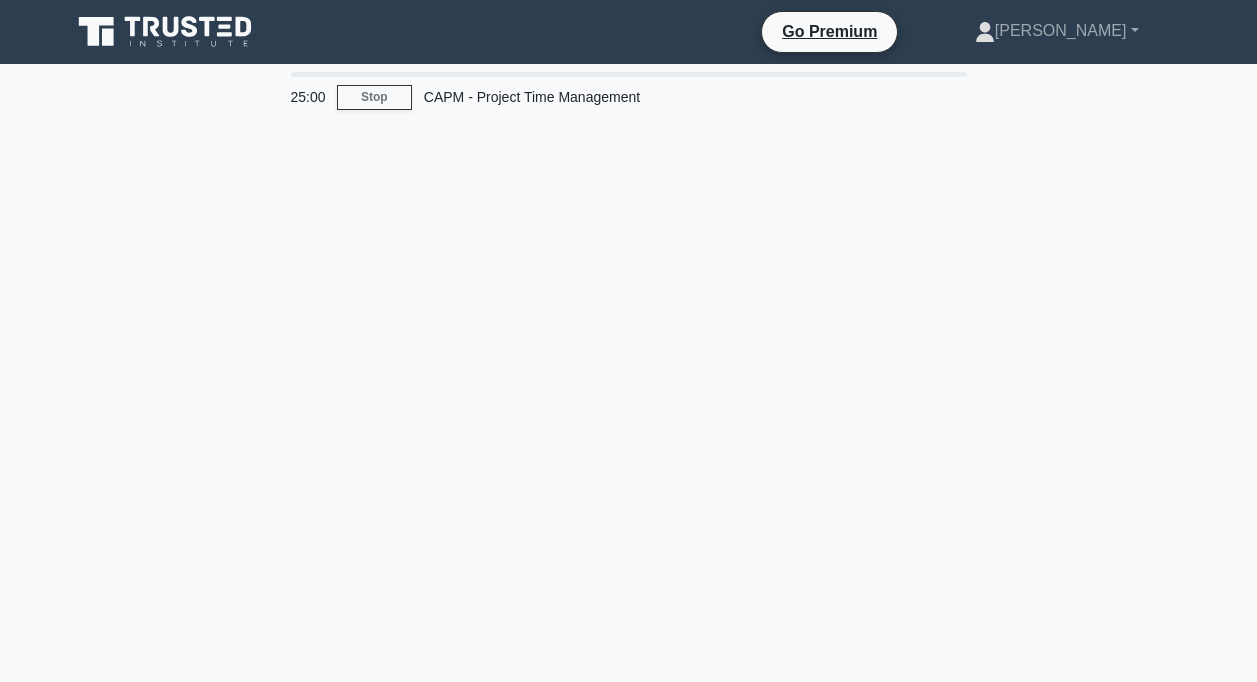 scroll, scrollTop: 0, scrollLeft: 0, axis: both 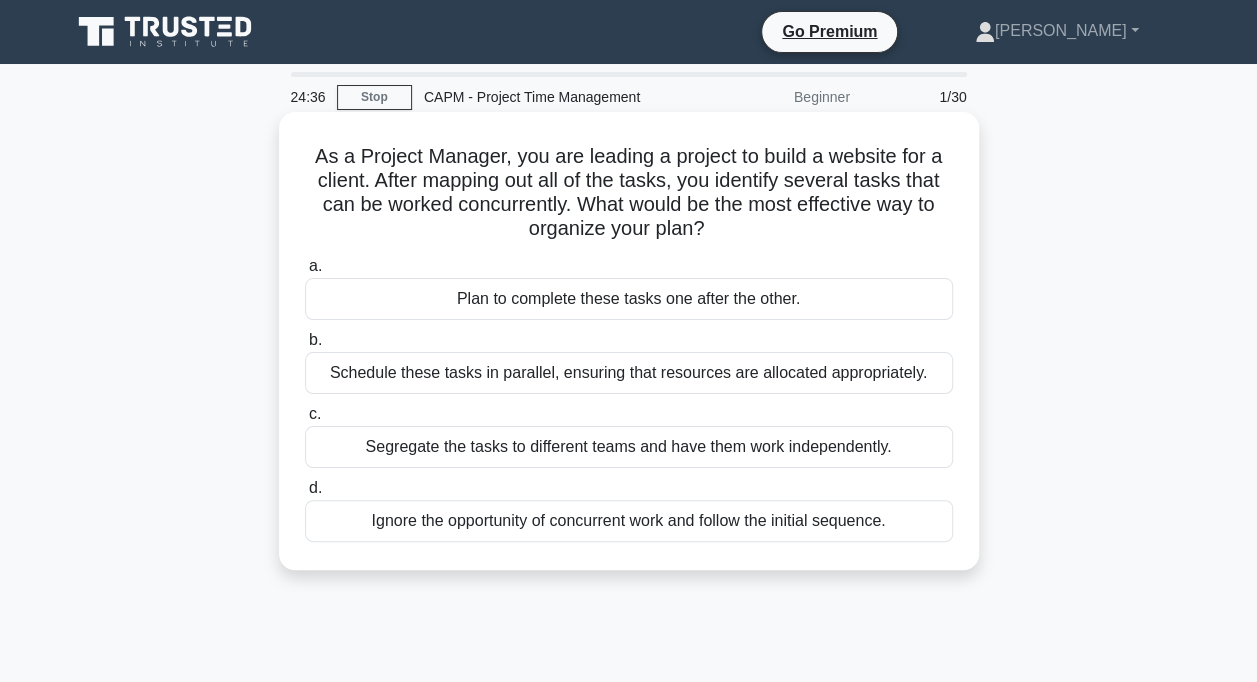 click on "Schedule these tasks in parallel, ensuring that resources are allocated appropriately." at bounding box center [629, 373] 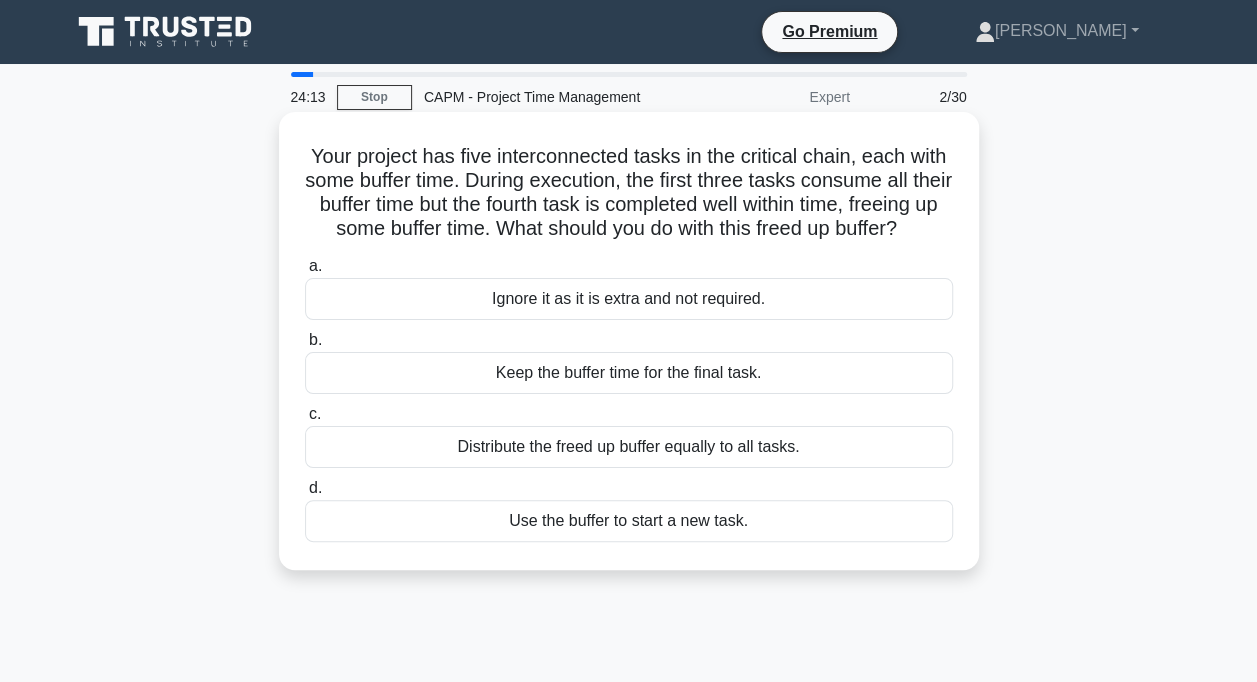 click on "Keep the buffer time for the final task." at bounding box center [629, 373] 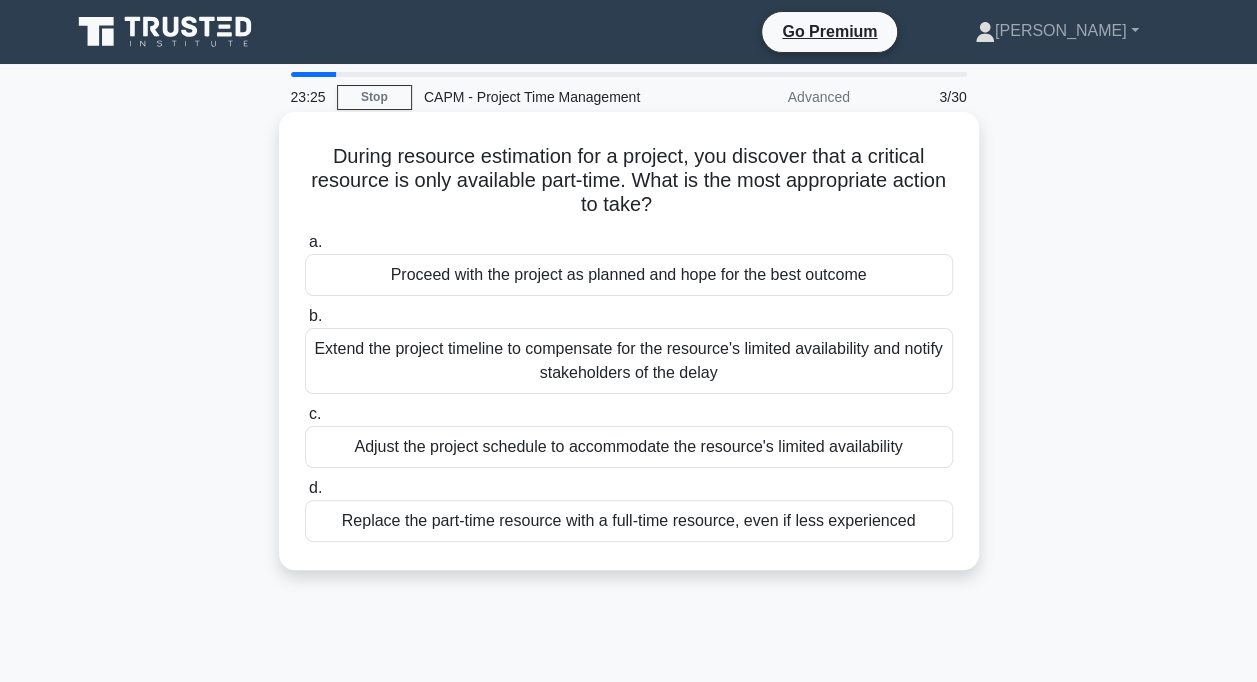 click on "Replace the part-time resource with a full-time resource, even if less experienced" at bounding box center [629, 521] 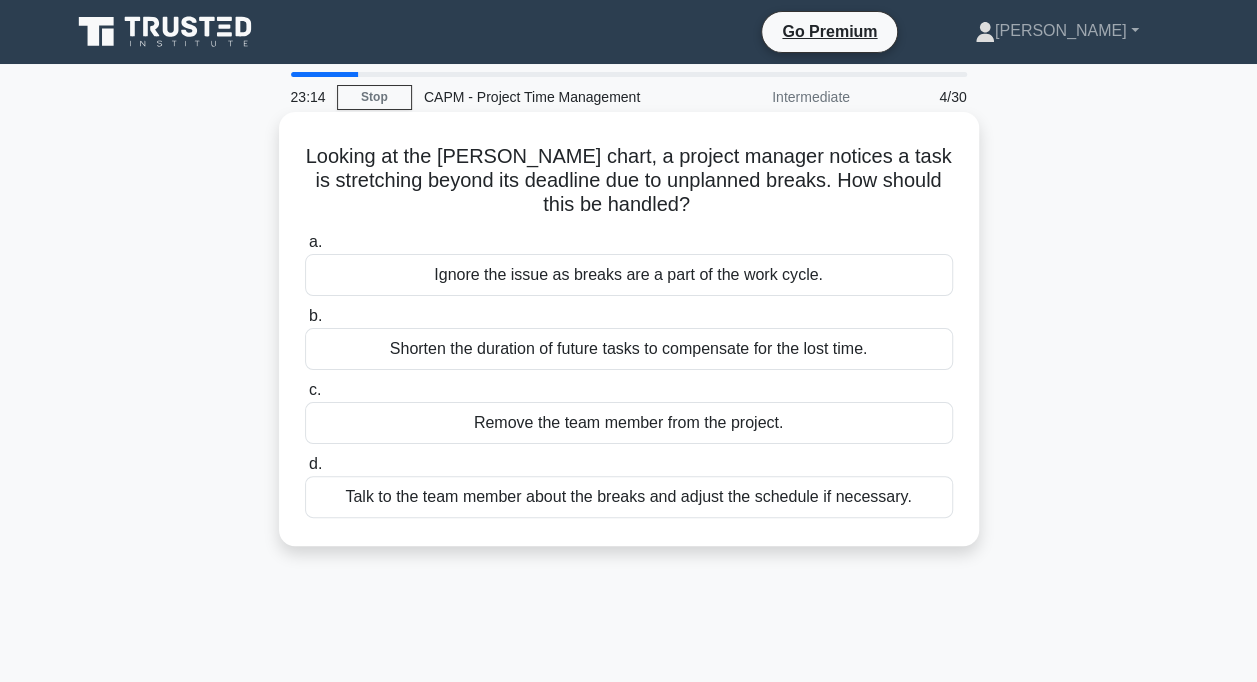 click on "Talk to the team member about the breaks and adjust the schedule if necessary." at bounding box center (629, 497) 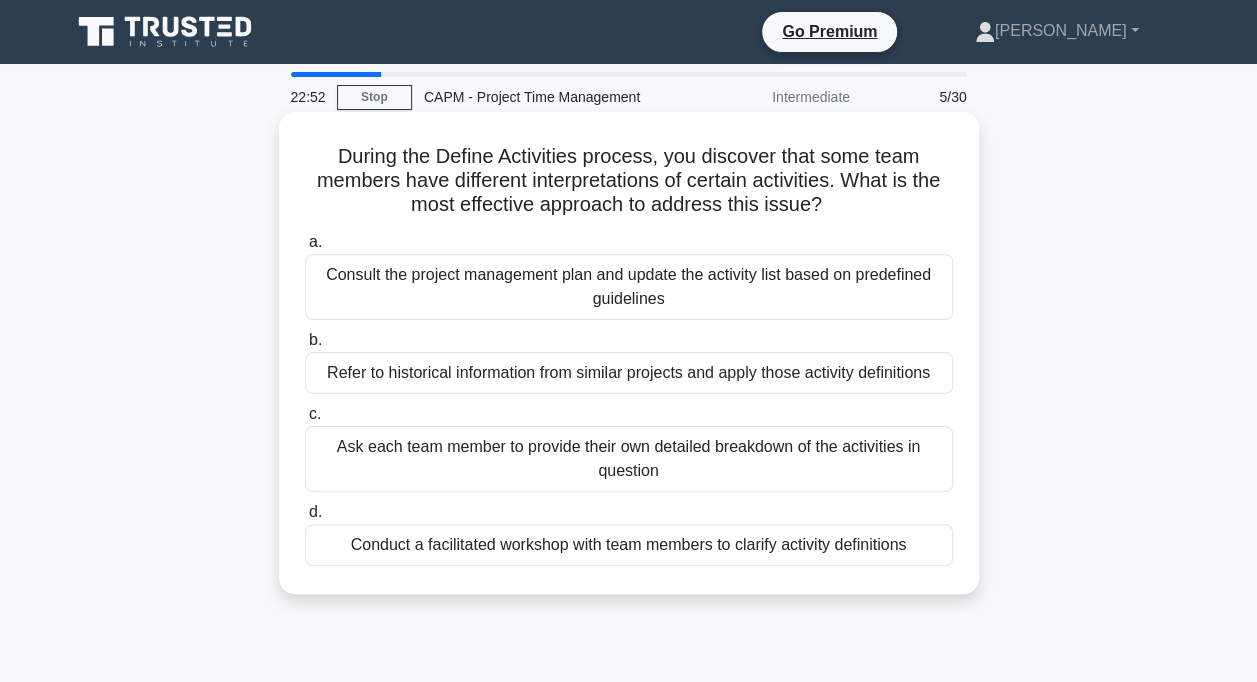 click on "Conduct a facilitated workshop with team members to clarify activity definitions" at bounding box center (629, 545) 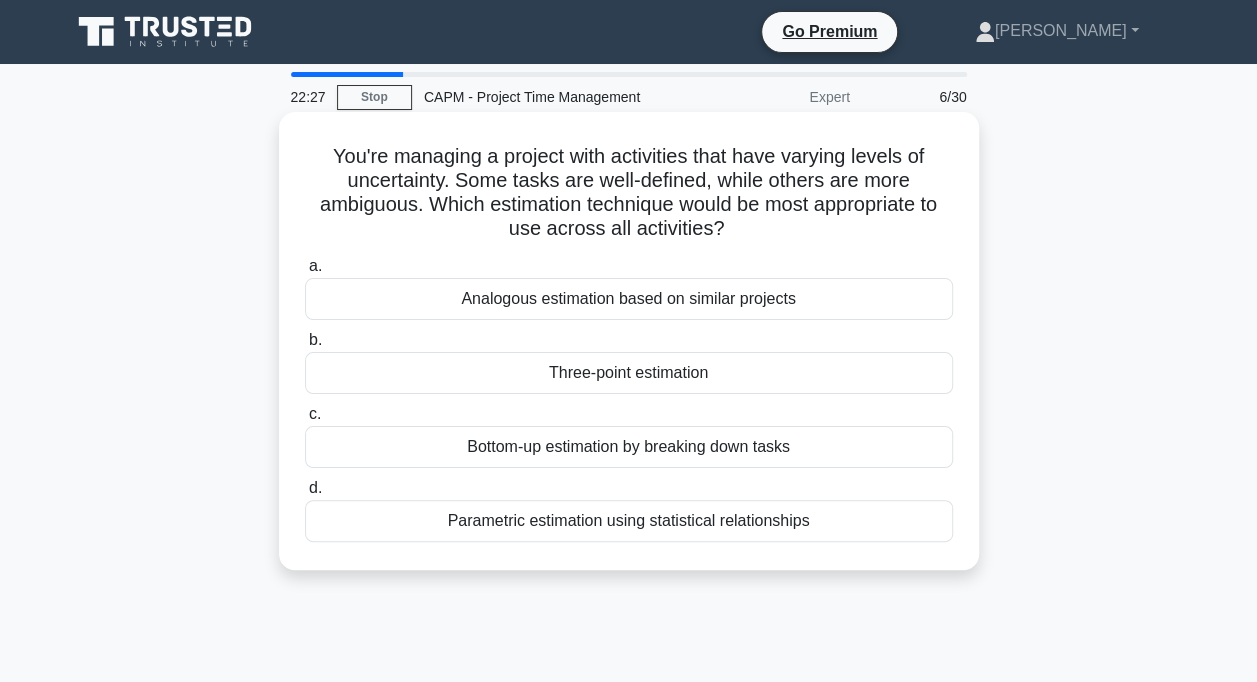 click on "Three-point estimation" at bounding box center [629, 373] 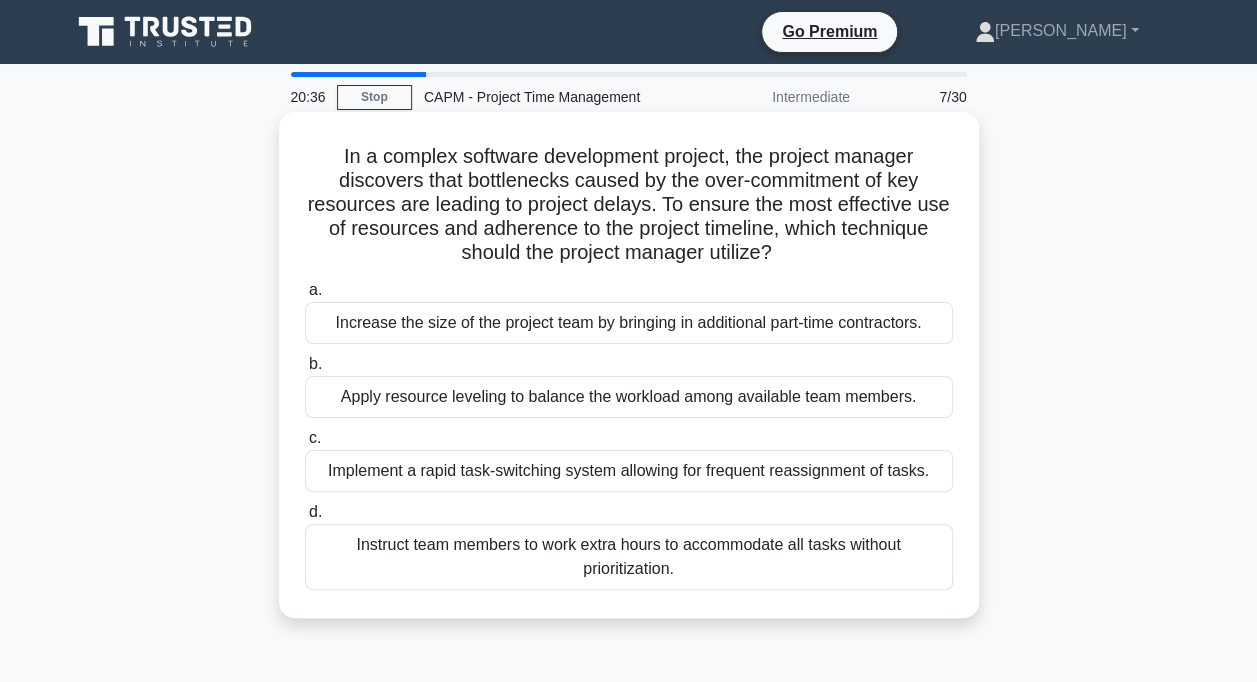 click on "Increase the size of the project team by bringing in additional part-time contractors." at bounding box center [629, 323] 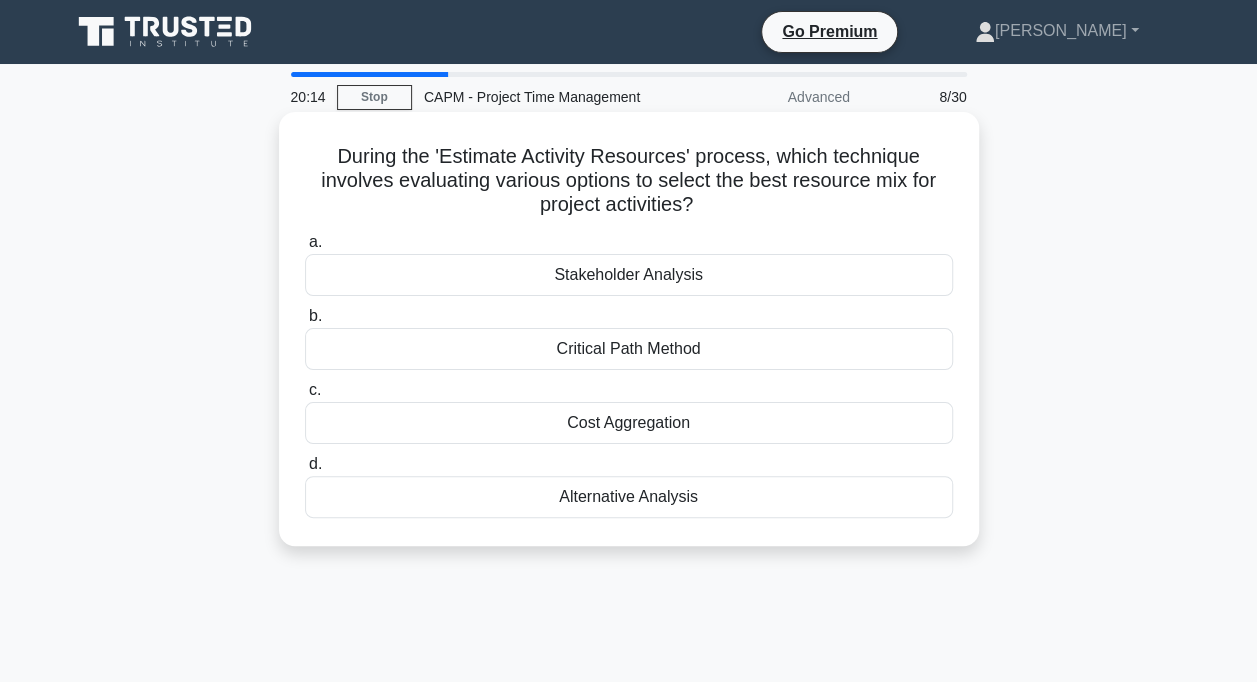 click on "Alternative Analysis" at bounding box center [629, 497] 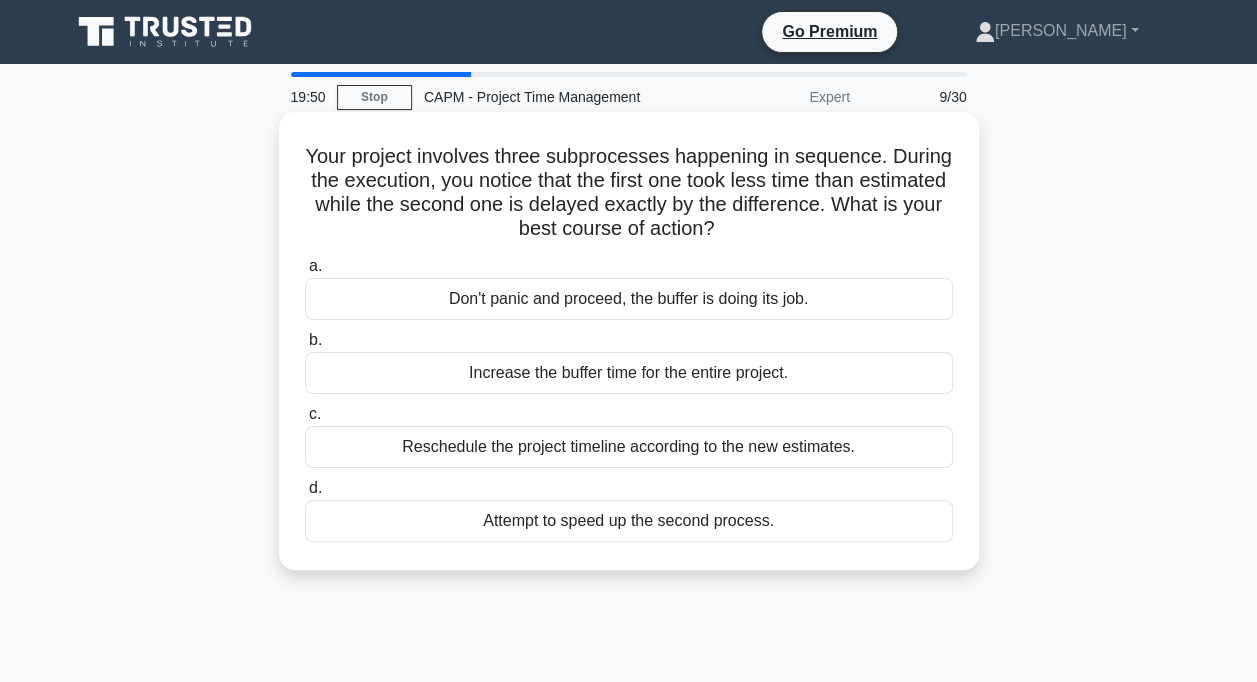 click on "Don't panic and proceed, the buffer is doing its job." at bounding box center (629, 299) 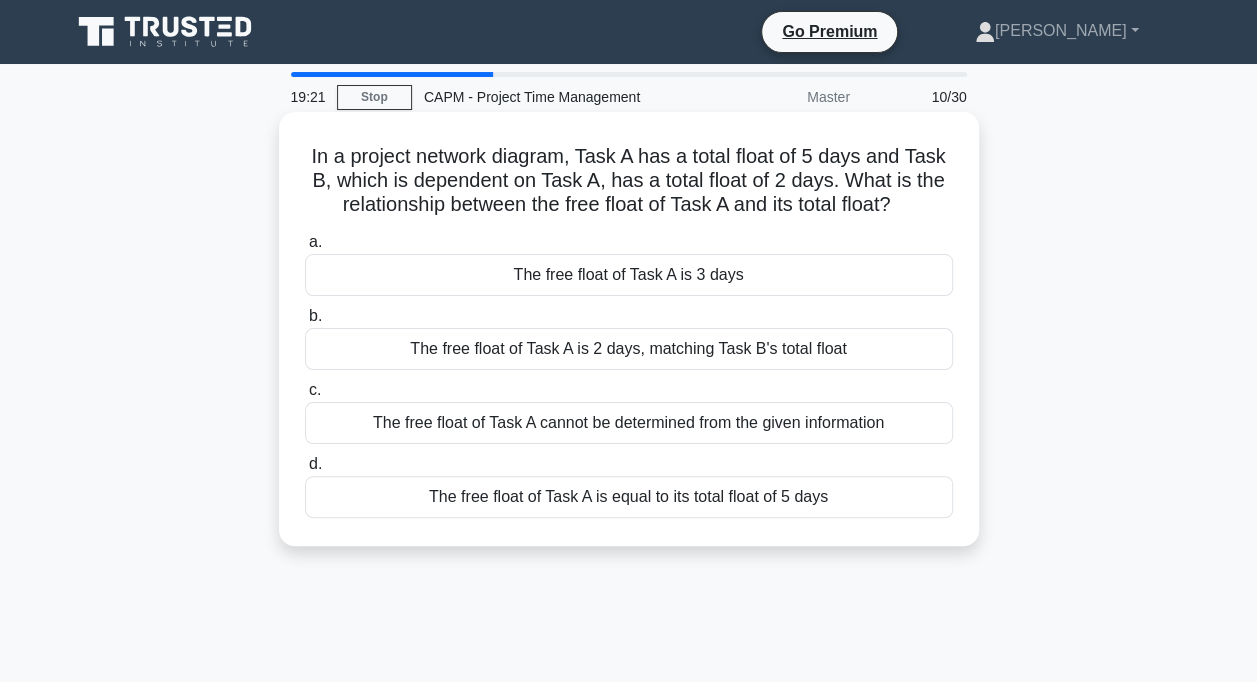 click on "The free float of Task A is equal to its total float of 5 days" at bounding box center [629, 497] 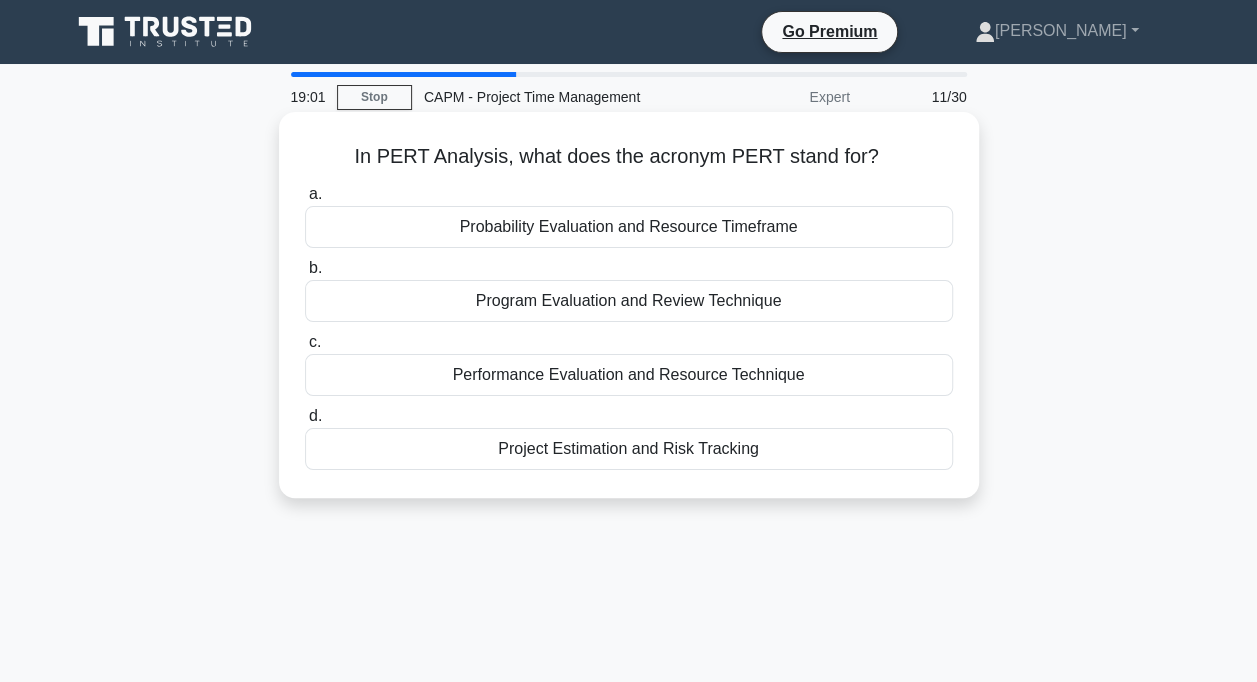 click on "Project Estimation and Risk Tracking" at bounding box center (629, 449) 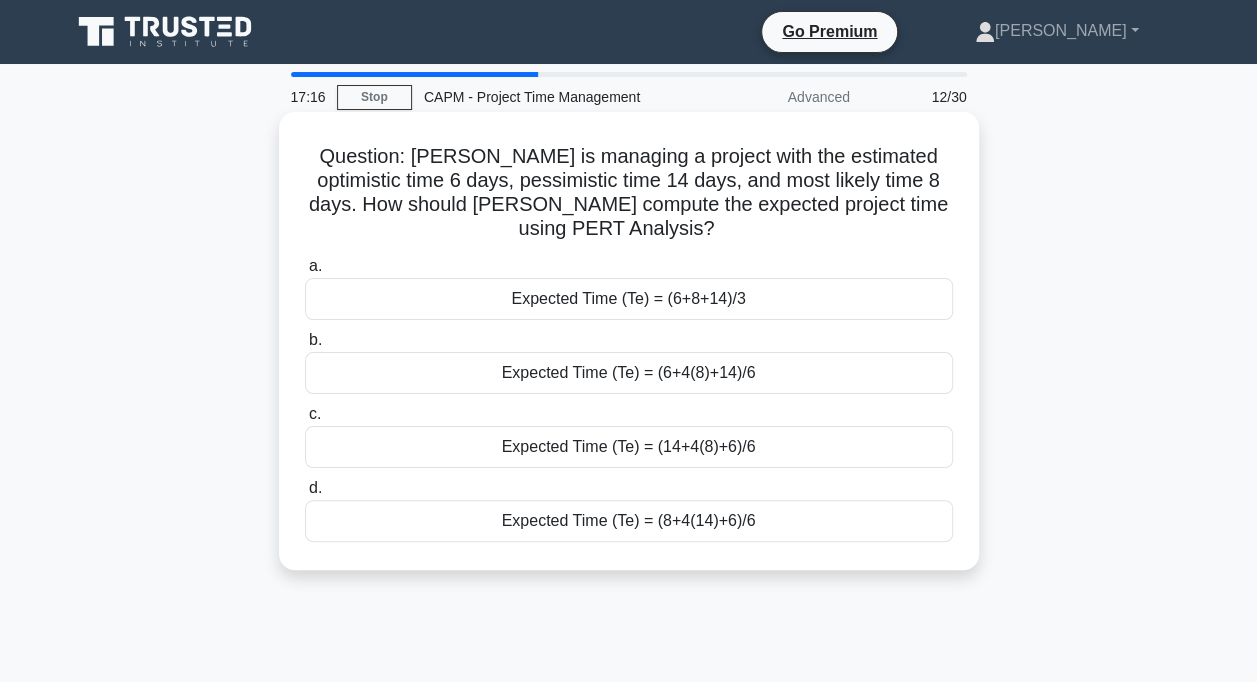 click on "Expected Time (Te) = (6+8+14)/3" at bounding box center (629, 299) 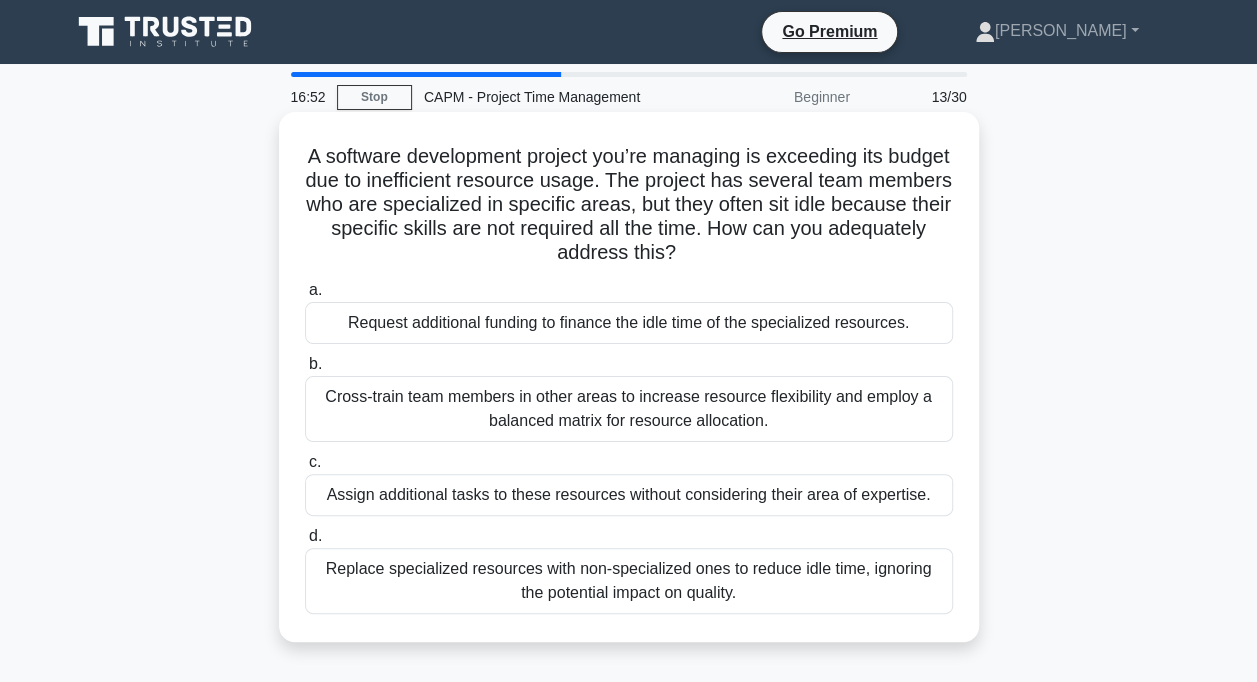 click on "Cross-train team members in other areas to increase resource flexibility and employ a balanced matrix for resource allocation." at bounding box center (629, 409) 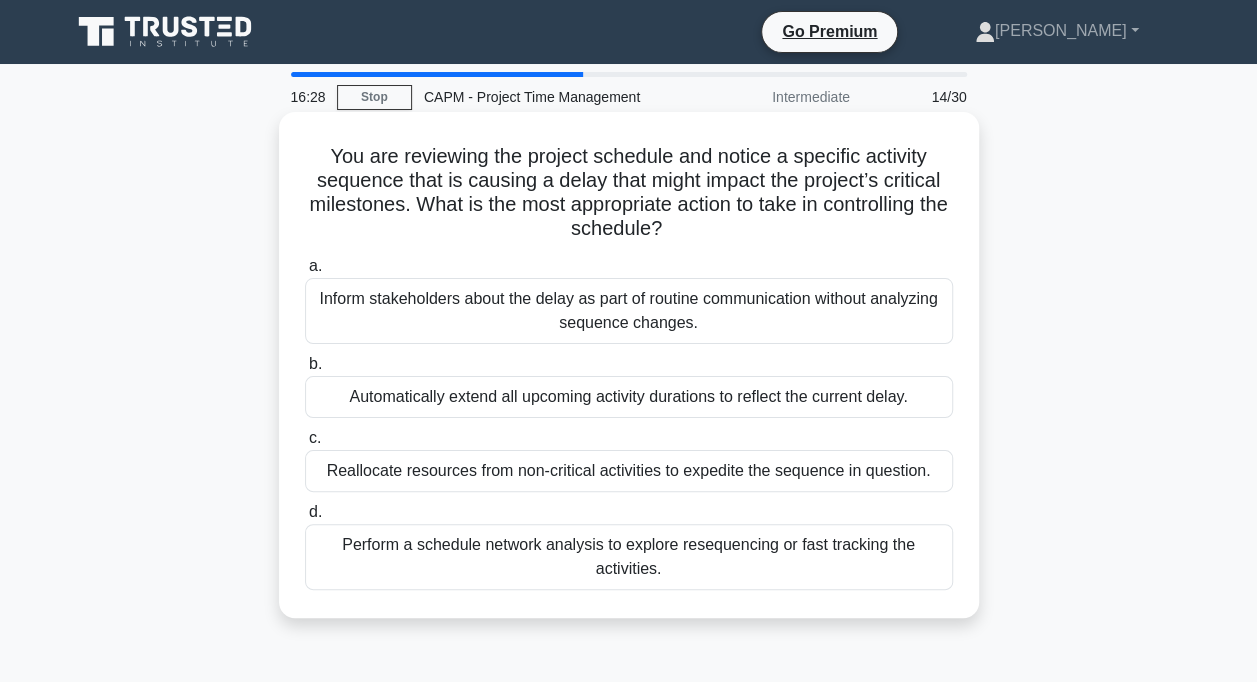 click on "Perform a schedule network analysis to explore resequencing or fast tracking the activities." at bounding box center [629, 557] 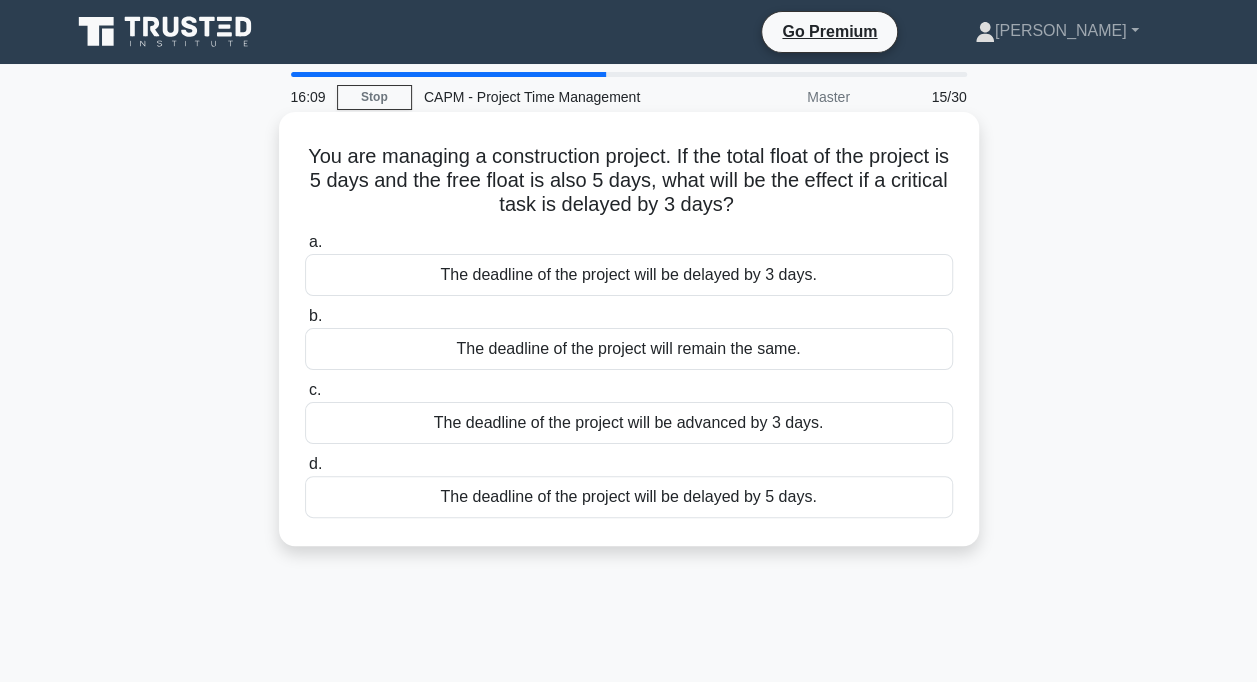 click on "The deadline of the project will remain the same." at bounding box center [629, 349] 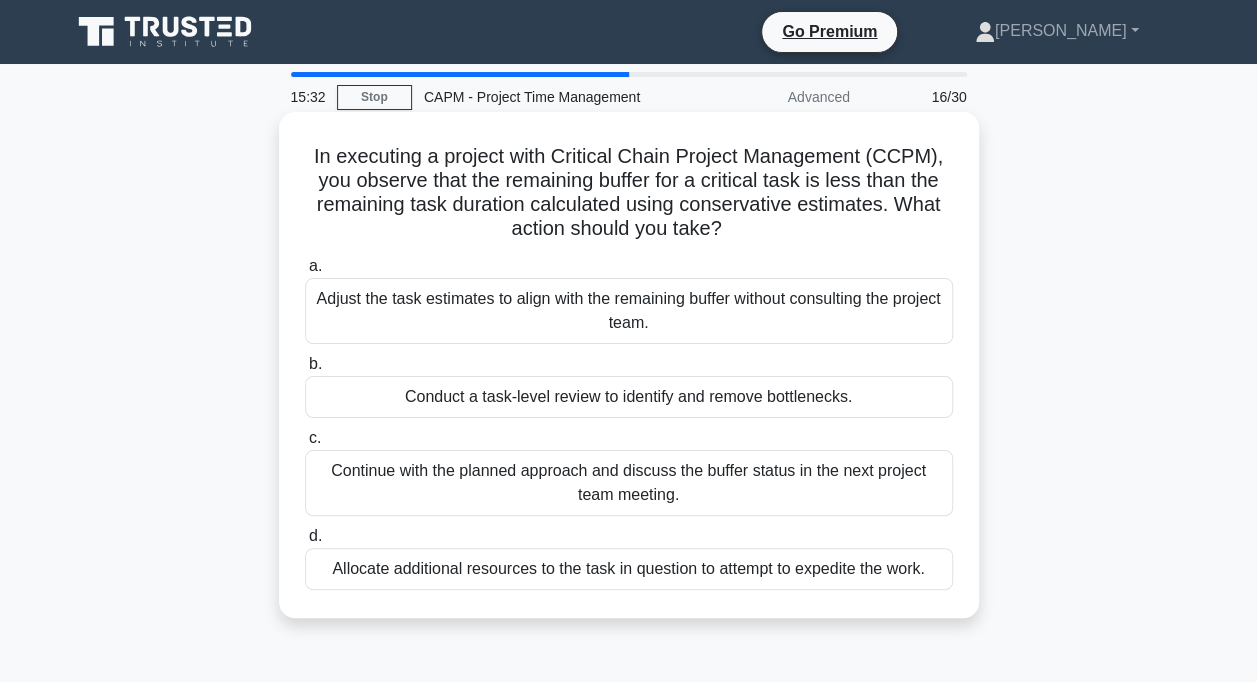 click on "Allocate additional resources to the task in question to attempt to expedite the work." at bounding box center [629, 569] 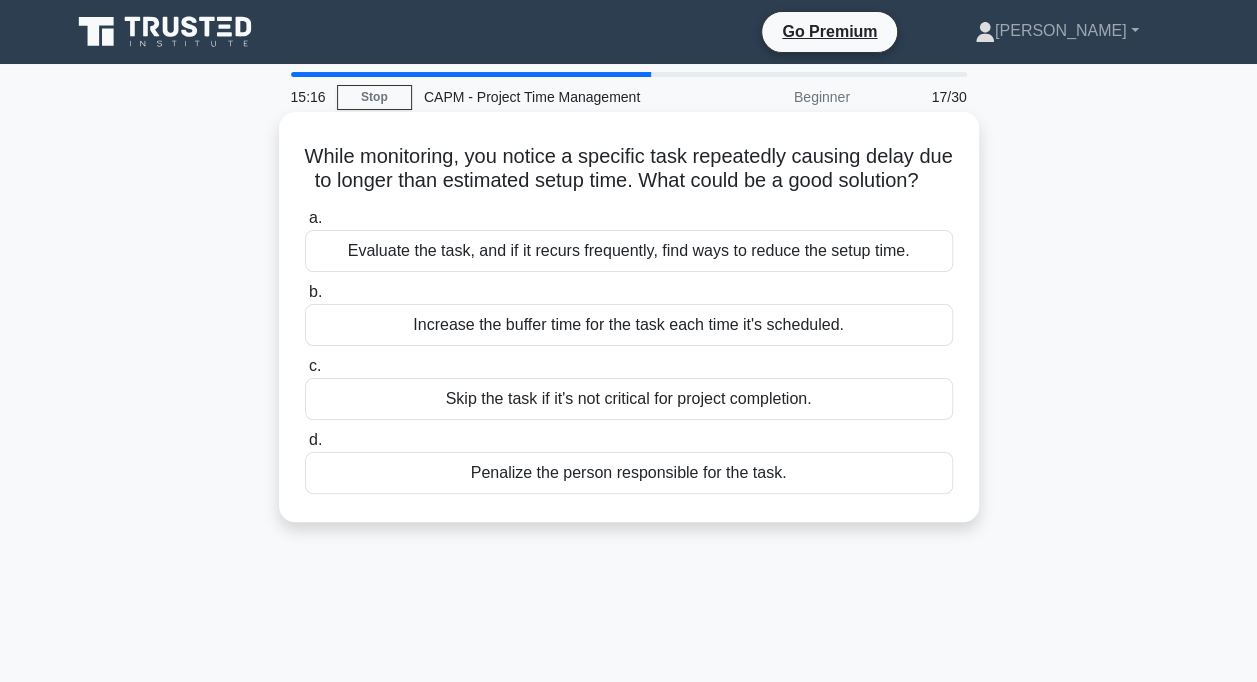 click on "Evaluate the task, and if it recurs frequently, find ways to reduce the setup time." at bounding box center (629, 251) 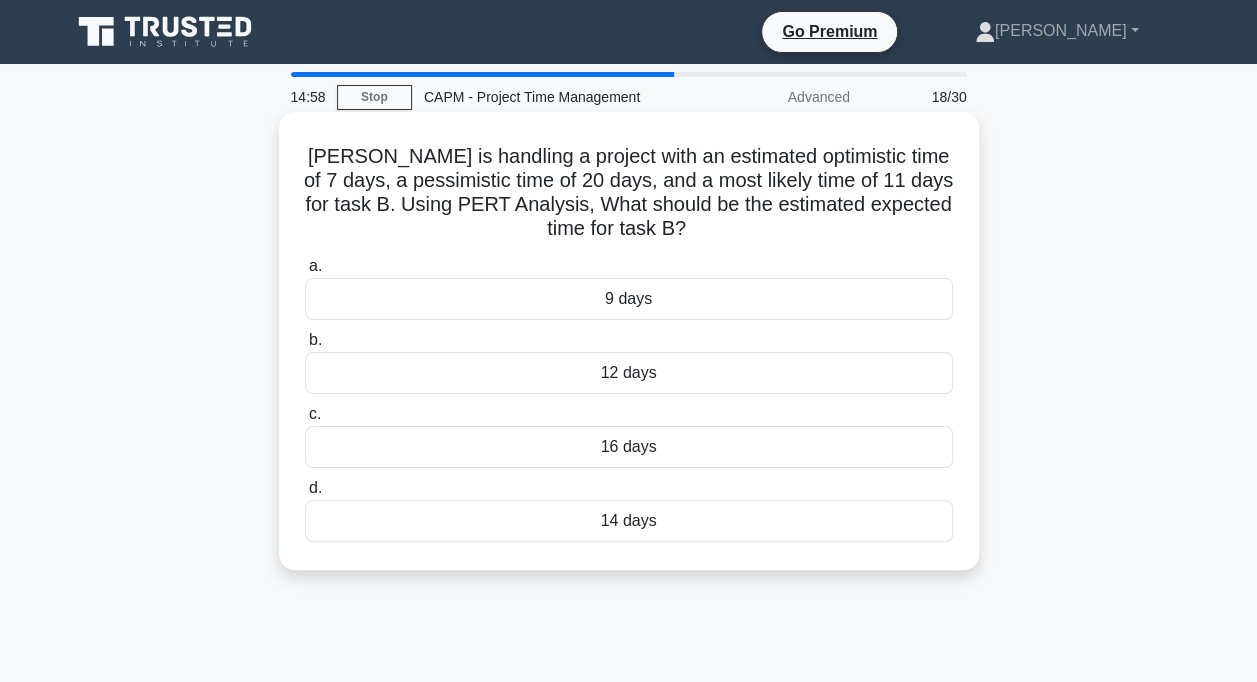 click on "14 days" at bounding box center (629, 521) 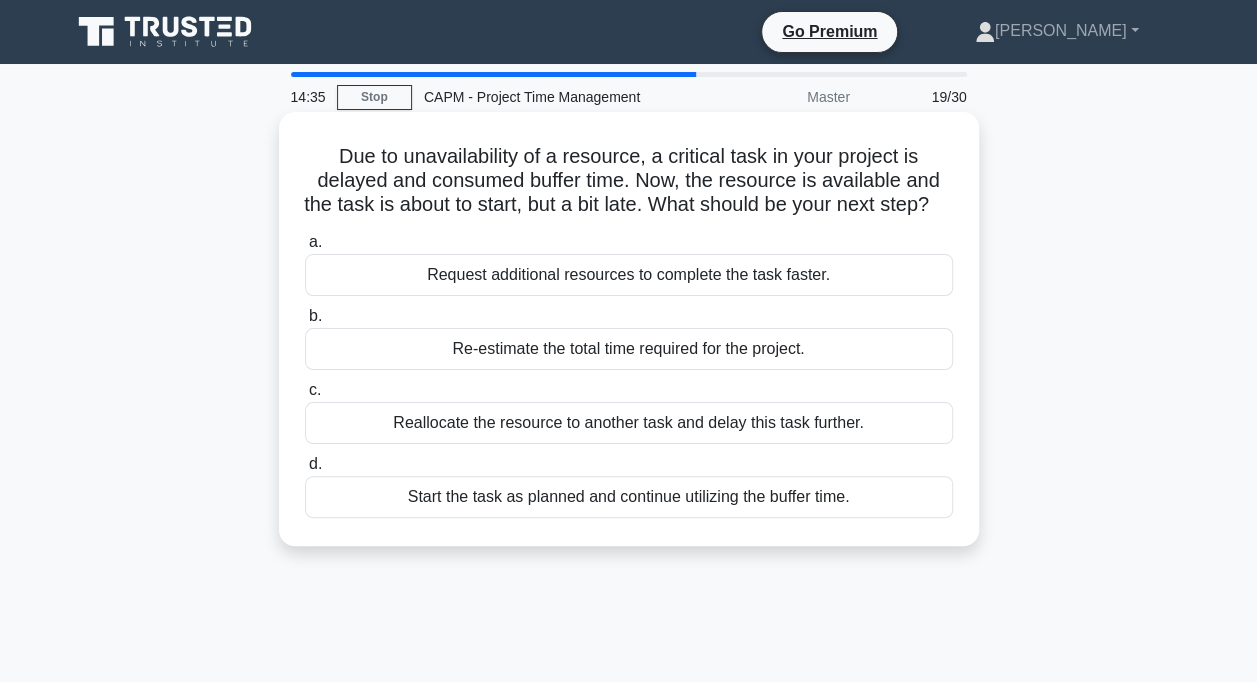 click on "Start the task as planned and continue utilizing the buffer time." at bounding box center (629, 497) 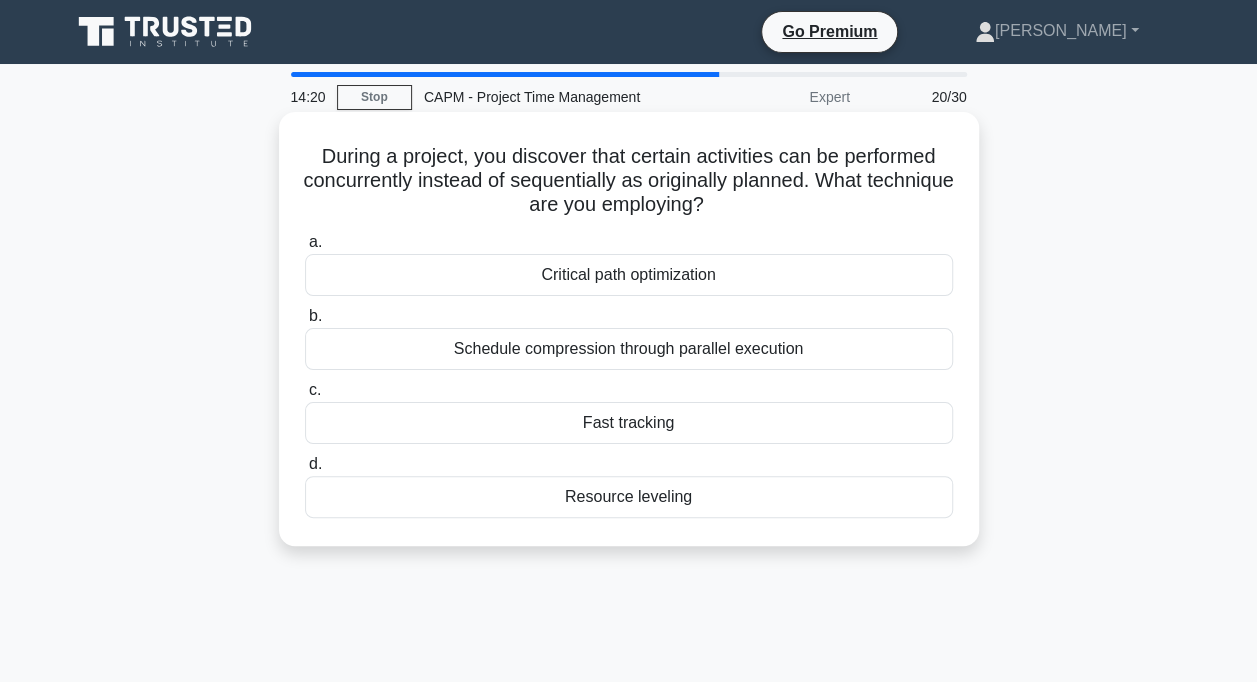 click on "Schedule compression through parallel execution" at bounding box center [629, 349] 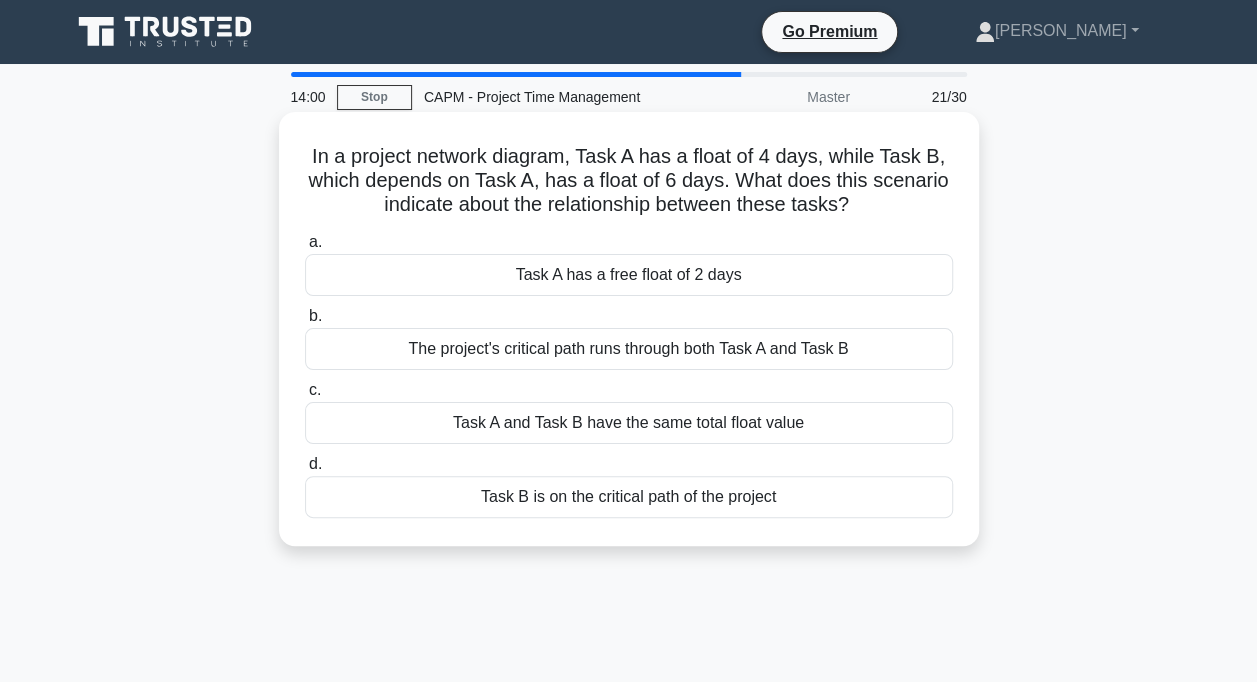 click on "Task A has a free float of 2 days" at bounding box center [629, 275] 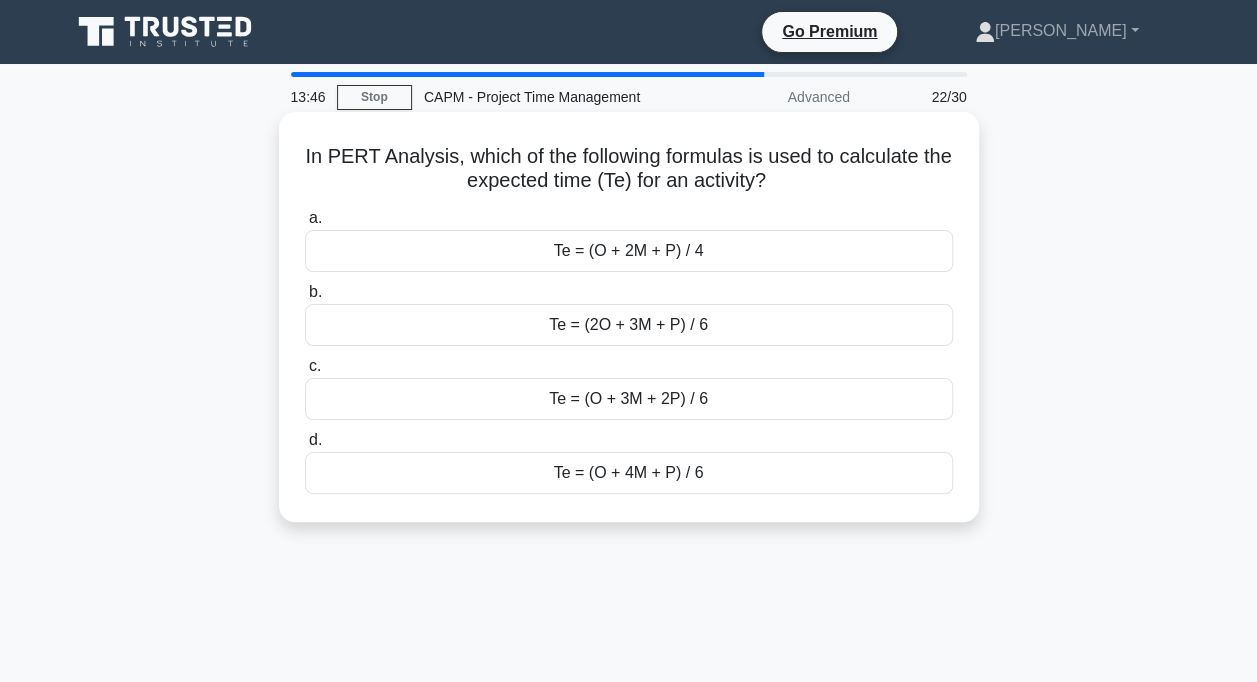 click on "Te = (O + 2M + P) / 4" at bounding box center [629, 251] 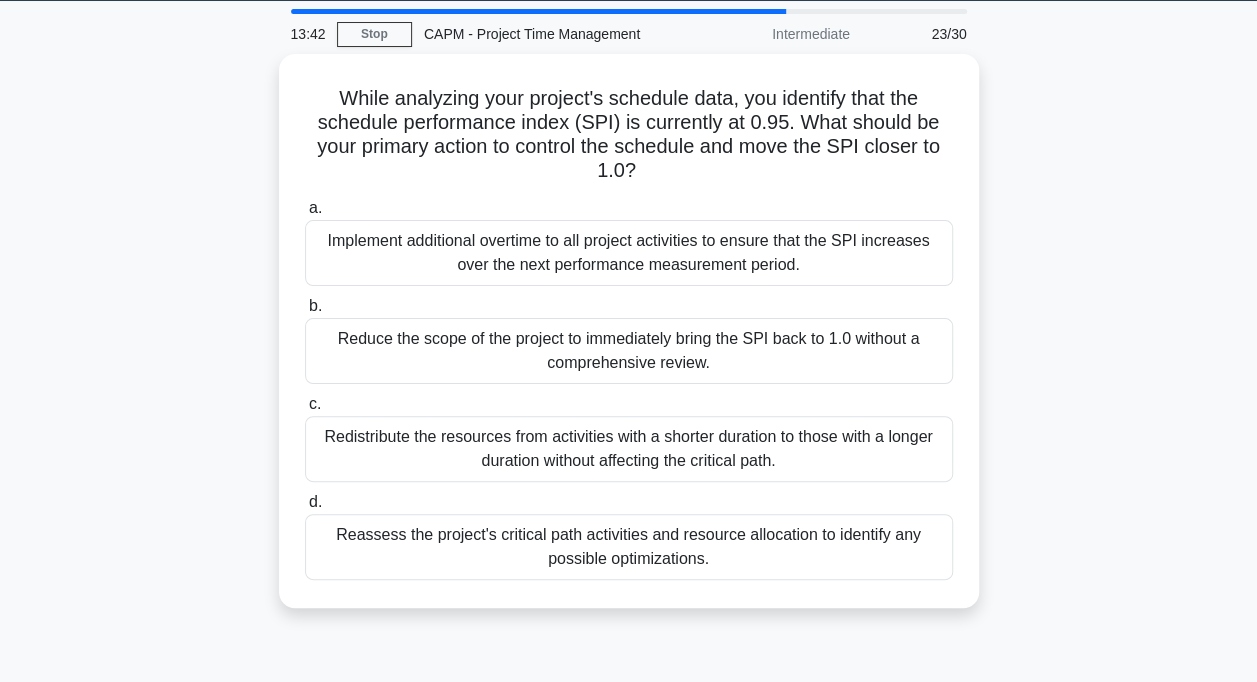 scroll, scrollTop: 69, scrollLeft: 0, axis: vertical 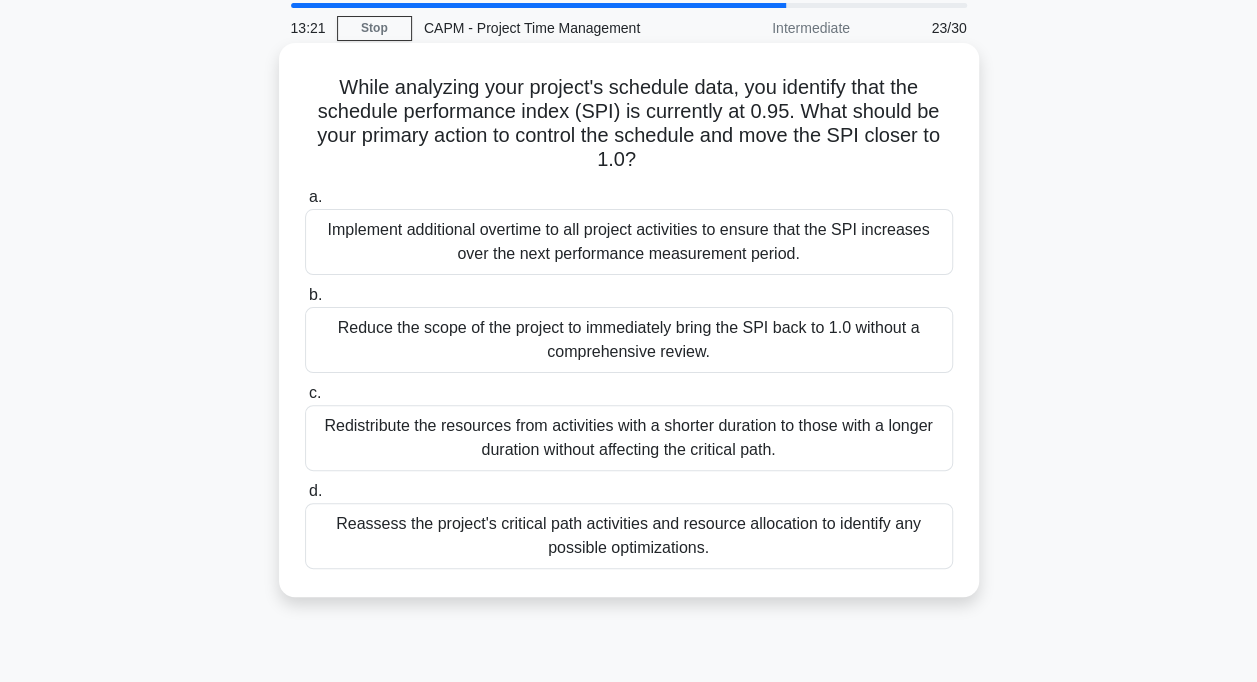 click on "Implement additional overtime to all project activities to ensure that the SPI increases over the next performance measurement period." at bounding box center (629, 242) 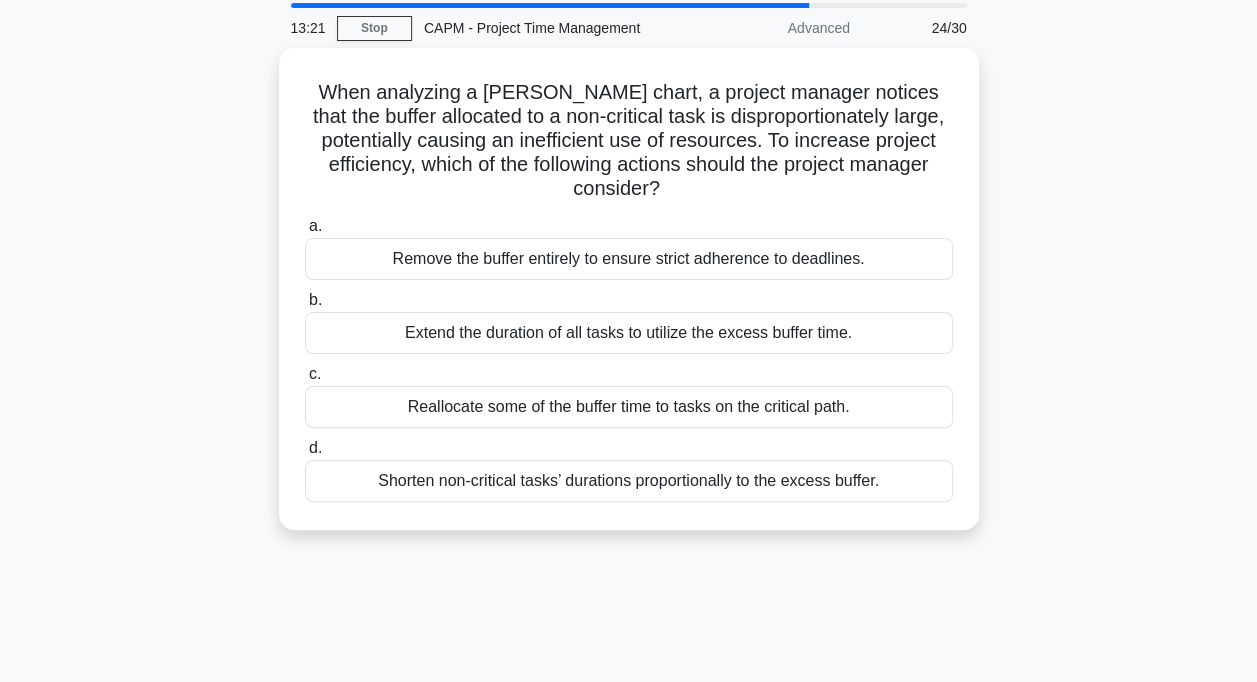 scroll, scrollTop: 0, scrollLeft: 0, axis: both 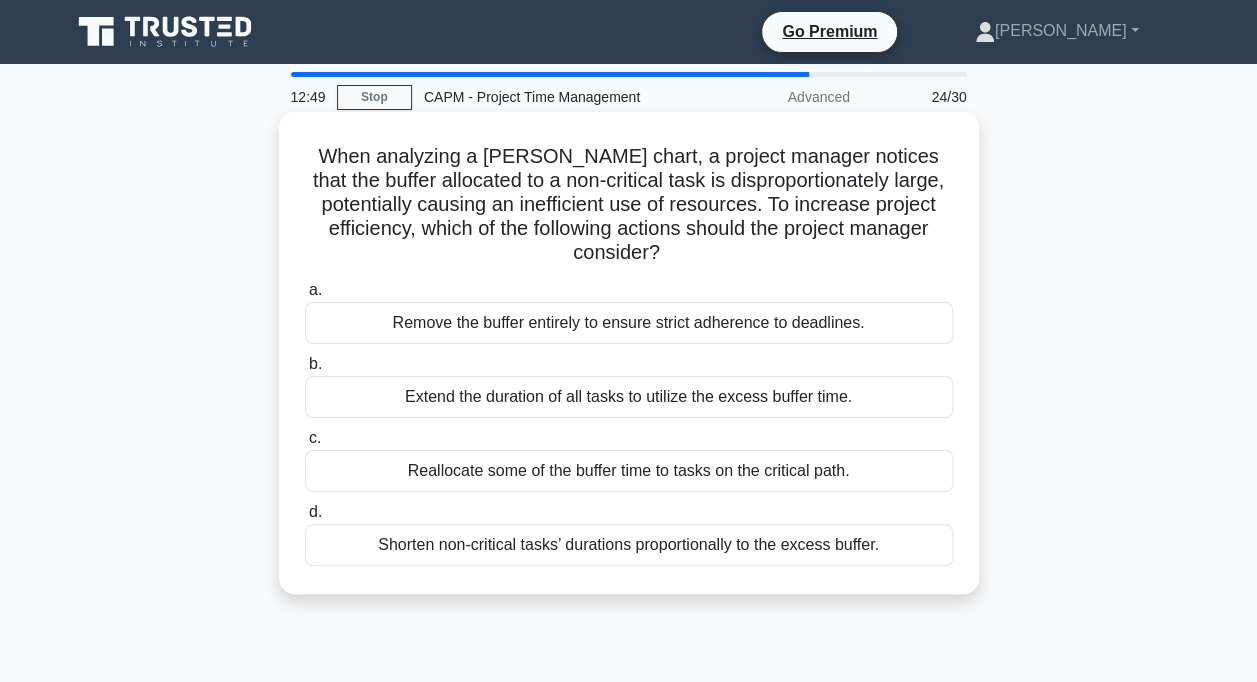 click on "Shorten non-critical tasks’ durations proportionally to the excess buffer." at bounding box center (629, 545) 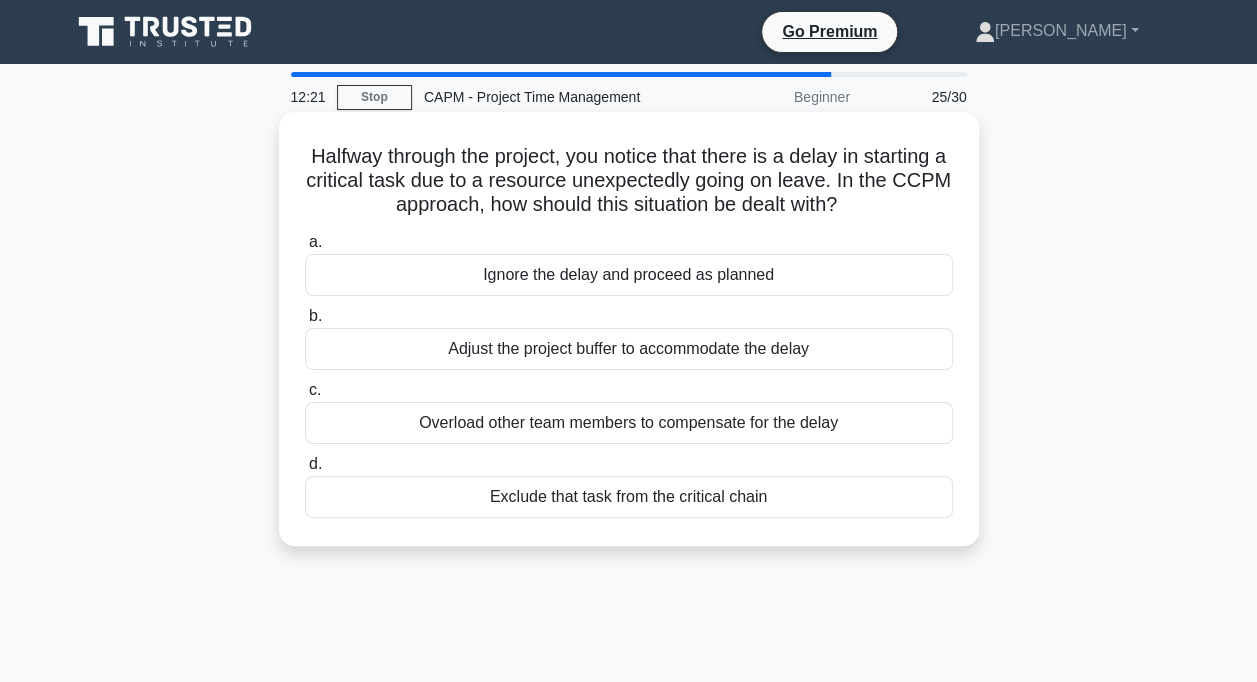 click on "Adjust the project buffer to accommodate the delay" at bounding box center [629, 349] 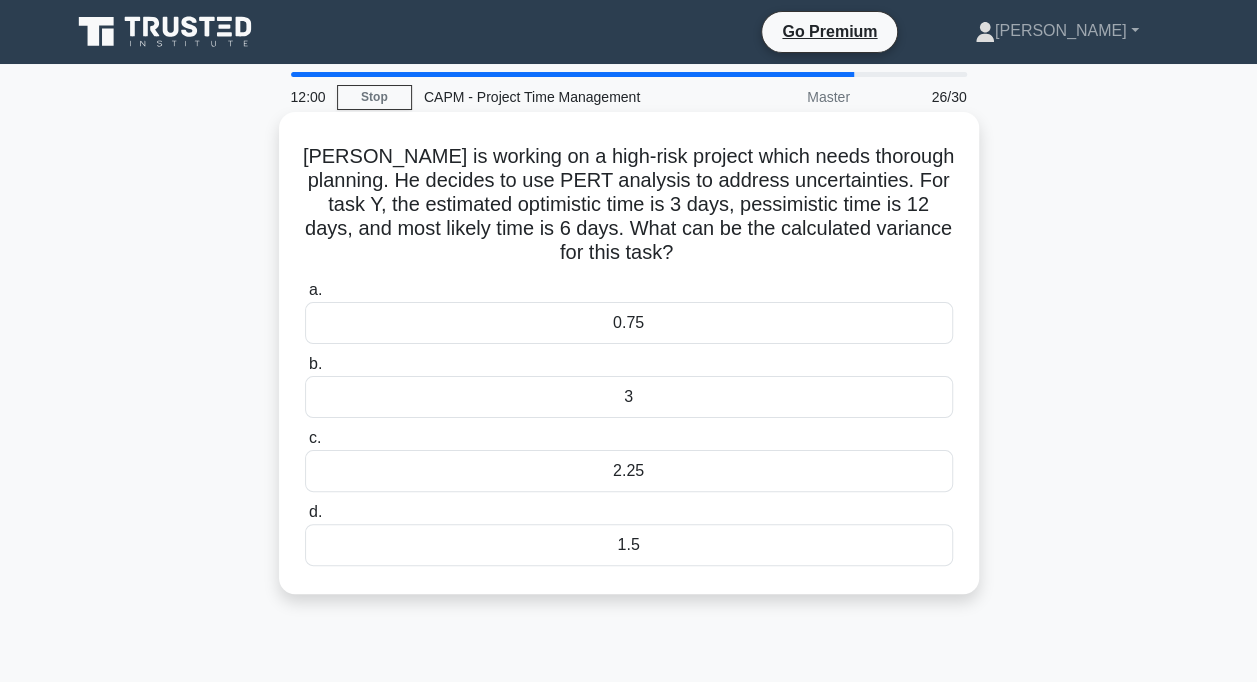 click on "0.75" at bounding box center (629, 323) 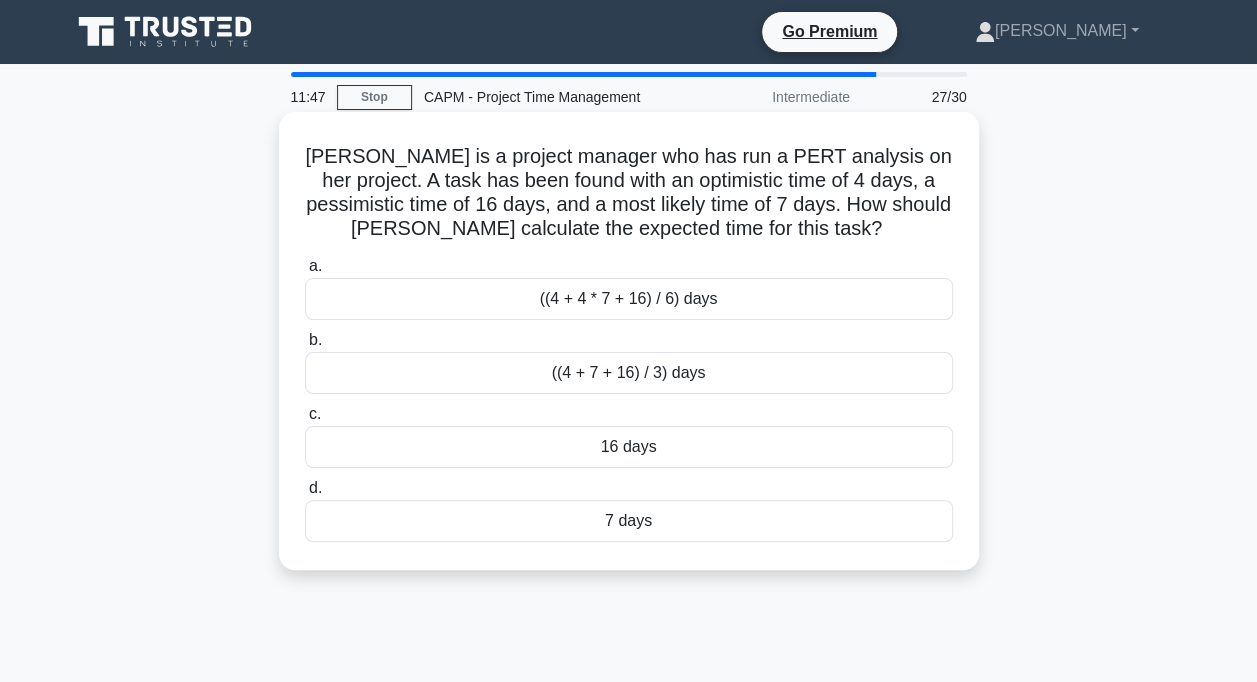 click on "((4 + 7 + 16) / 3) days" at bounding box center [629, 373] 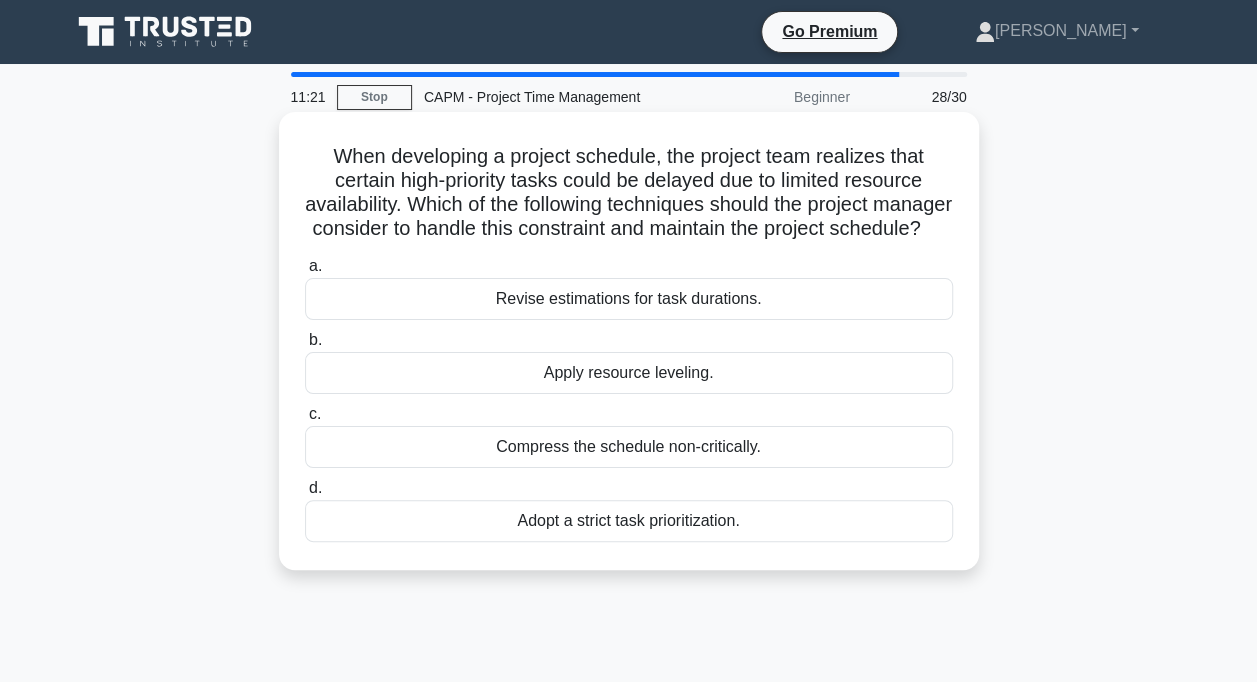 click on "Revise estimations for task durations." at bounding box center (629, 299) 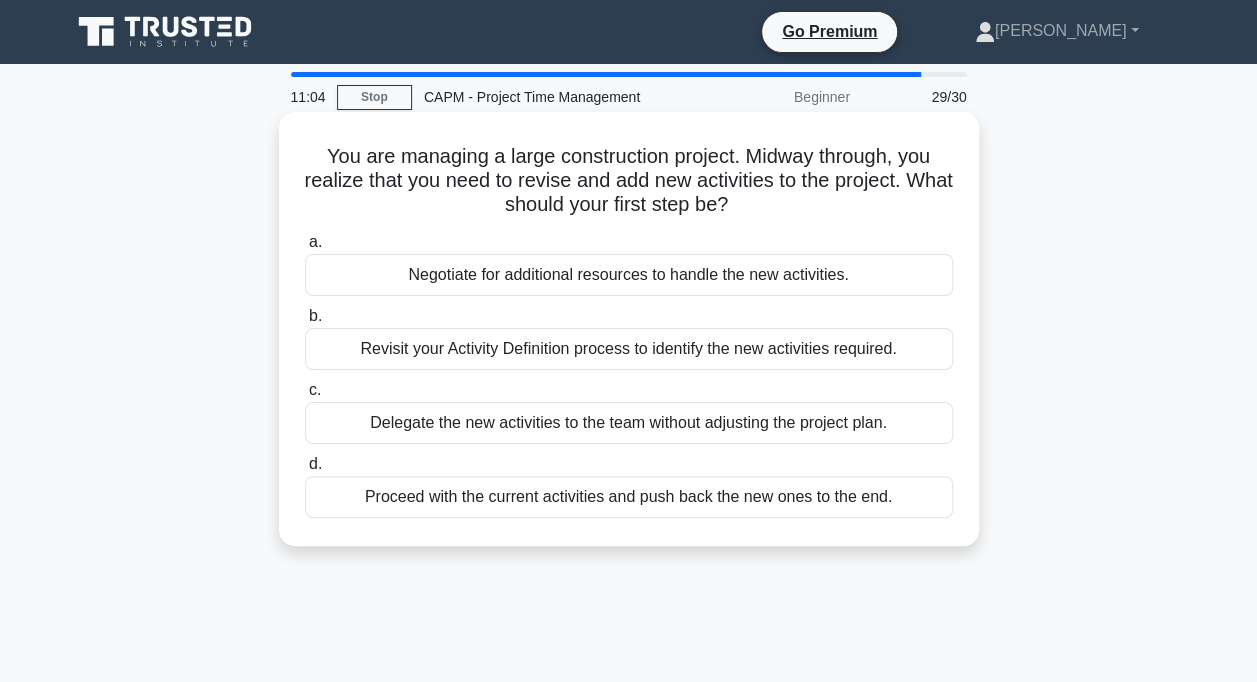 click on "Revisit your Activity Definition process to identify the new activities required." at bounding box center (629, 349) 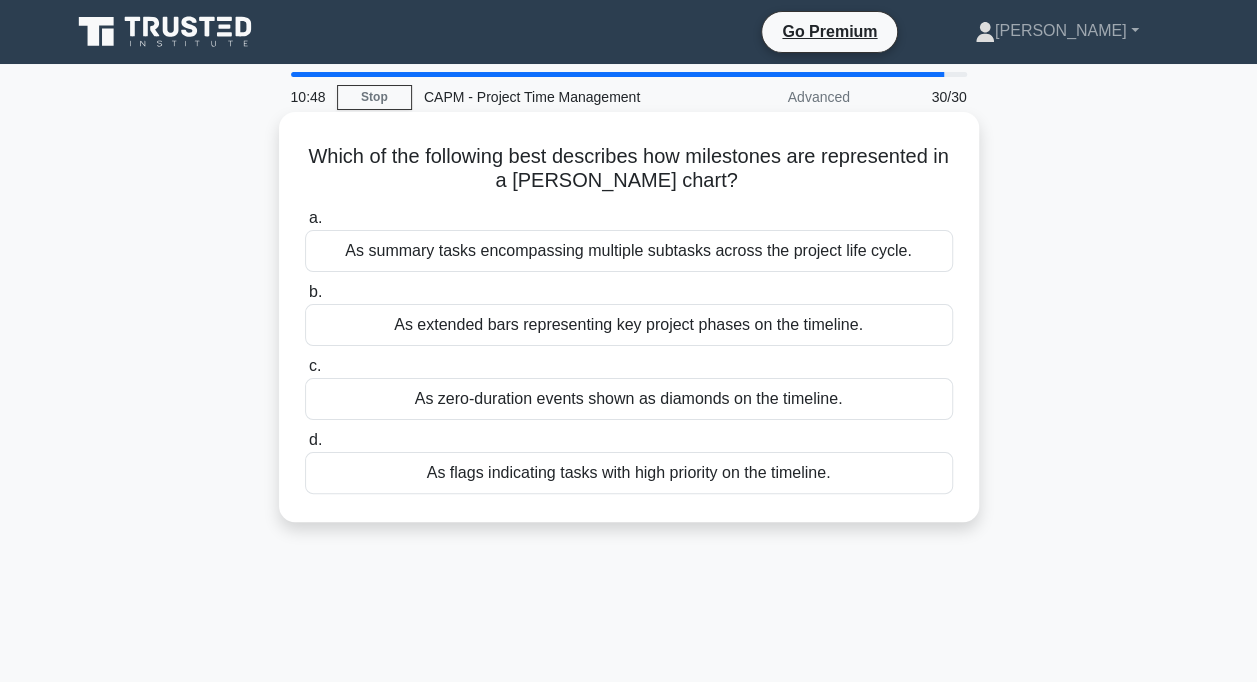 click on "As zero-duration events shown as diamonds on the timeline." at bounding box center [629, 399] 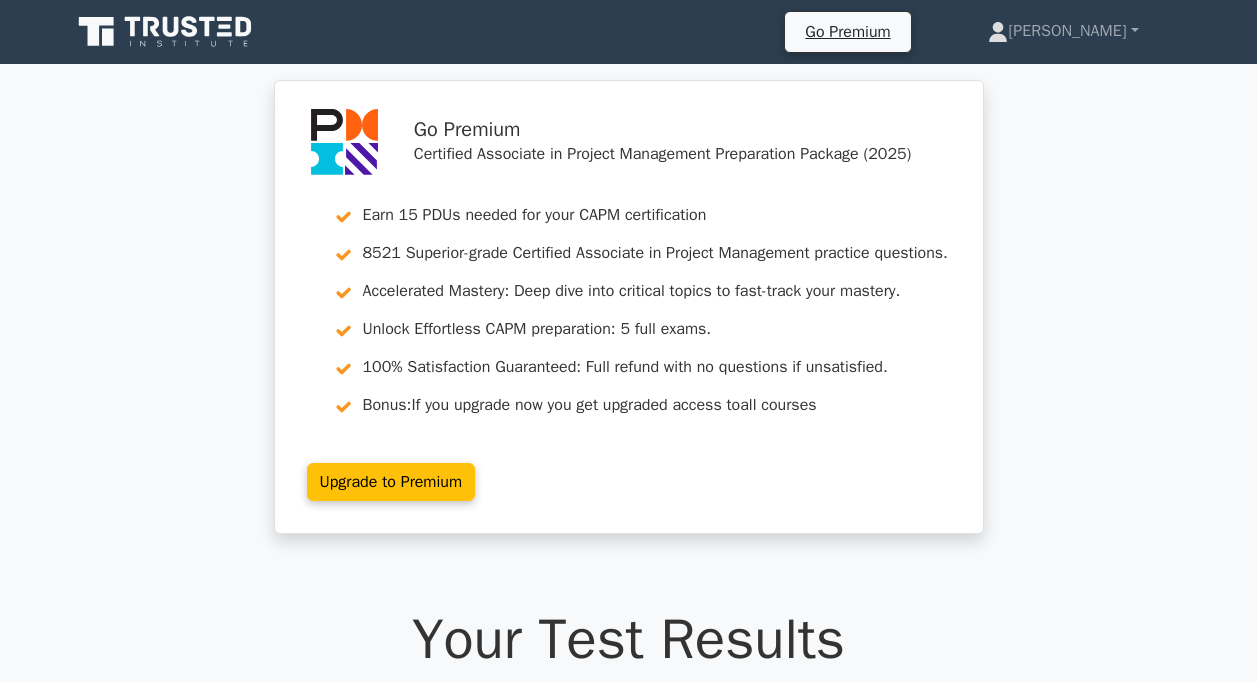 scroll, scrollTop: 0, scrollLeft: 0, axis: both 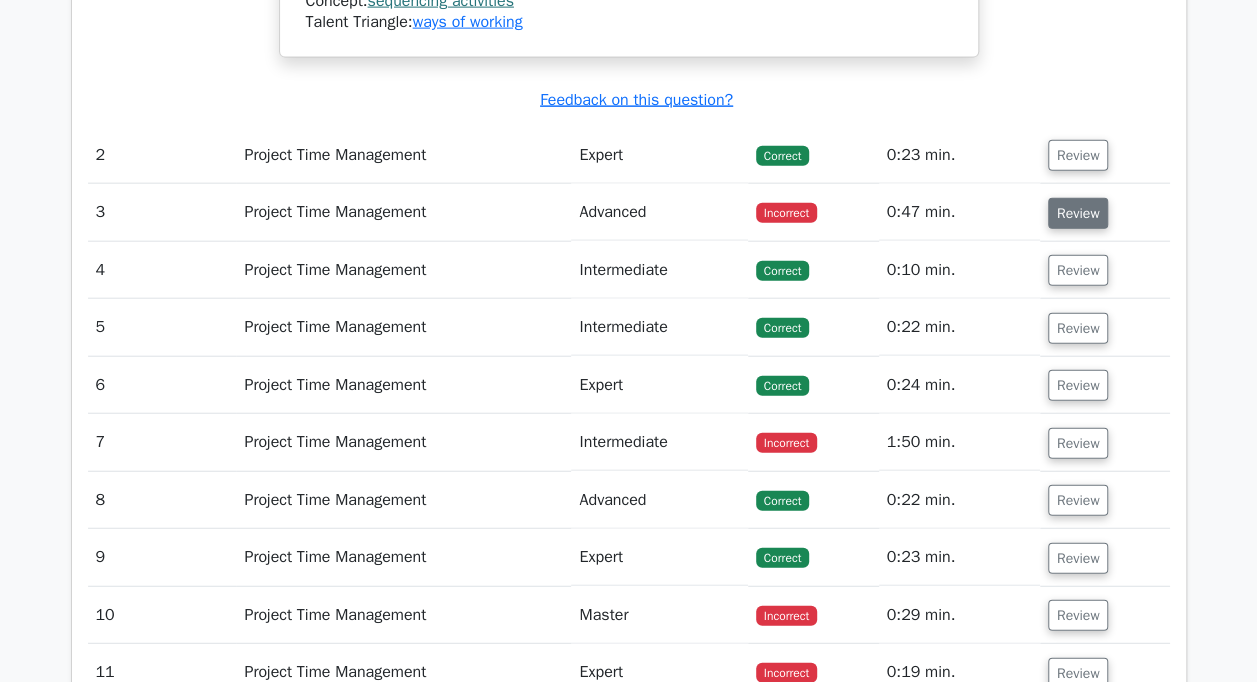 click on "Review" at bounding box center [1078, 213] 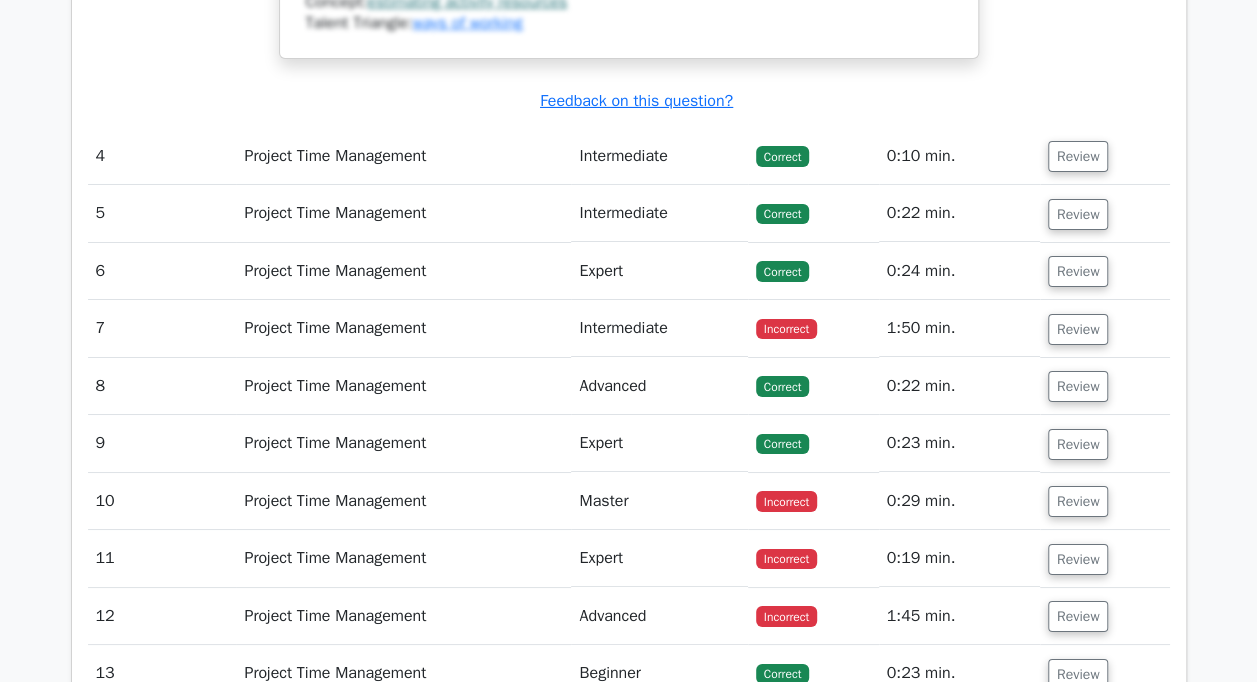 scroll, scrollTop: 3451, scrollLeft: 0, axis: vertical 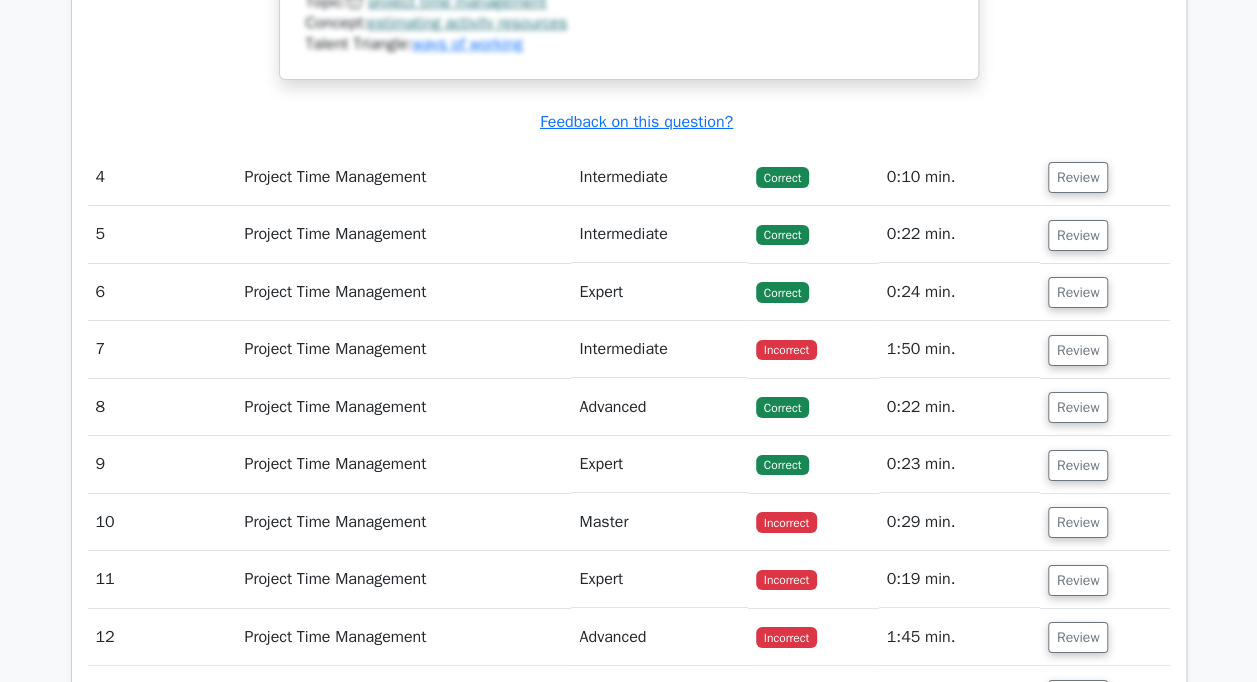 click on "Review" at bounding box center [1105, 349] 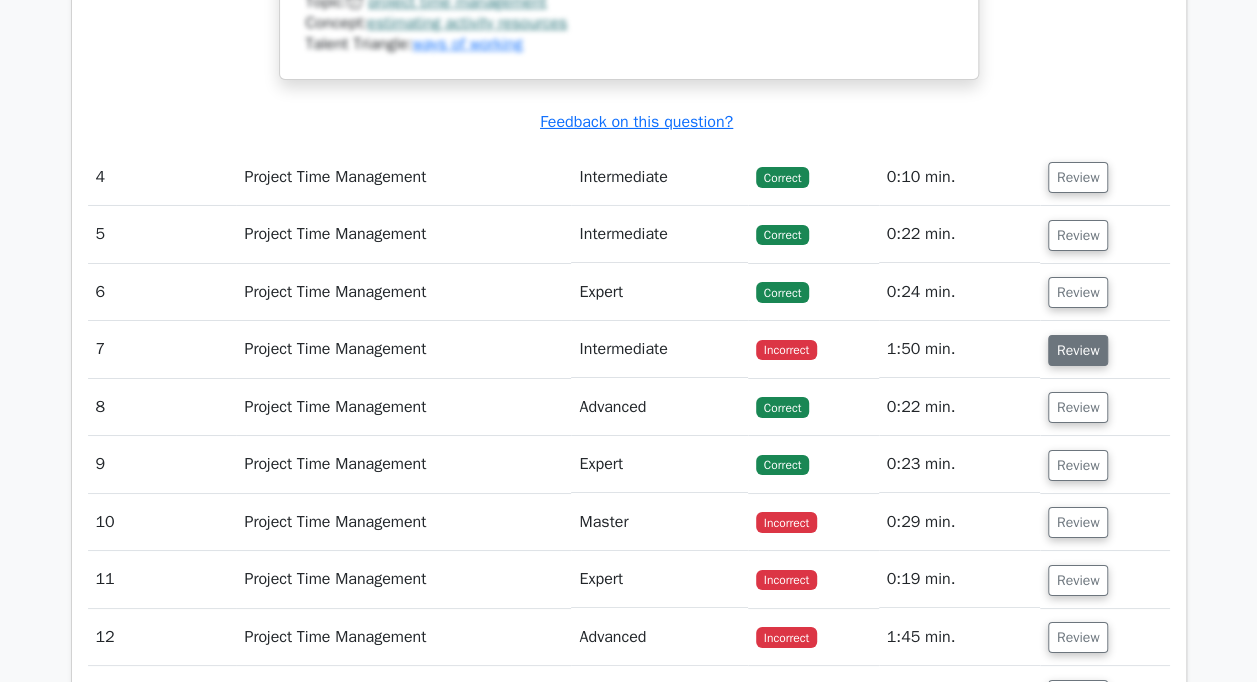 click on "Review" at bounding box center (1078, 350) 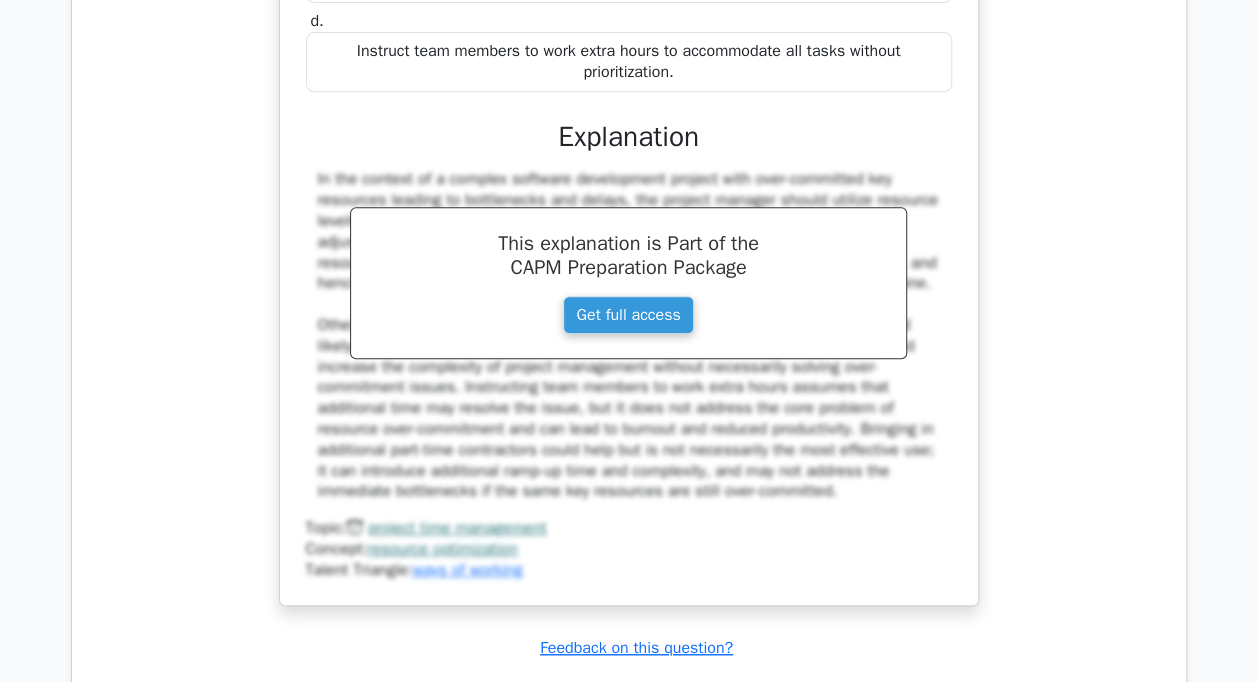 scroll, scrollTop: 3720, scrollLeft: 0, axis: vertical 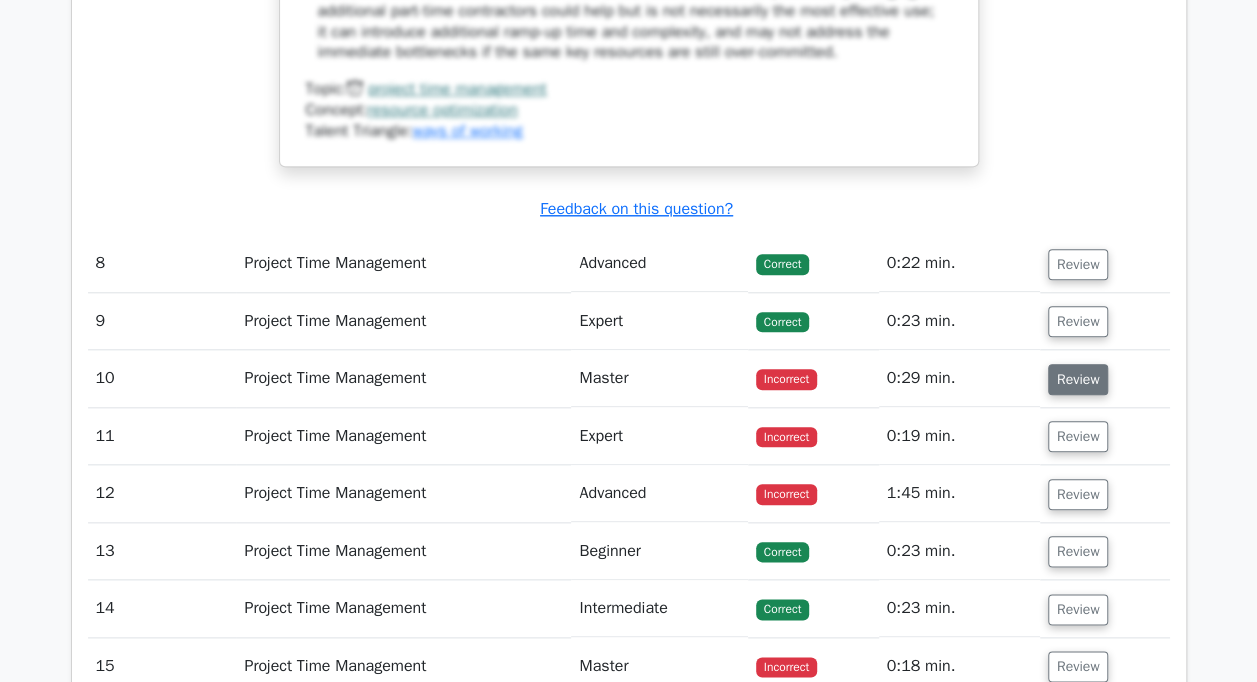 click on "Review" at bounding box center (1078, 379) 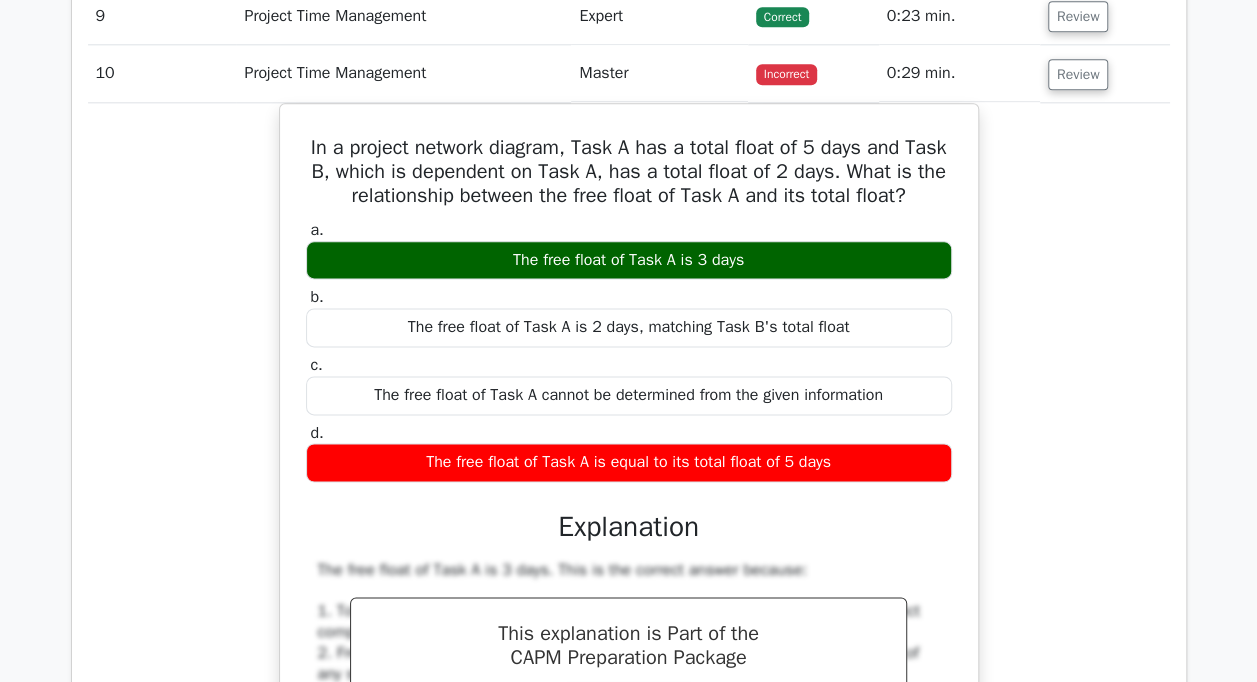 scroll, scrollTop: 4909, scrollLeft: 0, axis: vertical 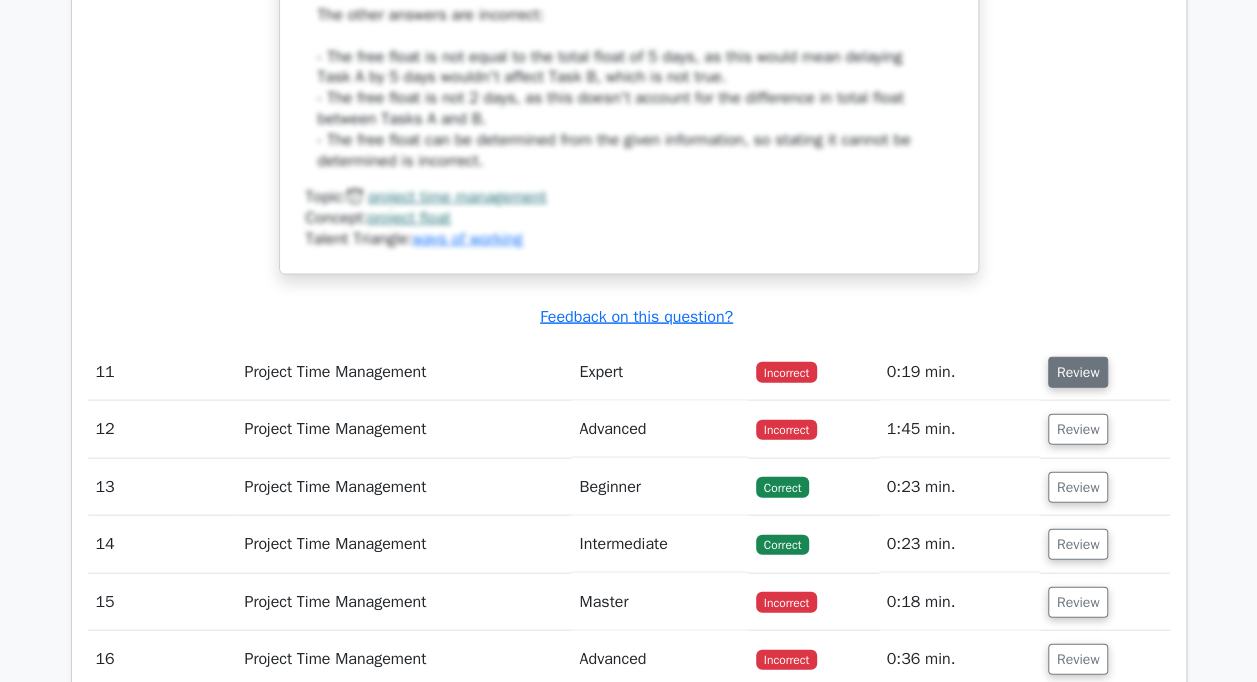 click on "Review" at bounding box center (1078, 372) 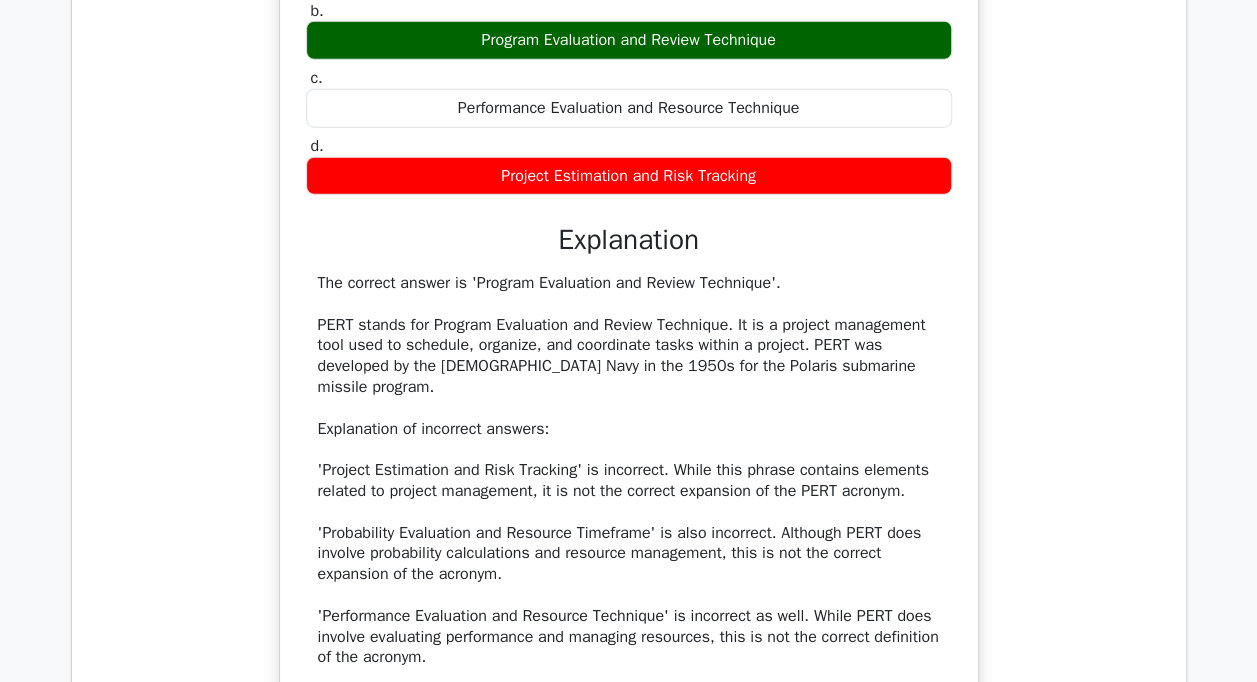 scroll, scrollTop: 6335, scrollLeft: 0, axis: vertical 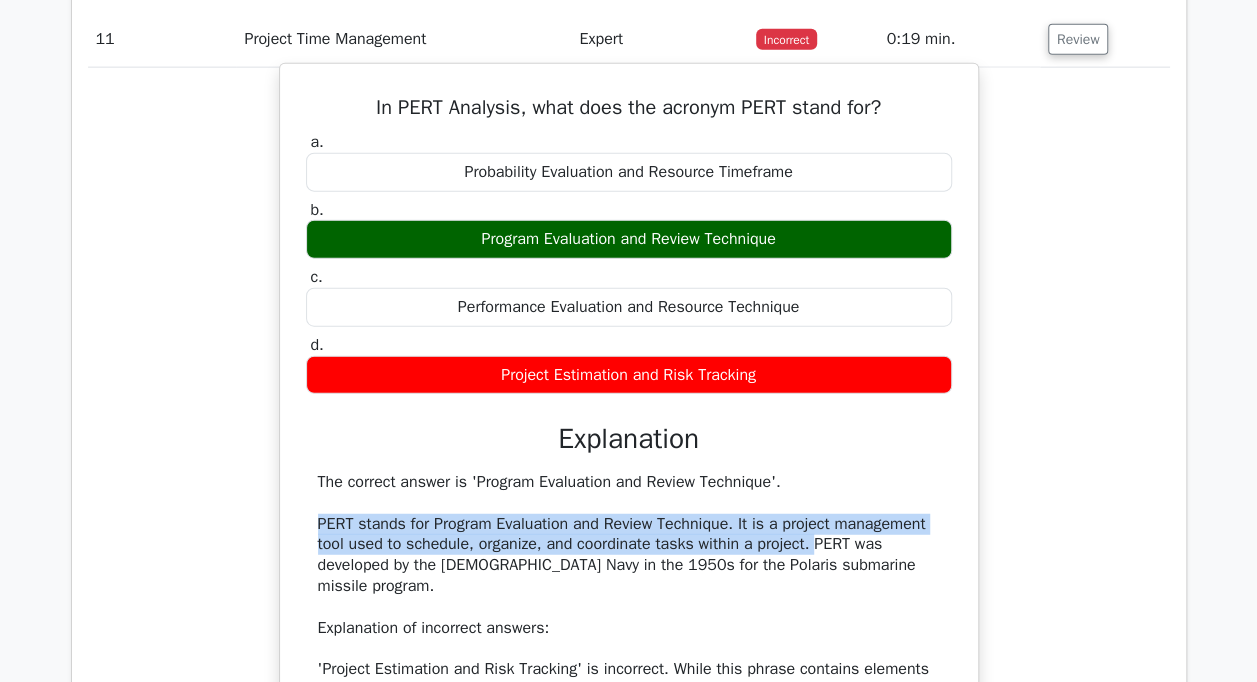drag, startPoint x: 312, startPoint y: 503, endPoint x: 813, endPoint y: 522, distance: 501.36014 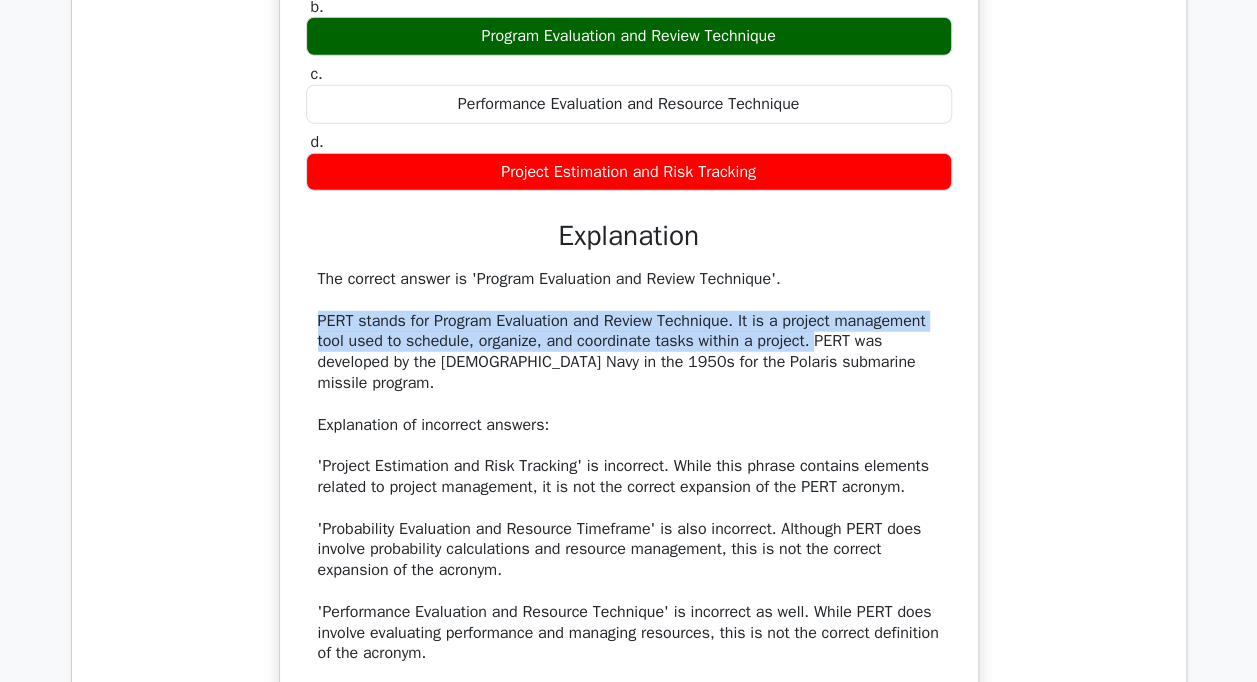 scroll, scrollTop: 6390, scrollLeft: 0, axis: vertical 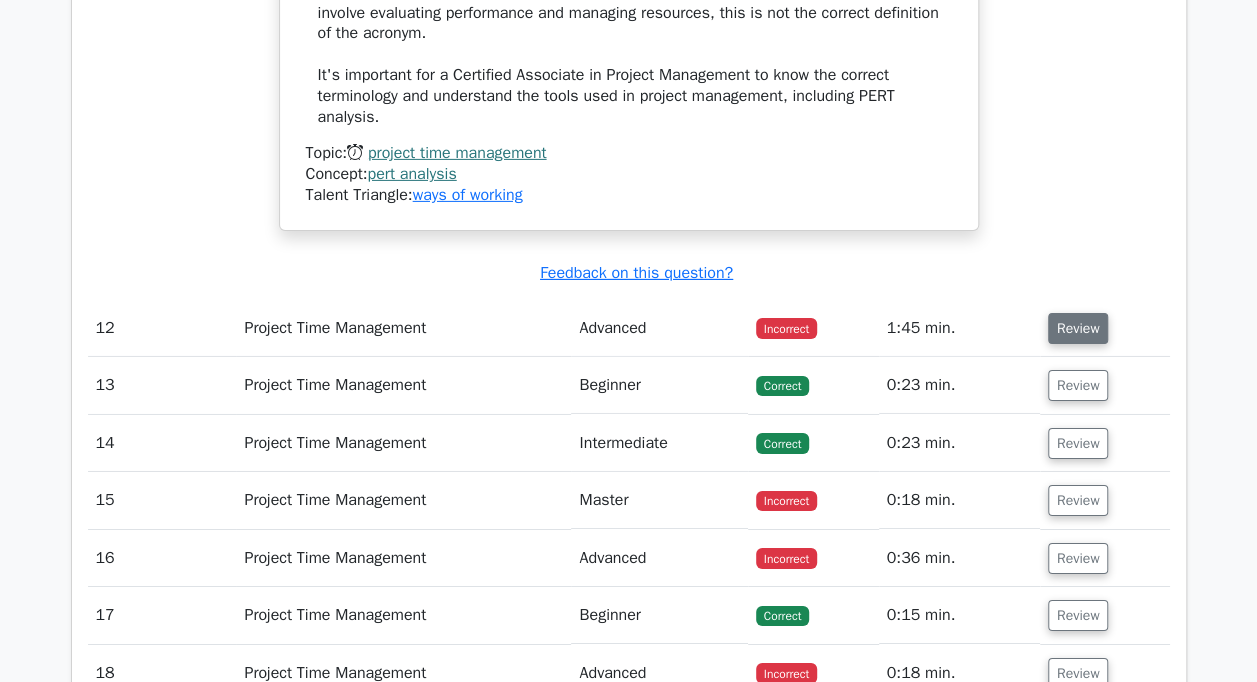 click on "Review" at bounding box center [1078, 328] 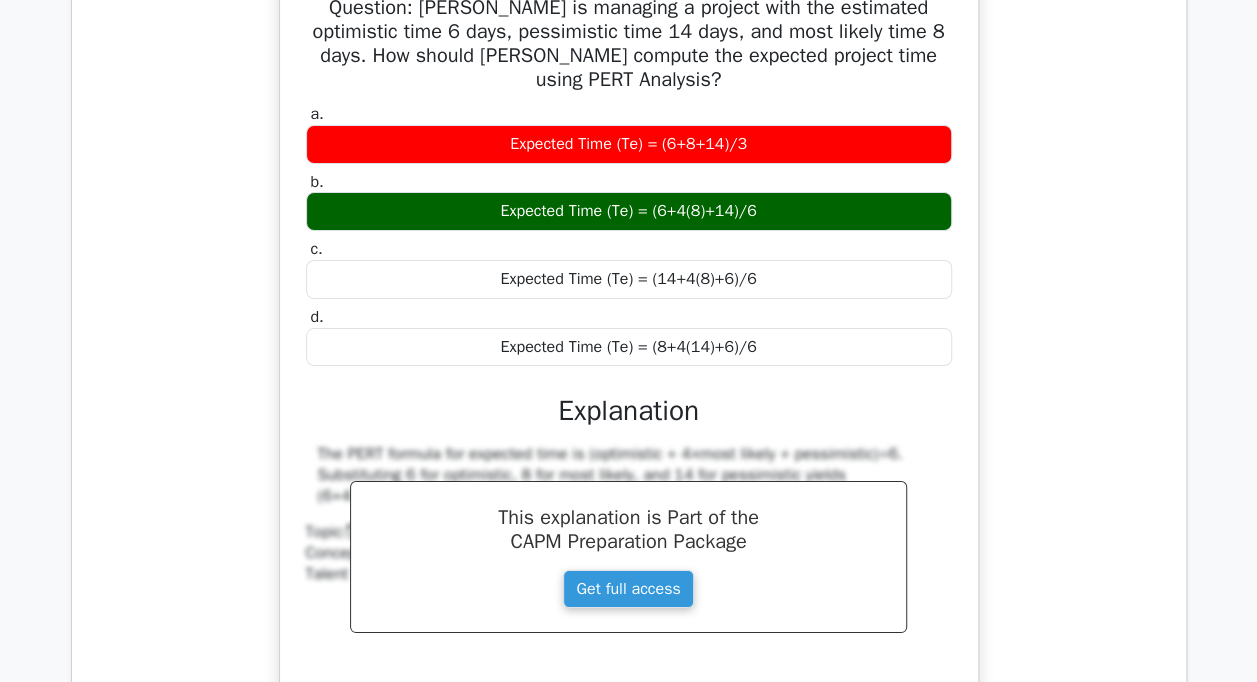scroll, scrollTop: 7376, scrollLeft: 0, axis: vertical 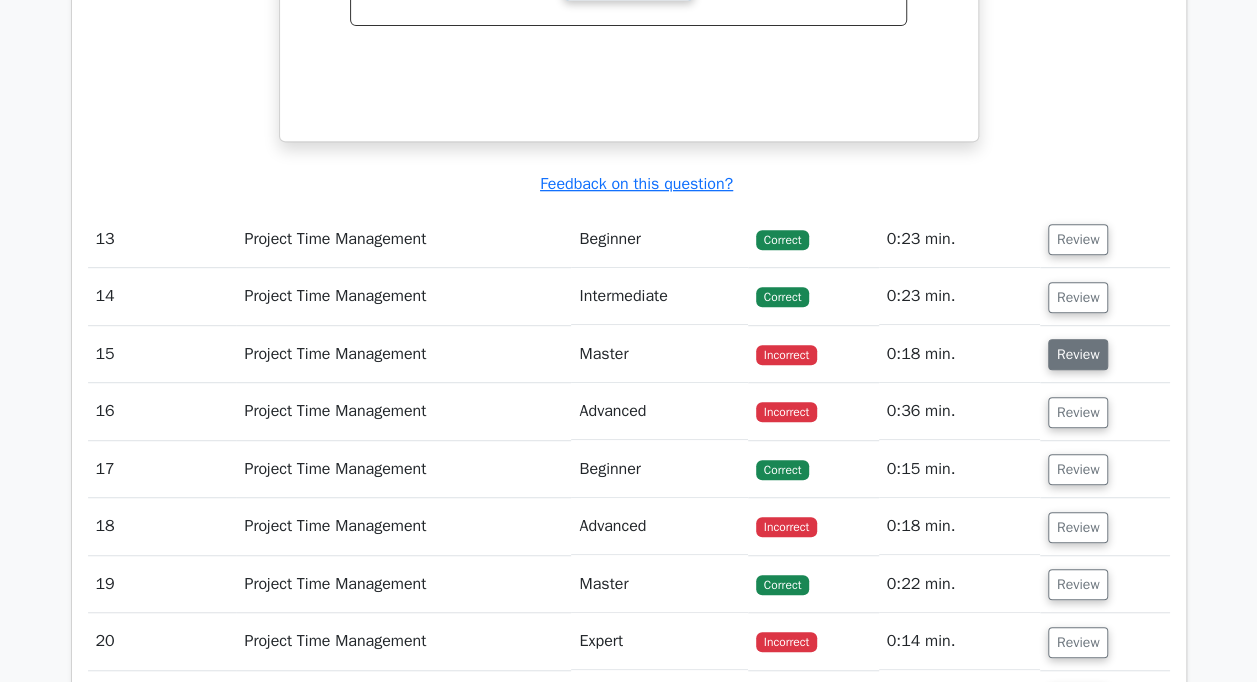 click on "Review" at bounding box center (1078, 354) 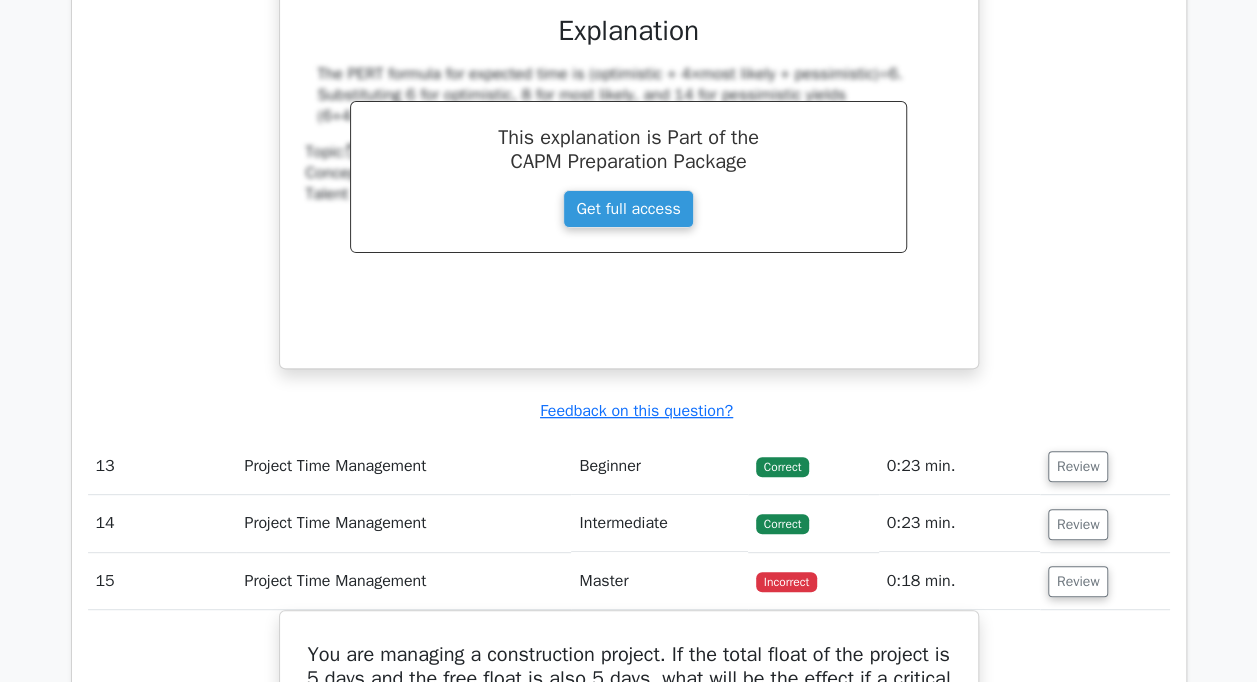 scroll, scrollTop: 7698, scrollLeft: 0, axis: vertical 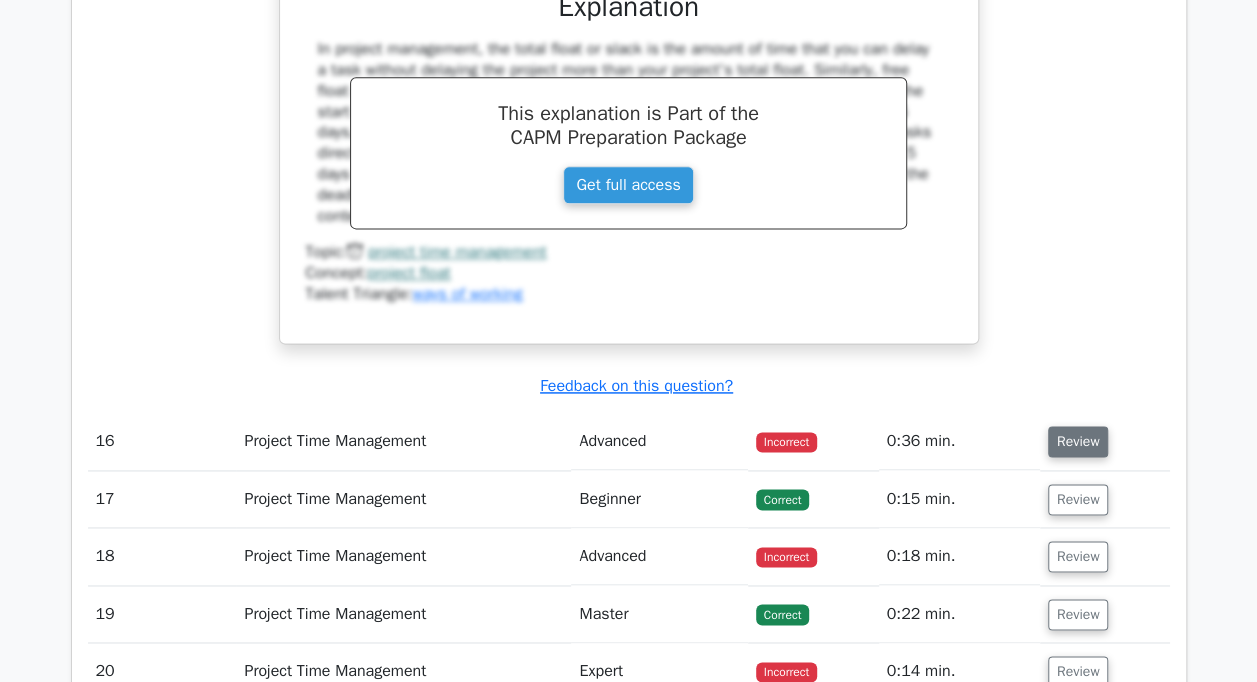 click on "Review" at bounding box center [1078, 441] 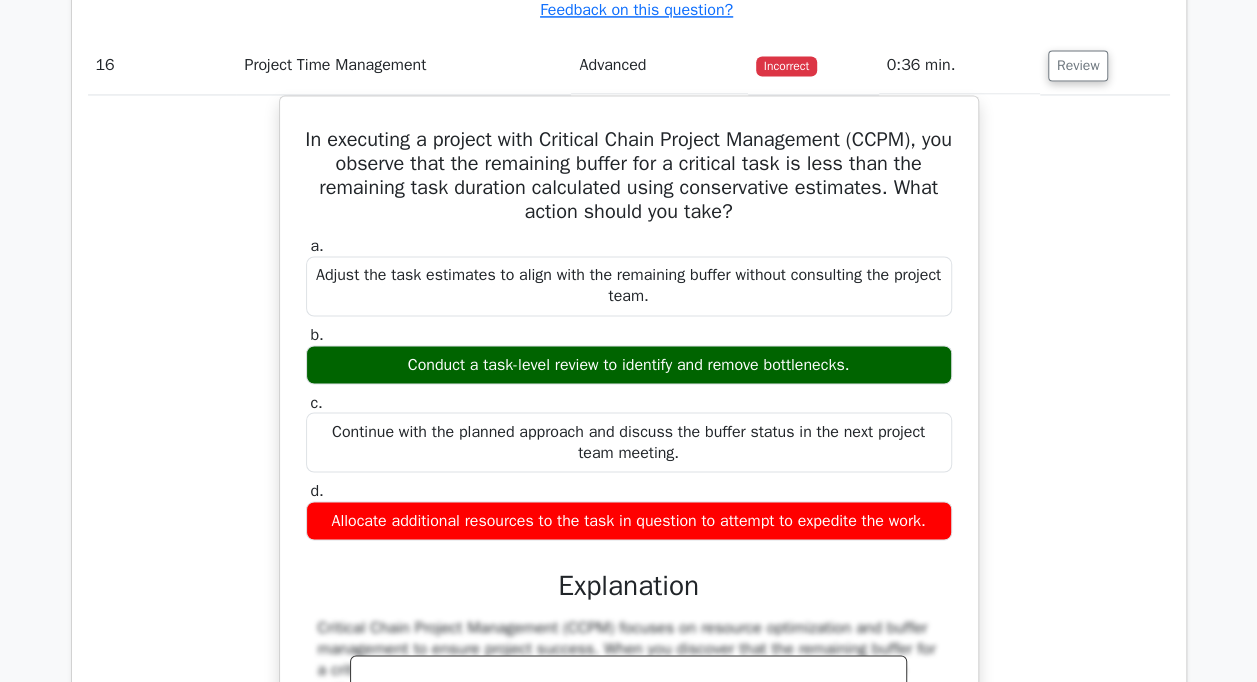 scroll, scrollTop: 9139, scrollLeft: 0, axis: vertical 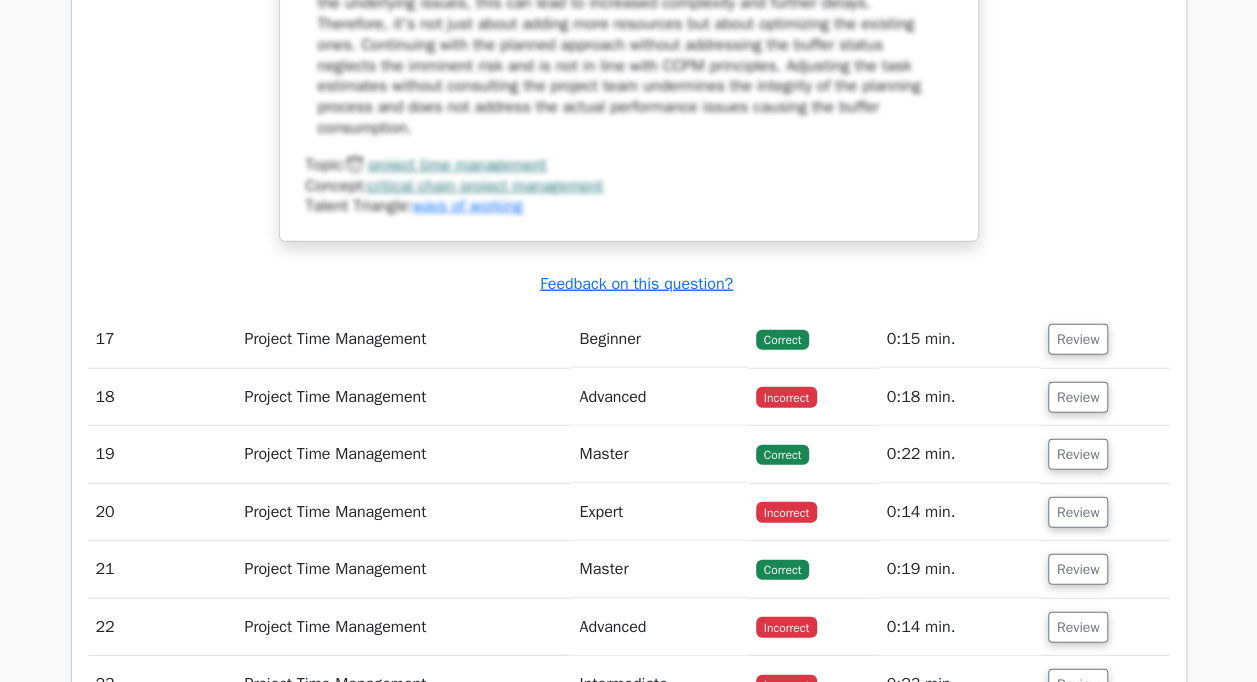 click on "Review" at bounding box center [1105, 397] 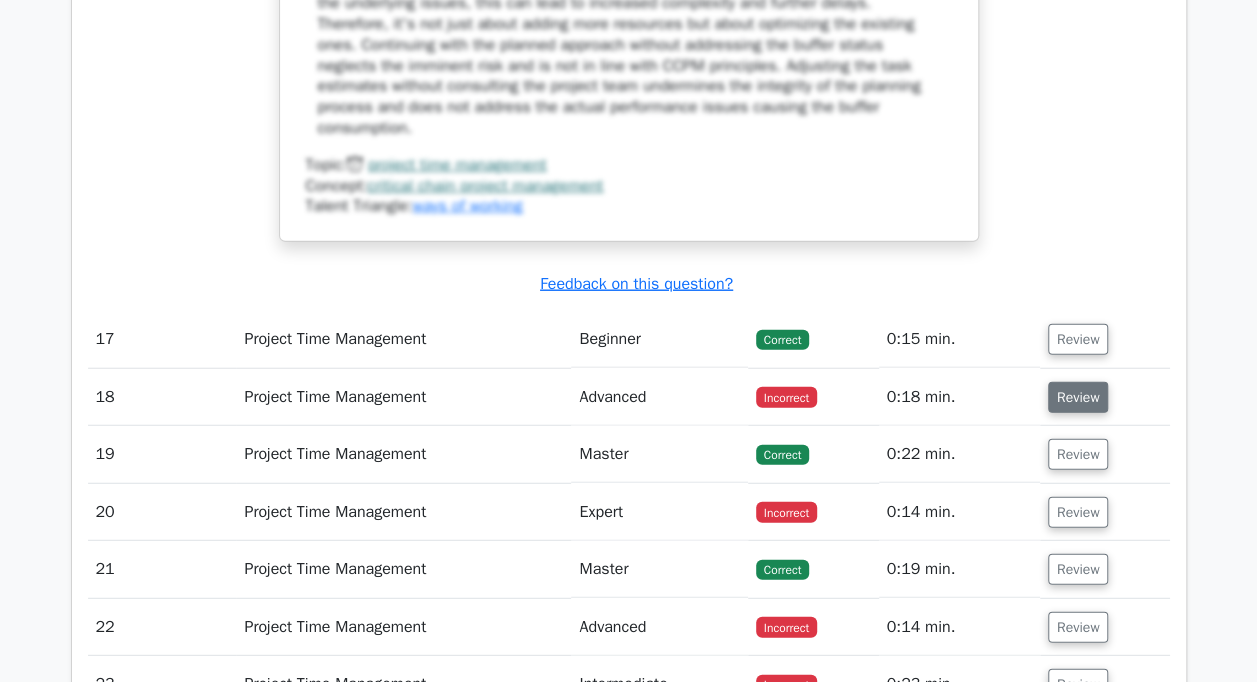 click on "Review" at bounding box center (1078, 397) 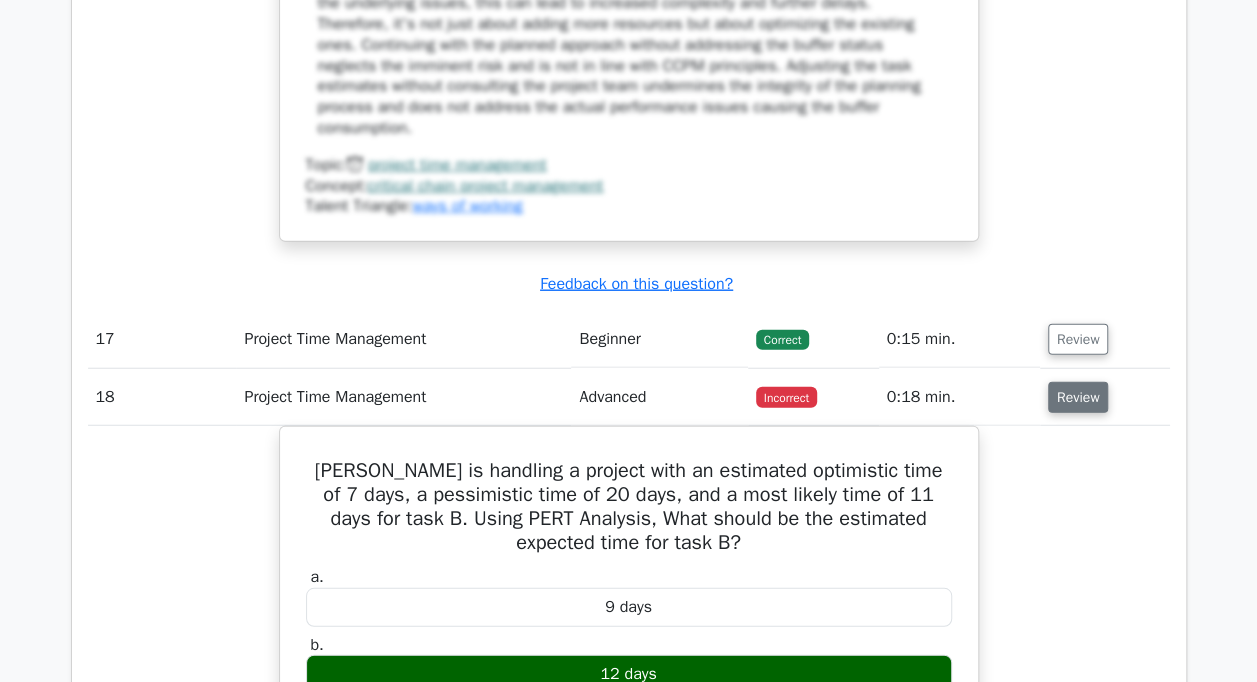 type 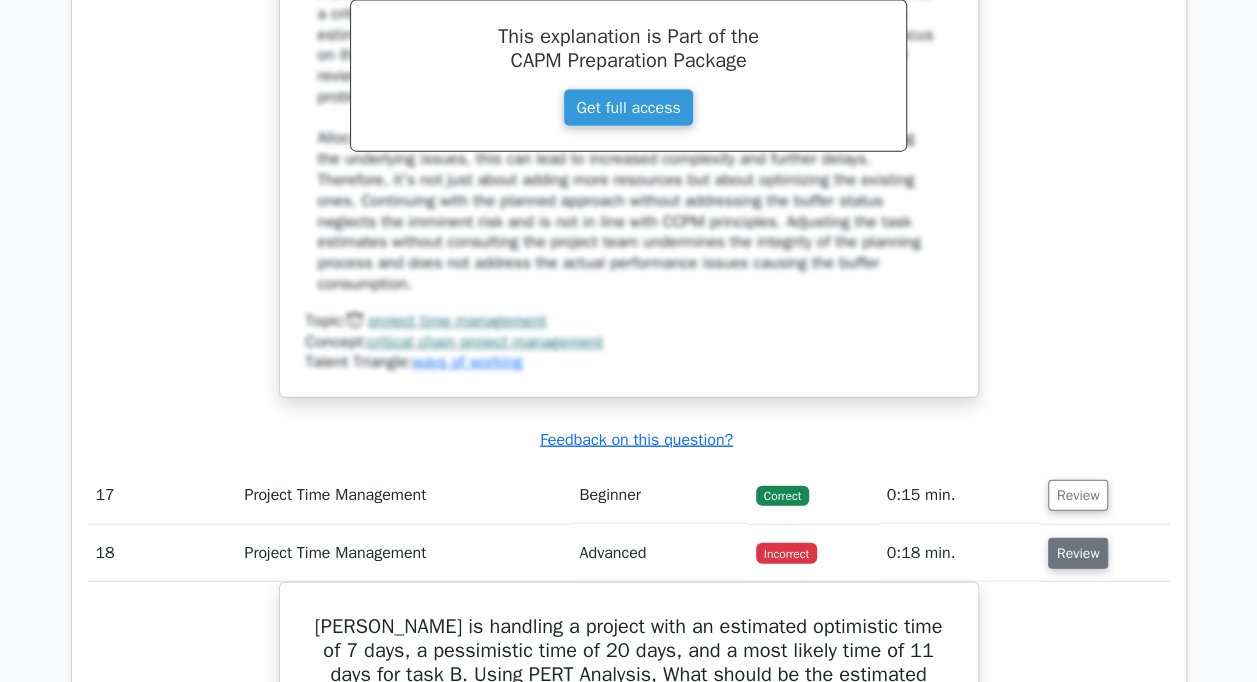scroll, scrollTop: 9766, scrollLeft: 0, axis: vertical 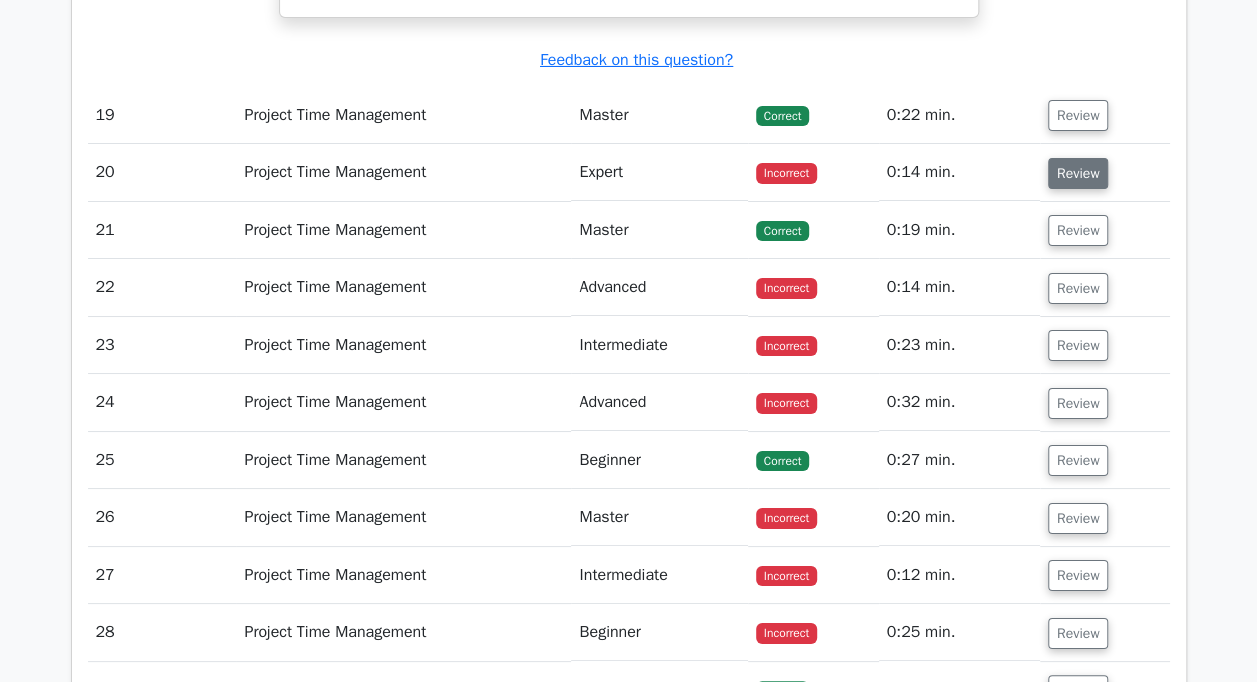click on "Review" at bounding box center [1078, 173] 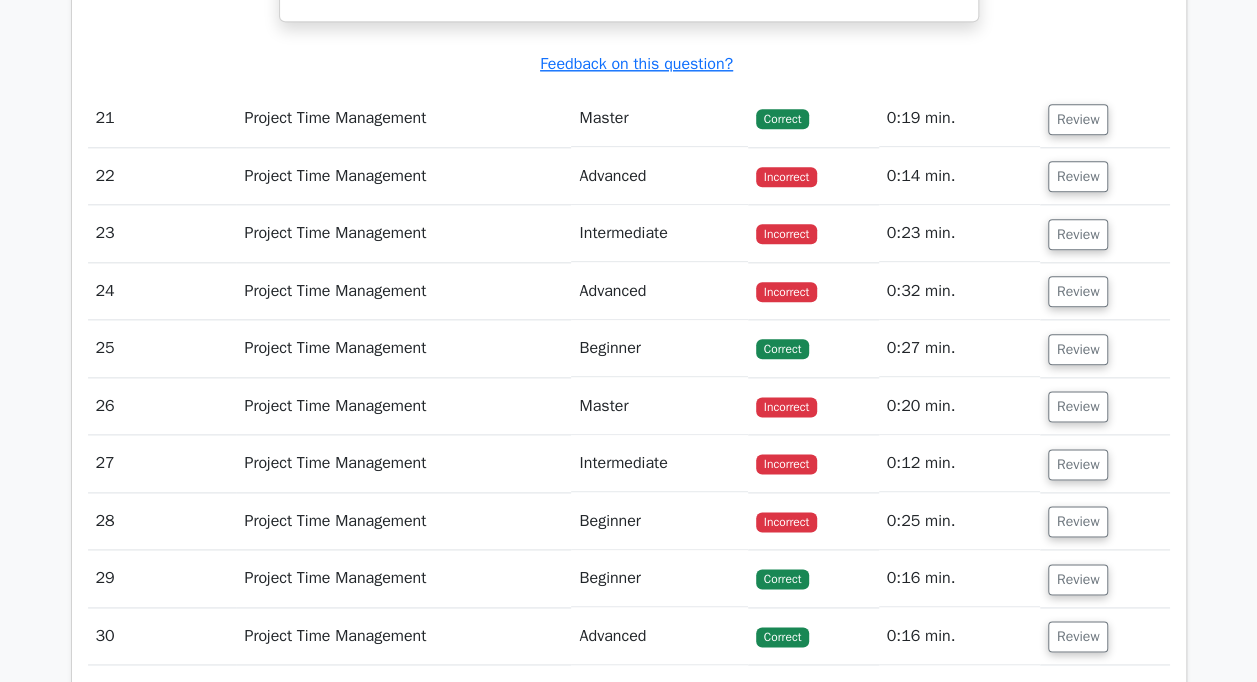 scroll, scrollTop: 12329, scrollLeft: 0, axis: vertical 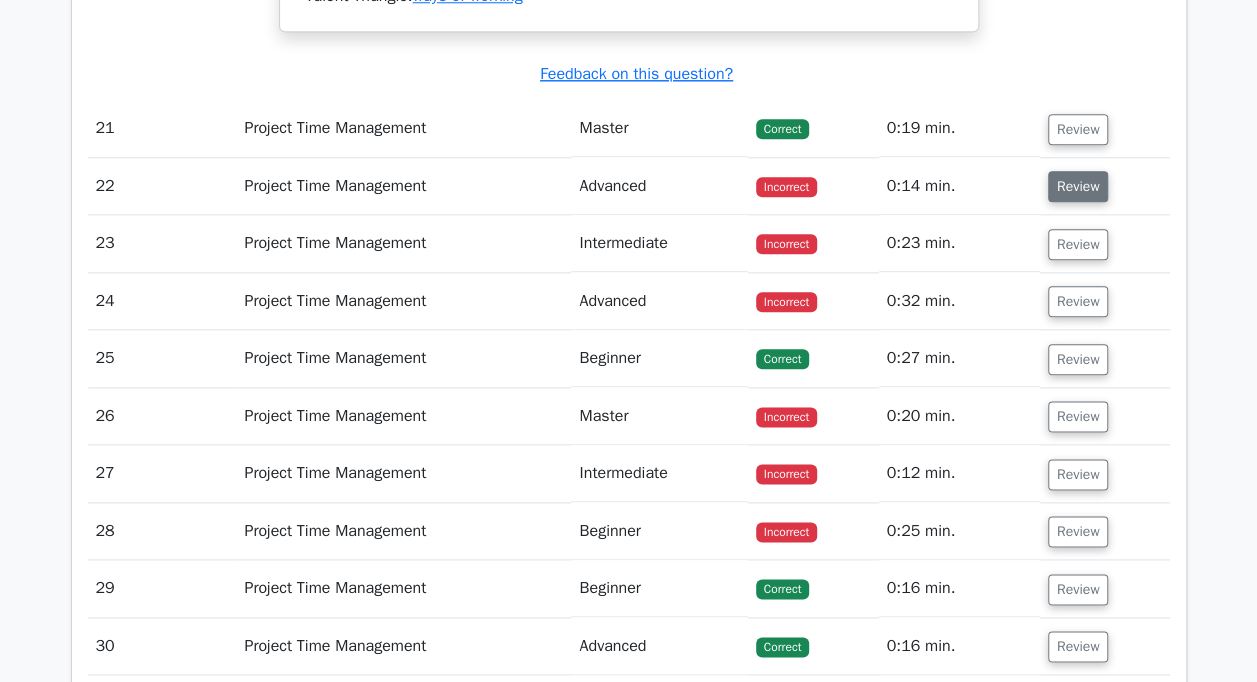 click on "Review" at bounding box center (1078, 186) 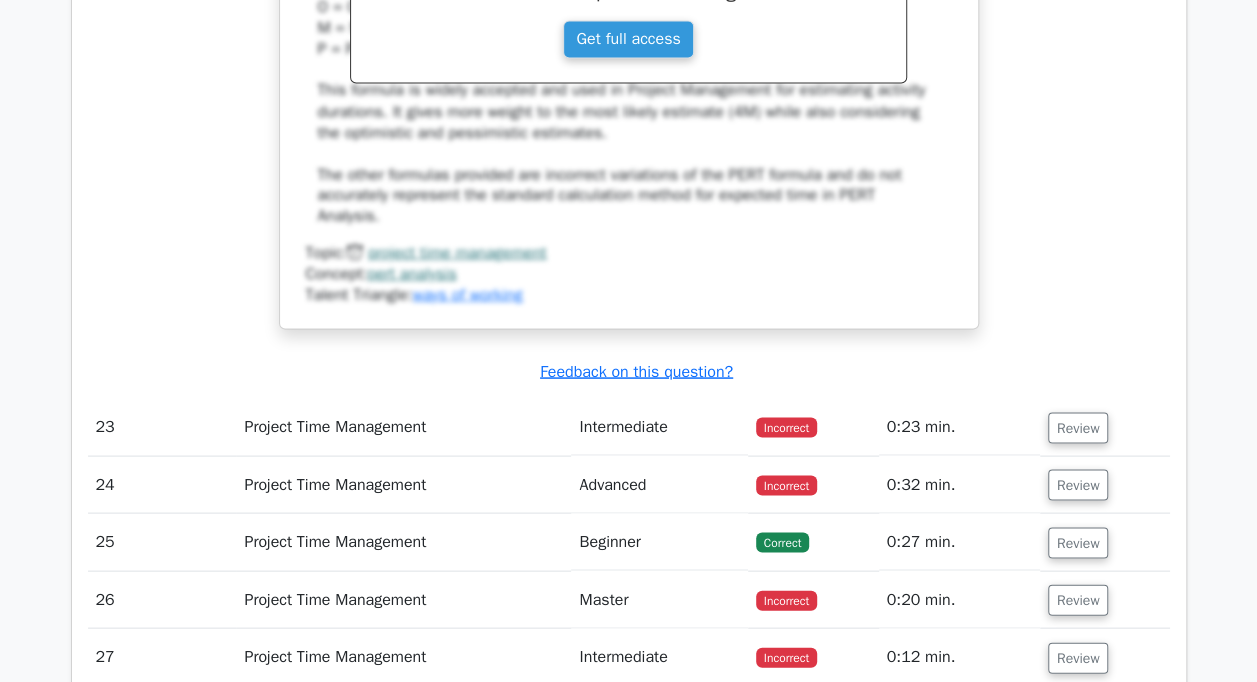 scroll, scrollTop: 13182, scrollLeft: 0, axis: vertical 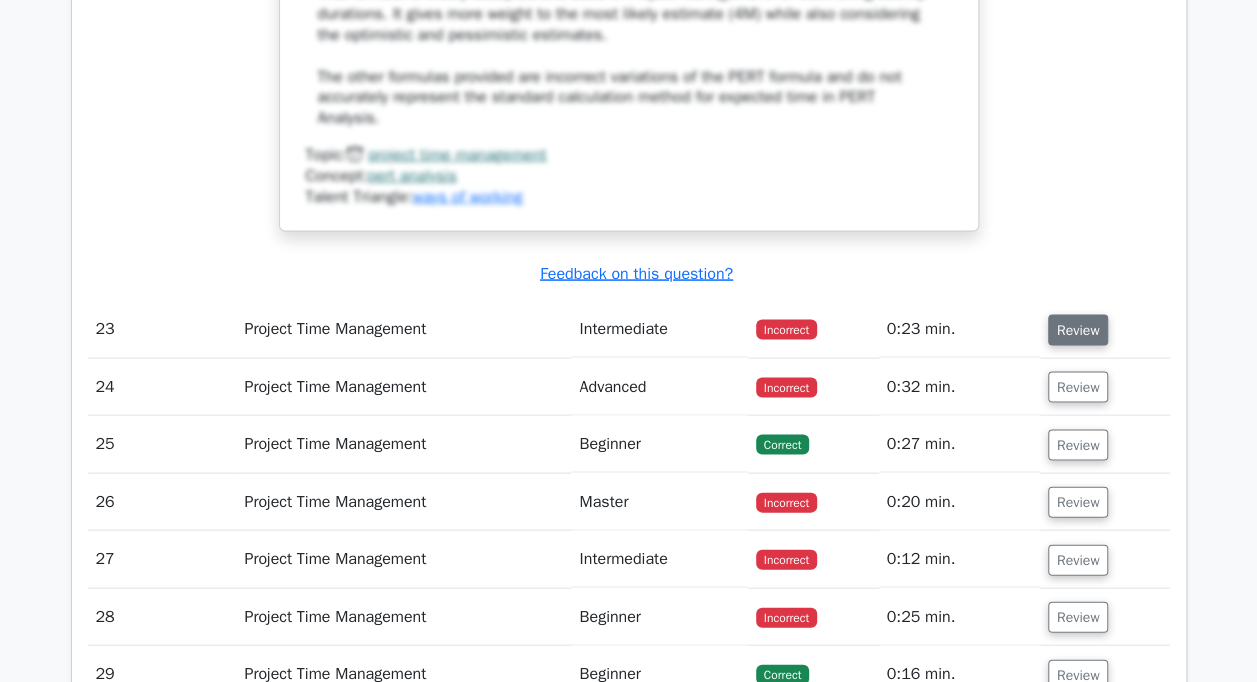 click on "Review" at bounding box center [1078, 329] 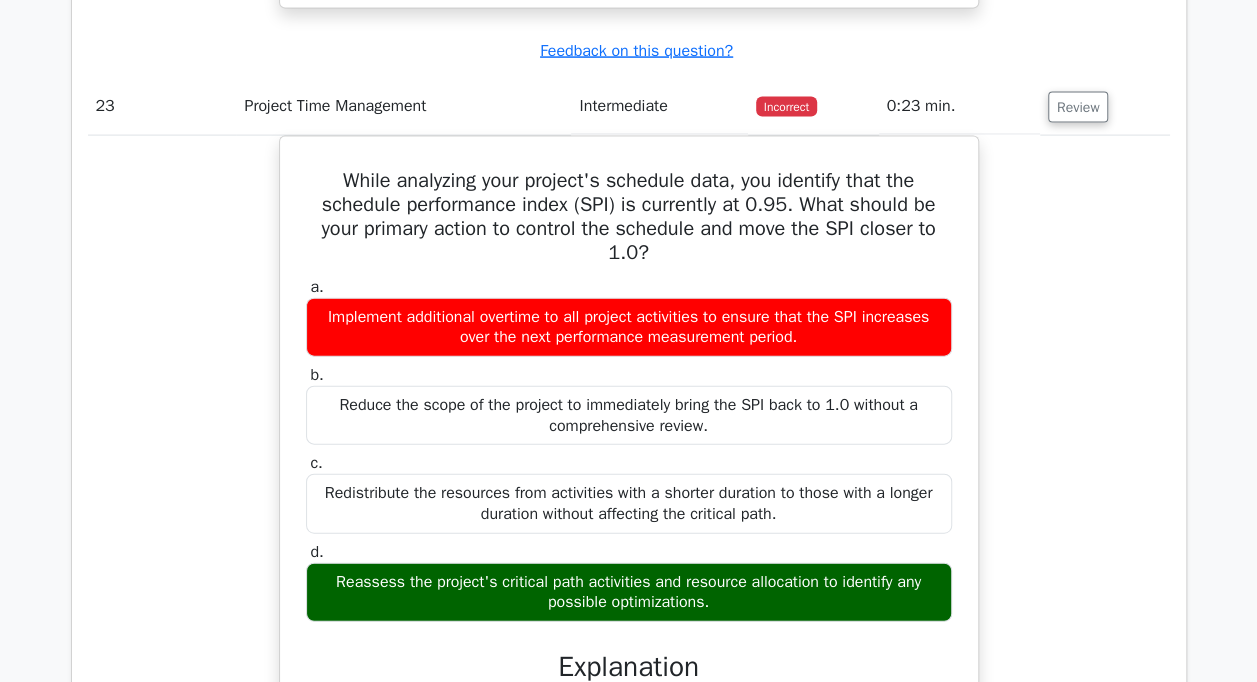 scroll, scrollTop: 13422, scrollLeft: 0, axis: vertical 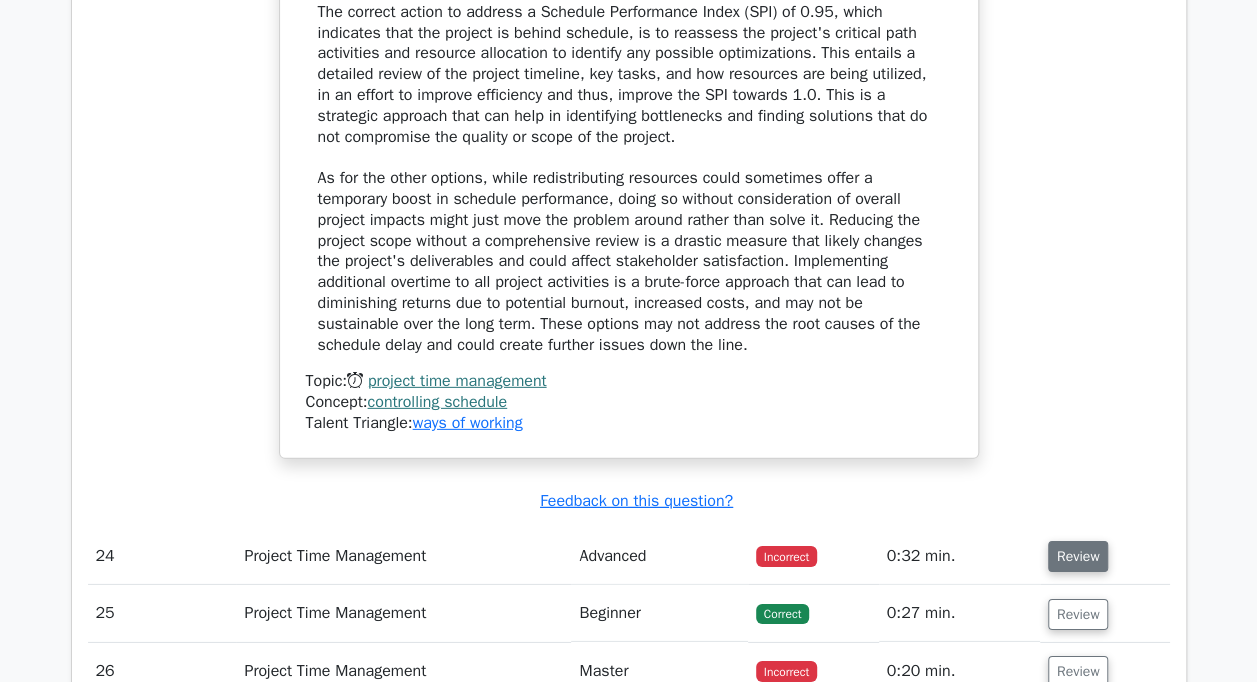 click on "Review" at bounding box center (1078, 556) 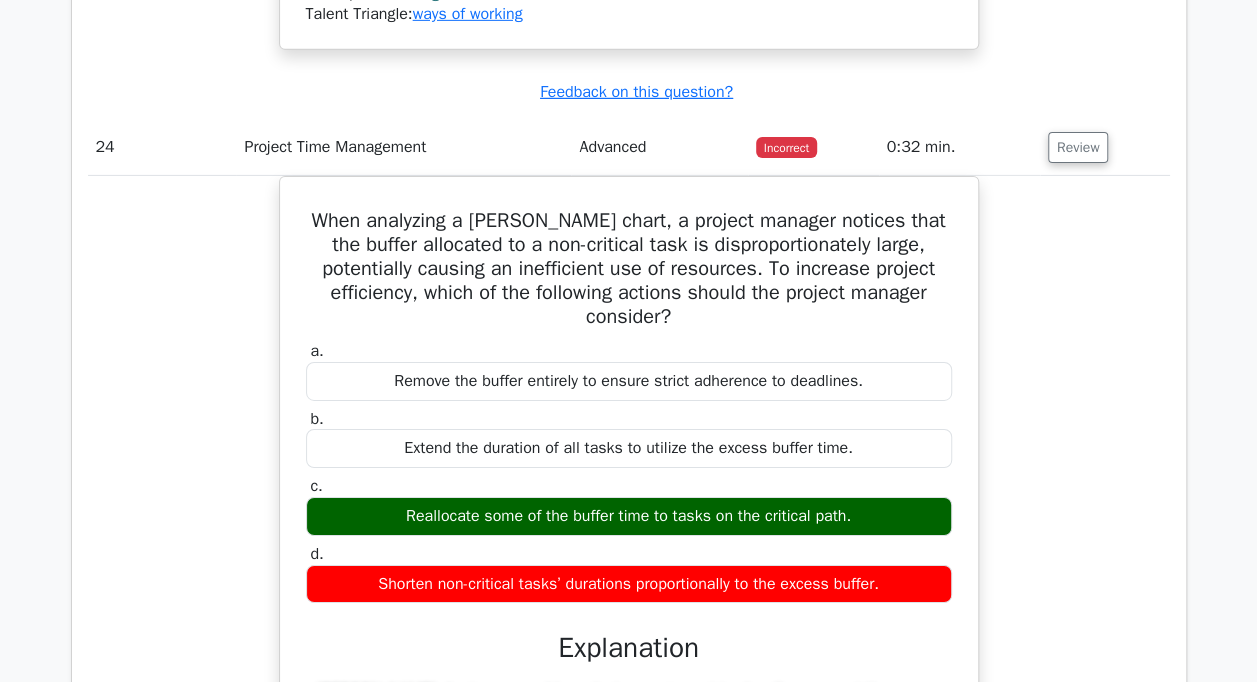 scroll, scrollTop: 14529, scrollLeft: 0, axis: vertical 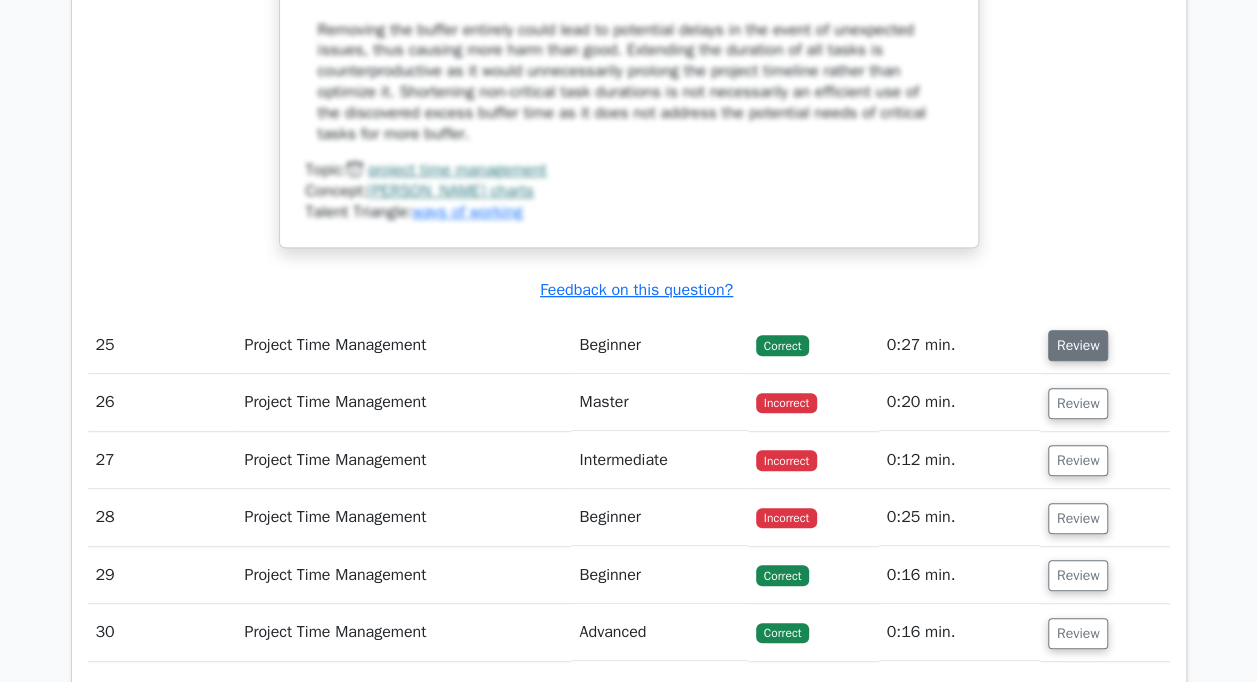click on "Review" at bounding box center (1078, 345) 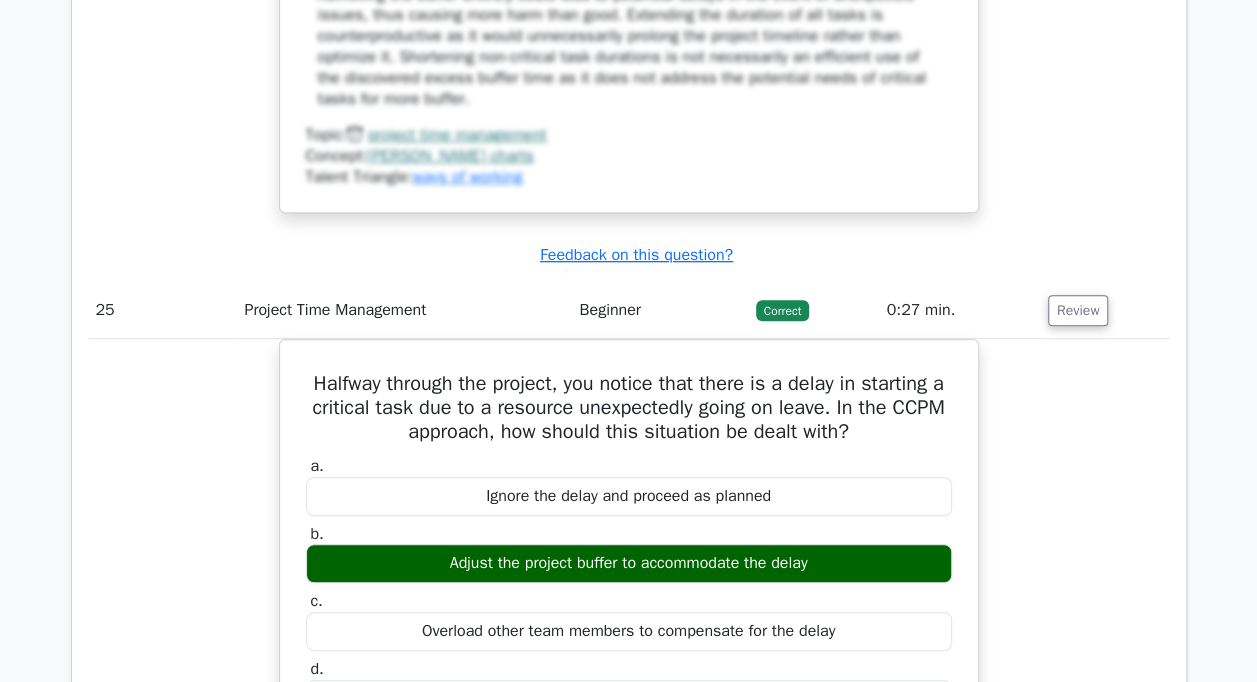 scroll, scrollTop: 15596, scrollLeft: 0, axis: vertical 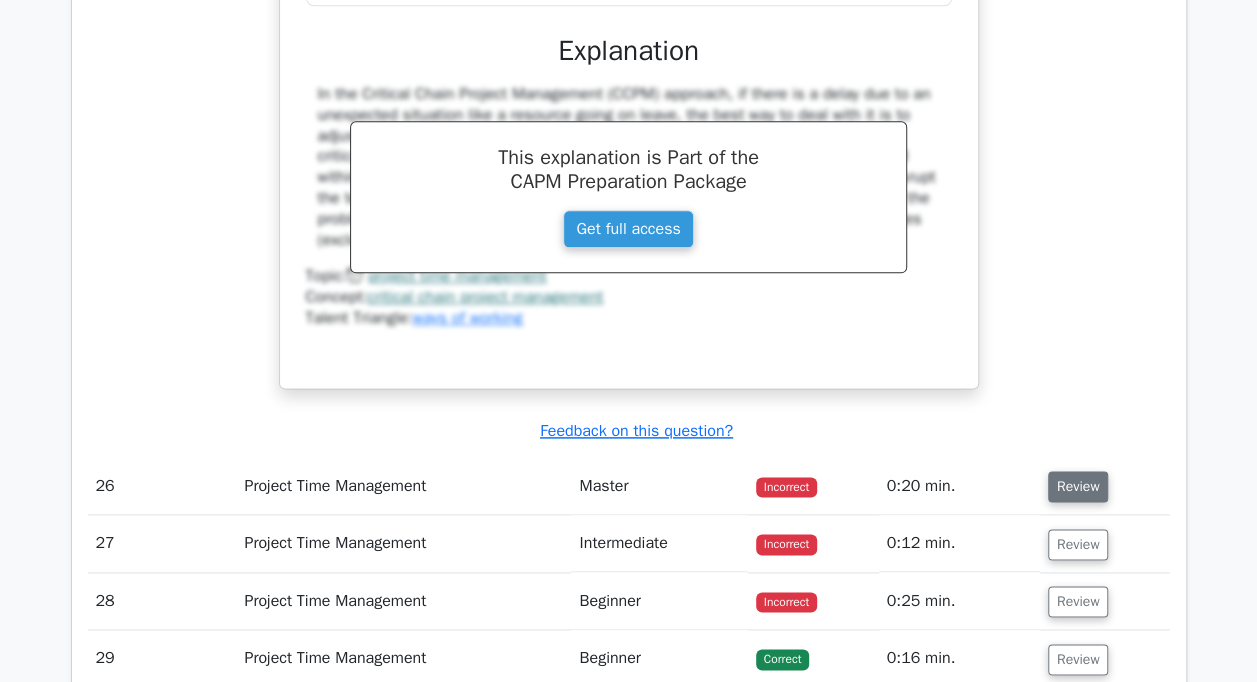 drag, startPoint x: 1113, startPoint y: 381, endPoint x: 1099, endPoint y: 390, distance: 16.643316 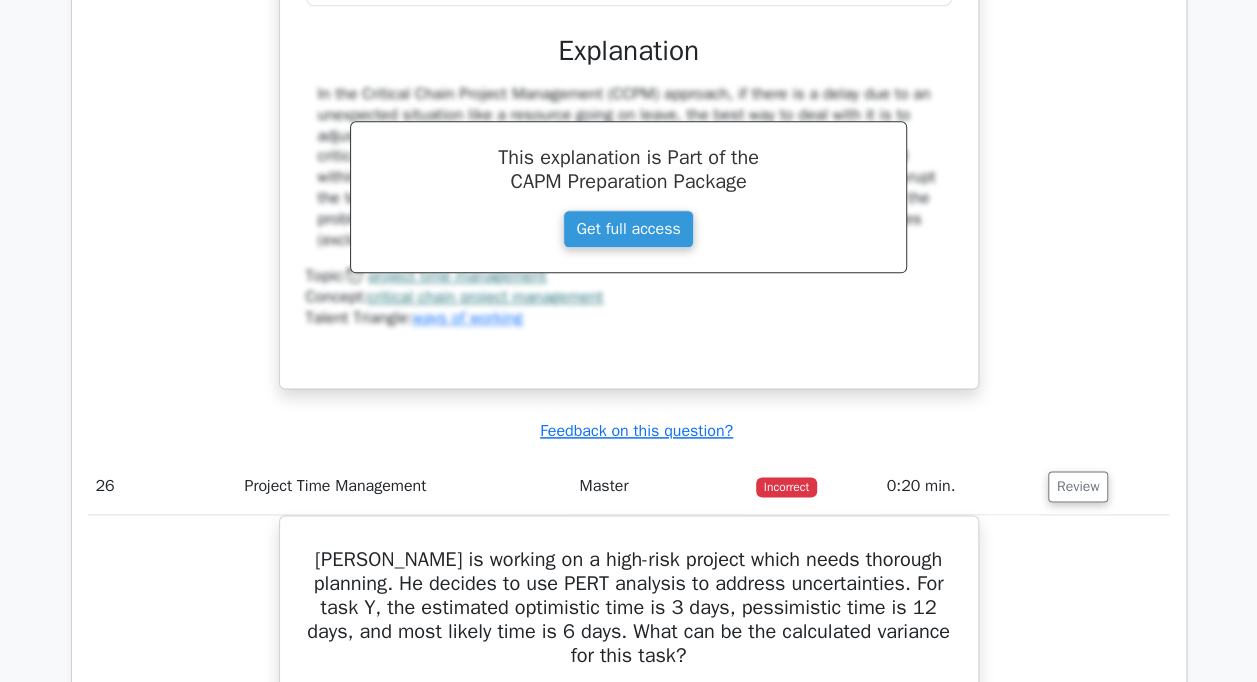 type 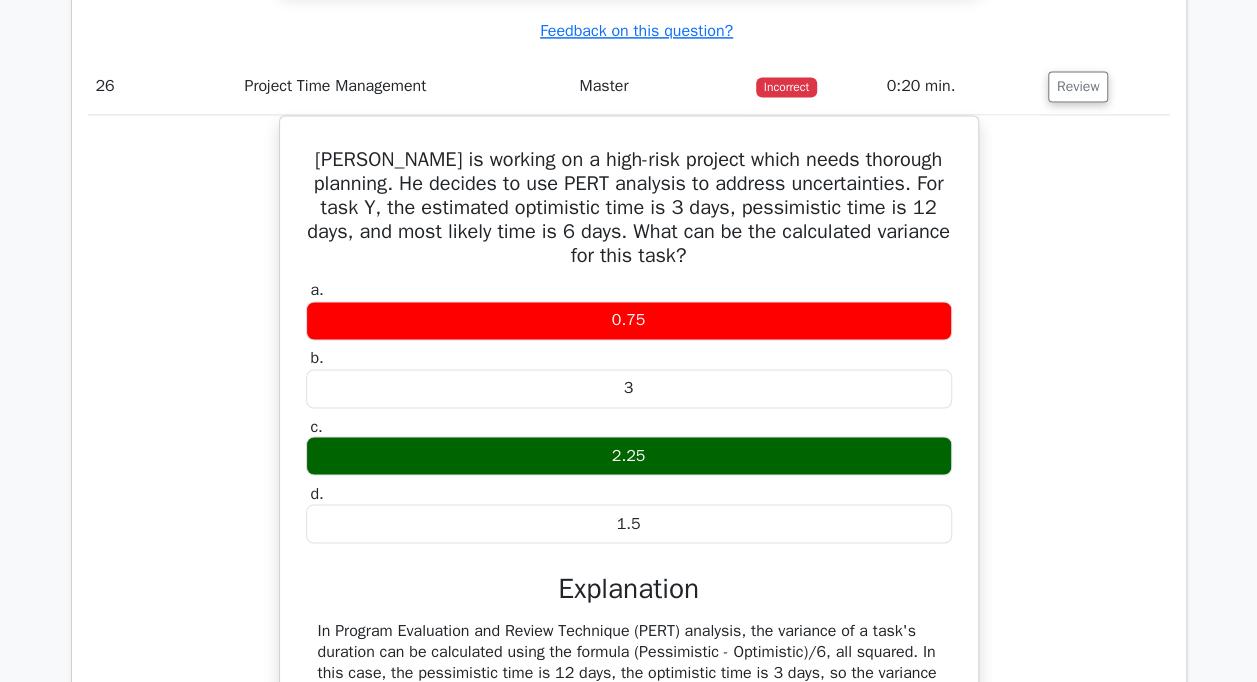 scroll, scrollTop: 16609, scrollLeft: 0, axis: vertical 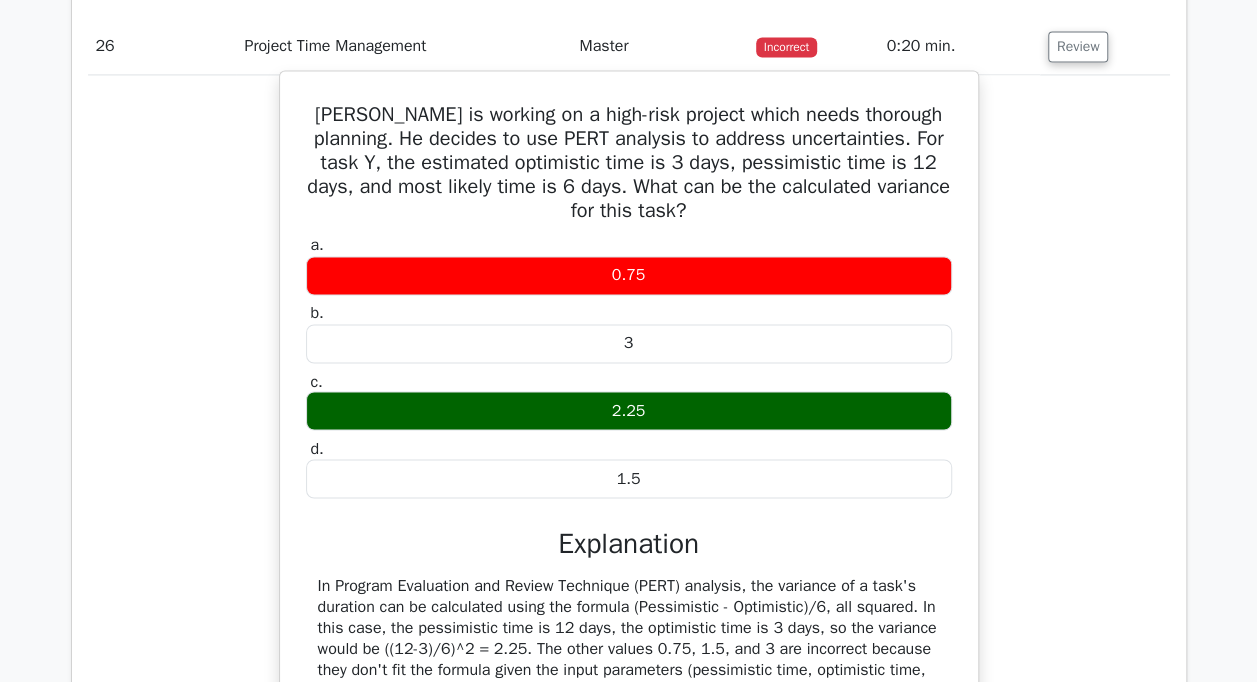 drag, startPoint x: 478, startPoint y: 580, endPoint x: 446, endPoint y: 542, distance: 49.67897 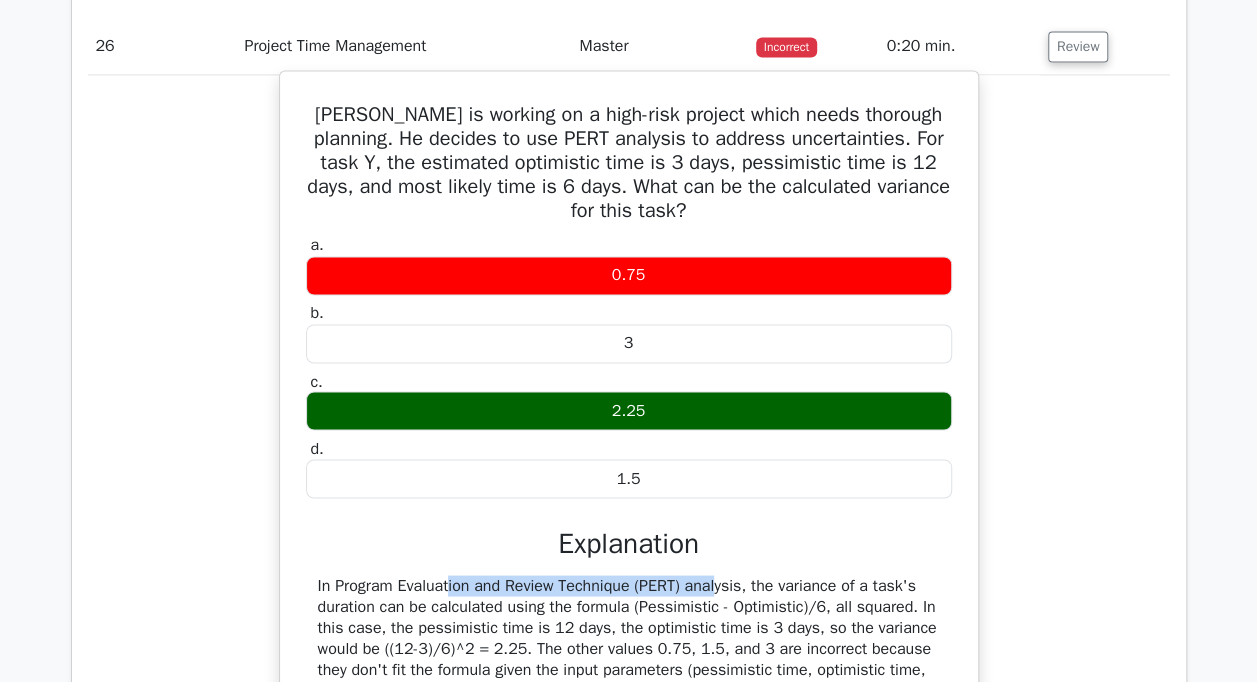 drag, startPoint x: 320, startPoint y: 474, endPoint x: 591, endPoint y: 482, distance: 271.11804 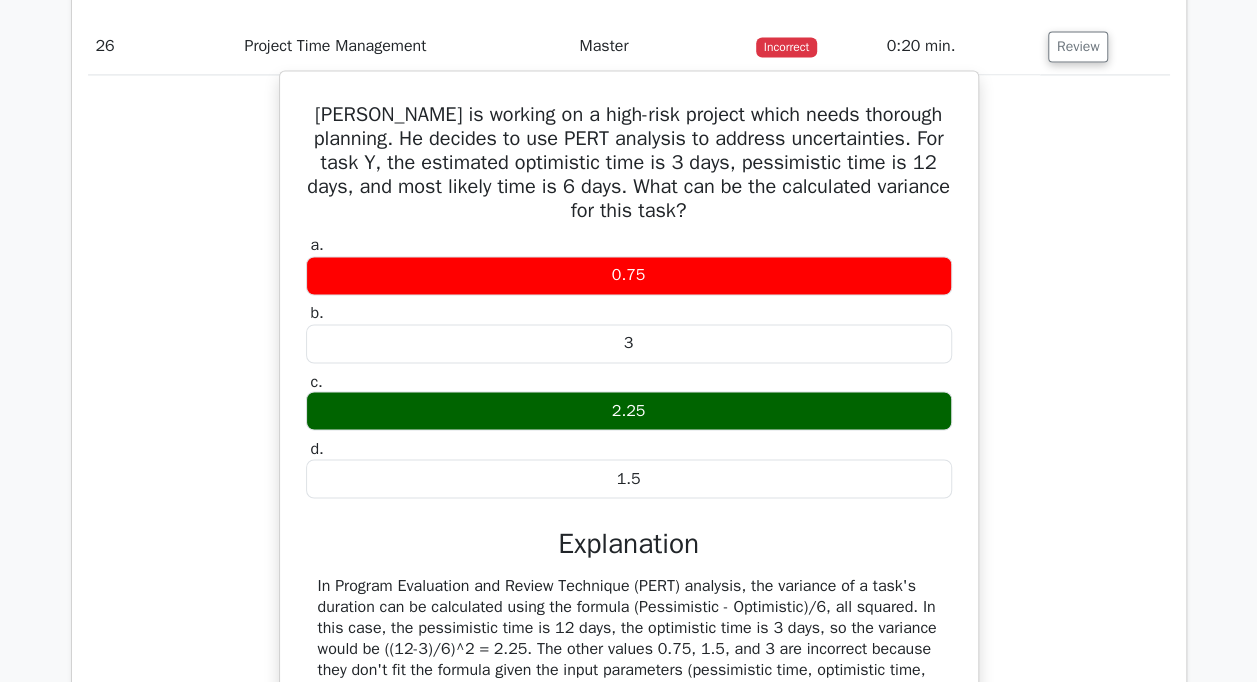 click on "In Program Evaluation and Review Technique (PERT) analysis, the variance of a task's duration can be calculated using the formula (Pessimistic - Optimistic)/6, all squared. In this case, the pessimistic time is 12 days, the optimistic time is 3 days, so the variance would be ((12-3)/6)^2 = 2.25. The other values 0.75, 1.5, and 3 are incorrect because they don't fit the formula given the input parameters (pessimistic time, optimistic time, and most likely time)." at bounding box center (629, 637) 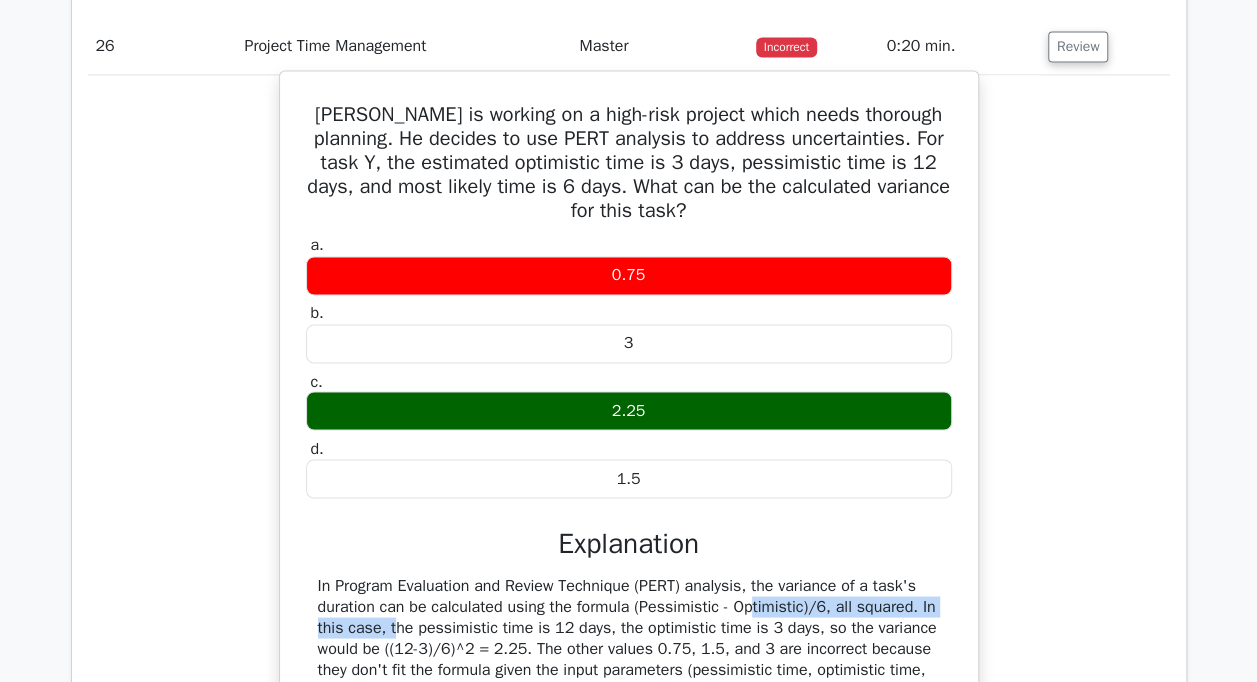 drag, startPoint x: 636, startPoint y: 494, endPoint x: 908, endPoint y: 496, distance: 272.00735 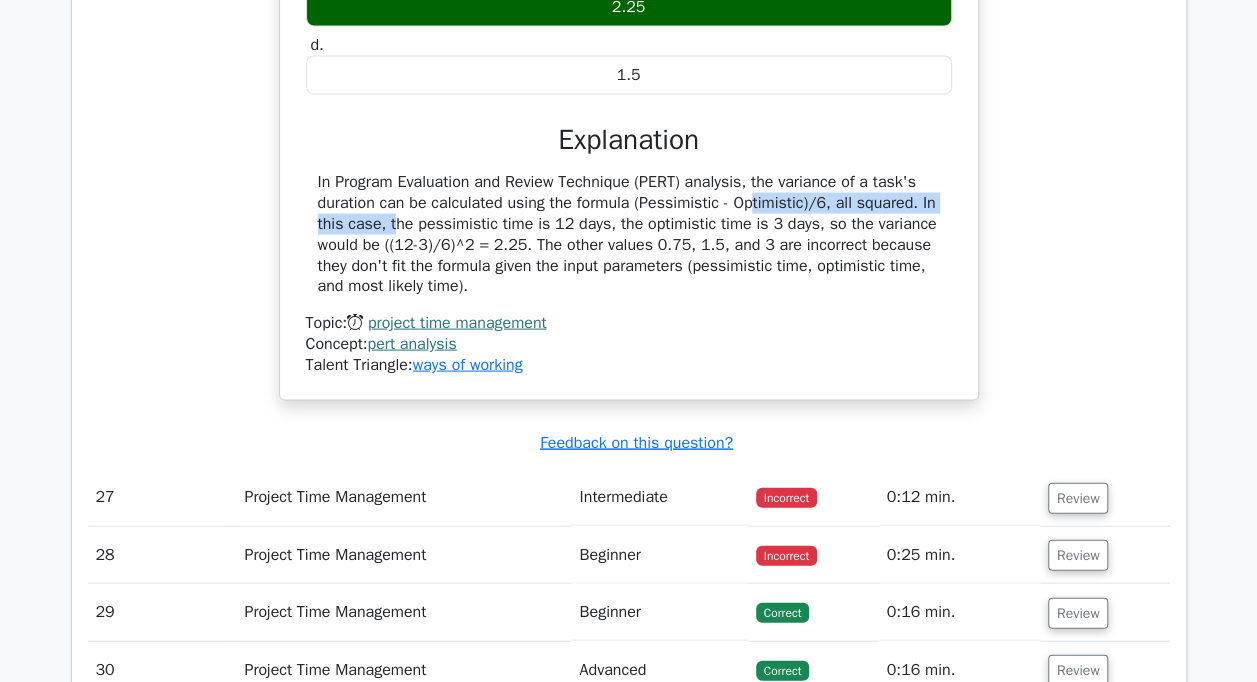 scroll, scrollTop: 17102, scrollLeft: 0, axis: vertical 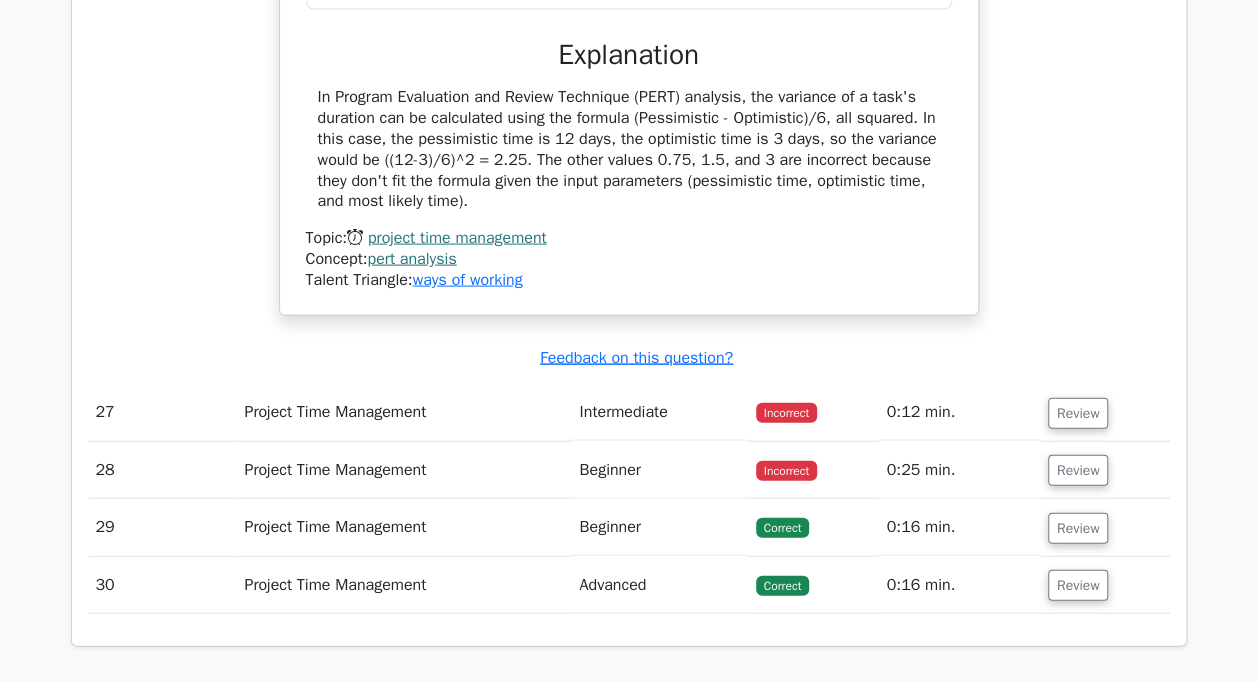 click on "Review" at bounding box center (1105, 412) 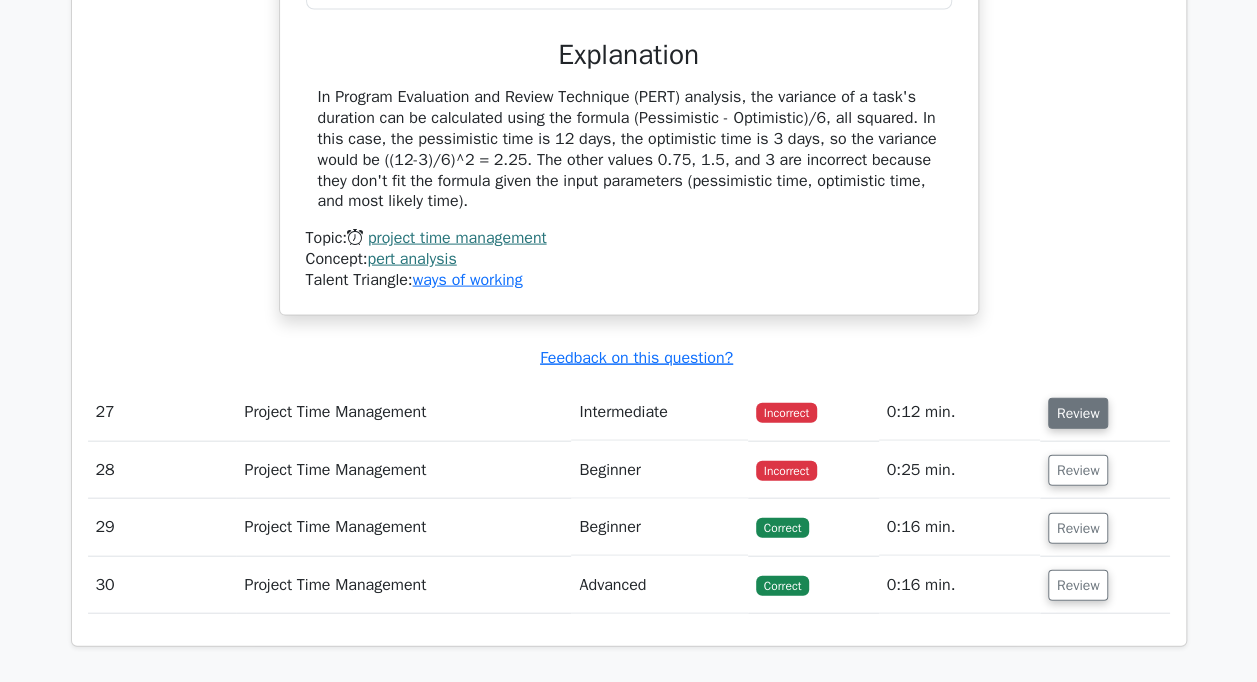 click on "Review" at bounding box center [1078, 413] 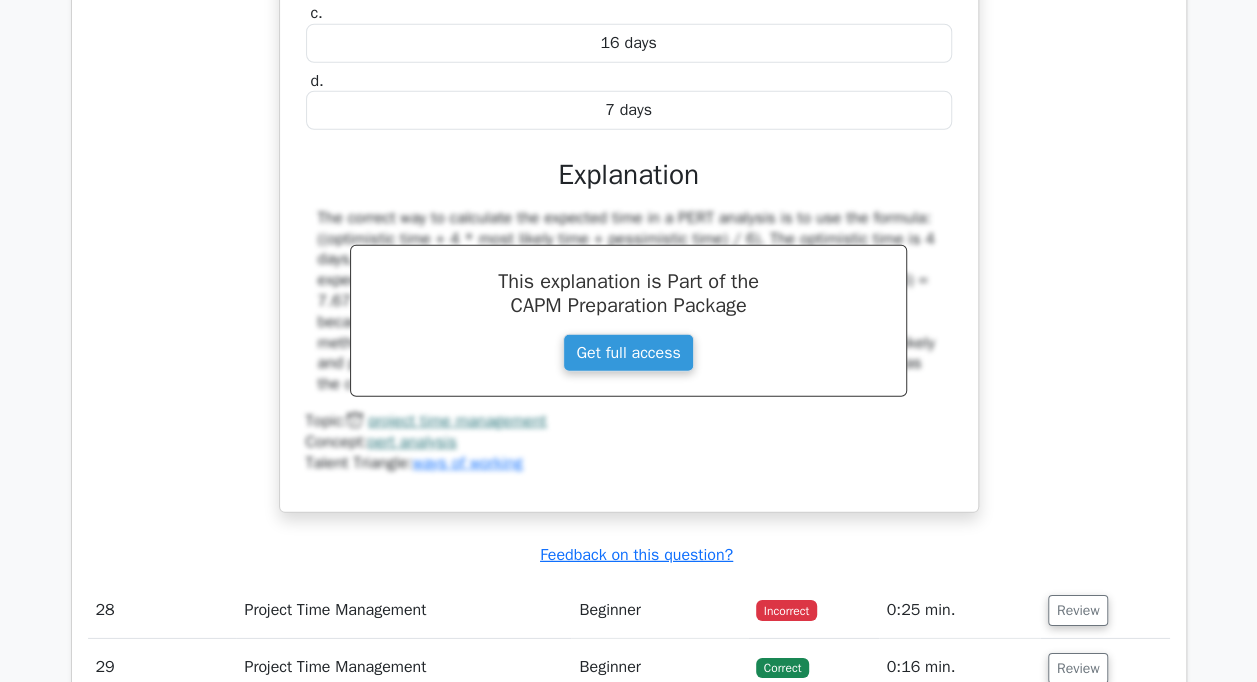 scroll, scrollTop: 17903, scrollLeft: 0, axis: vertical 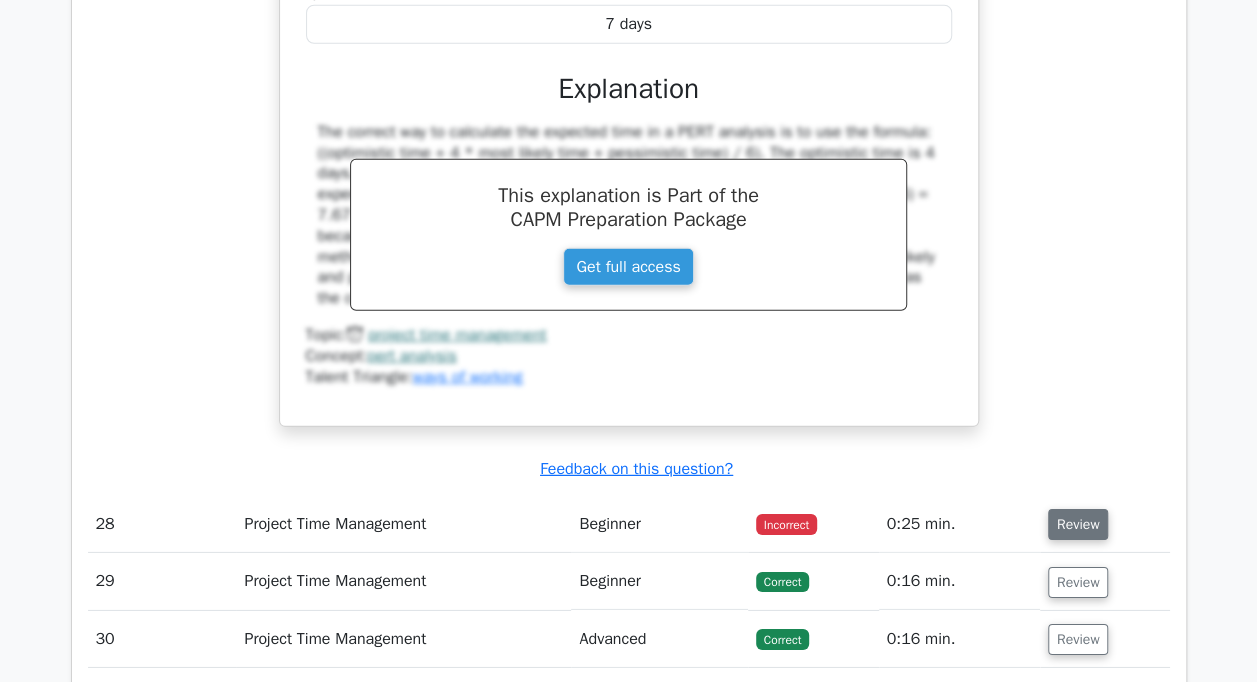 click on "Review" at bounding box center (1078, 524) 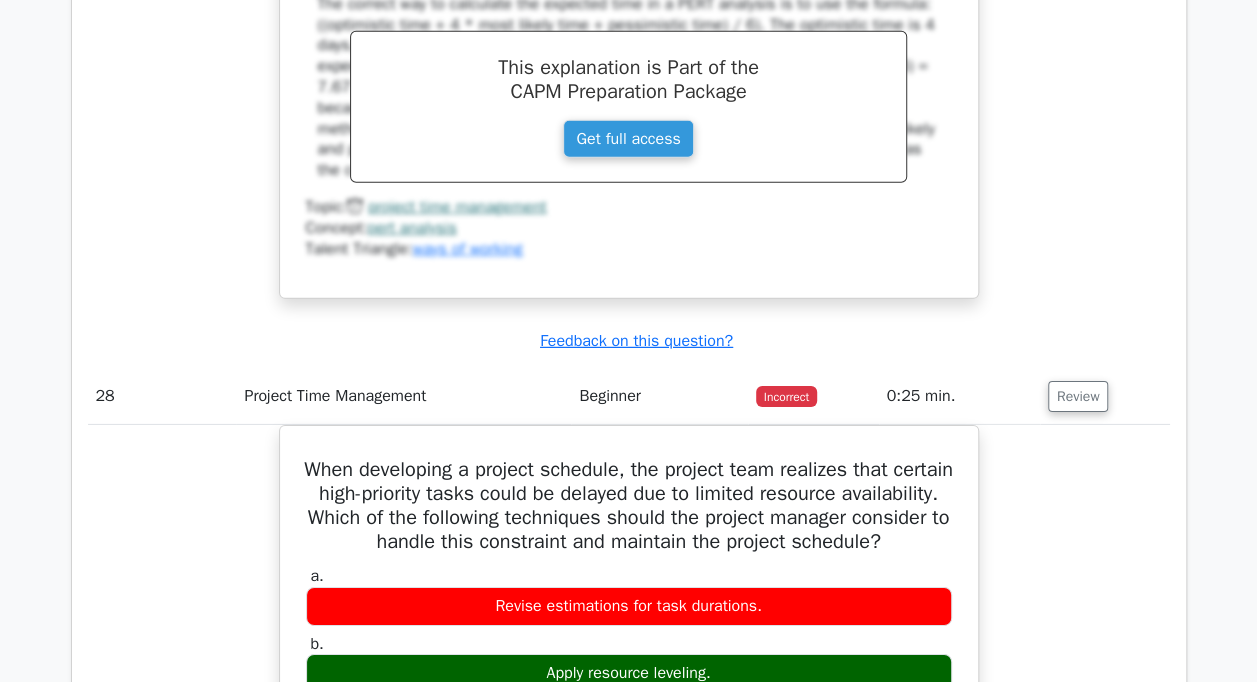 scroll, scrollTop: 18156, scrollLeft: 0, axis: vertical 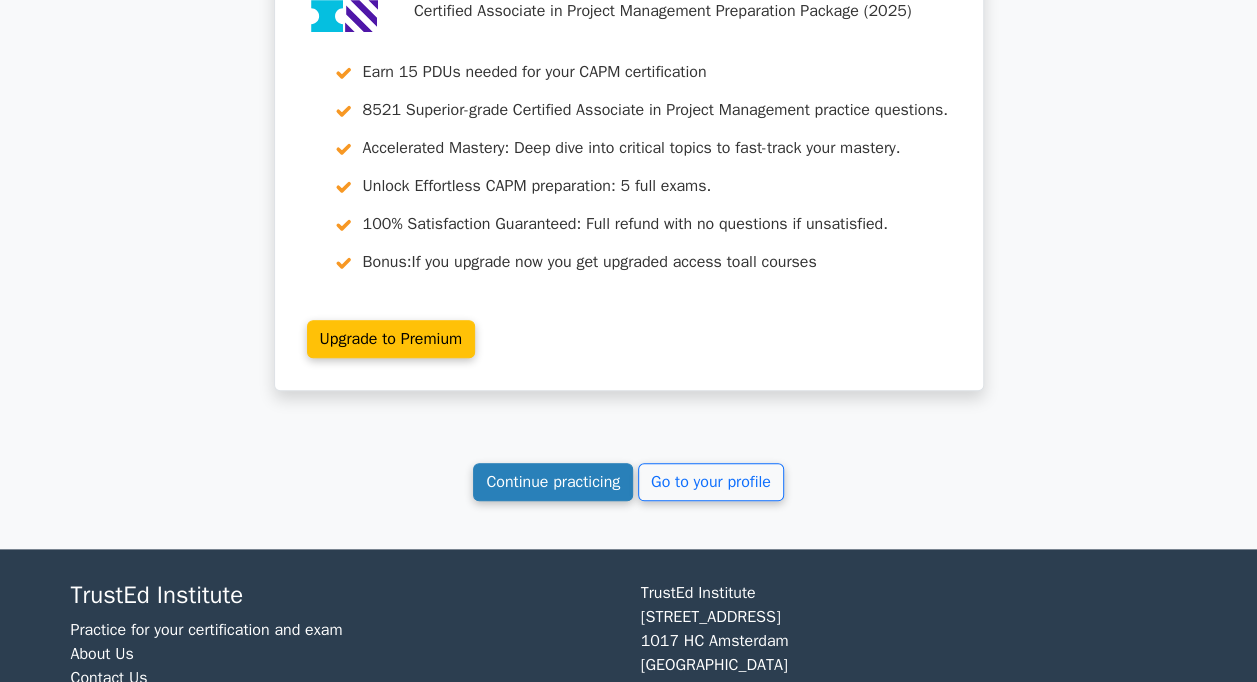 click on "Continue practicing" at bounding box center (553, 482) 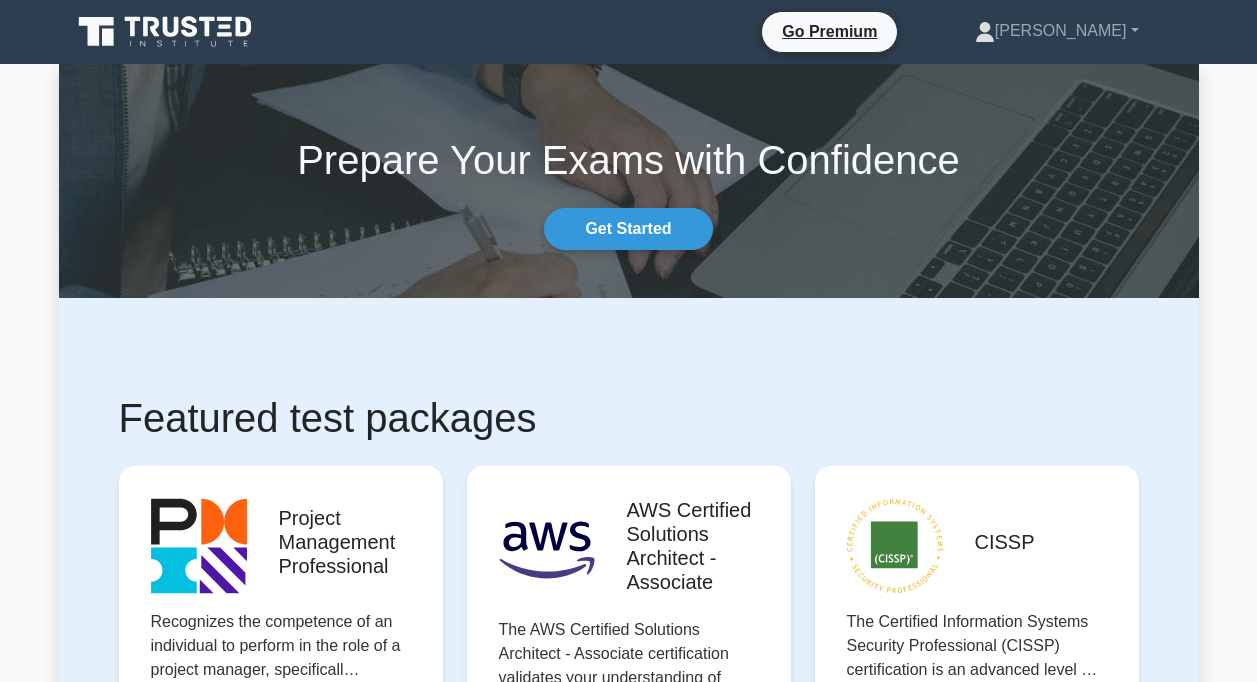 scroll, scrollTop: 0, scrollLeft: 0, axis: both 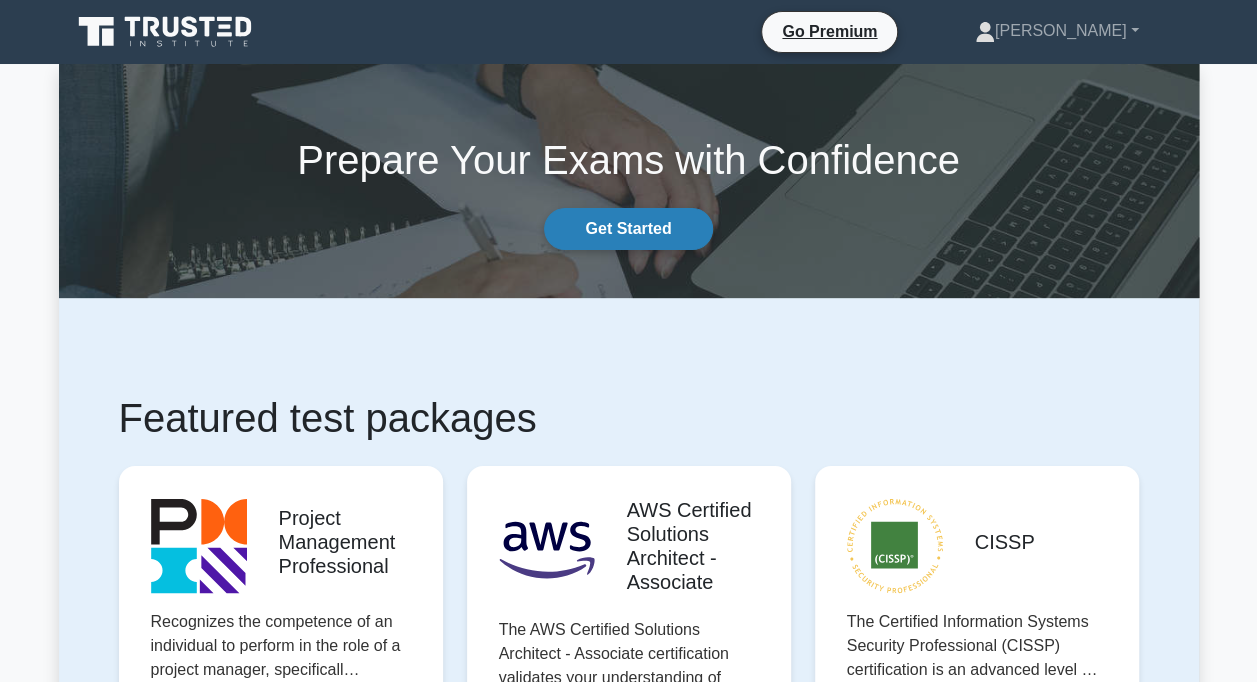 click on "Get Started" at bounding box center (628, 229) 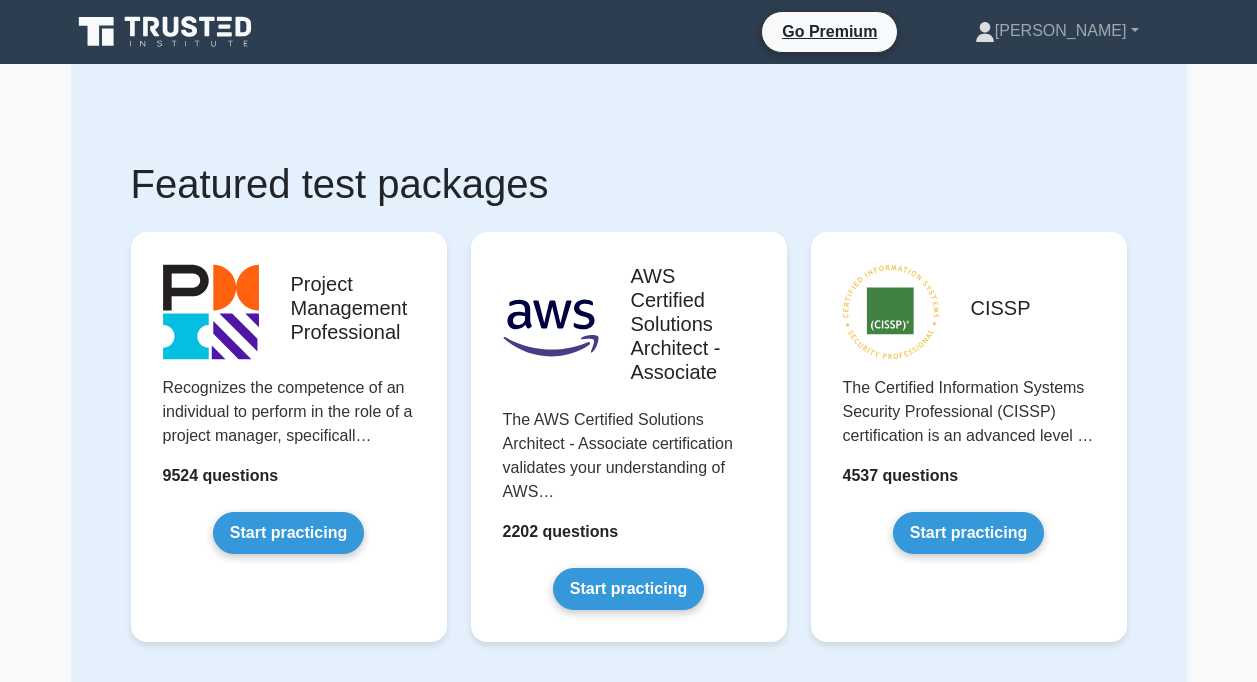 scroll, scrollTop: 0, scrollLeft: 0, axis: both 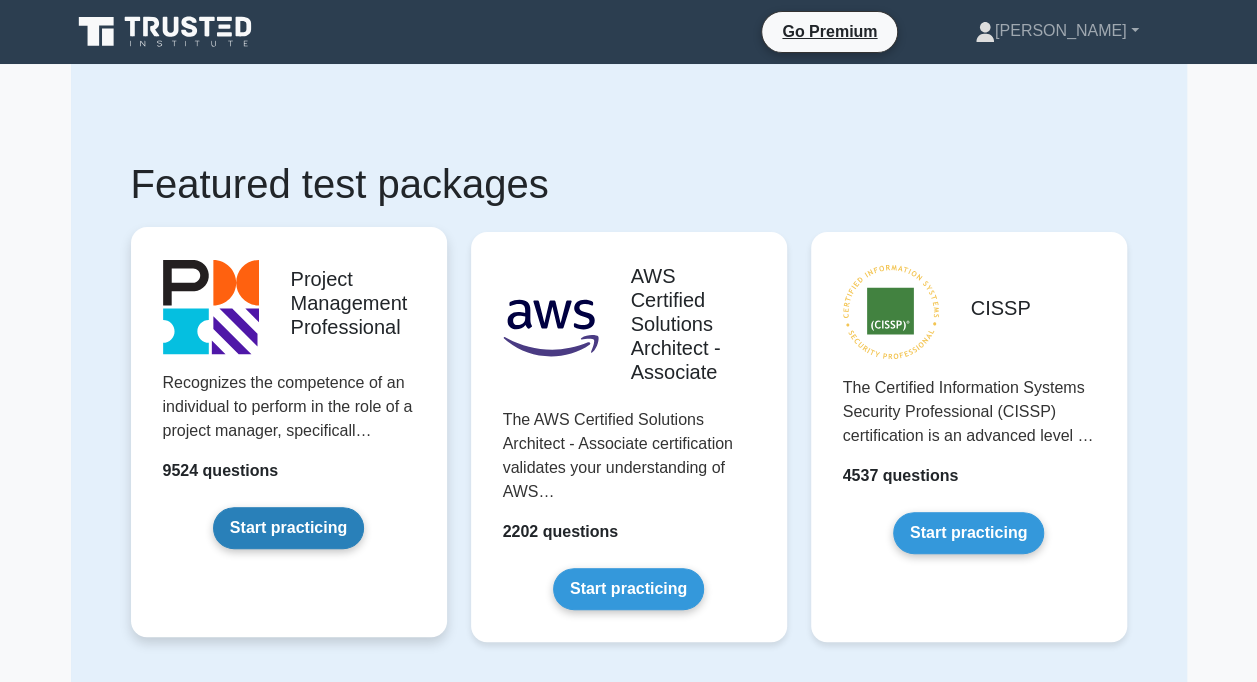 click on "Start practicing" at bounding box center [288, 528] 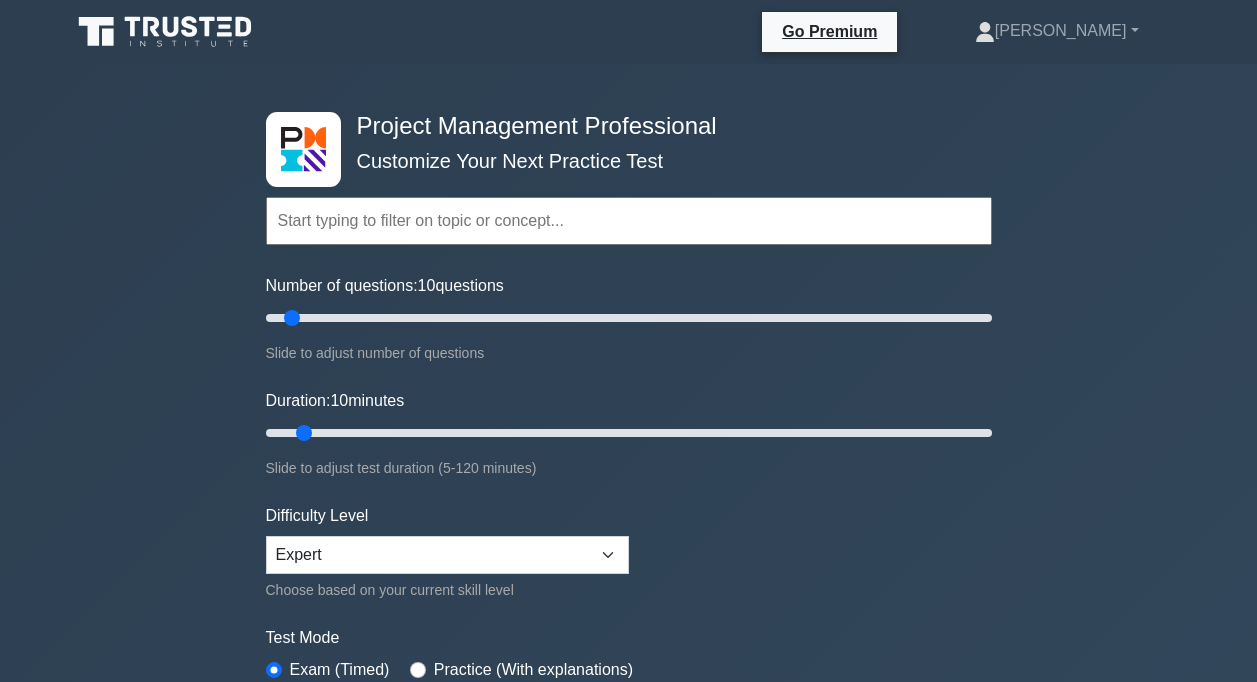 scroll, scrollTop: 0, scrollLeft: 0, axis: both 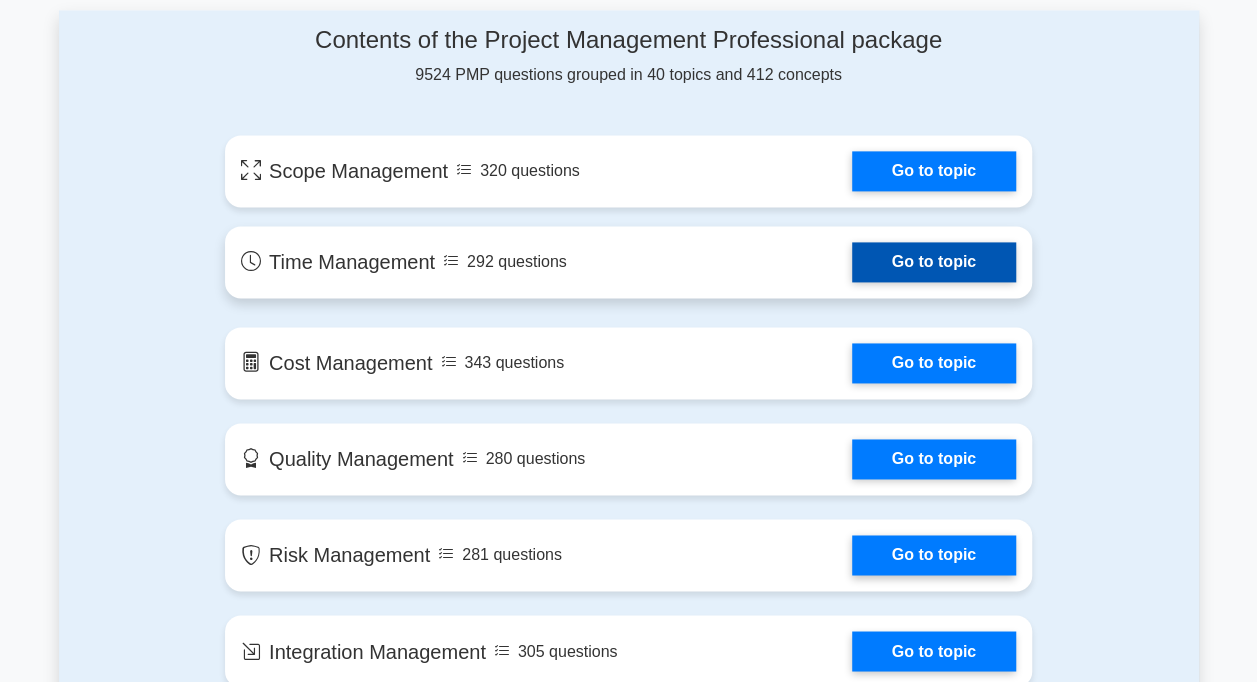 click on "Go to topic" at bounding box center [934, 262] 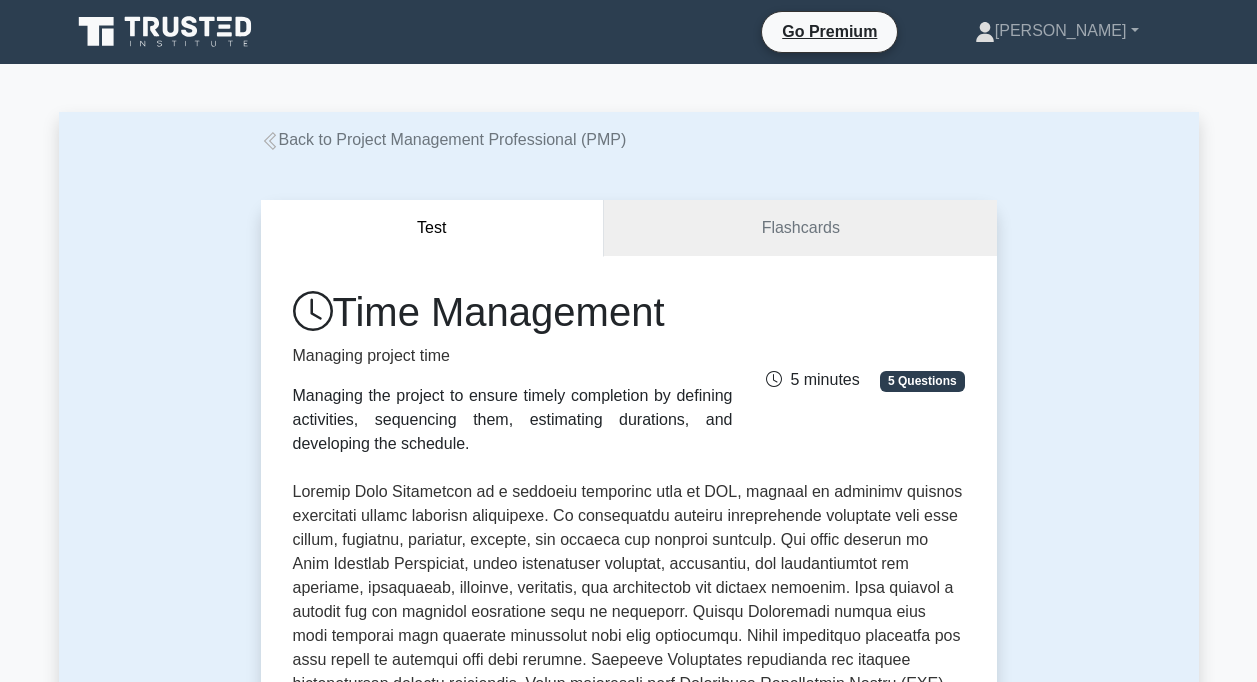 scroll, scrollTop: 0, scrollLeft: 0, axis: both 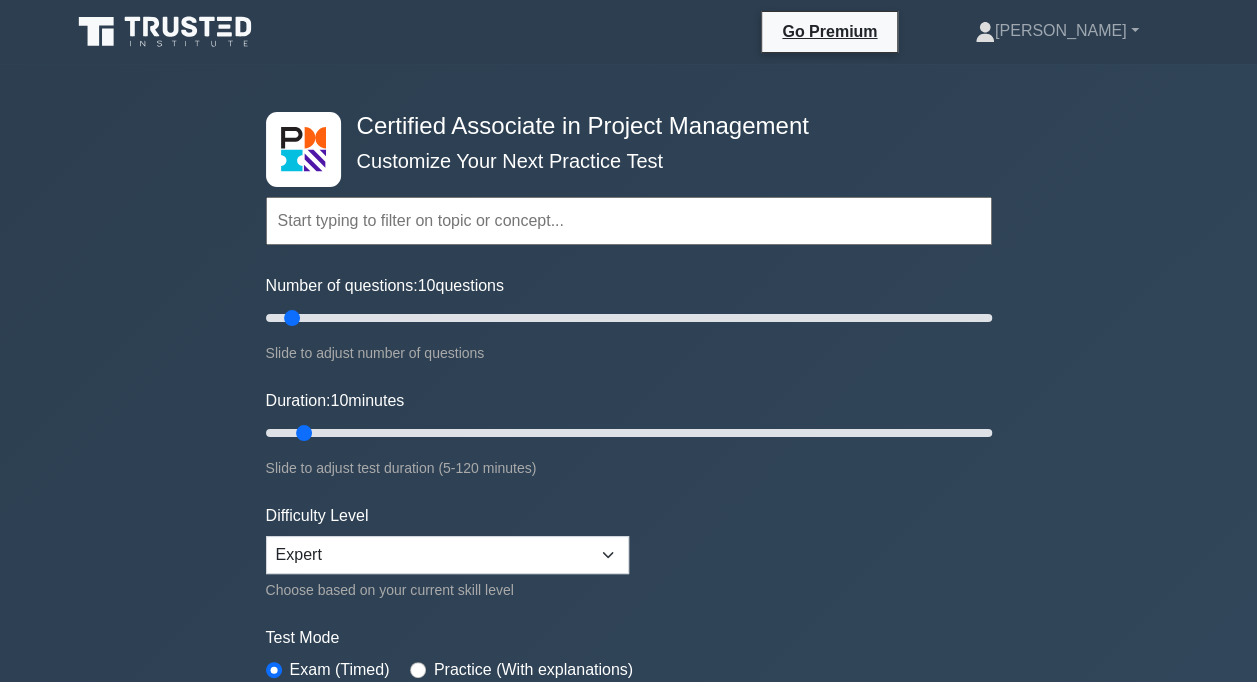 click at bounding box center (629, 221) 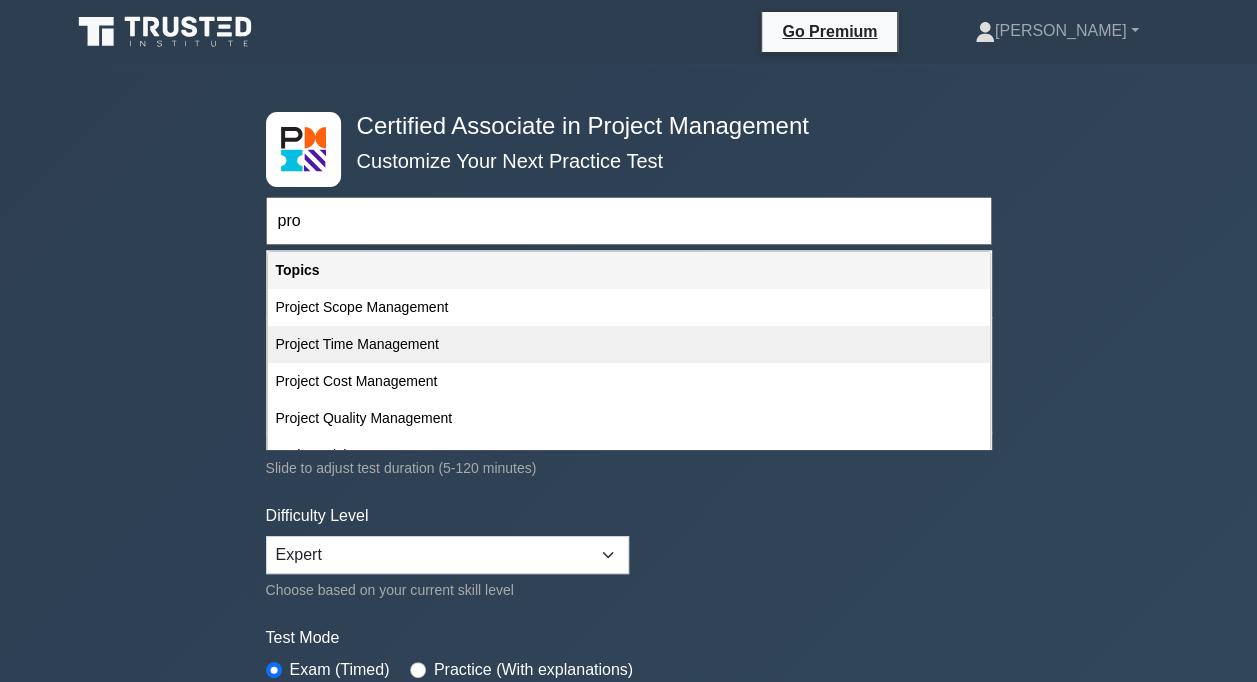 click on "Project Time Management" at bounding box center (629, 344) 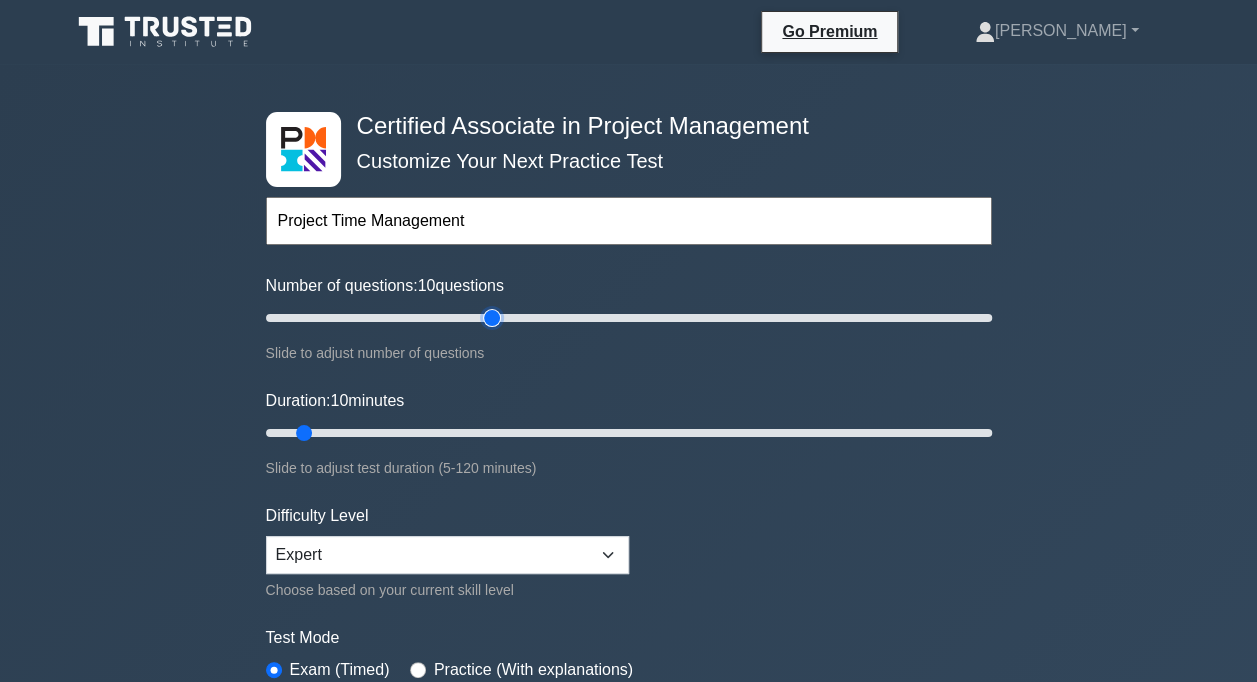 type on "65" 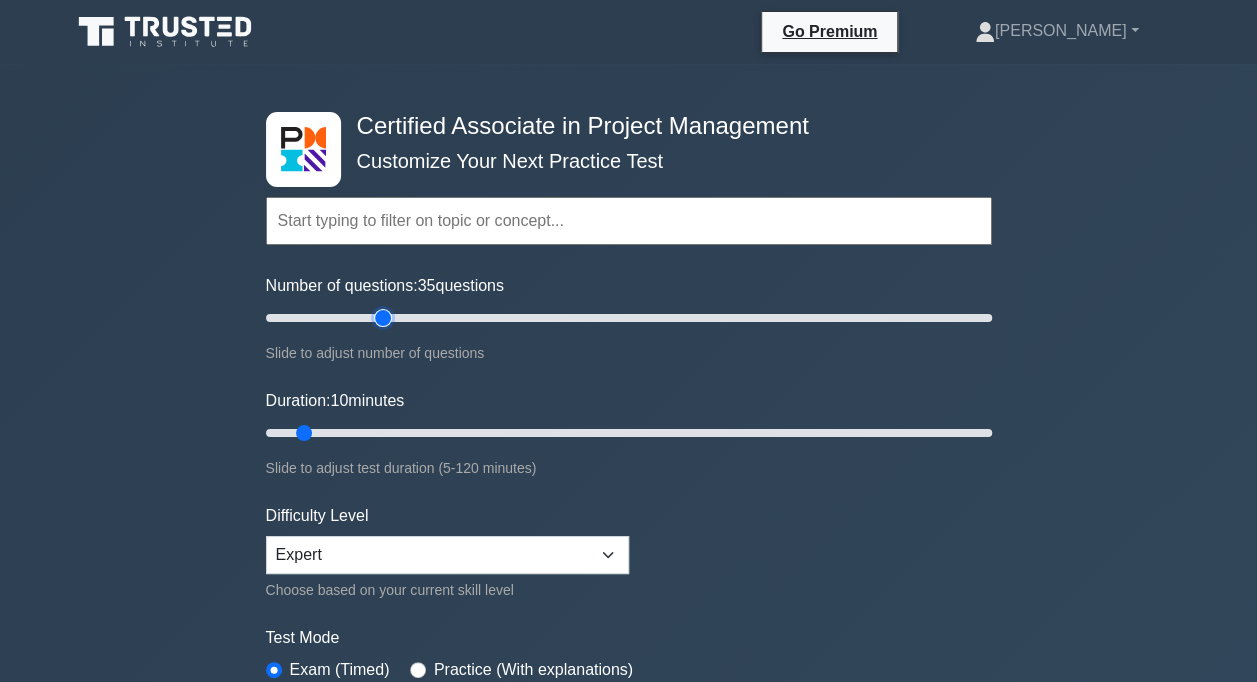 click on "Number of questions:  35  questions" at bounding box center [629, 318] 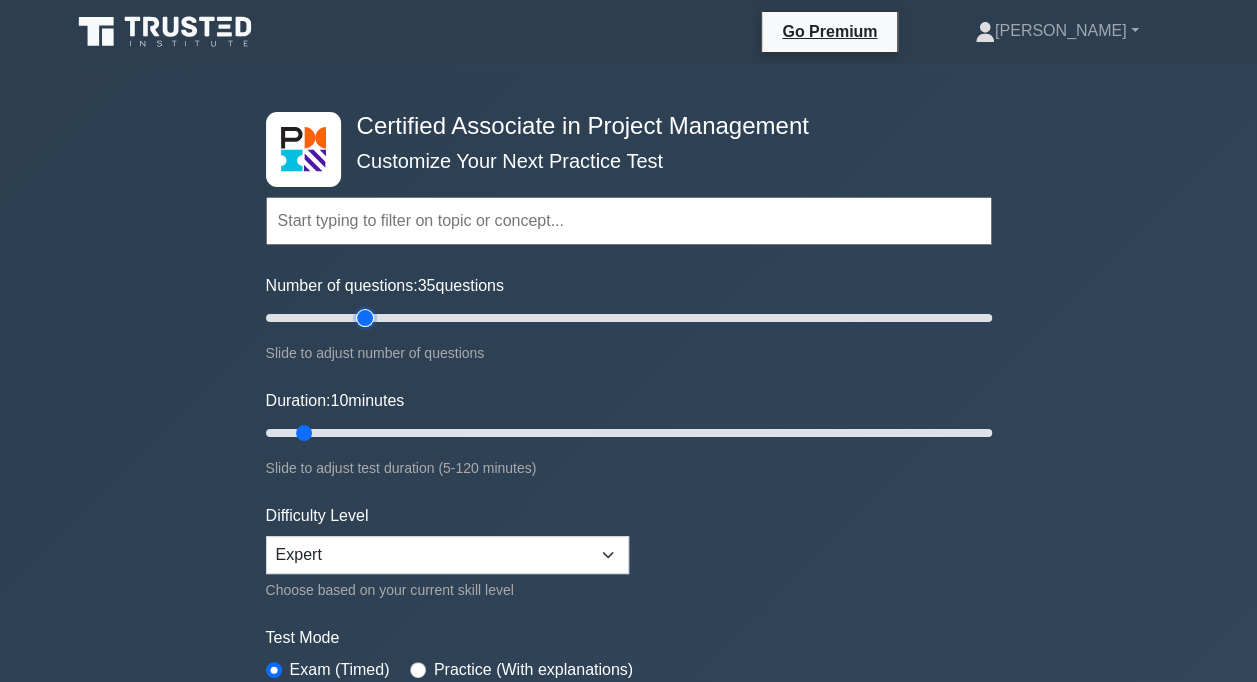 type on "30" 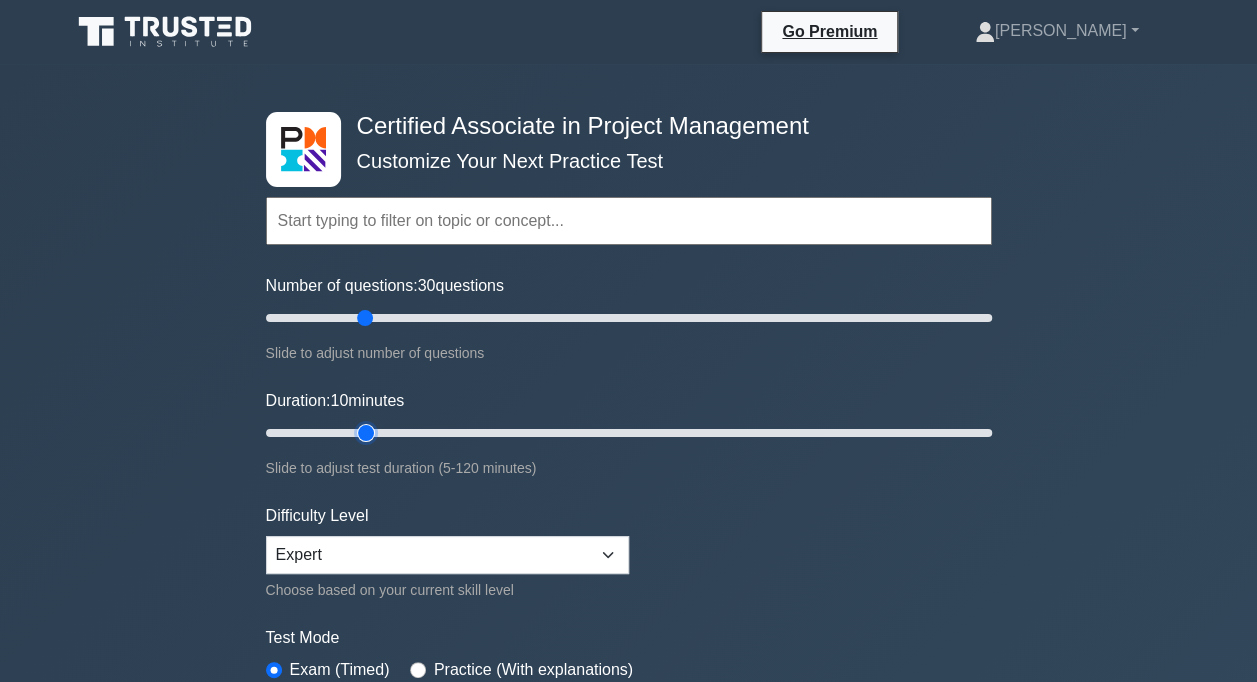 click on "Duration:  10  minutes" at bounding box center [629, 433] 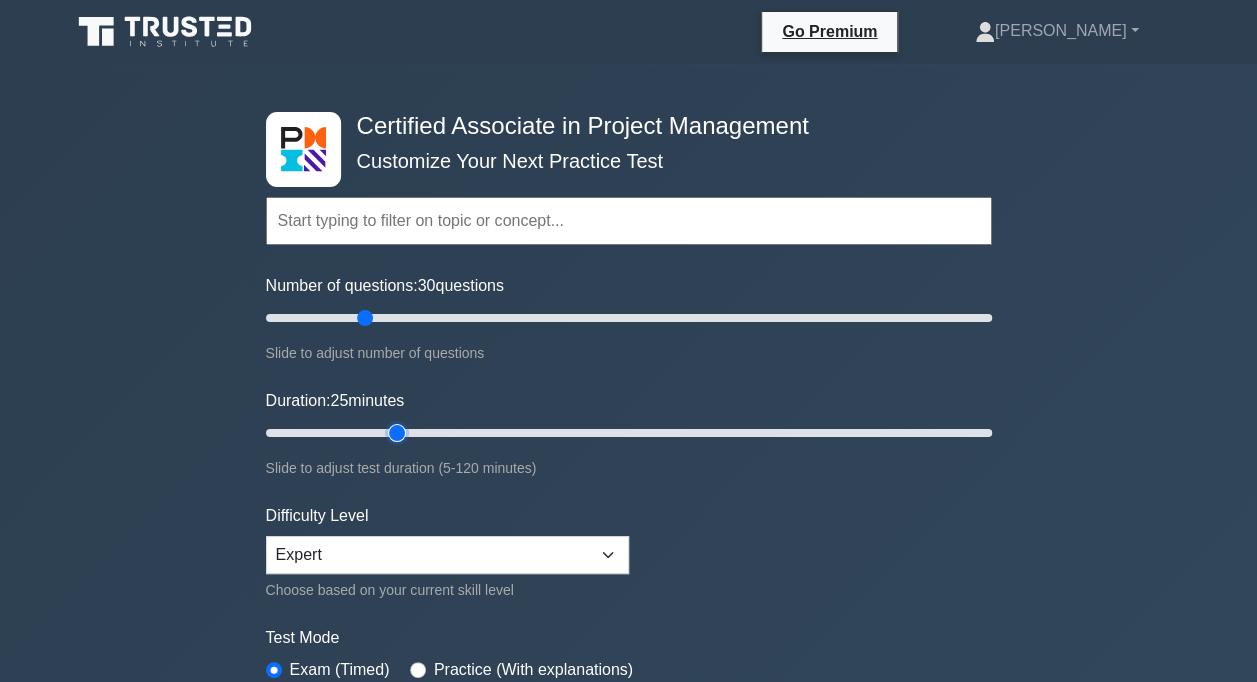type on "25" 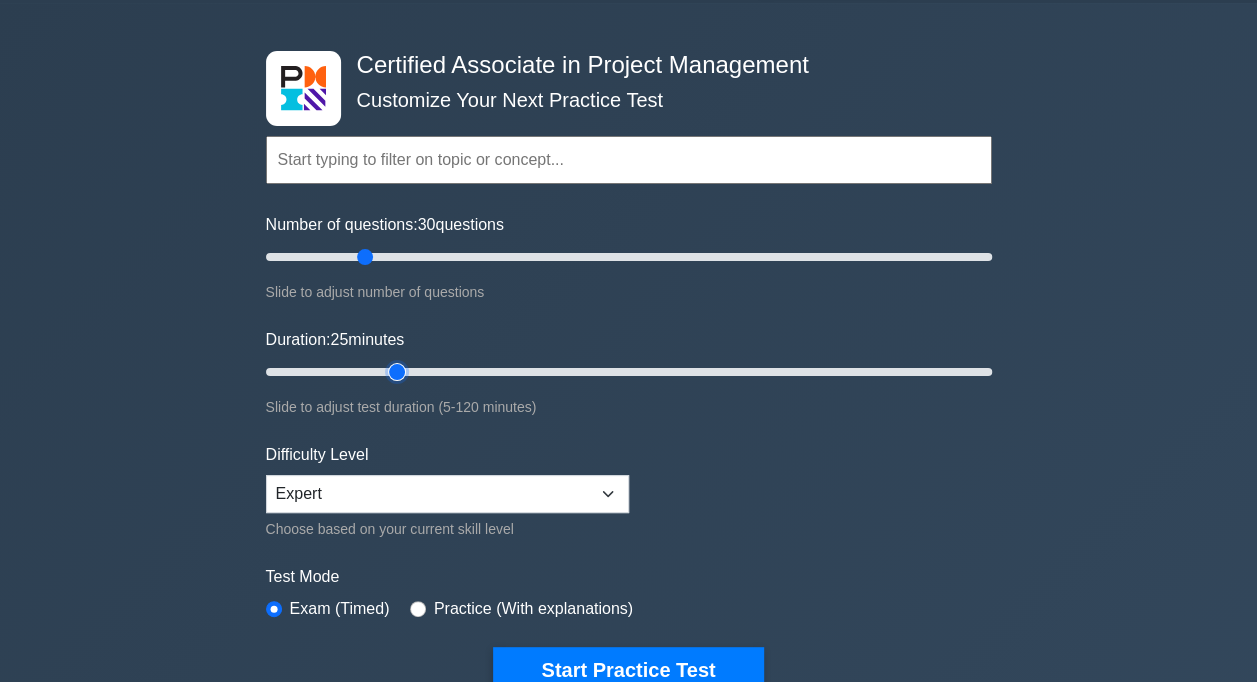 scroll, scrollTop: 0, scrollLeft: 0, axis: both 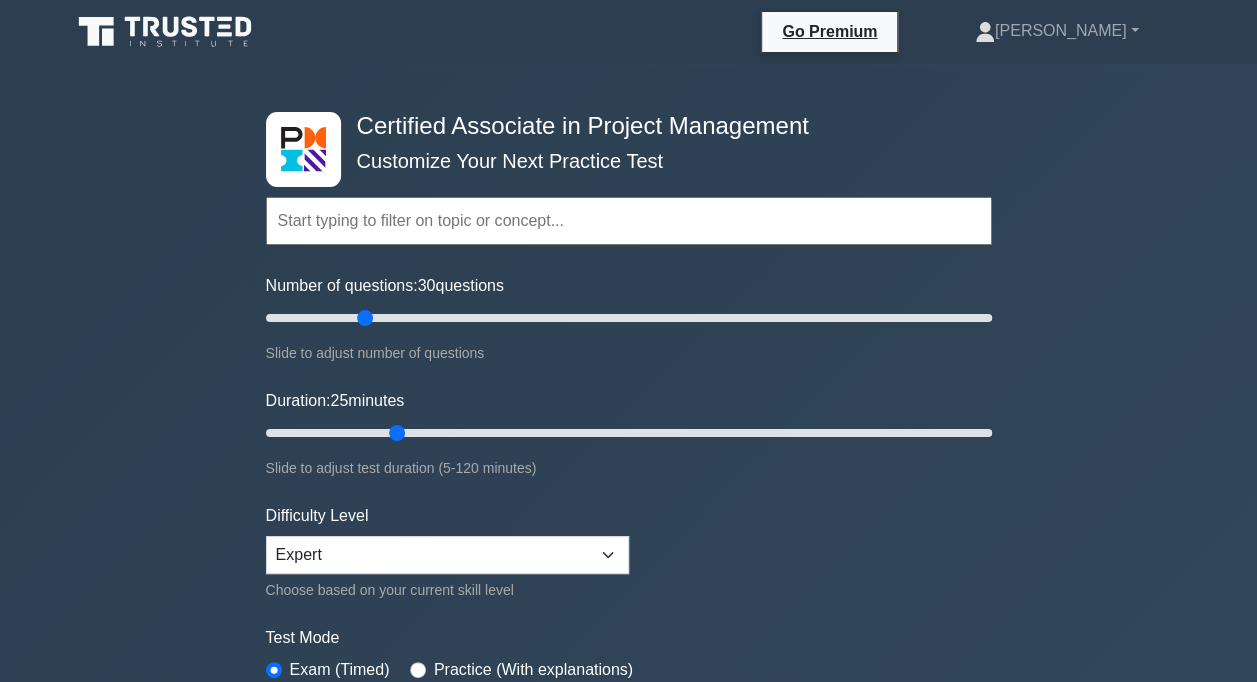 click at bounding box center [629, 221] 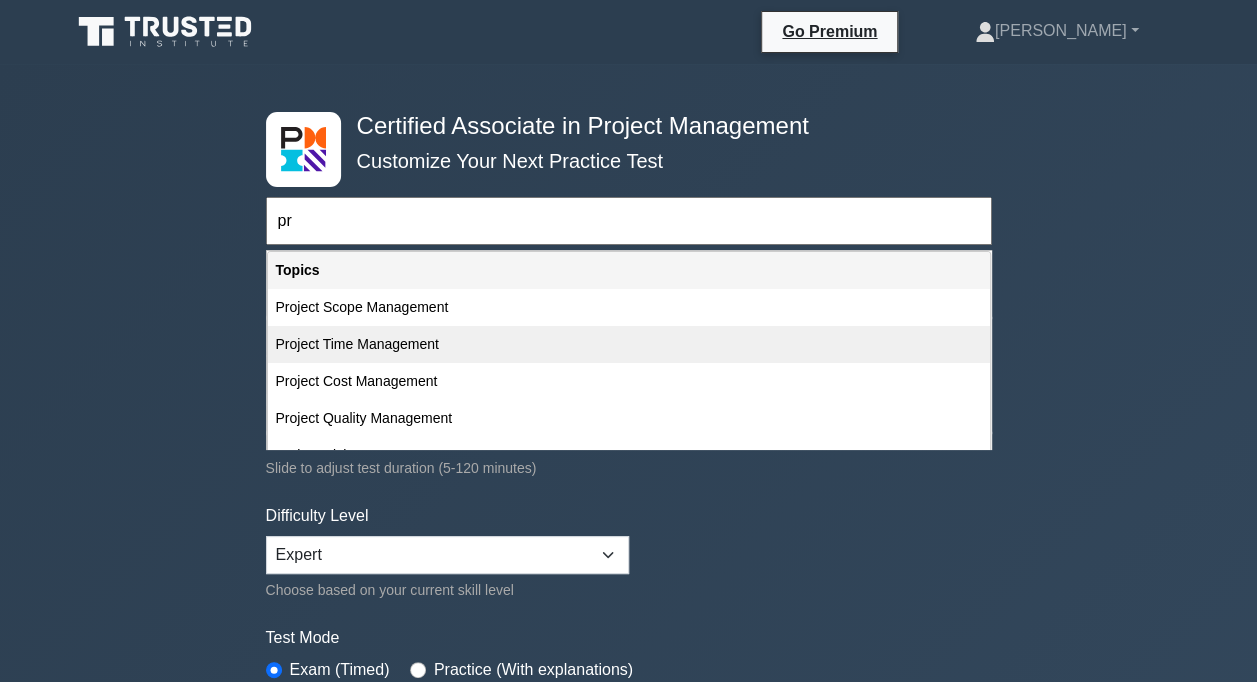click on "Project Time Management" at bounding box center (629, 344) 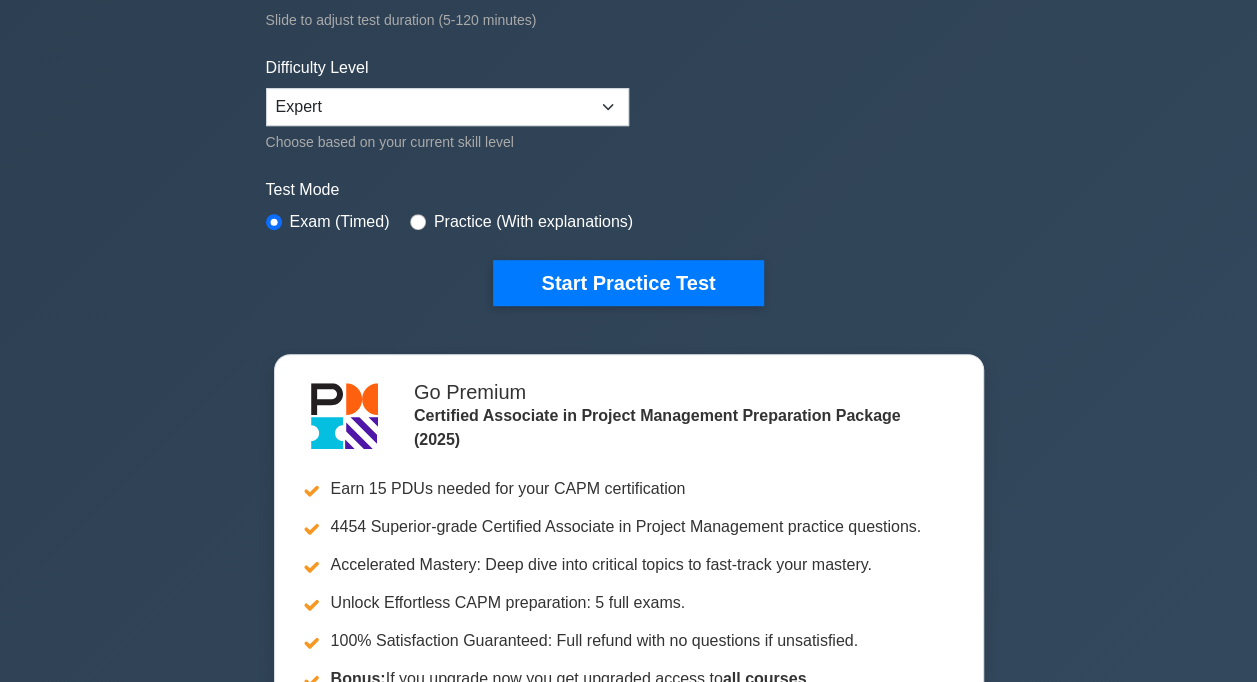 scroll, scrollTop: 457, scrollLeft: 0, axis: vertical 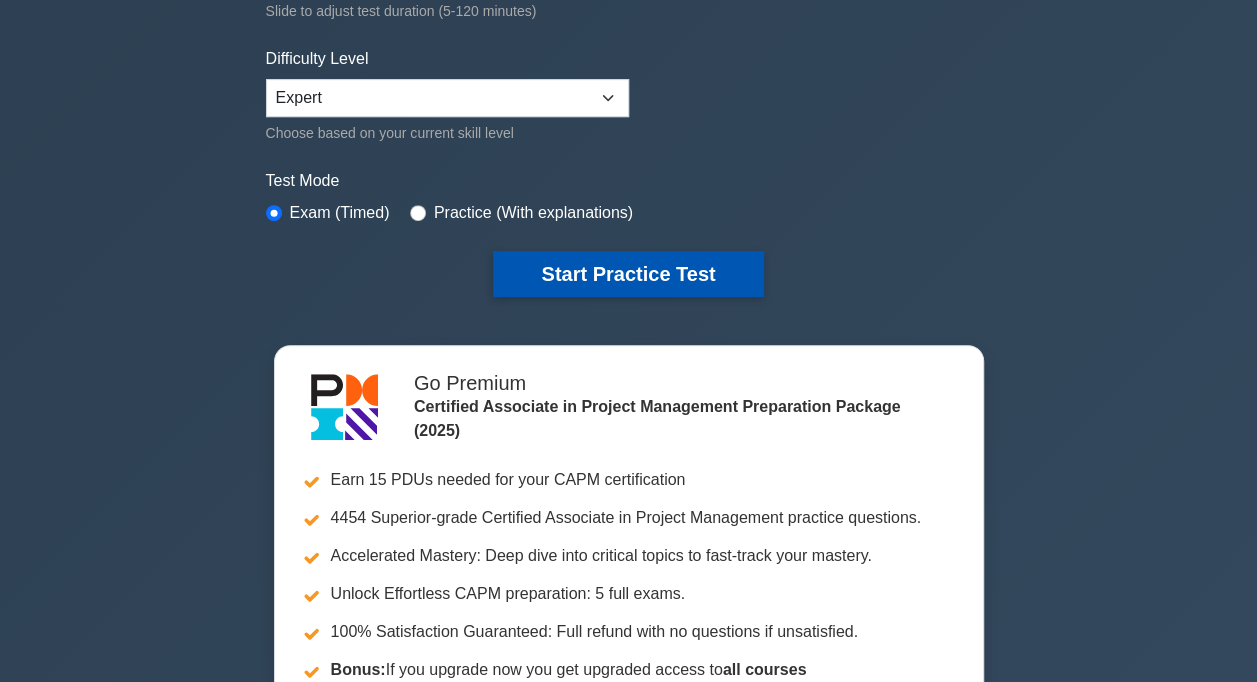 click on "Start Practice Test" at bounding box center [628, 274] 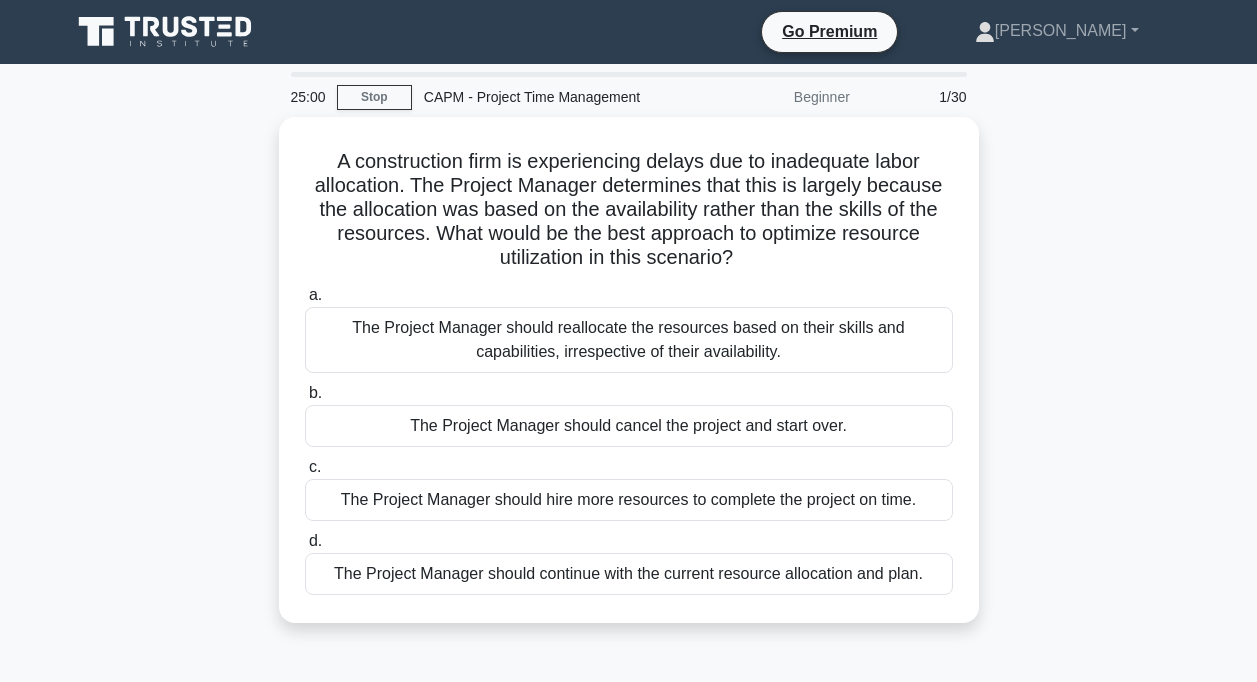 scroll, scrollTop: 0, scrollLeft: 0, axis: both 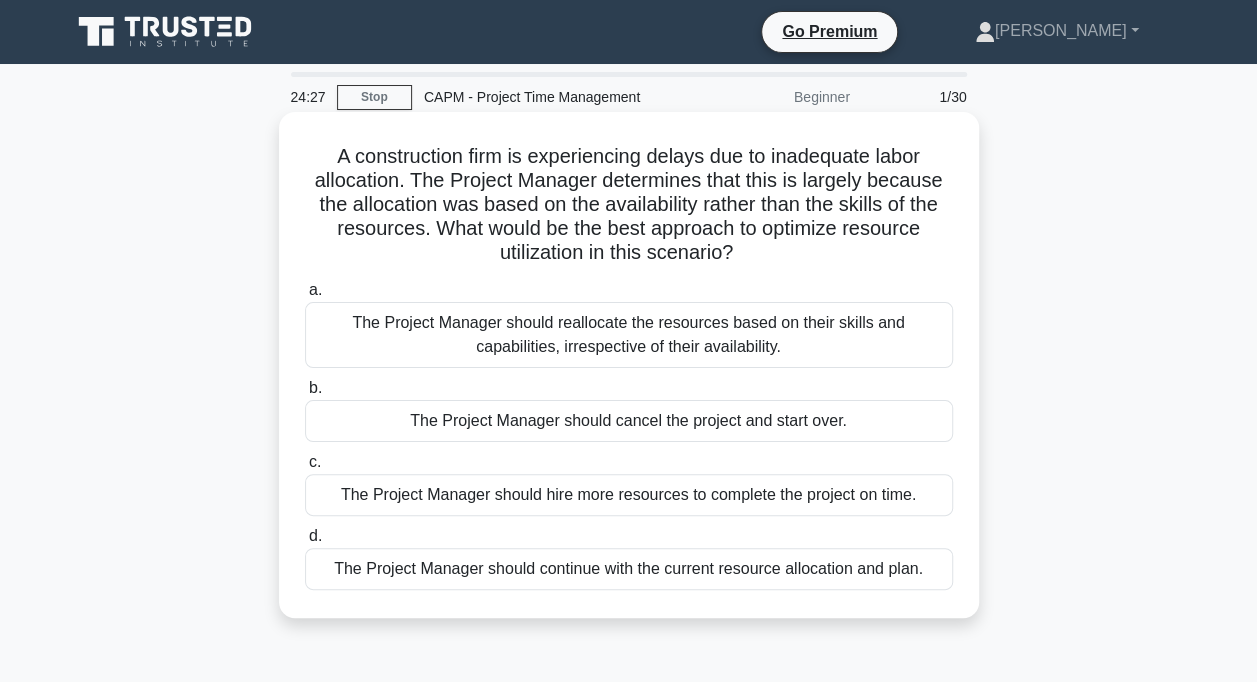 click on "The Project Manager should reallocate the resources based on their skills and capabilities, irrespective of their availability." at bounding box center (629, 335) 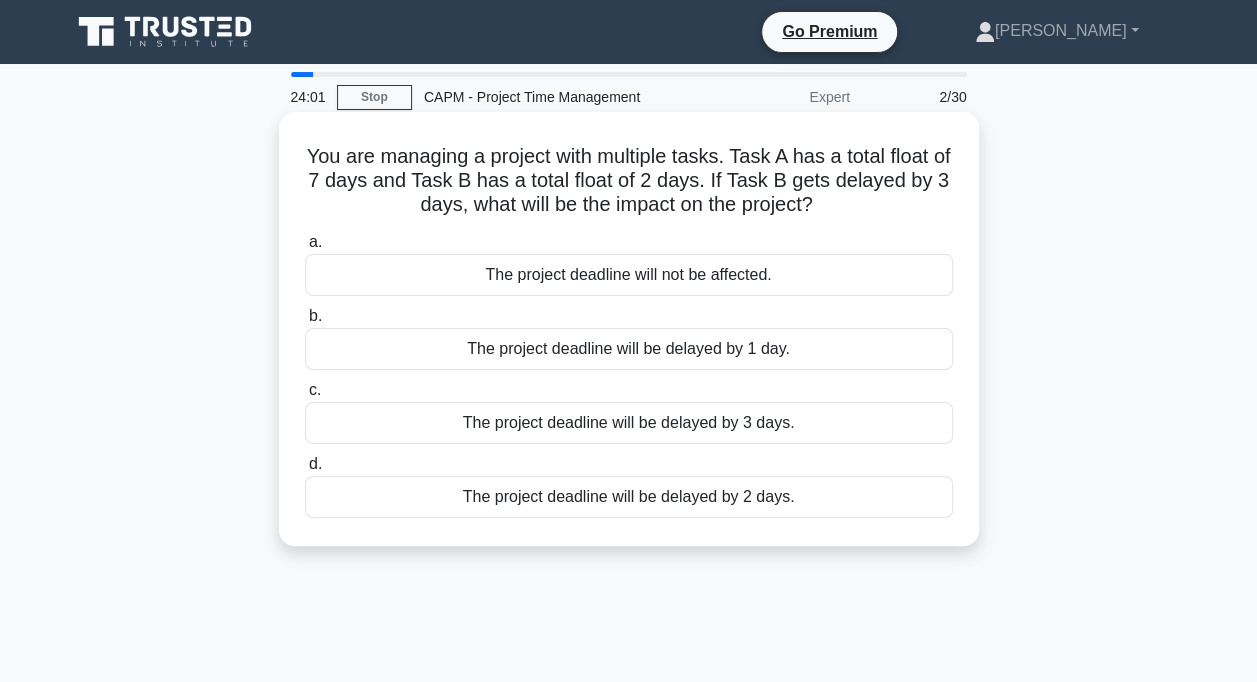 click on "The project deadline will not be affected." at bounding box center (629, 275) 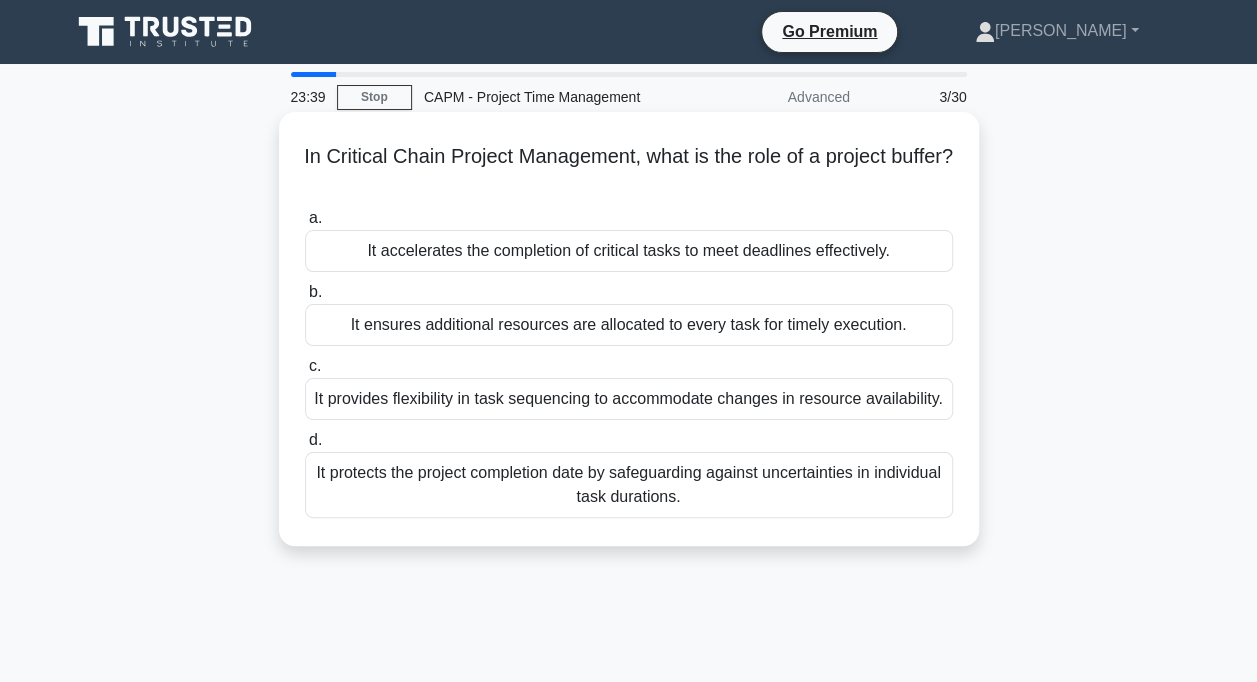 click on "It protects the project completion date by safeguarding against uncertainties in individual task durations." at bounding box center [629, 485] 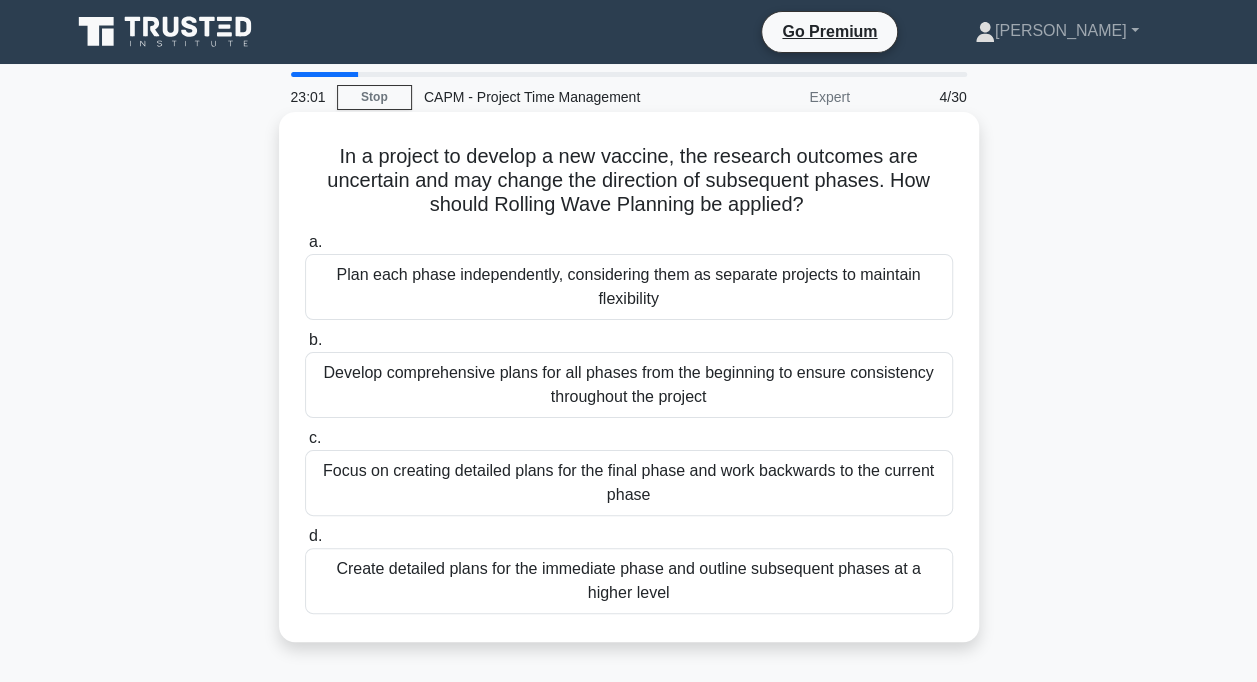 click on "Plan each phase independently, considering them as separate projects to maintain flexibility" at bounding box center (629, 287) 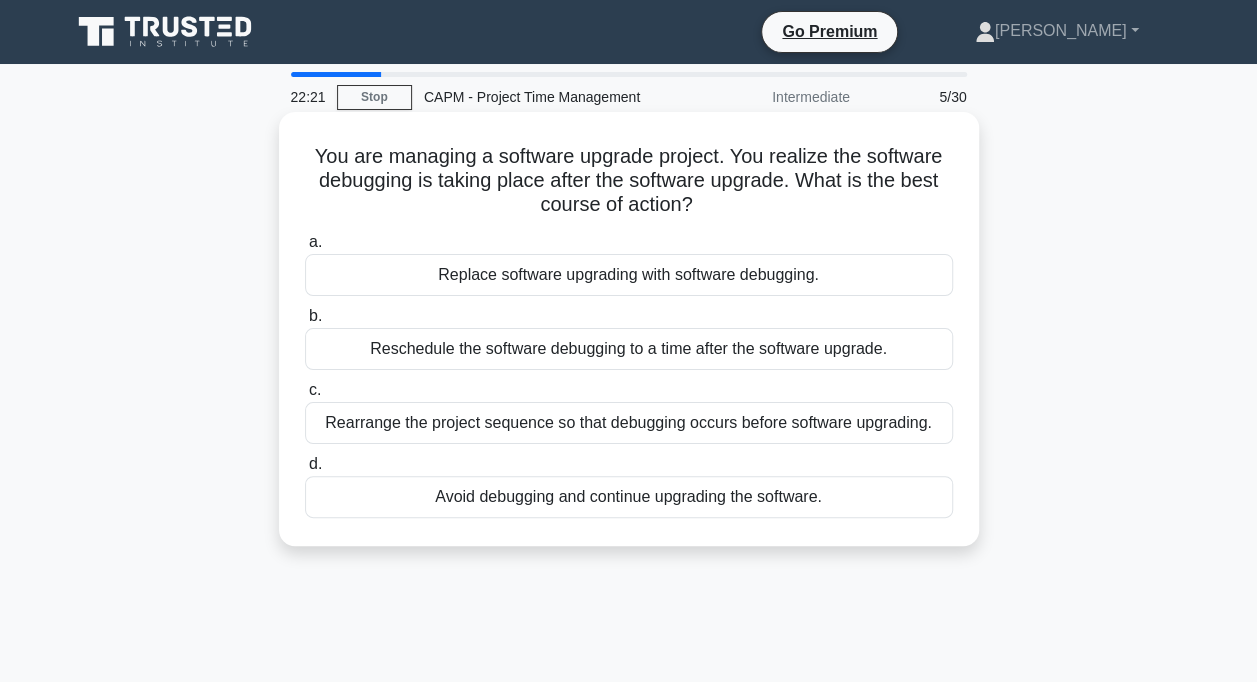 click on "Rearrange the project sequence so that debugging occurs before software upgrading." at bounding box center [629, 423] 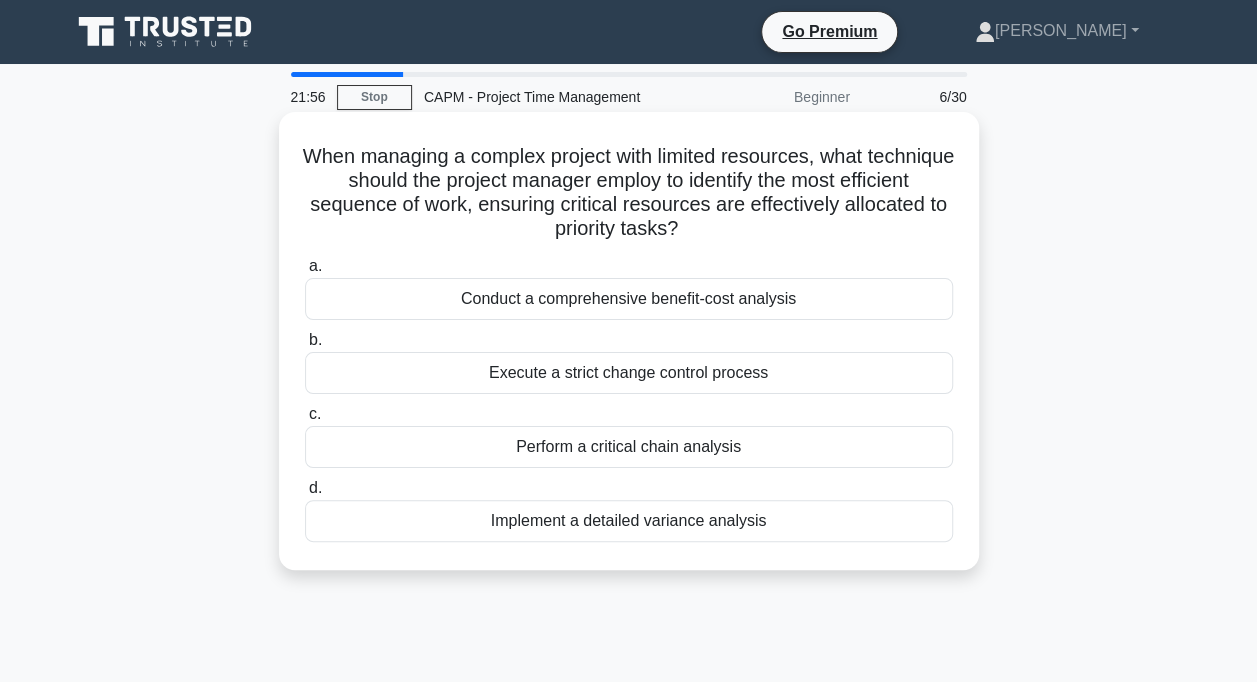 click on "Perform a critical chain analysis" at bounding box center (629, 447) 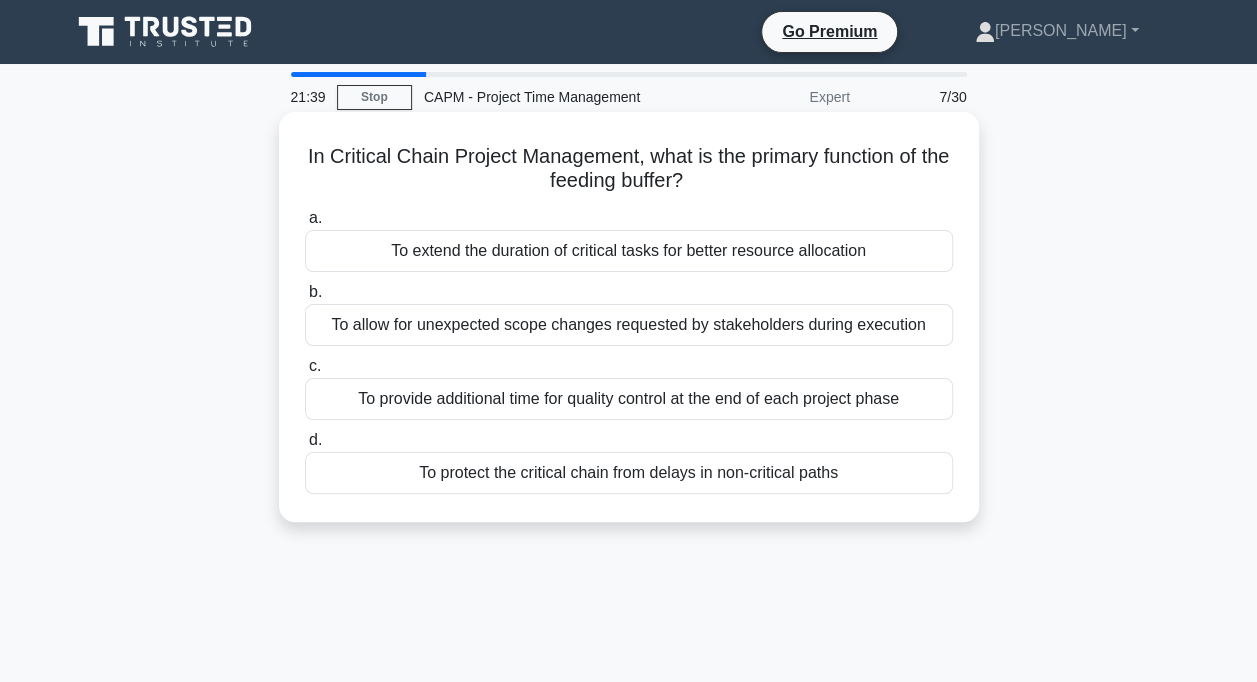 click on "To protect the critical chain from delays in non-critical paths" at bounding box center (629, 473) 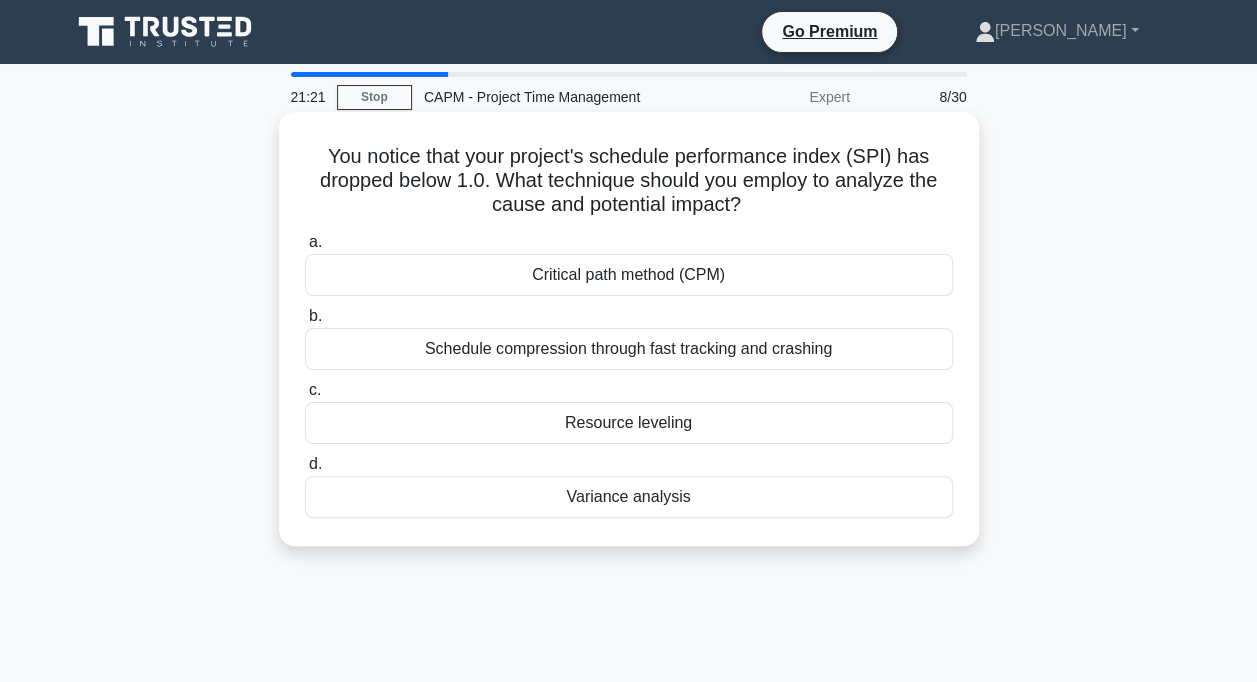 click on "Resource leveling" at bounding box center [629, 423] 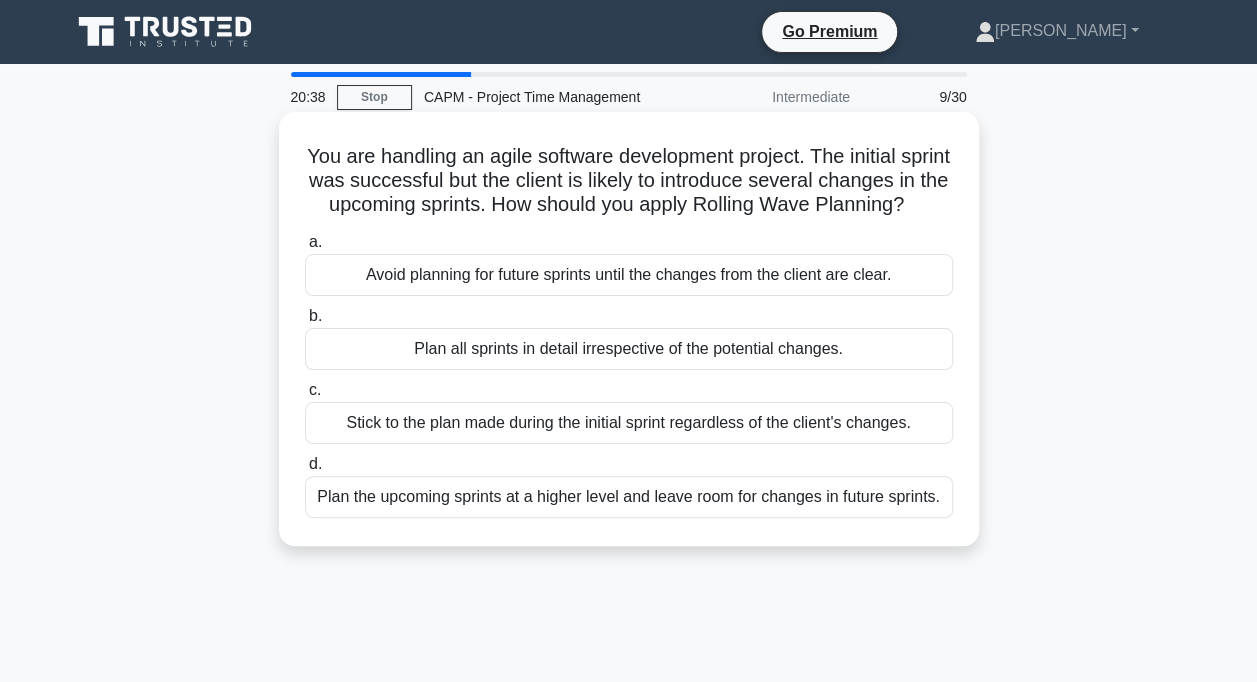 click on "Avoid planning for future sprints until the changes from the client are clear." at bounding box center (629, 275) 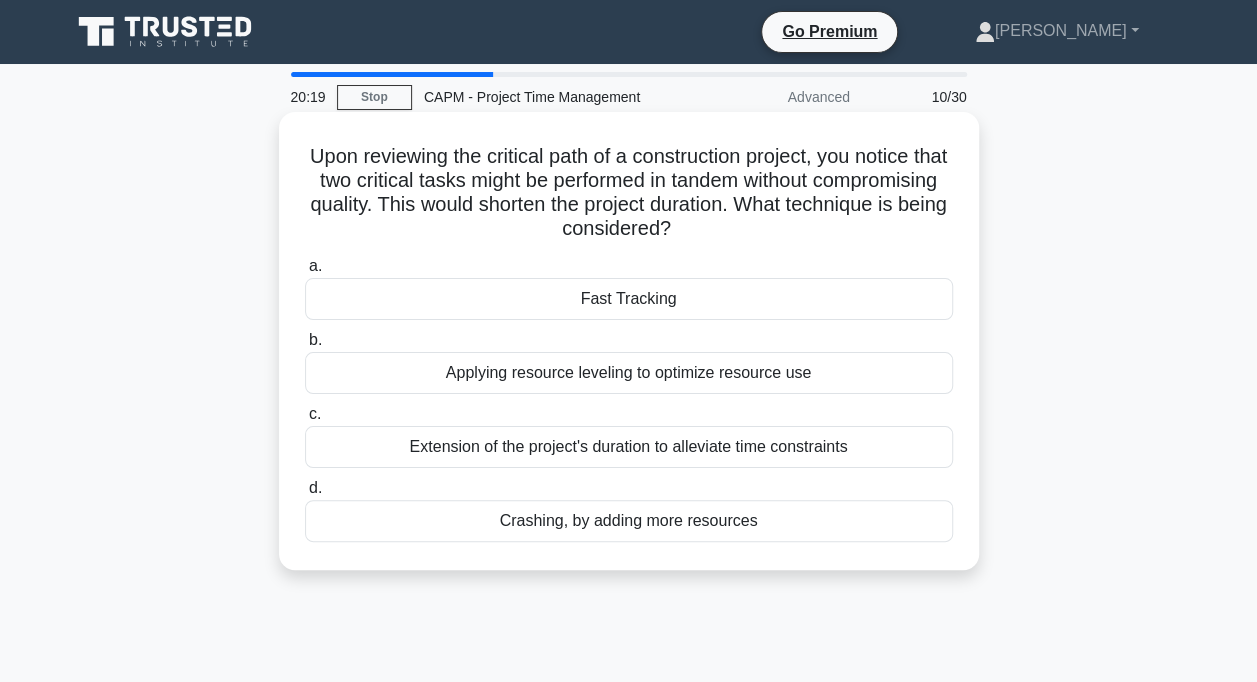 click on "Fast Tracking" at bounding box center (629, 299) 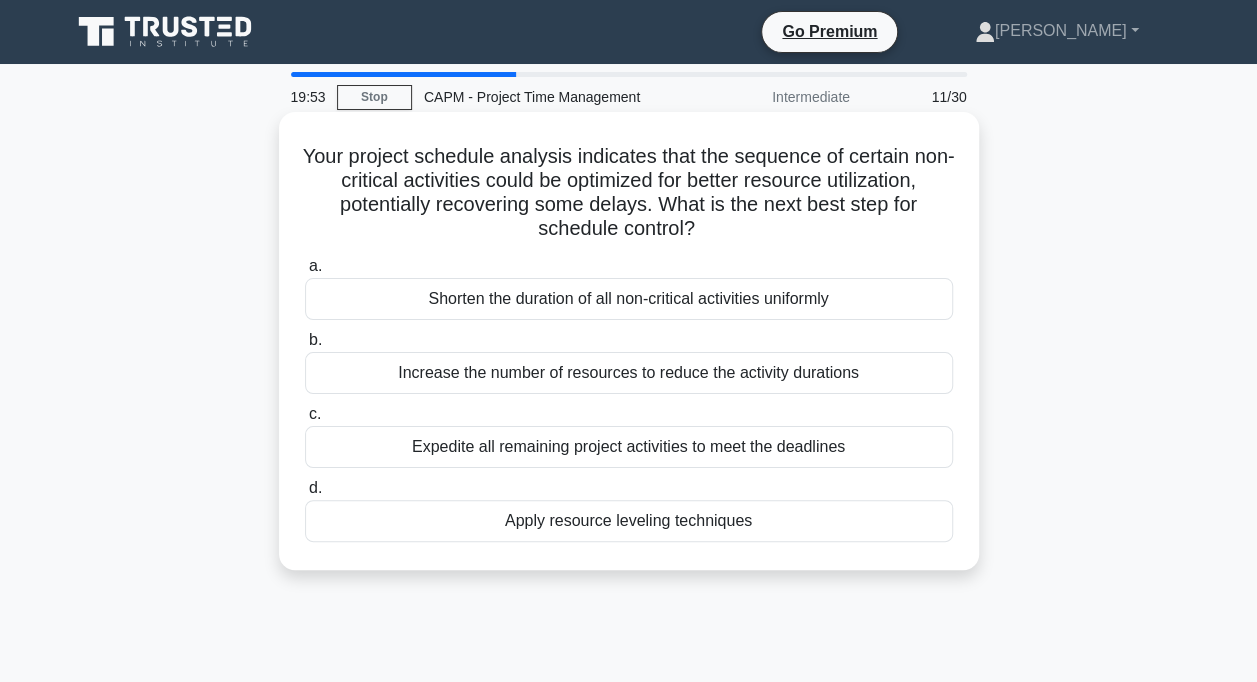 click on "Apply resource leveling techniques" at bounding box center (629, 521) 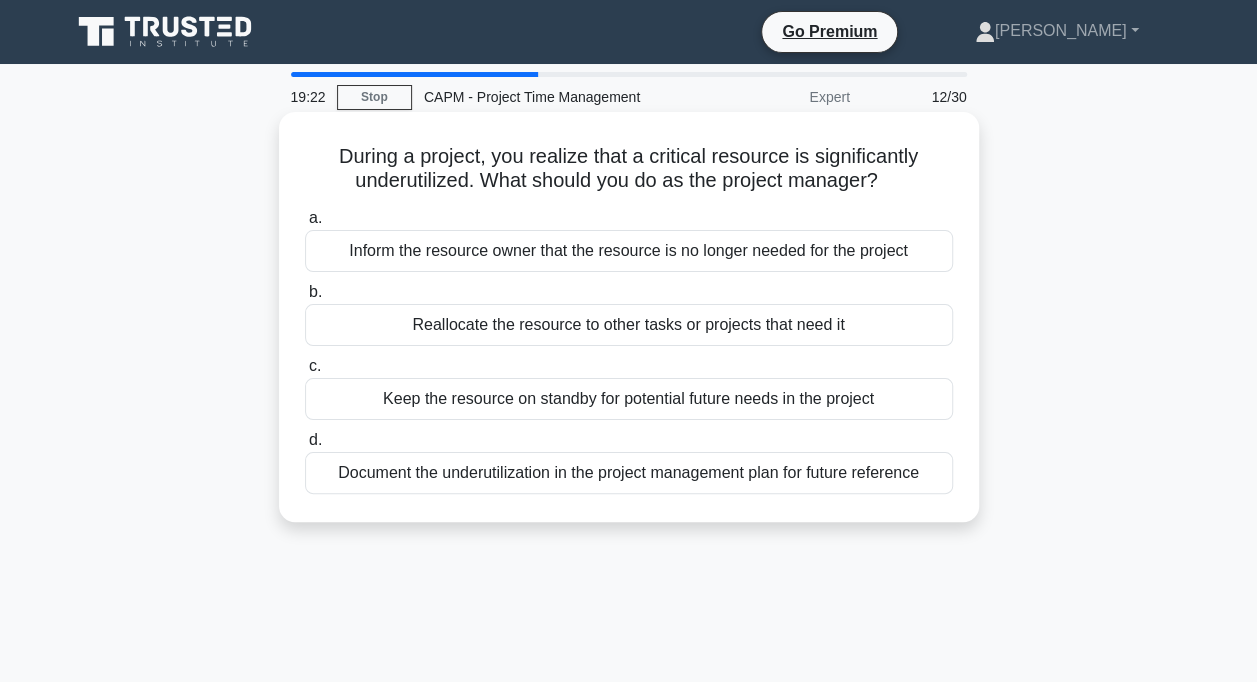 click on "Reallocate the resource to other tasks or projects that need it" at bounding box center [629, 325] 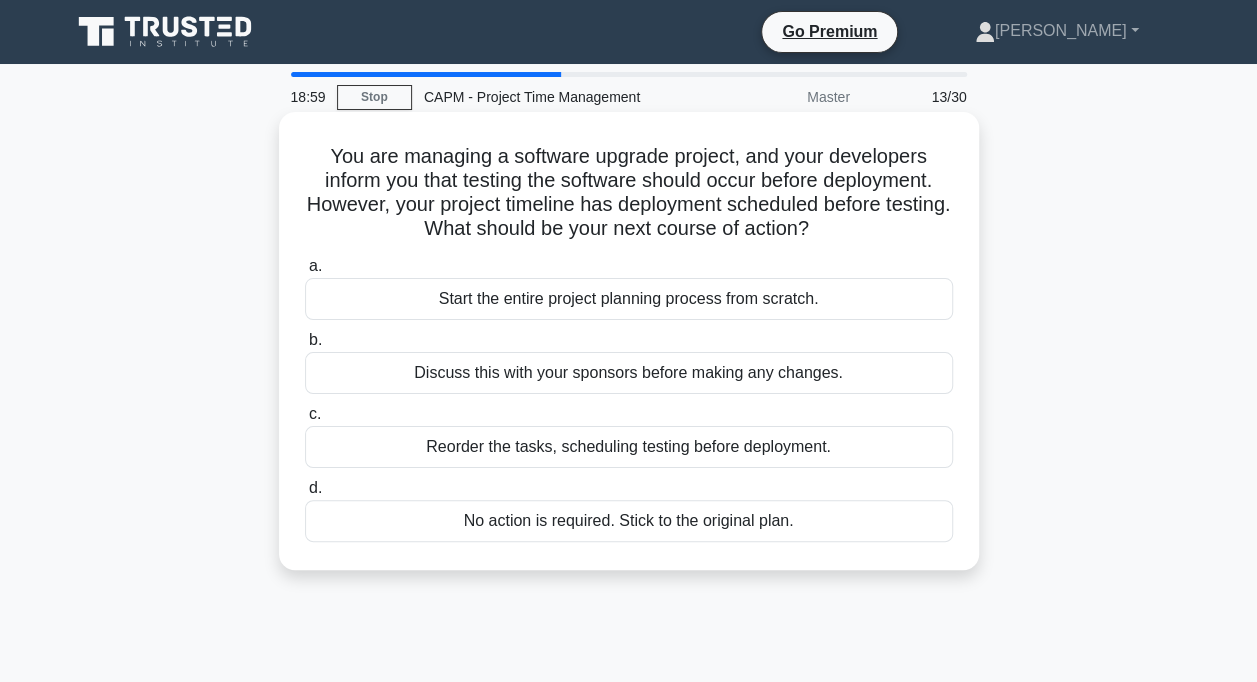 click on "Reorder the tasks, scheduling testing before deployment." at bounding box center (629, 447) 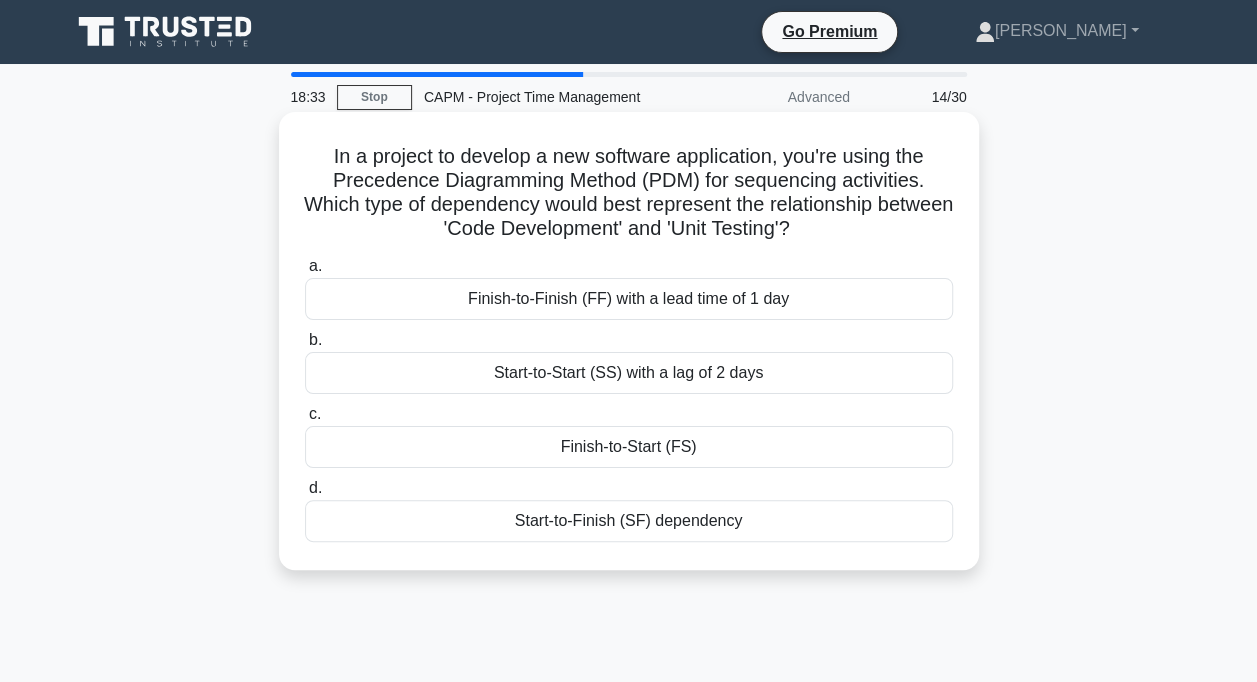 click on "Finish-to-Start (FS)" at bounding box center [629, 447] 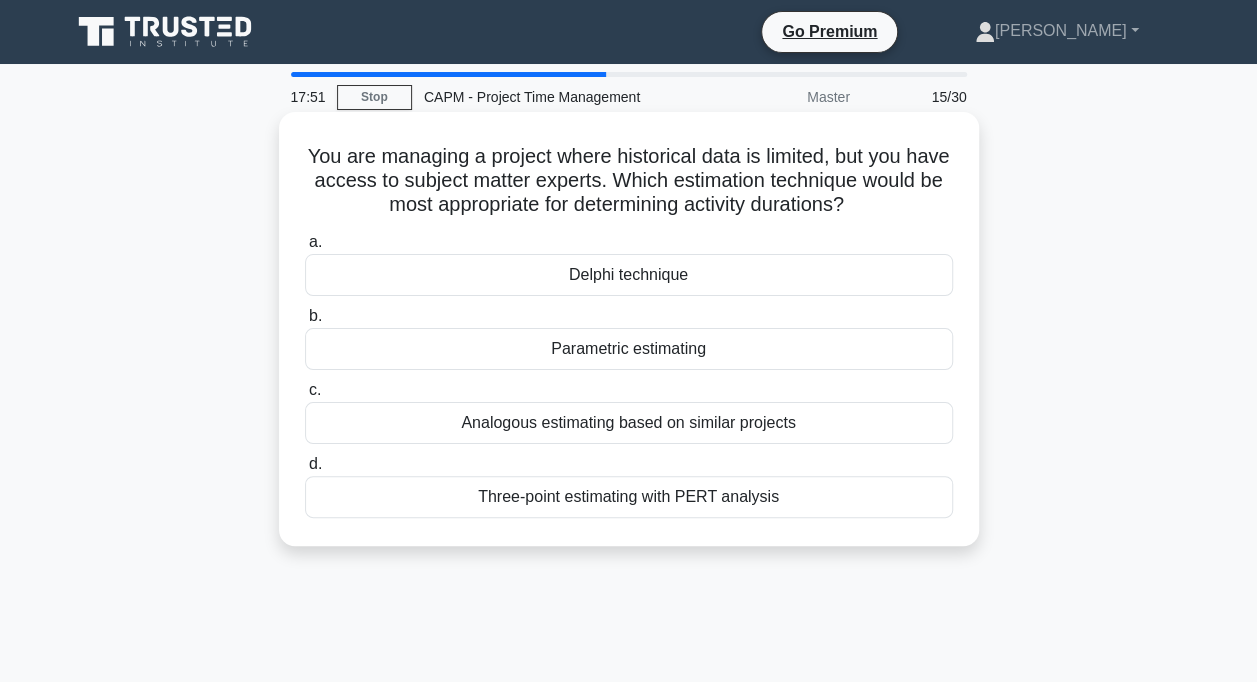 click on "Delphi technique" at bounding box center (629, 275) 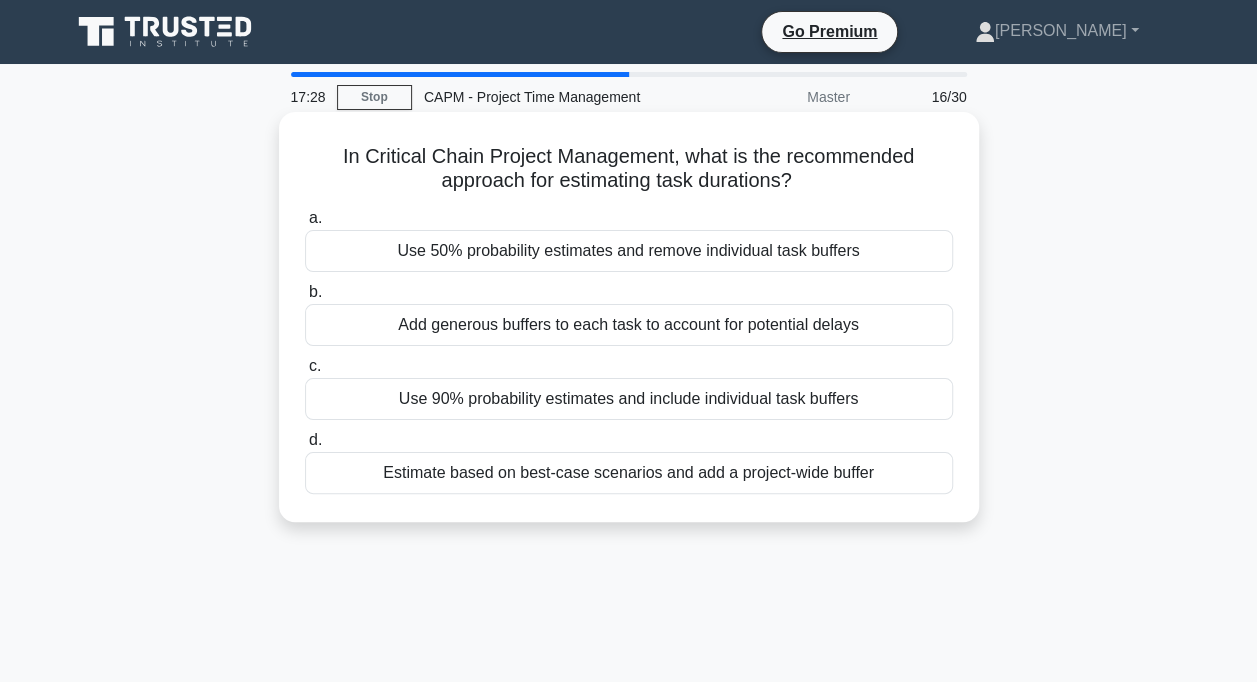 click on "Estimate based on best-case scenarios and add a project-wide buffer" at bounding box center (629, 473) 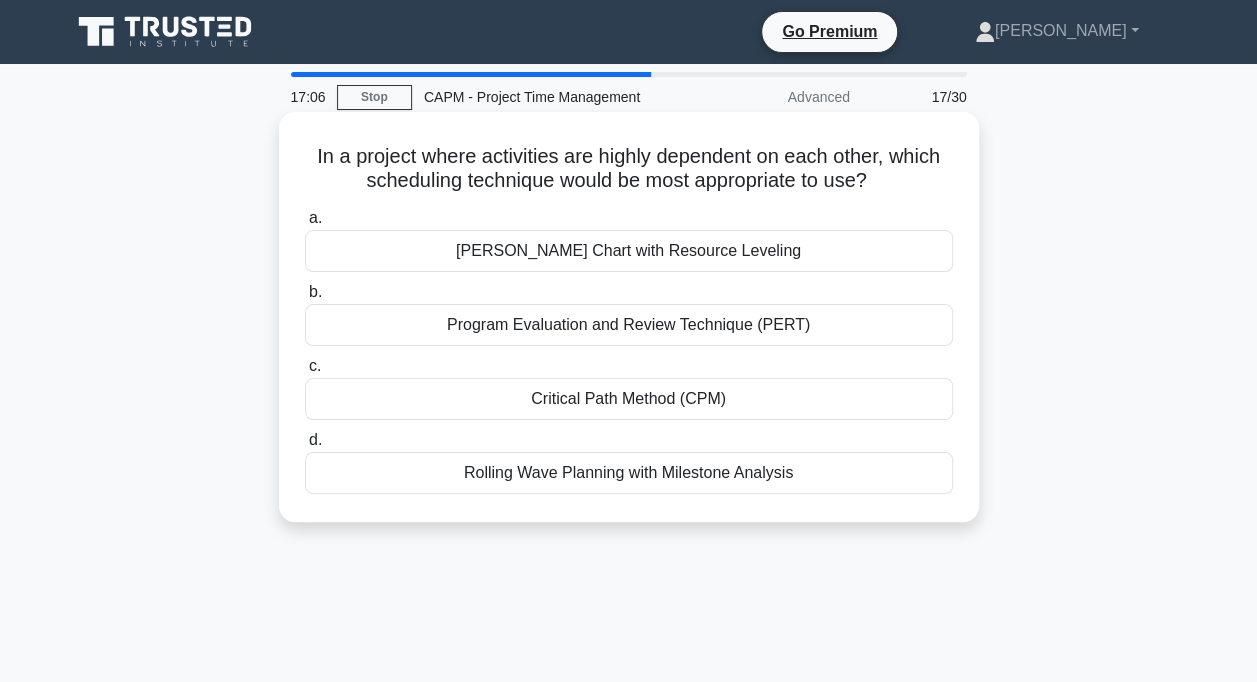 click on "Critical Path Method (CPM)" at bounding box center [629, 399] 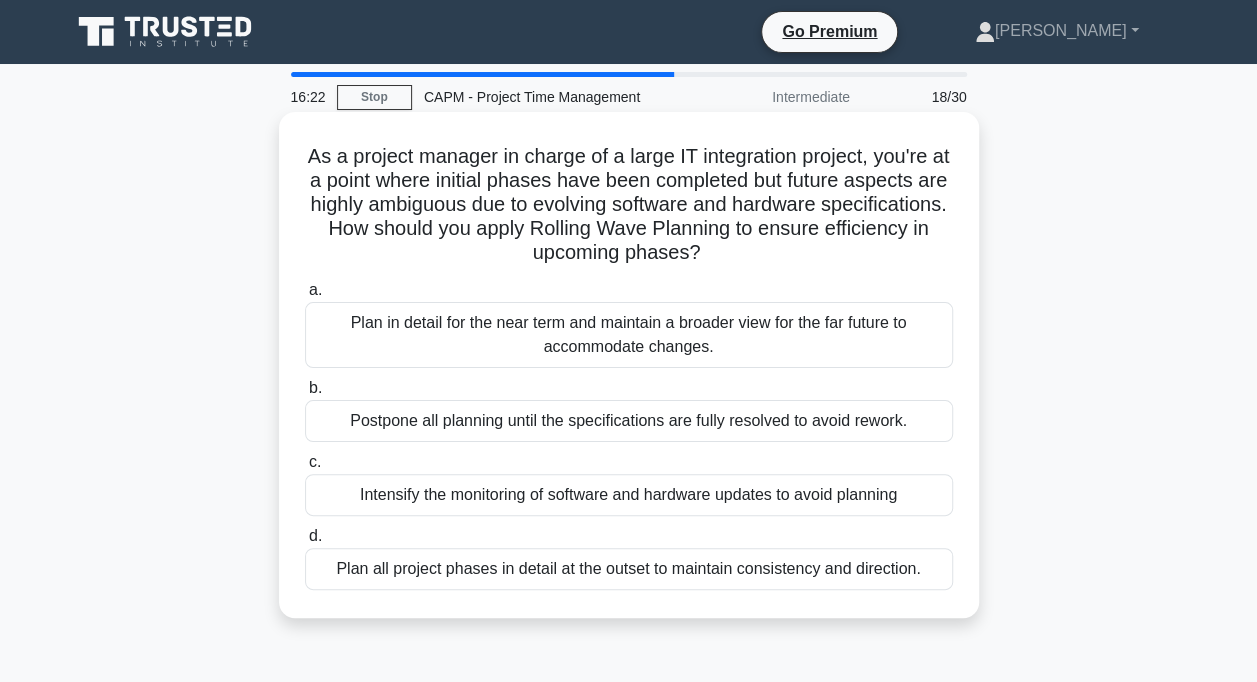click on "Plan in detail for the near term and maintain a broader view for the far future to accommodate changes." at bounding box center [629, 335] 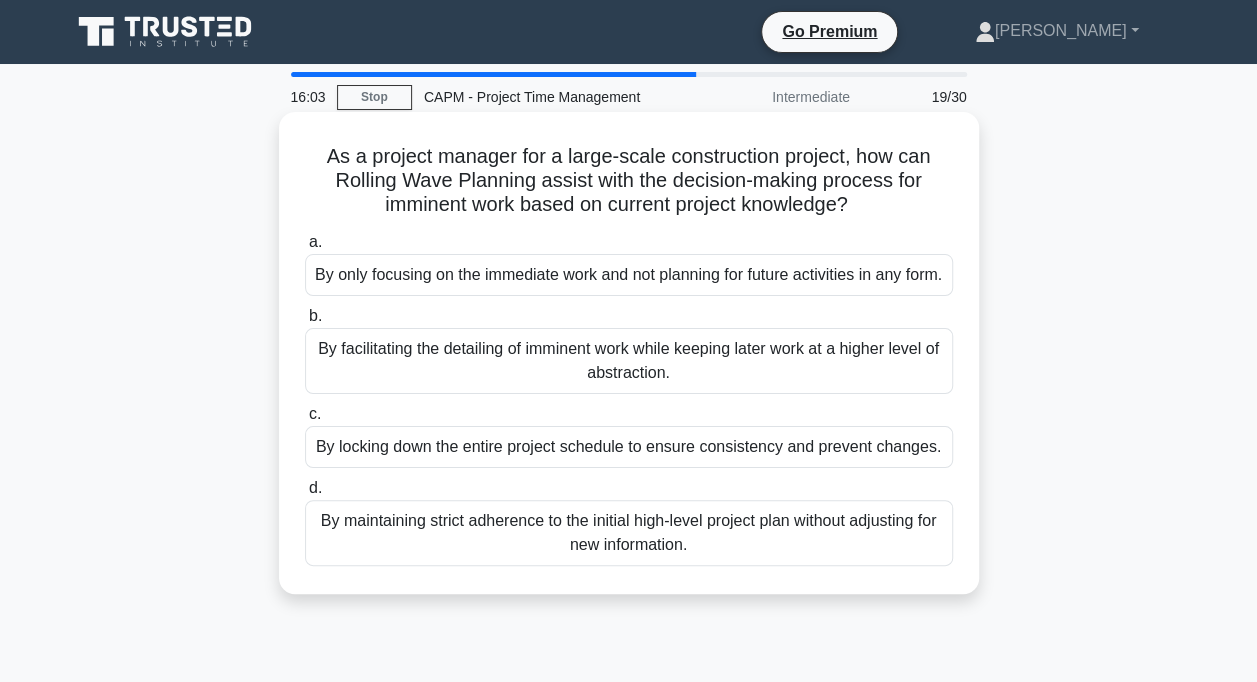 click on "By facilitating the detailing of imminent work while keeping later work at a higher level of abstraction." at bounding box center [629, 361] 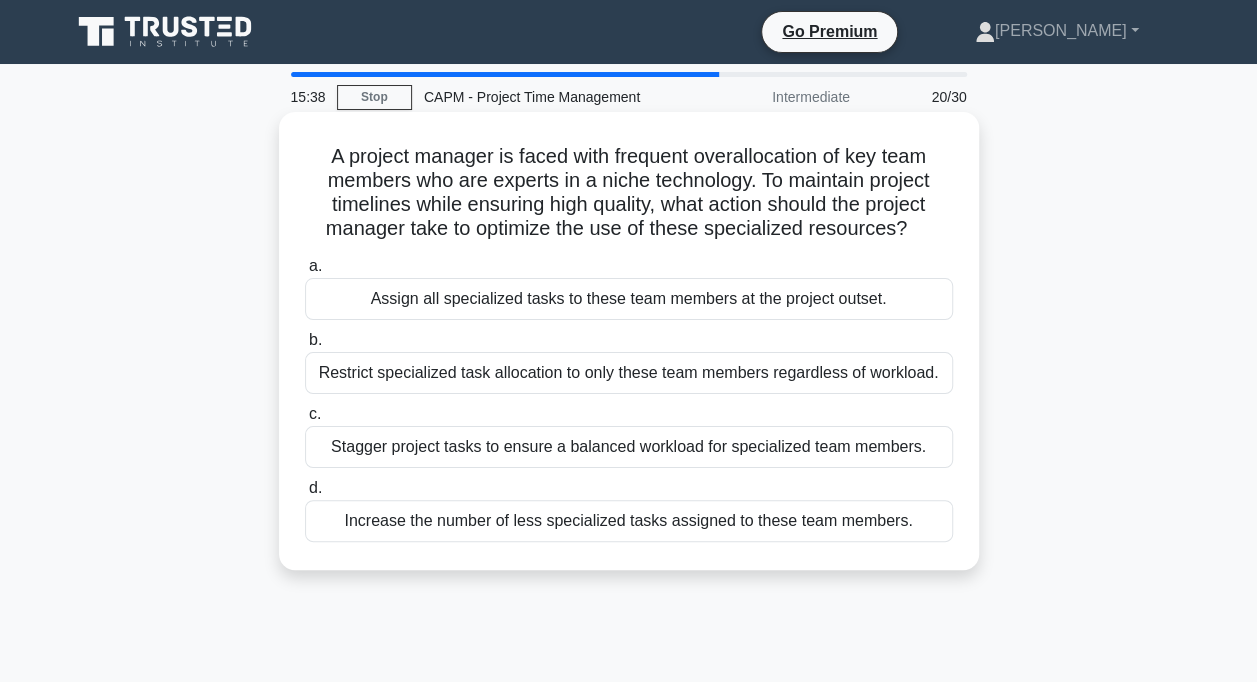 click on "Stagger project tasks to ensure a balanced workload for specialized team members." at bounding box center [629, 447] 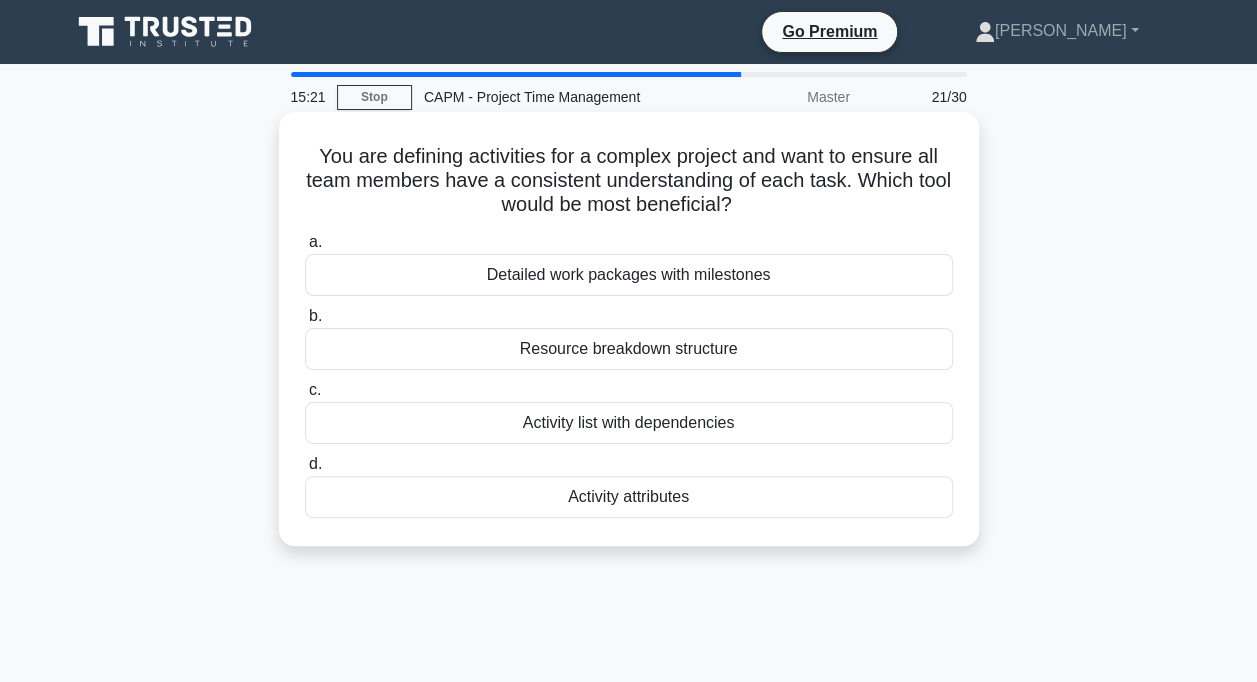 click on "Detailed work packages with milestones" at bounding box center [629, 275] 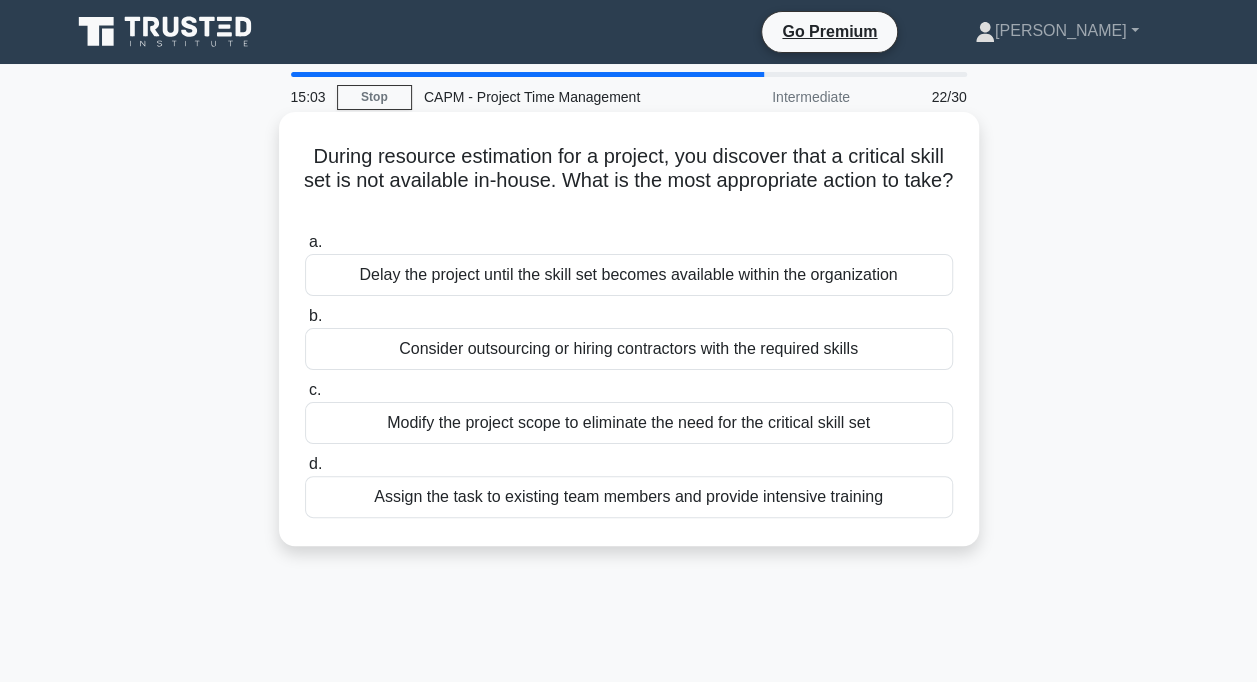 click on "Consider outsourcing or hiring contractors with the required skills" at bounding box center (629, 349) 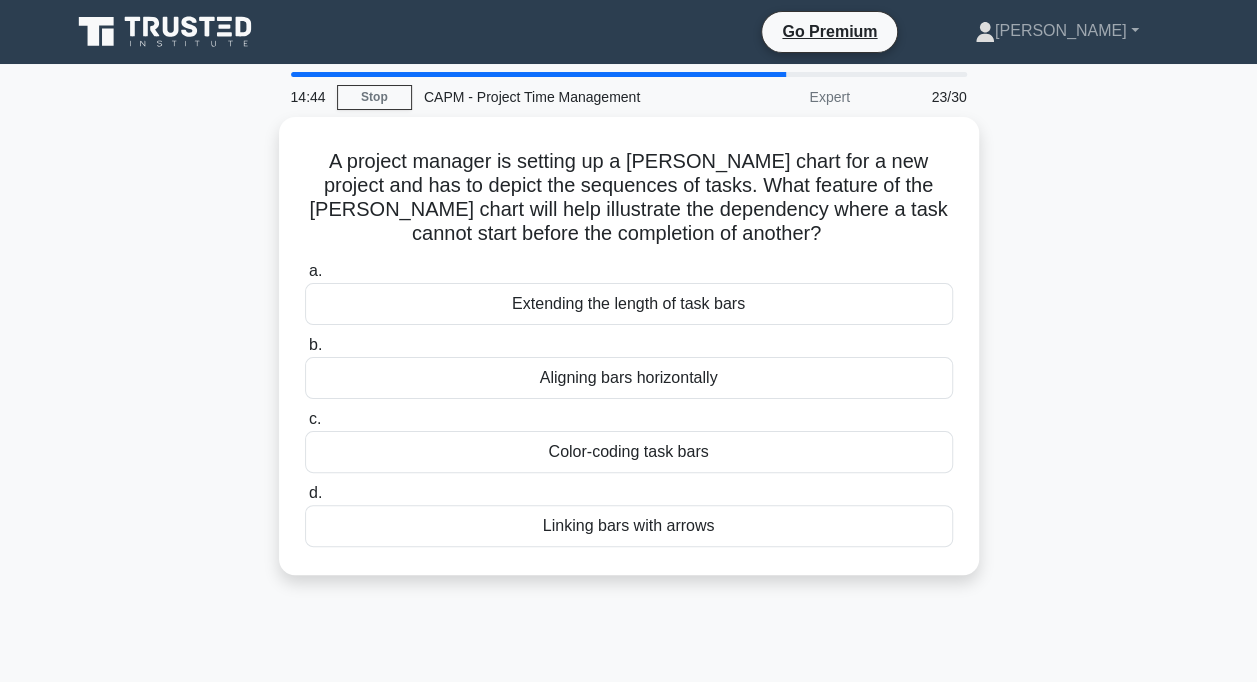 drag, startPoint x: 640, startPoint y: 385, endPoint x: 1185, endPoint y: 230, distance: 566.61273 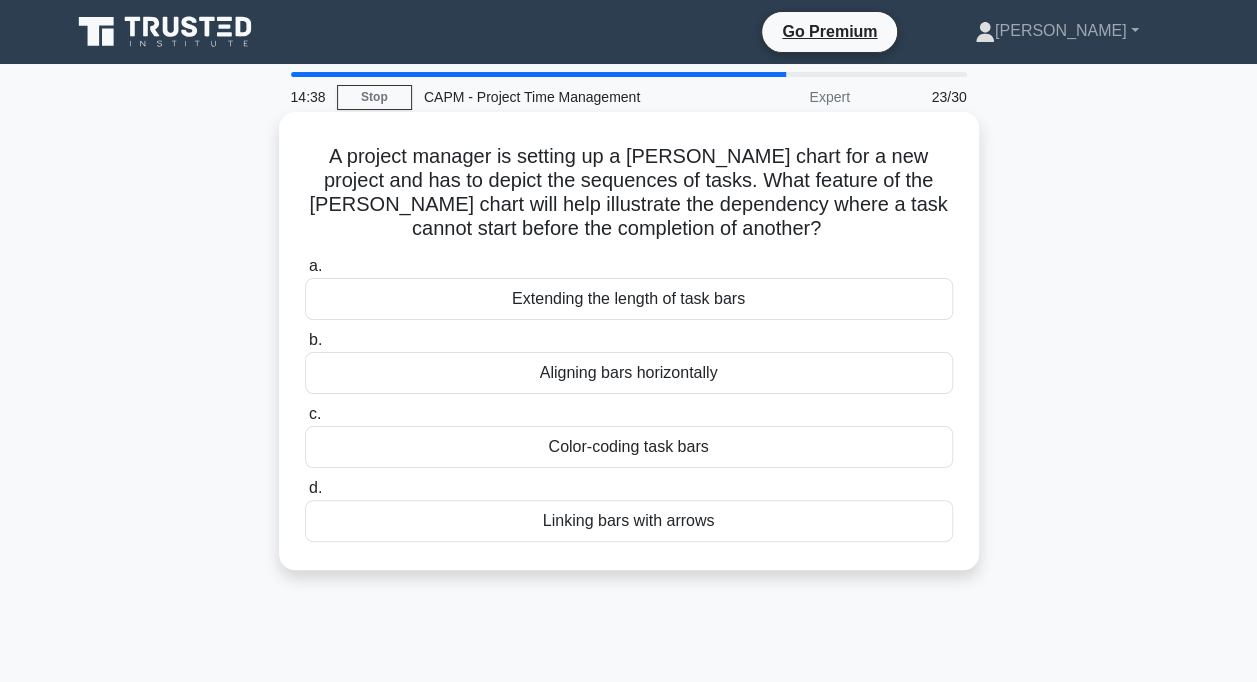 click on "Linking bars with arrows" at bounding box center (629, 521) 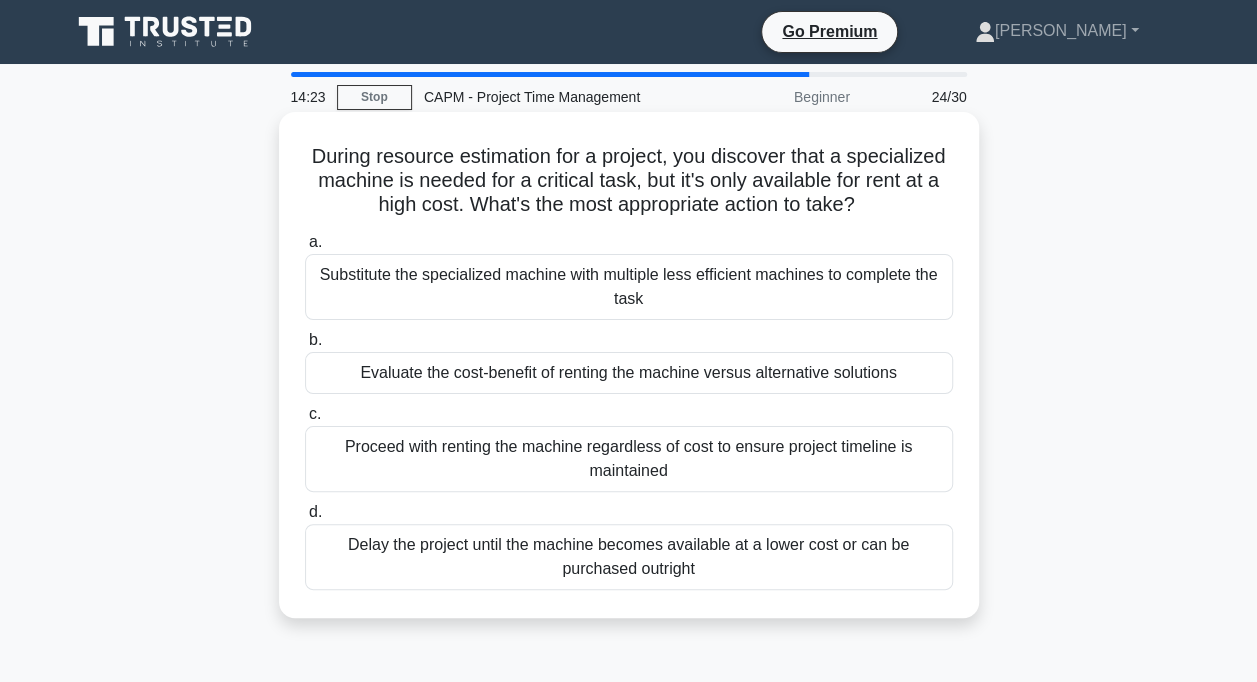 click on "Evaluate the cost-benefit of renting the machine versus alternative solutions" at bounding box center [629, 373] 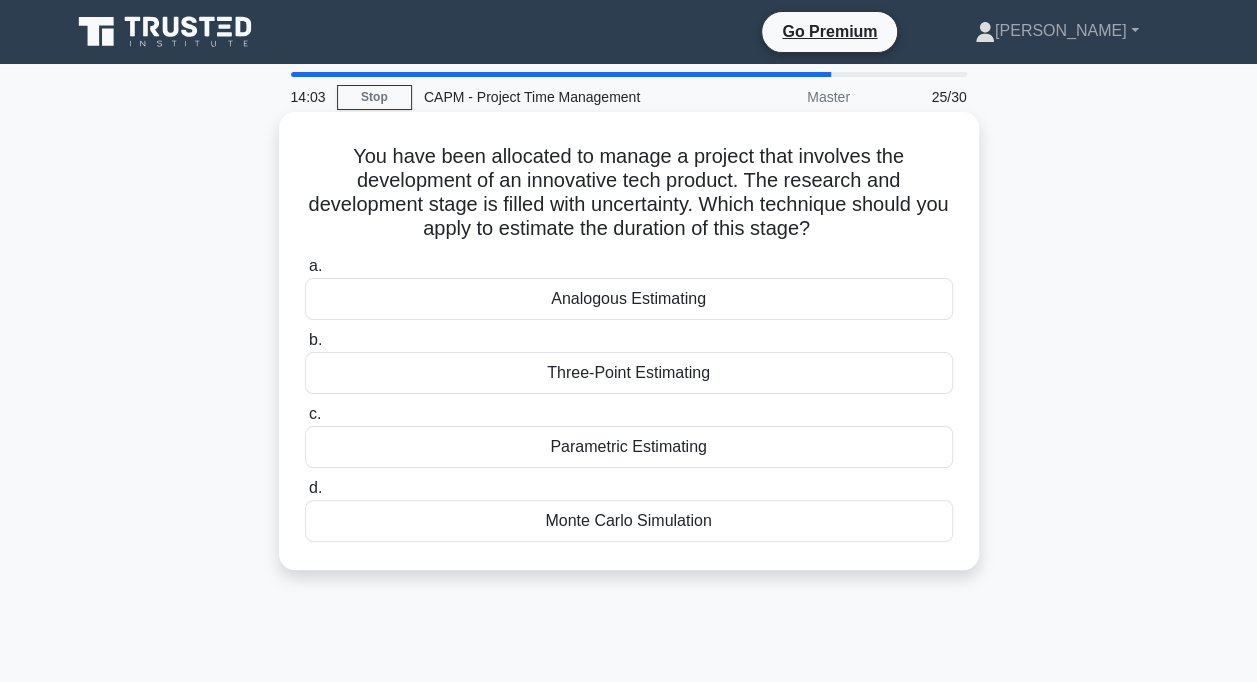 click on "Parametric Estimating" at bounding box center [629, 447] 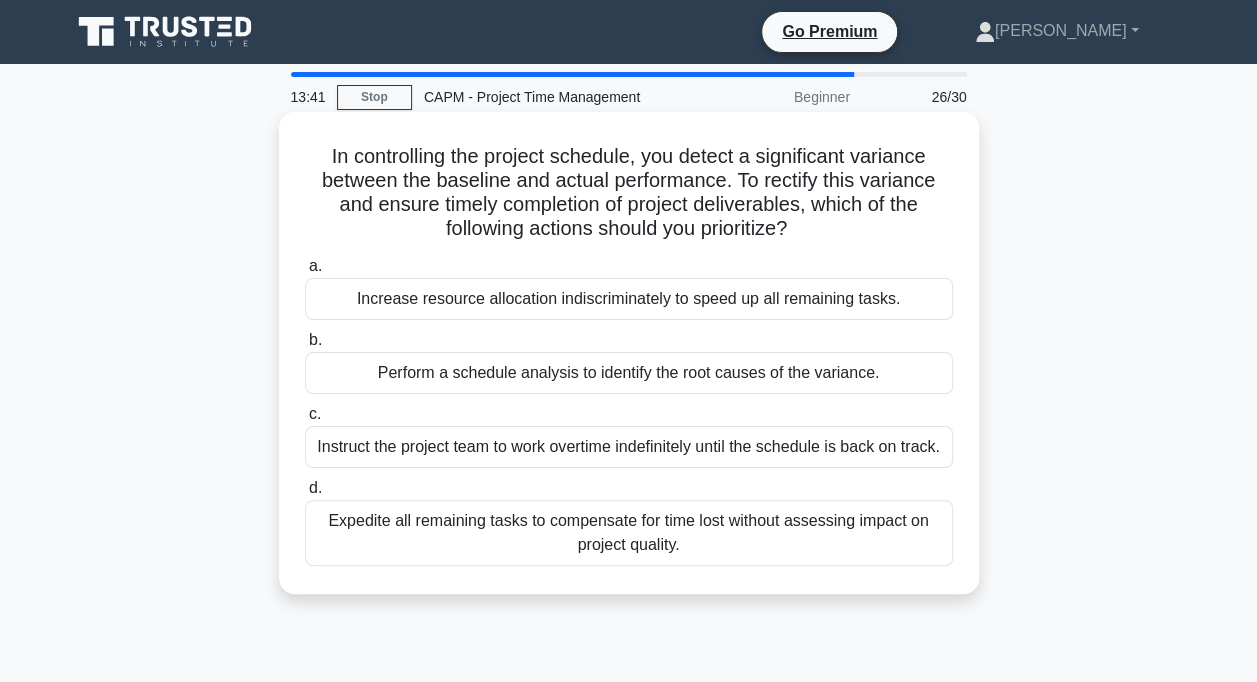 click on "Perform a schedule analysis to identify the root causes of the variance." at bounding box center [629, 373] 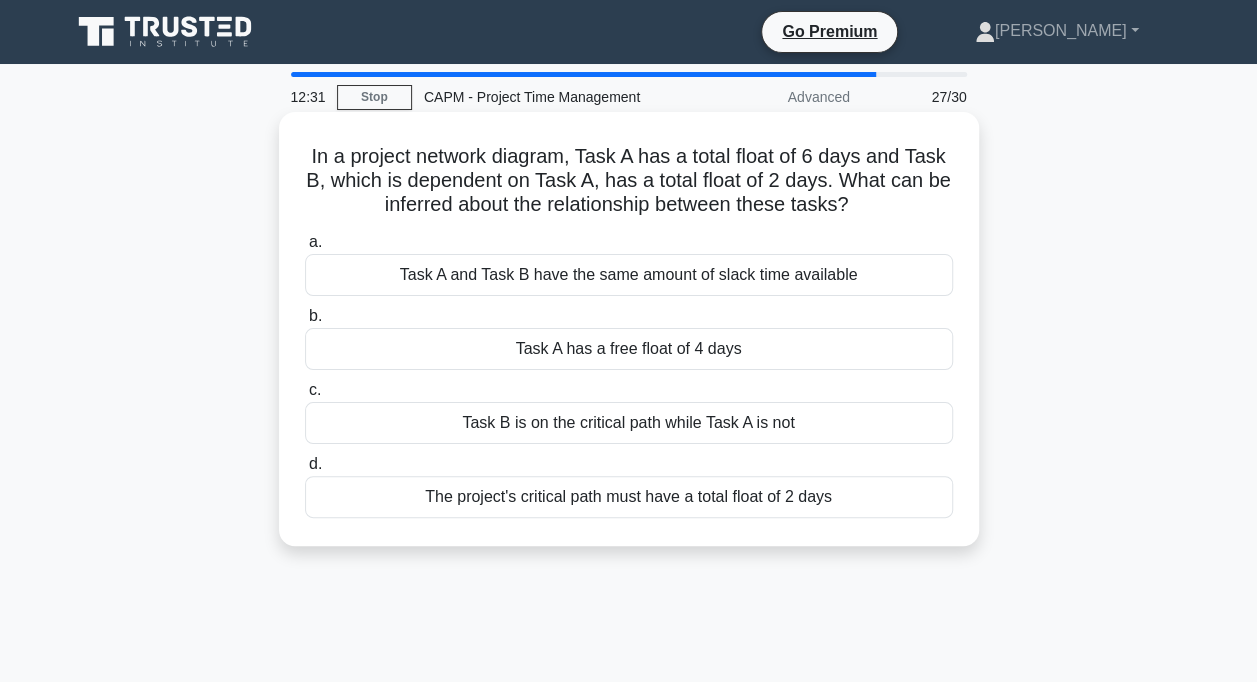 drag, startPoint x: 876, startPoint y: 362, endPoint x: 833, endPoint y: 358, distance: 43.185646 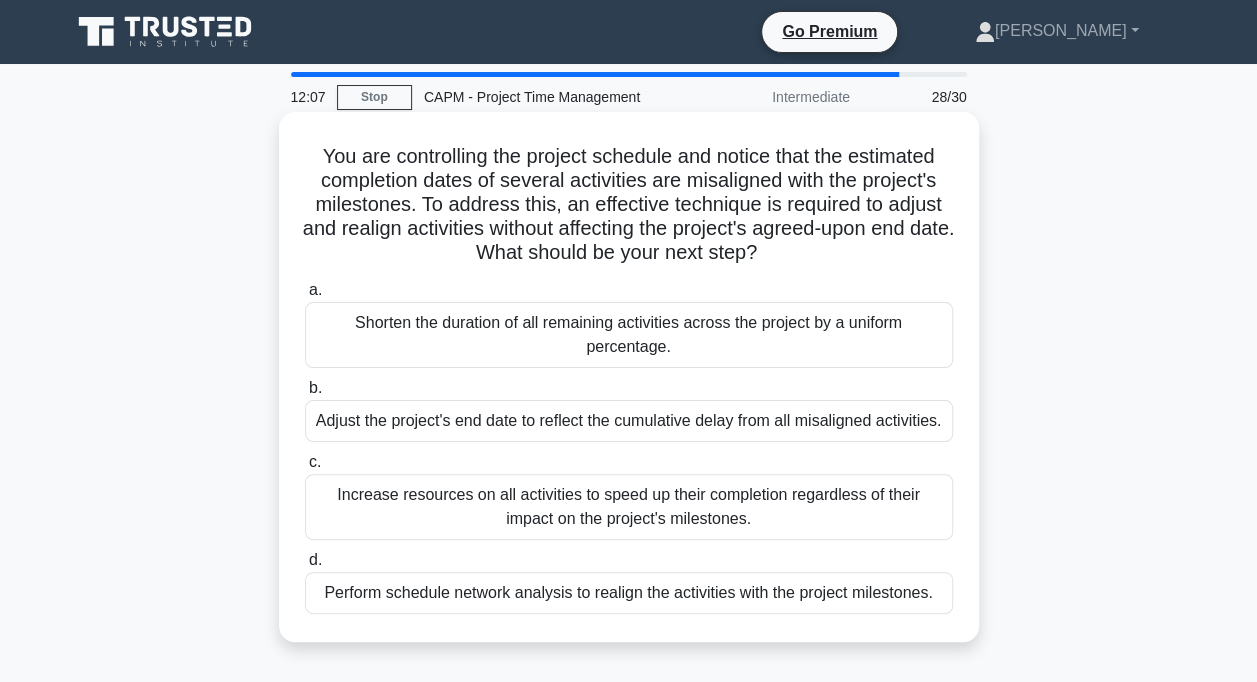 click on "Perform schedule network analysis to realign the activities with the project milestones." at bounding box center (629, 593) 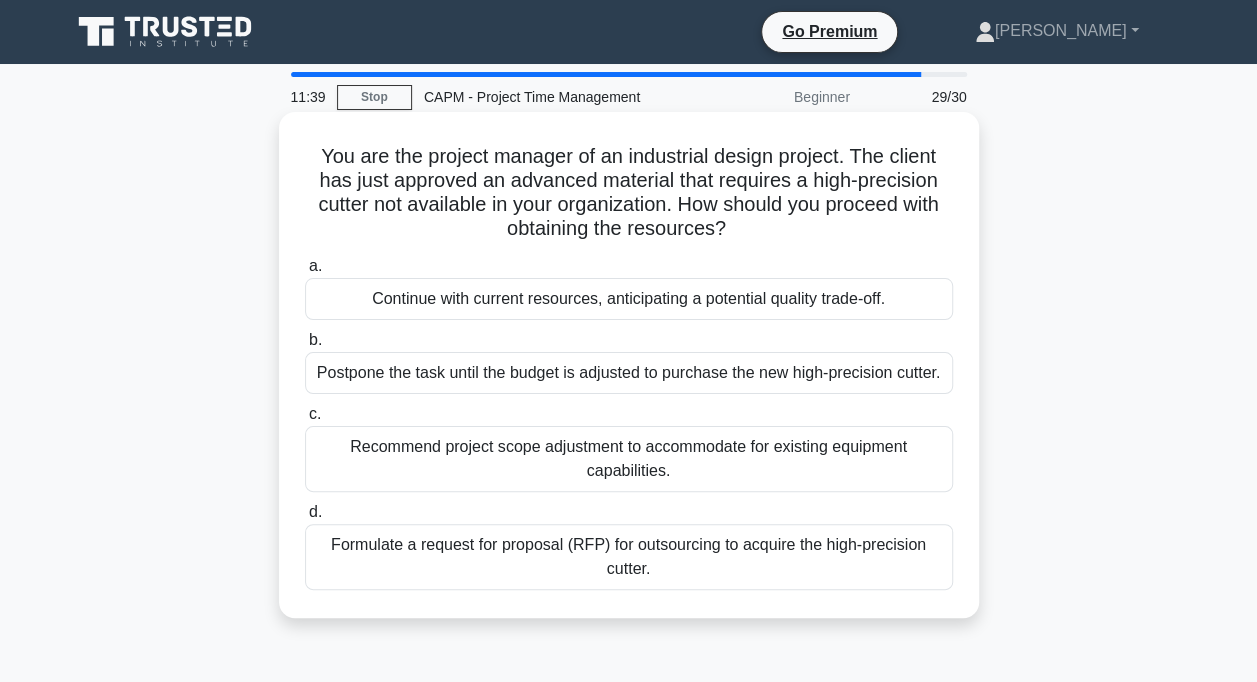 drag, startPoint x: 742, startPoint y: 561, endPoint x: 706, endPoint y: 550, distance: 37.64306 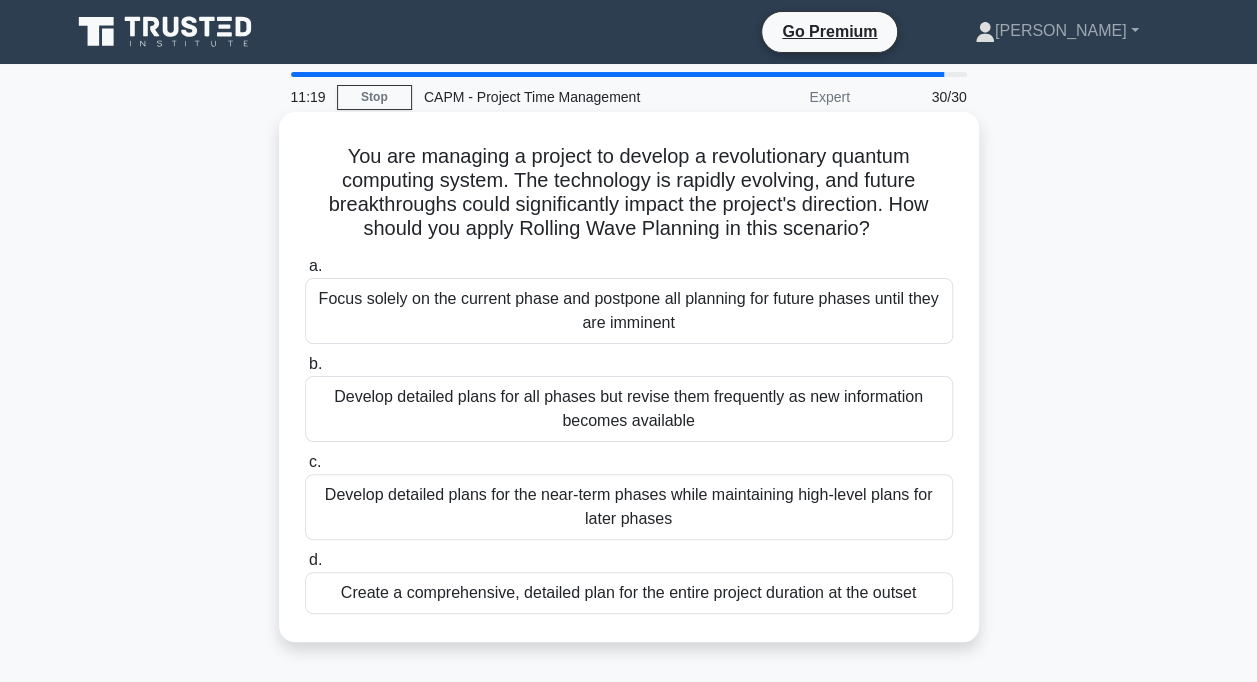 click on "Develop detailed plans for the near-term phases while maintaining high-level plans for later phases" at bounding box center (629, 507) 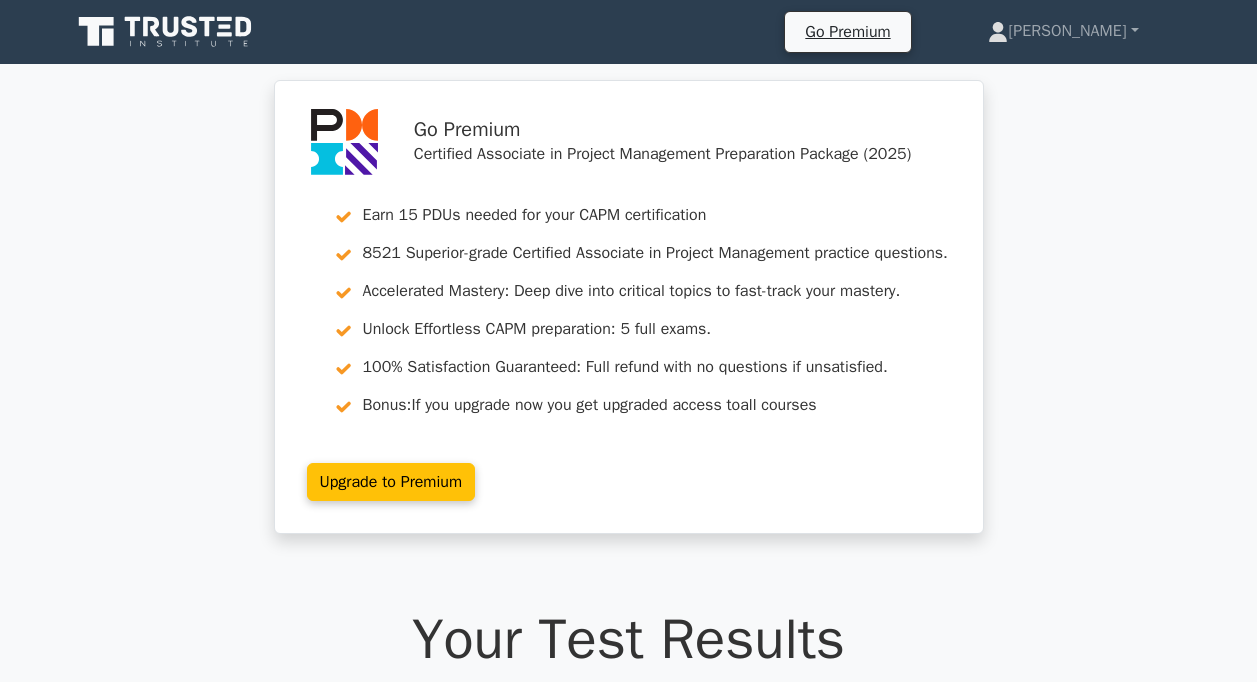 scroll, scrollTop: 0, scrollLeft: 0, axis: both 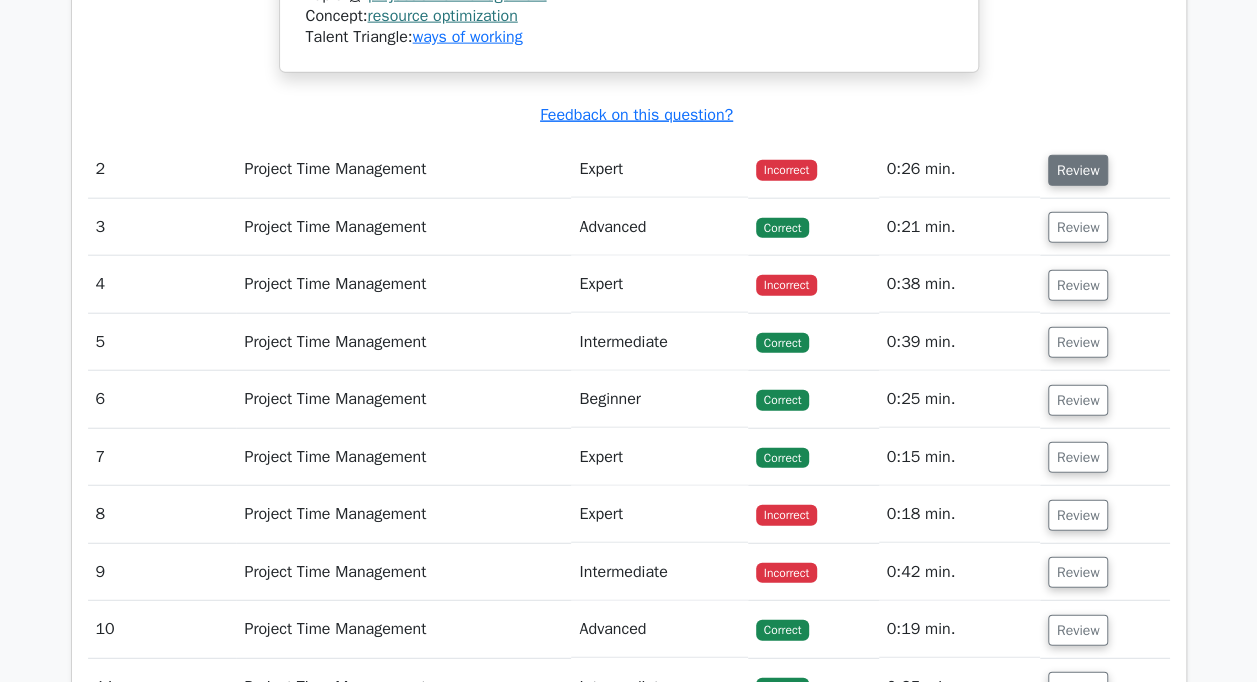 click on "Review" at bounding box center [1078, 170] 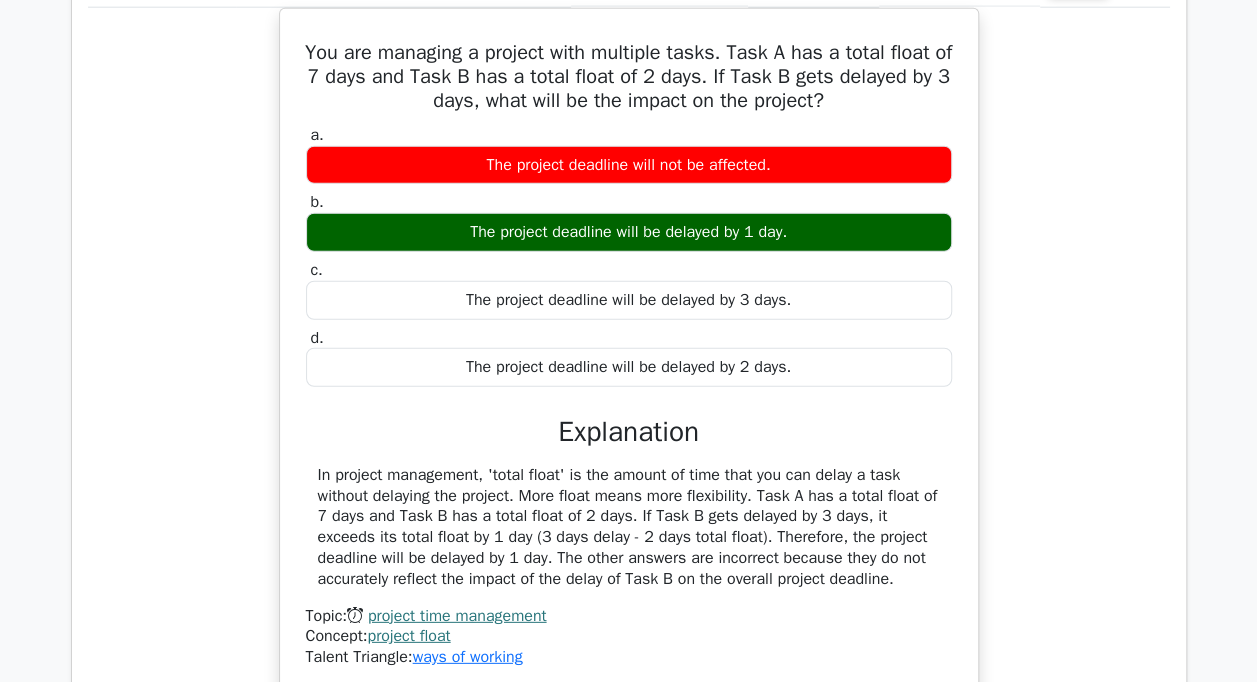 scroll, scrollTop: 2533, scrollLeft: 0, axis: vertical 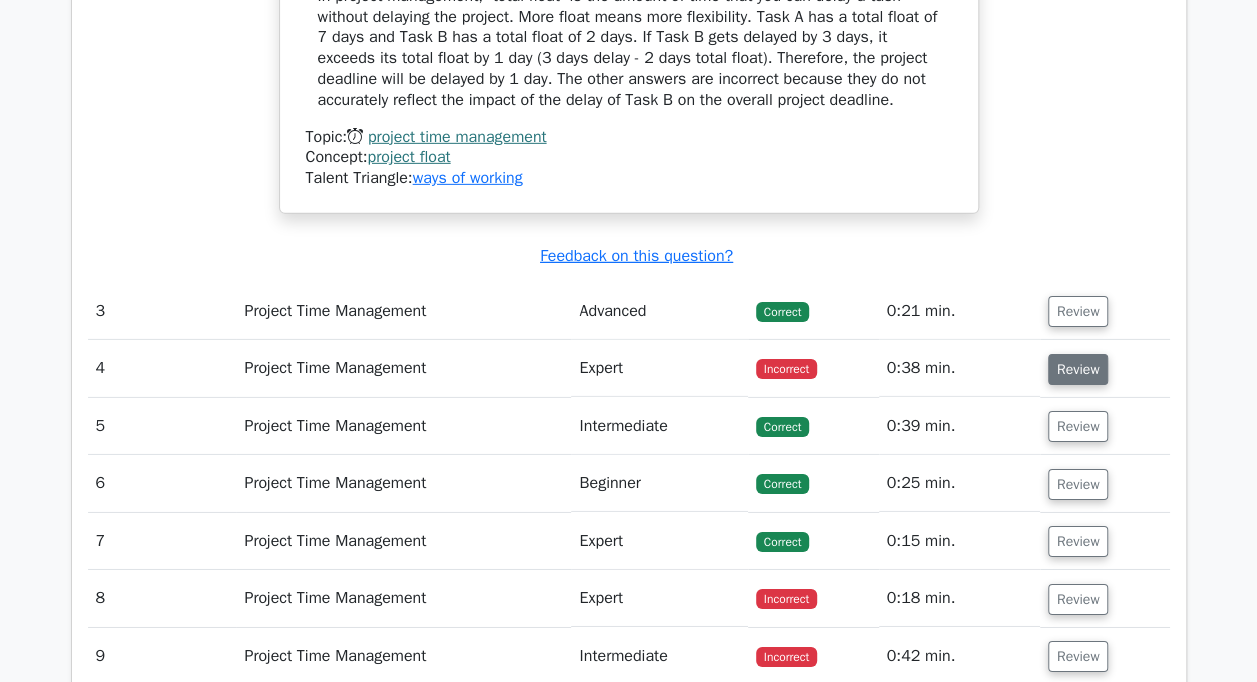 click on "Review" at bounding box center [1078, 369] 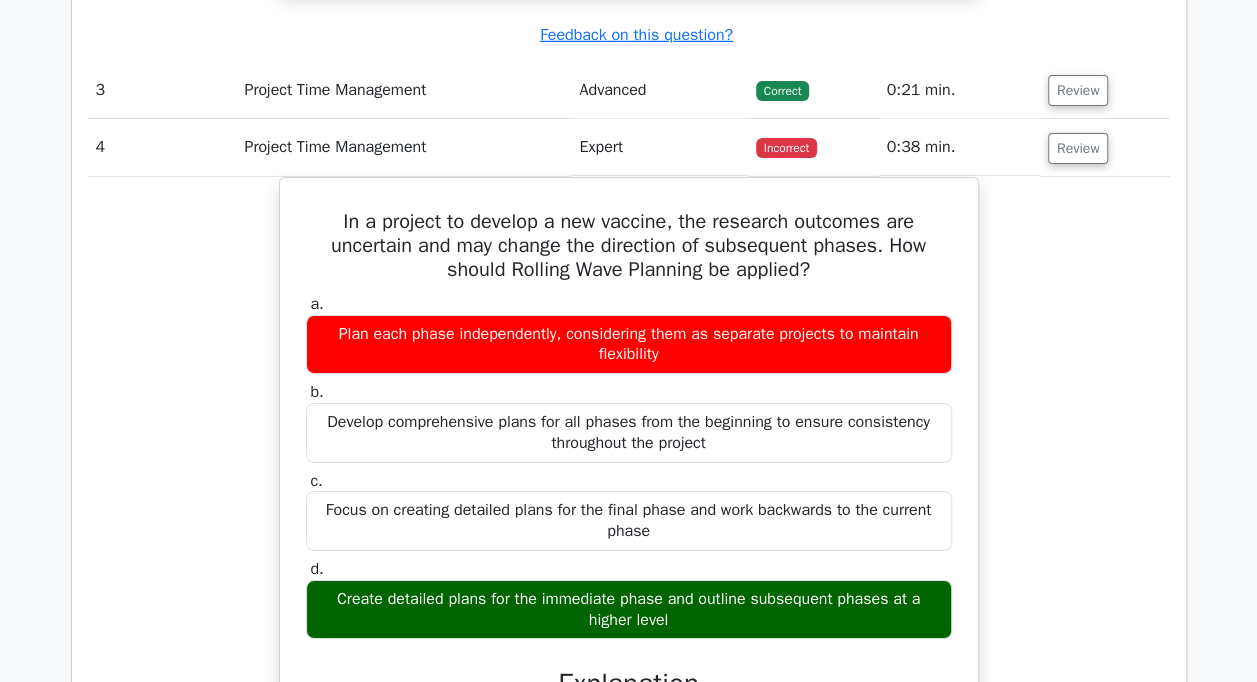 scroll, scrollTop: 3359, scrollLeft: 0, axis: vertical 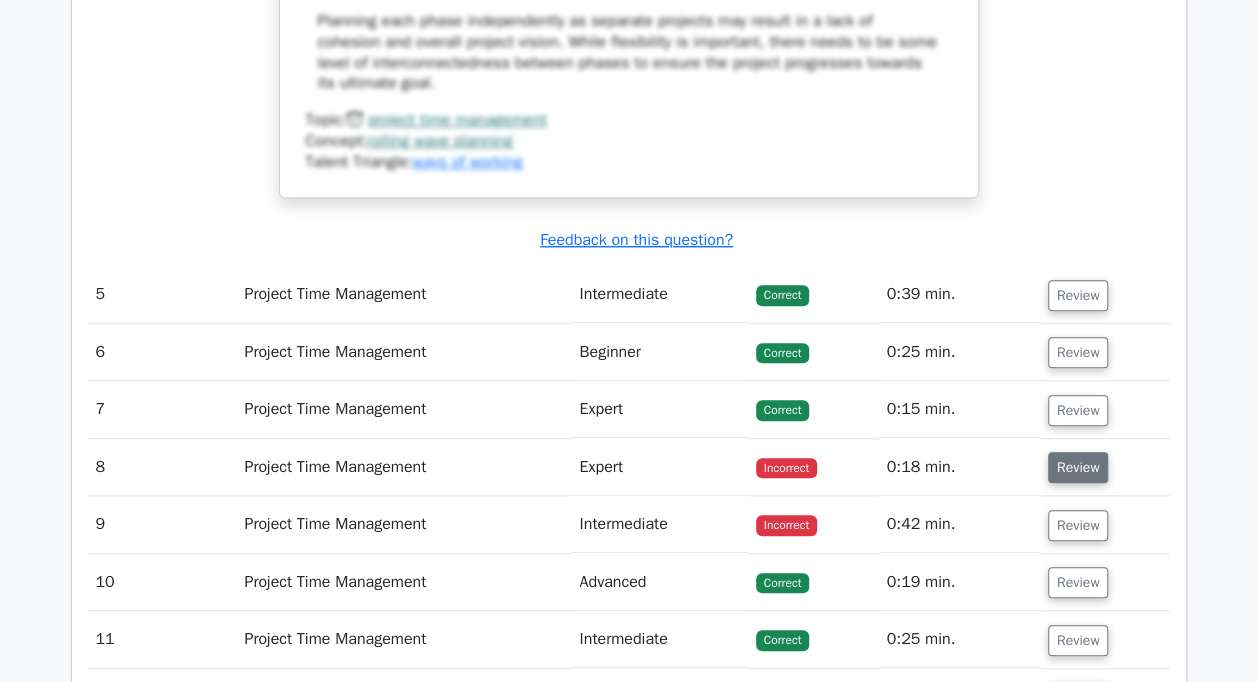 click on "Review" at bounding box center (1078, 467) 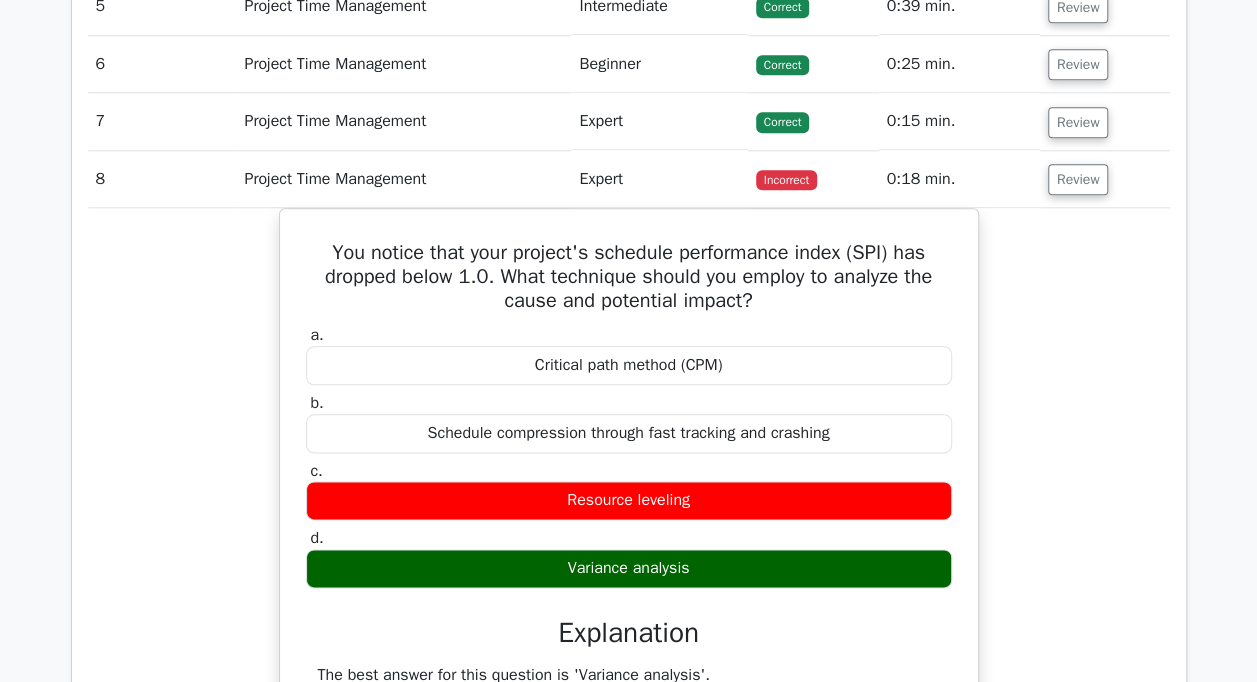 scroll, scrollTop: 4786, scrollLeft: 0, axis: vertical 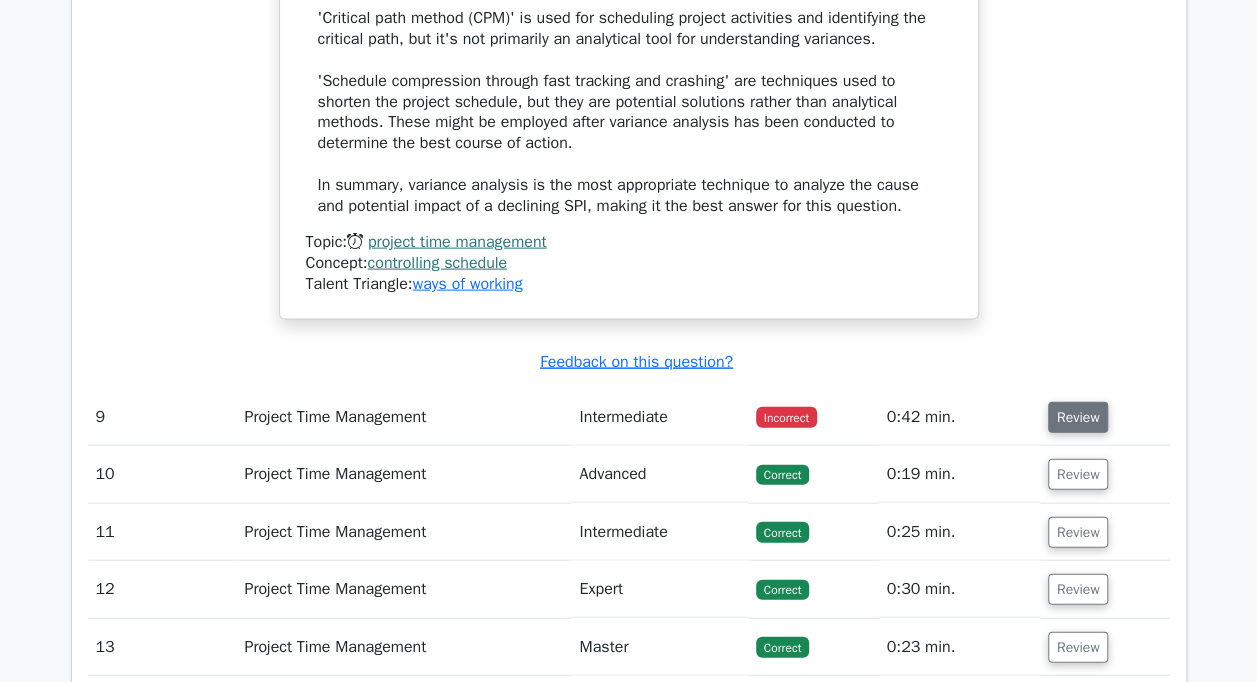 click on "Review" at bounding box center (1078, 417) 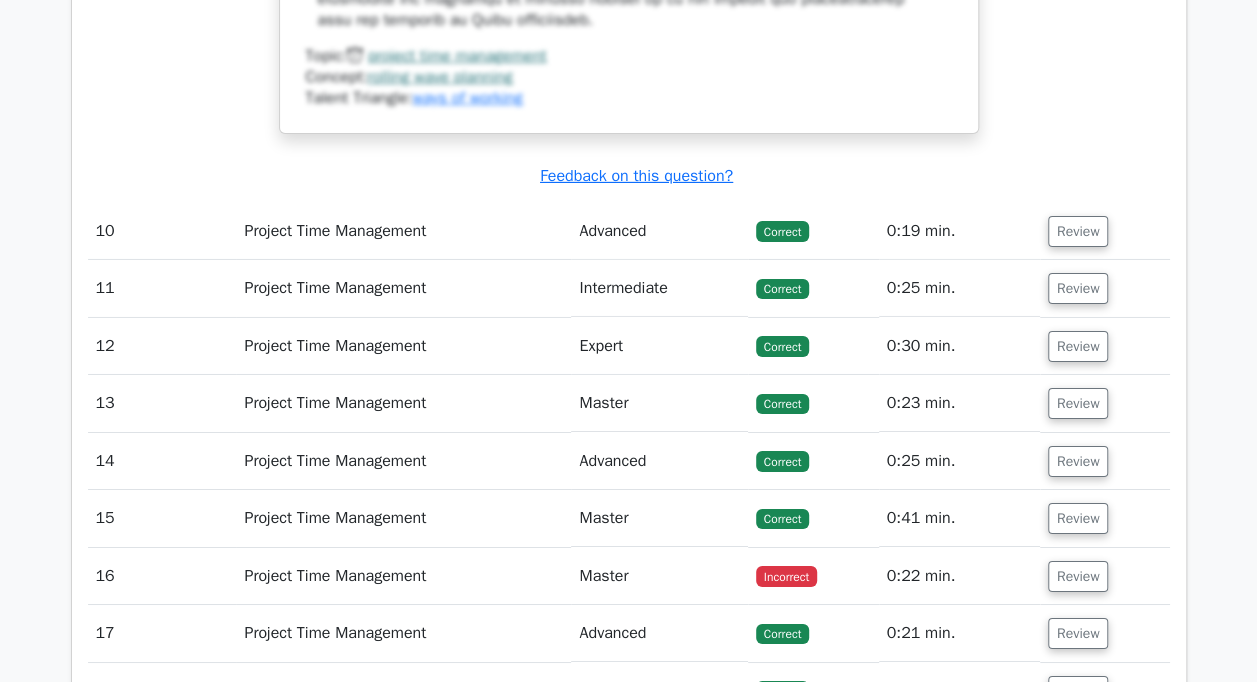 scroll, scrollTop: 7133, scrollLeft: 0, axis: vertical 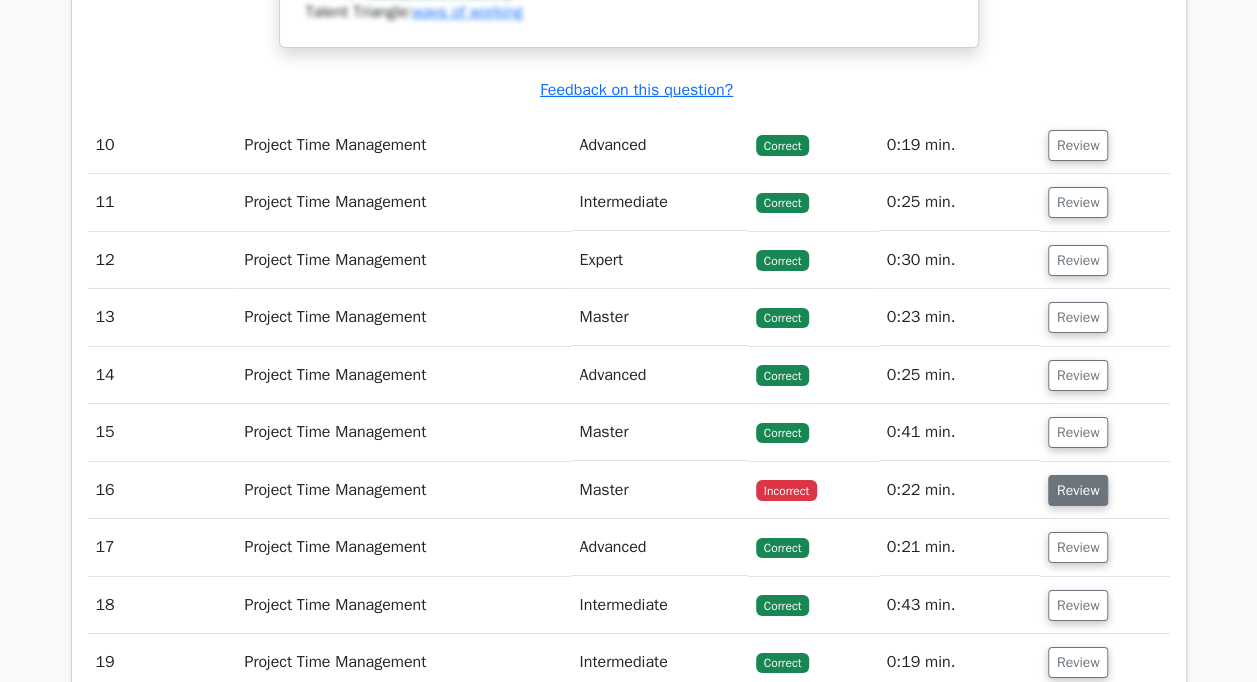 click on "Review" at bounding box center (1078, 490) 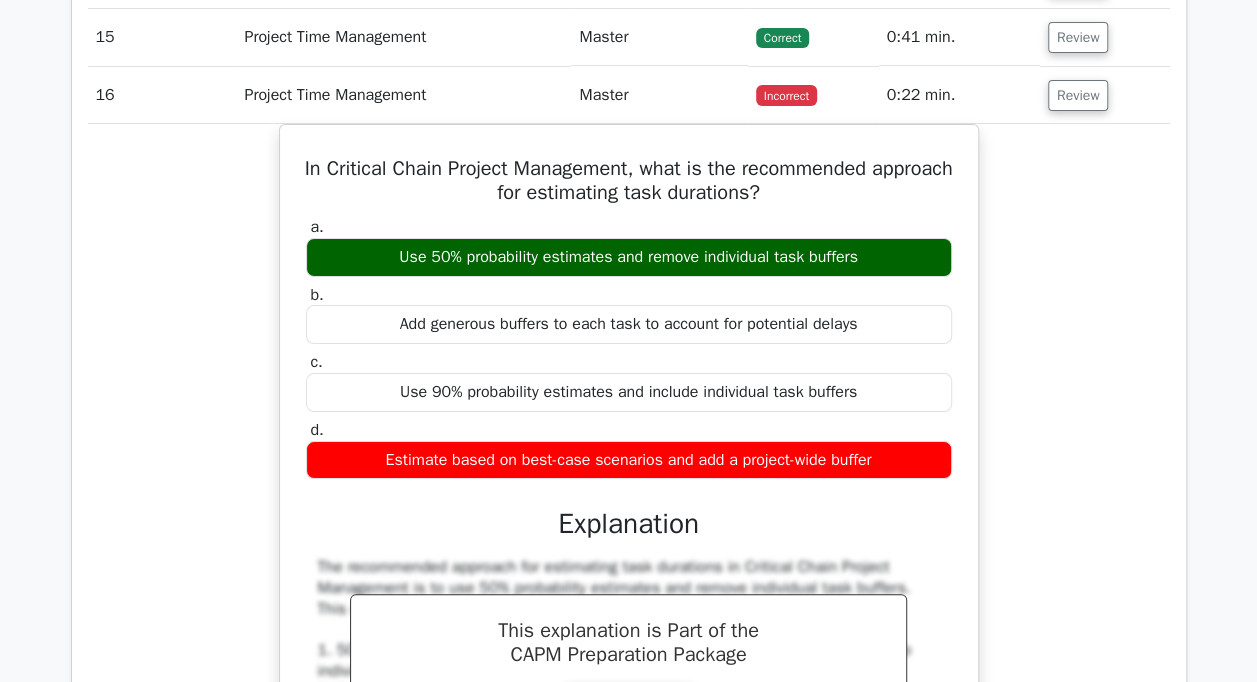 scroll, scrollTop: 7559, scrollLeft: 0, axis: vertical 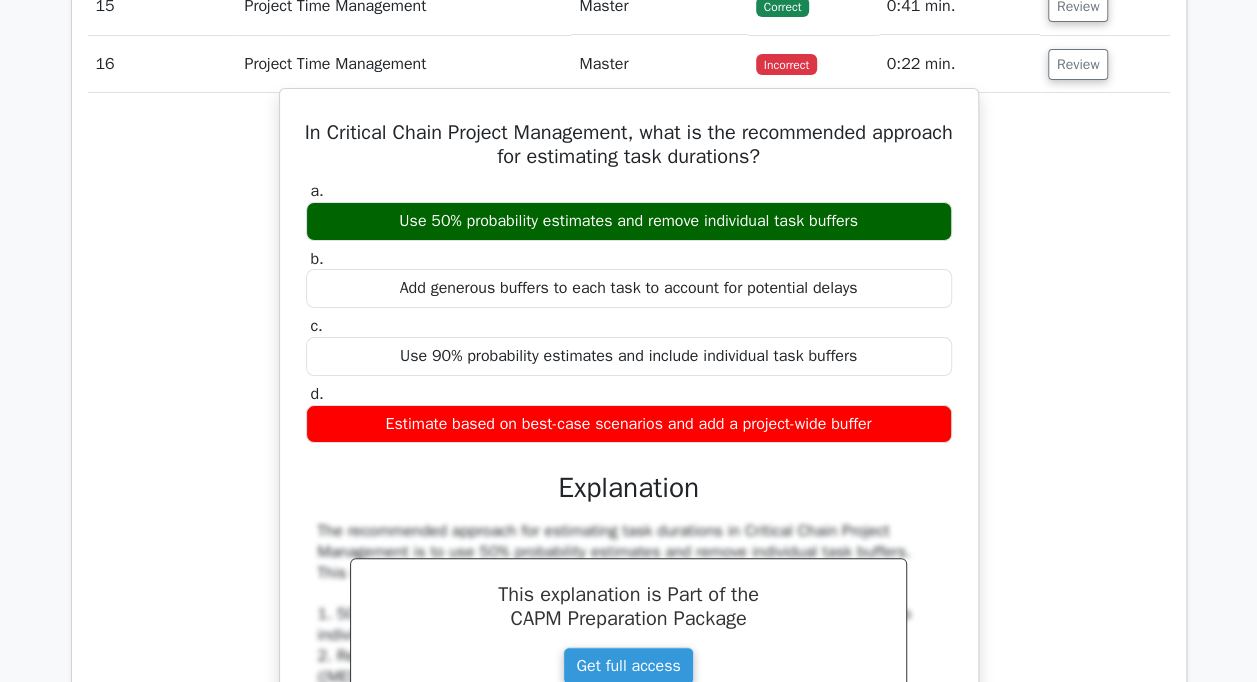 drag, startPoint x: 895, startPoint y: 242, endPoint x: 352, endPoint y: 252, distance: 543.0921 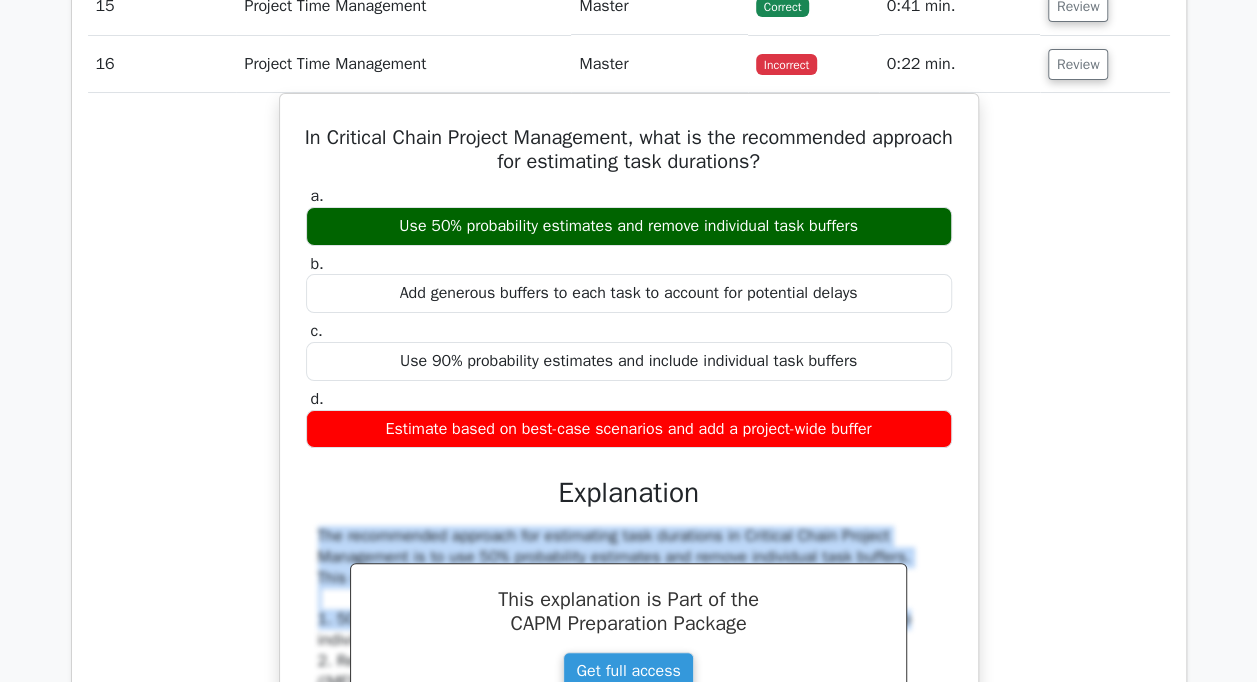 click on "In Critical Chain Project Management, what is the recommended approach for estimating task durations?
a.
Use 50% probability estimates and remove individual task buffers
b.
c. d." at bounding box center [629, 602] 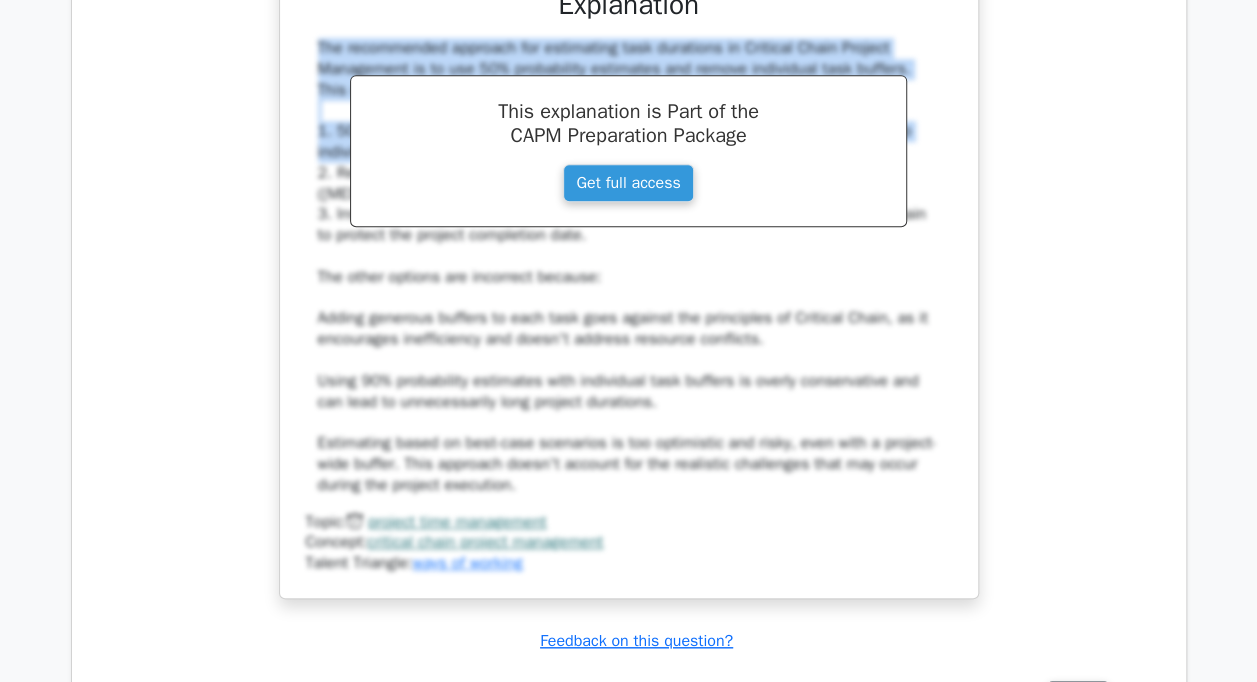 scroll, scrollTop: 8066, scrollLeft: 0, axis: vertical 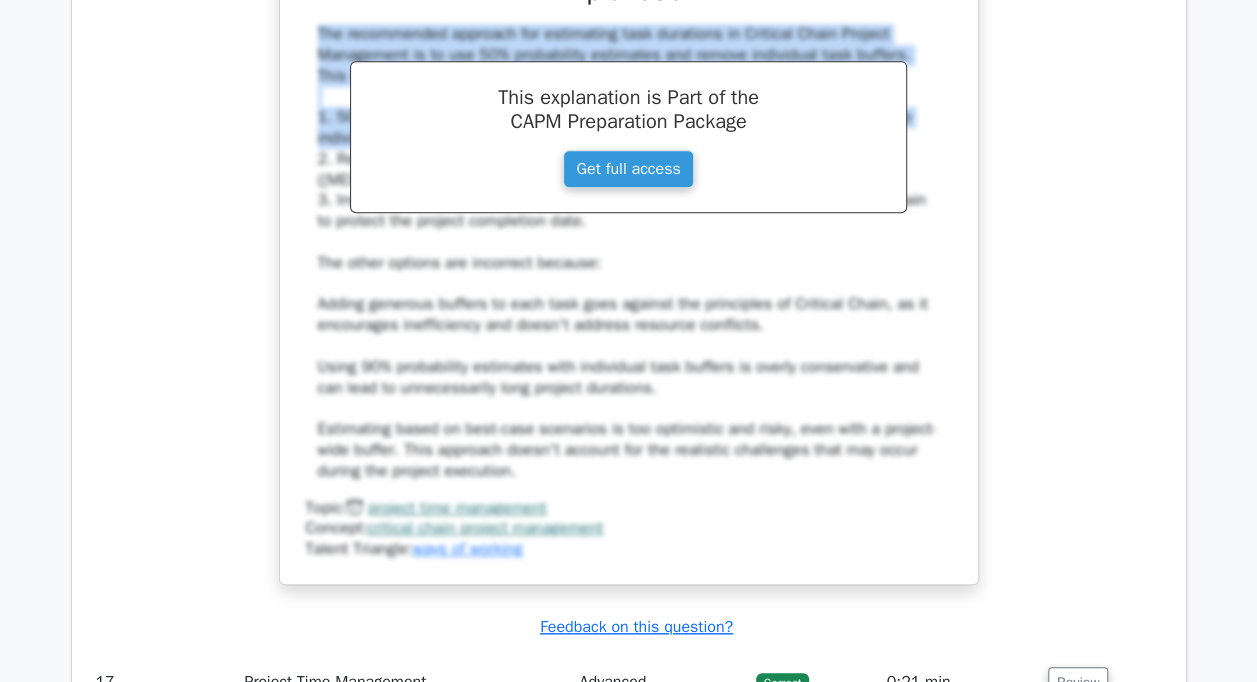 copy on "The recommended approach for estimating task durations in Critical Chain Project Management is to use 50% probability estimates and remove individual task buffers. This method is based on the following principles: 1. 50% probability estimates are more realistic and avoid the padding often added to individual tasks." 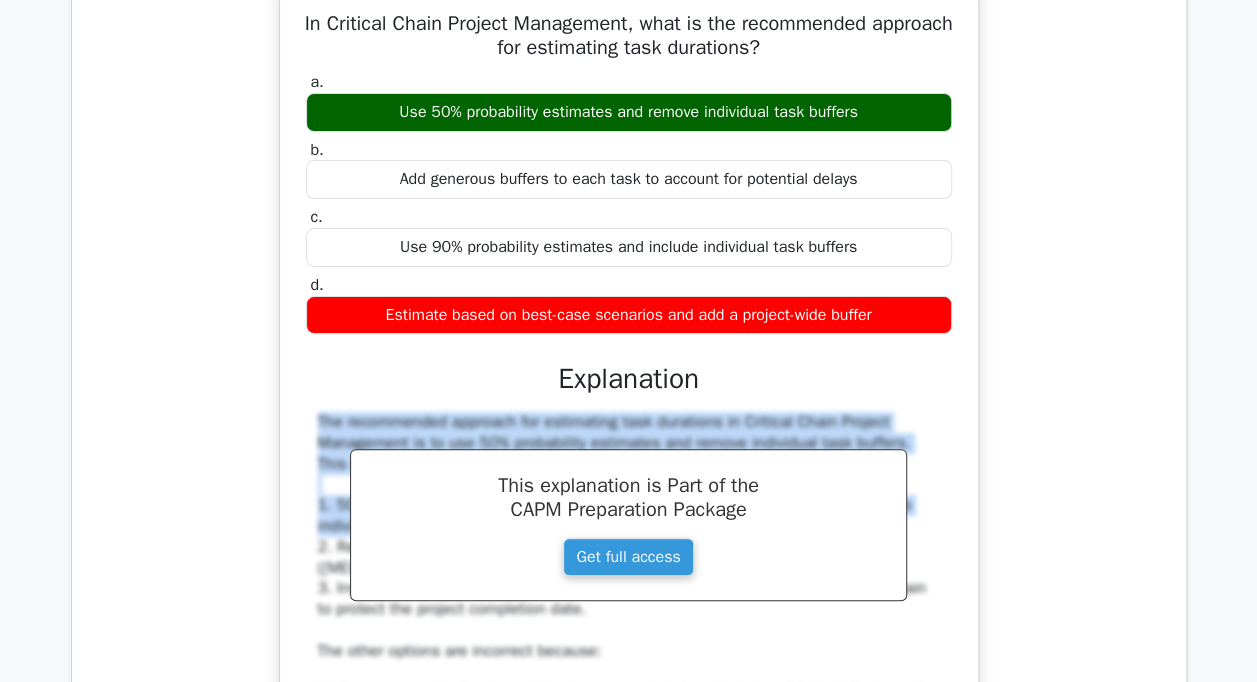 scroll, scrollTop: 7665, scrollLeft: 0, axis: vertical 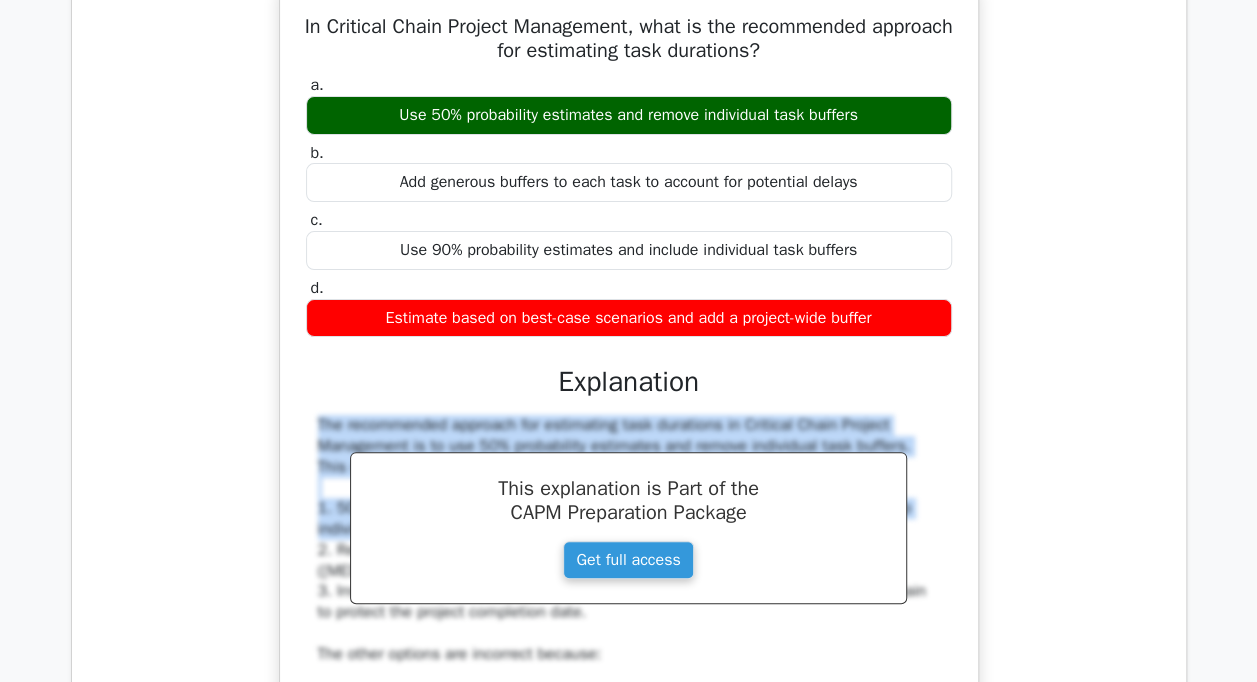click on "a.
Use 50% probability estimates and remove individual task buffers
b.
Add generous buffers to each task to account for potential delays
c. d." at bounding box center [629, 511] 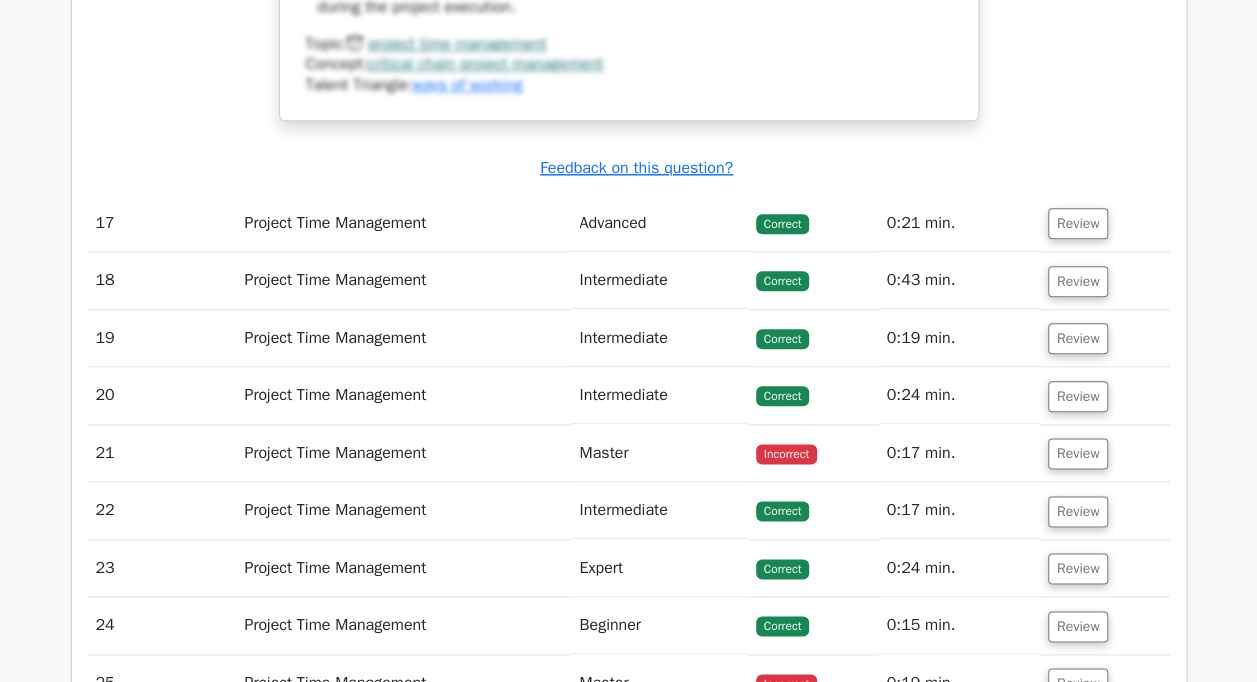 scroll, scrollTop: 8502, scrollLeft: 0, axis: vertical 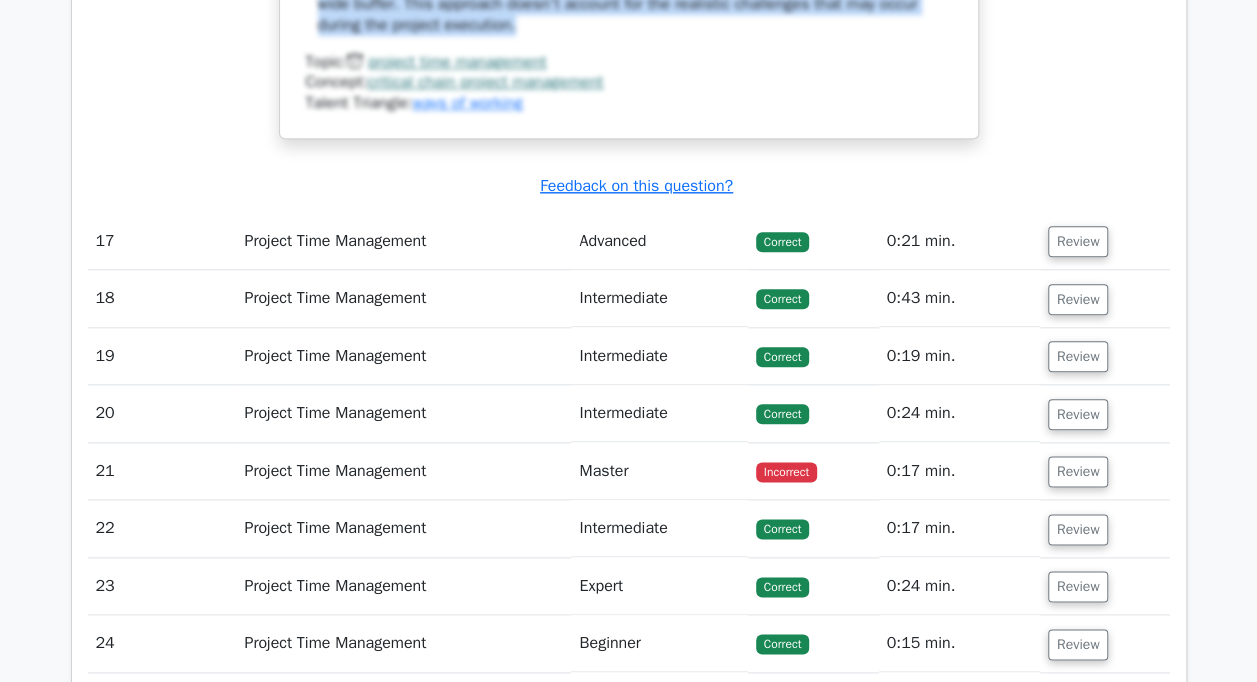 drag, startPoint x: 555, startPoint y: 392, endPoint x: 588, endPoint y: 32, distance: 361.50934 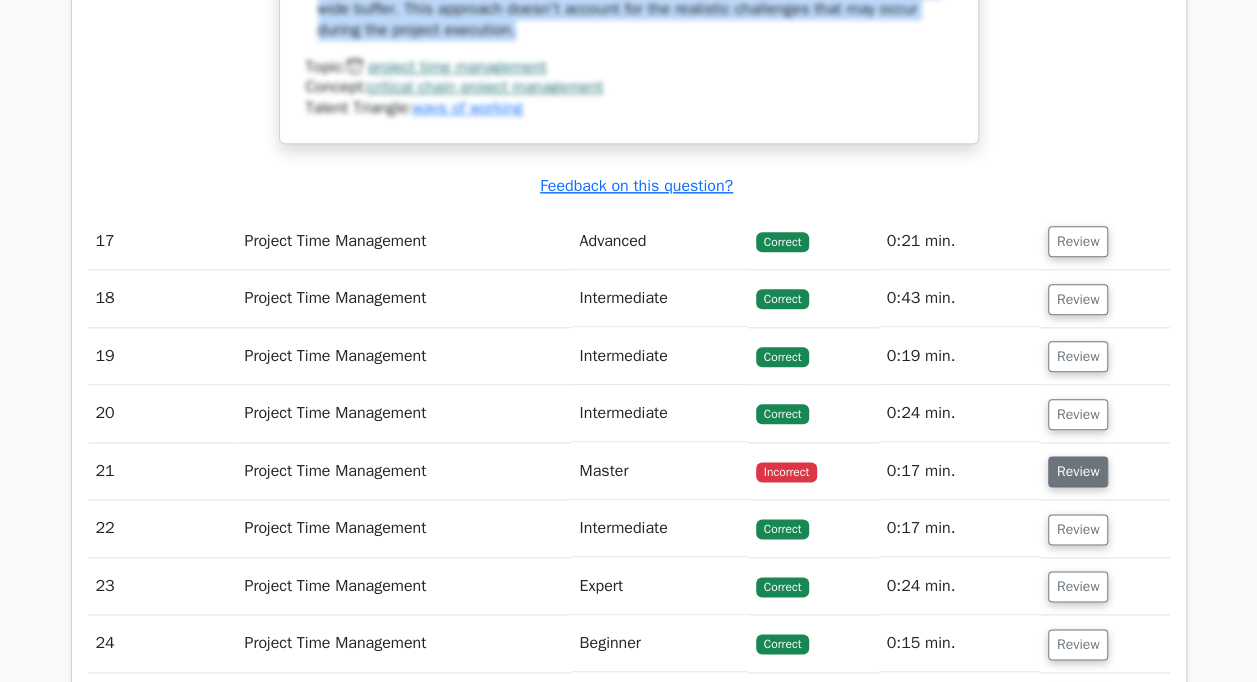 click on "Review" at bounding box center [1078, 471] 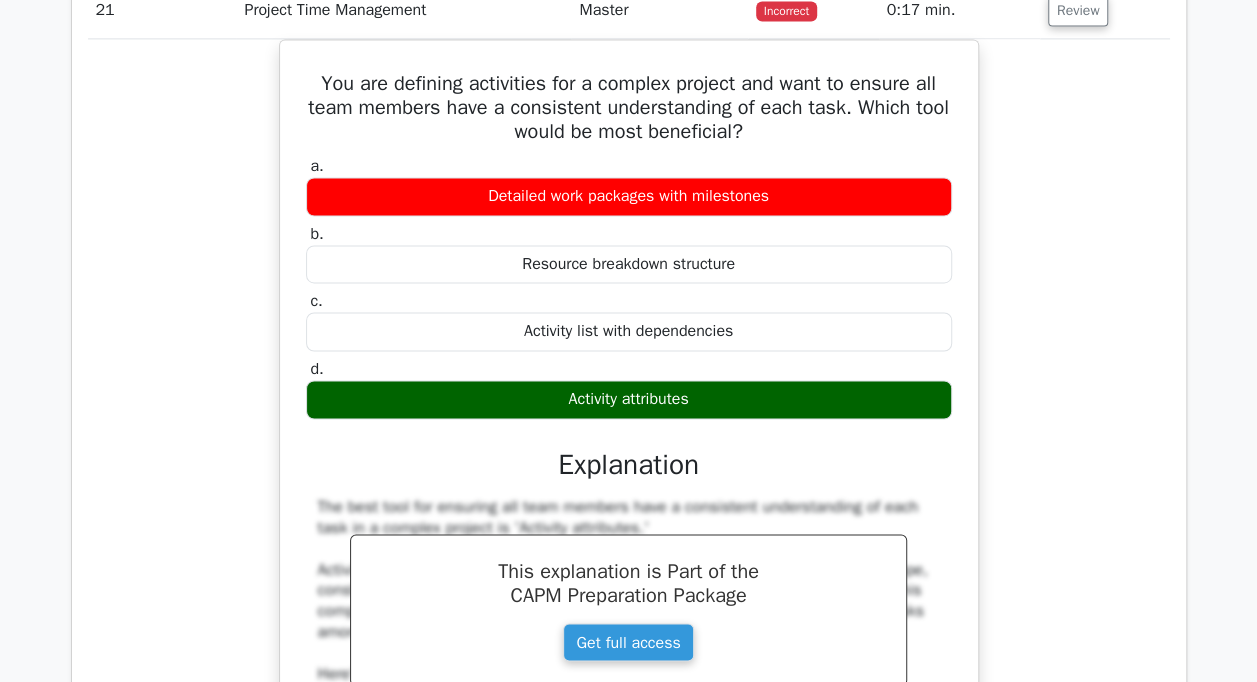 scroll, scrollTop: 8944, scrollLeft: 0, axis: vertical 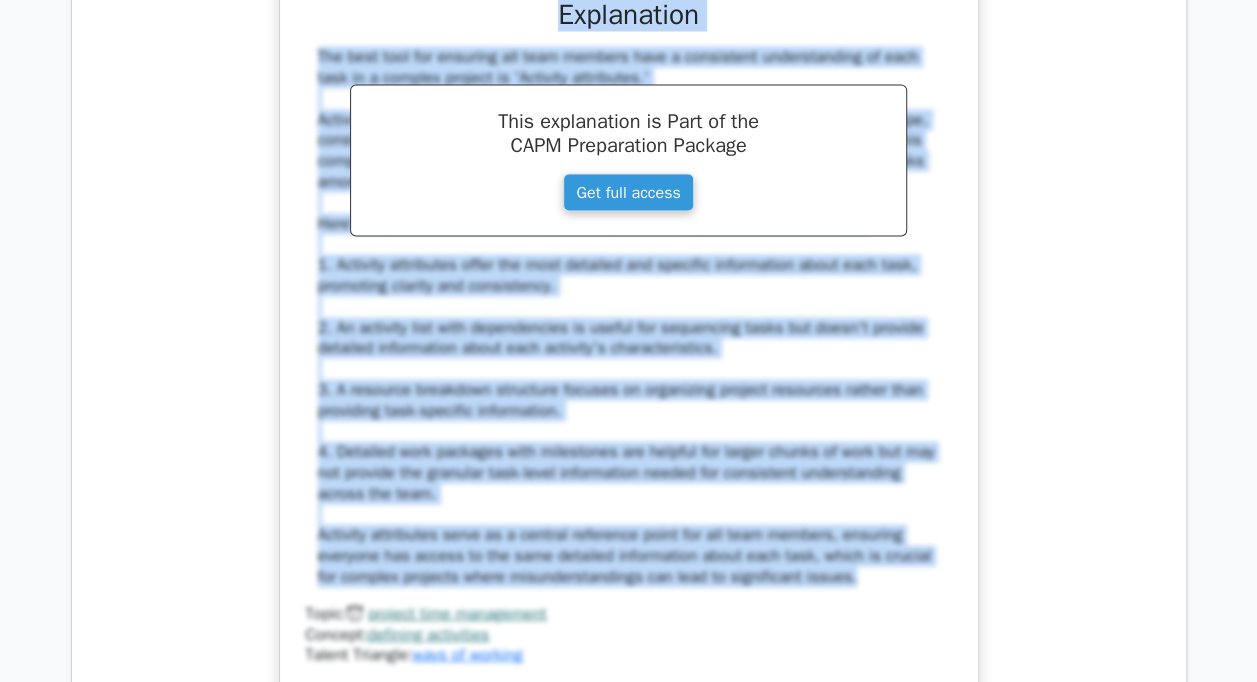 drag, startPoint x: 558, startPoint y: 490, endPoint x: 882, endPoint y: 591, distance: 339.37738 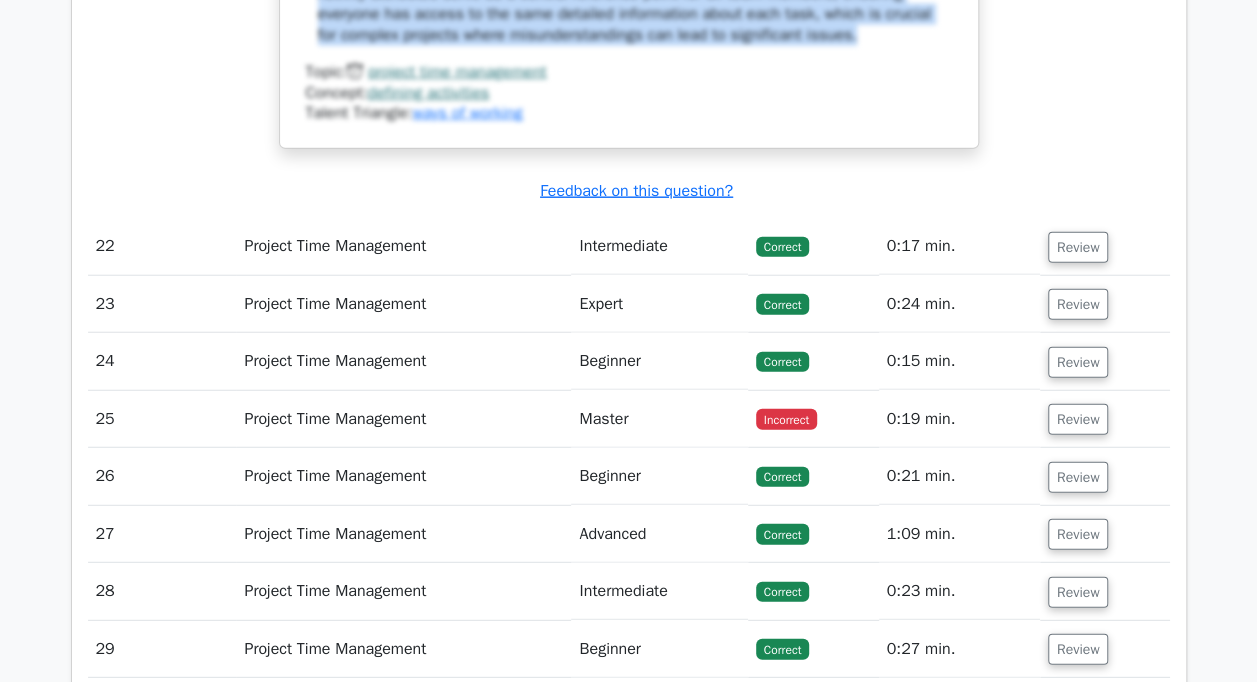 scroll, scrollTop: 9971, scrollLeft: 0, axis: vertical 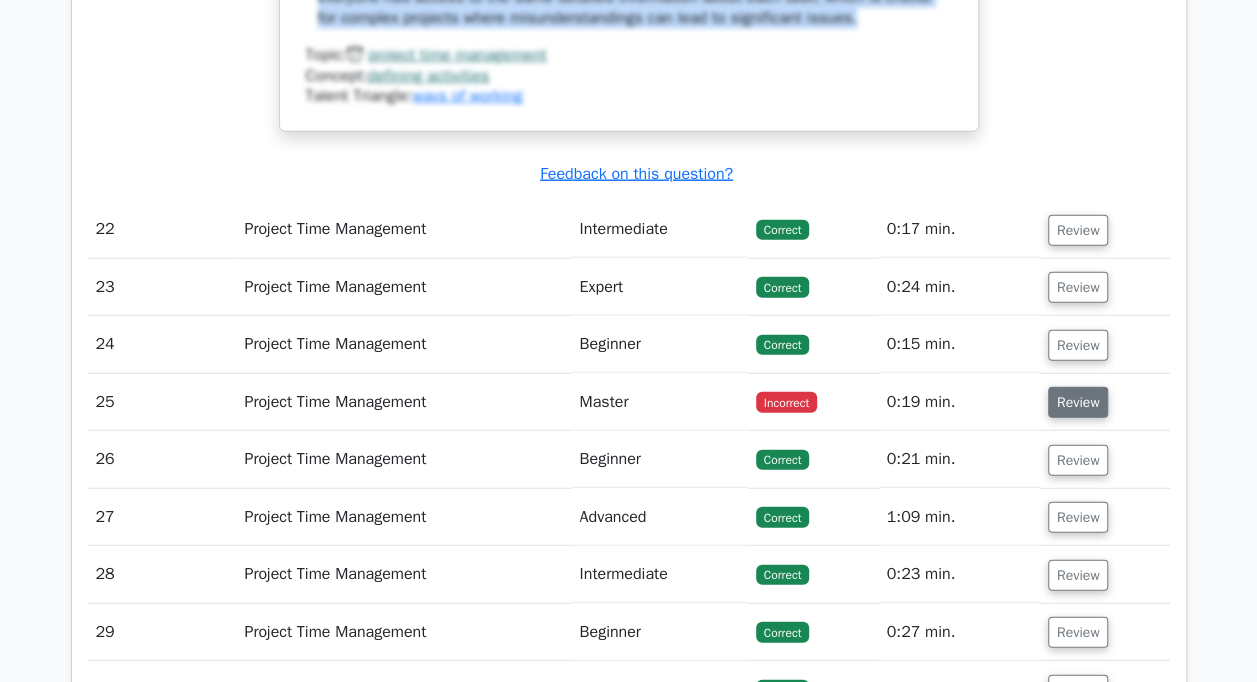 click on "Review" at bounding box center [1078, 402] 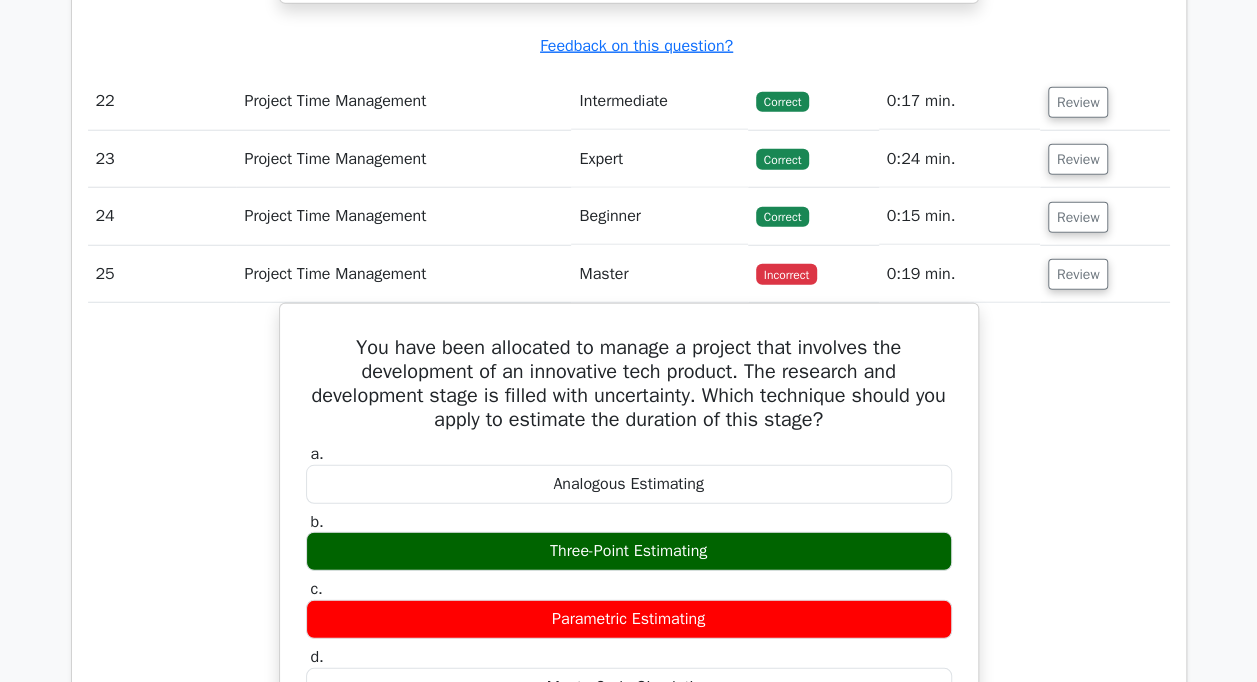 scroll, scrollTop: 10158, scrollLeft: 0, axis: vertical 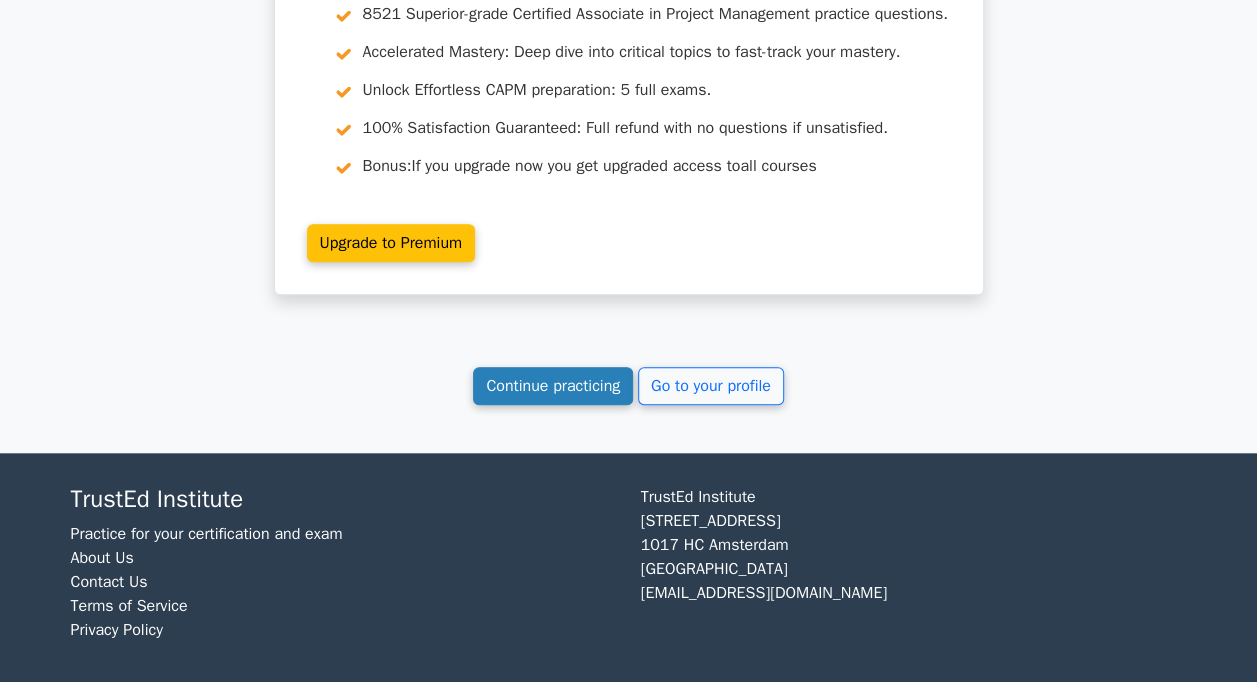 click on "Continue practicing" at bounding box center (553, 386) 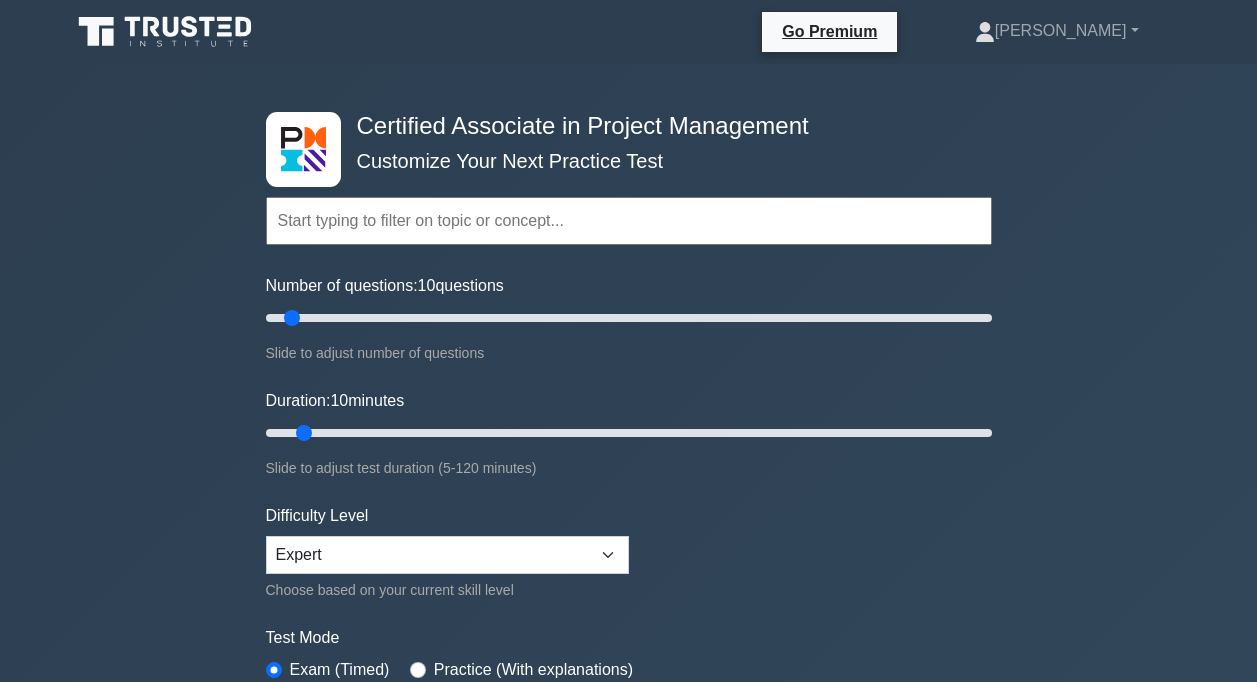 scroll, scrollTop: 0, scrollLeft: 0, axis: both 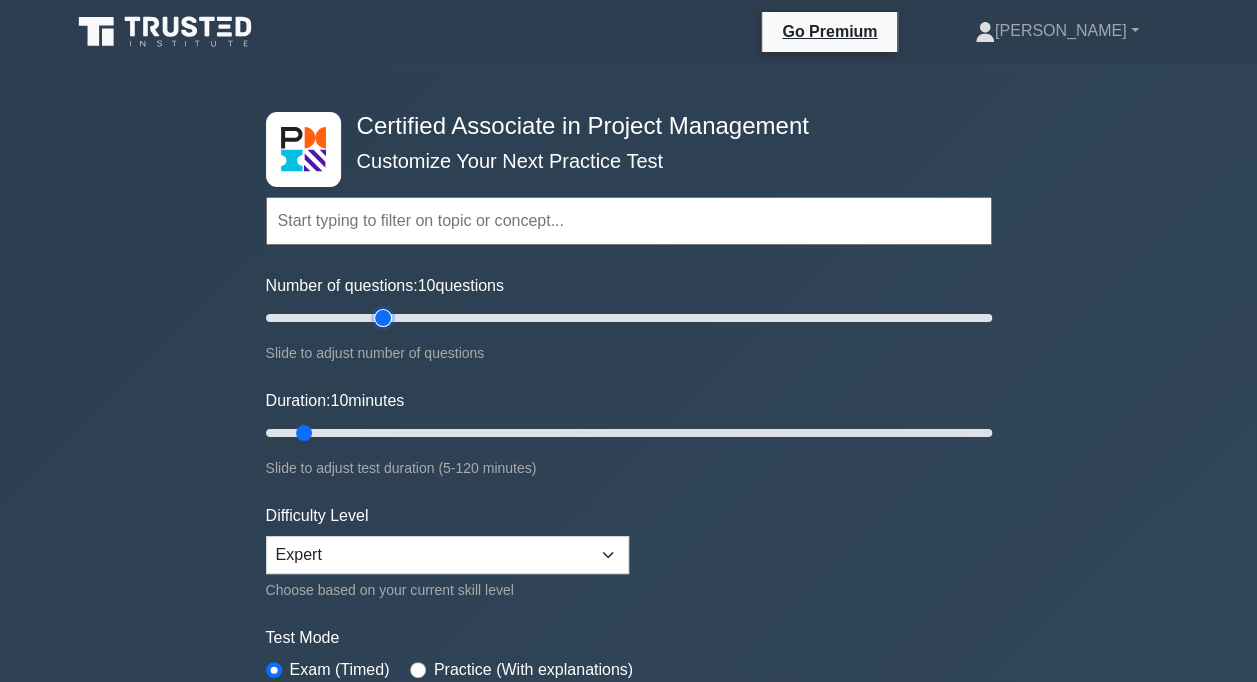 click on "Number of questions:  10  questions" at bounding box center (629, 318) 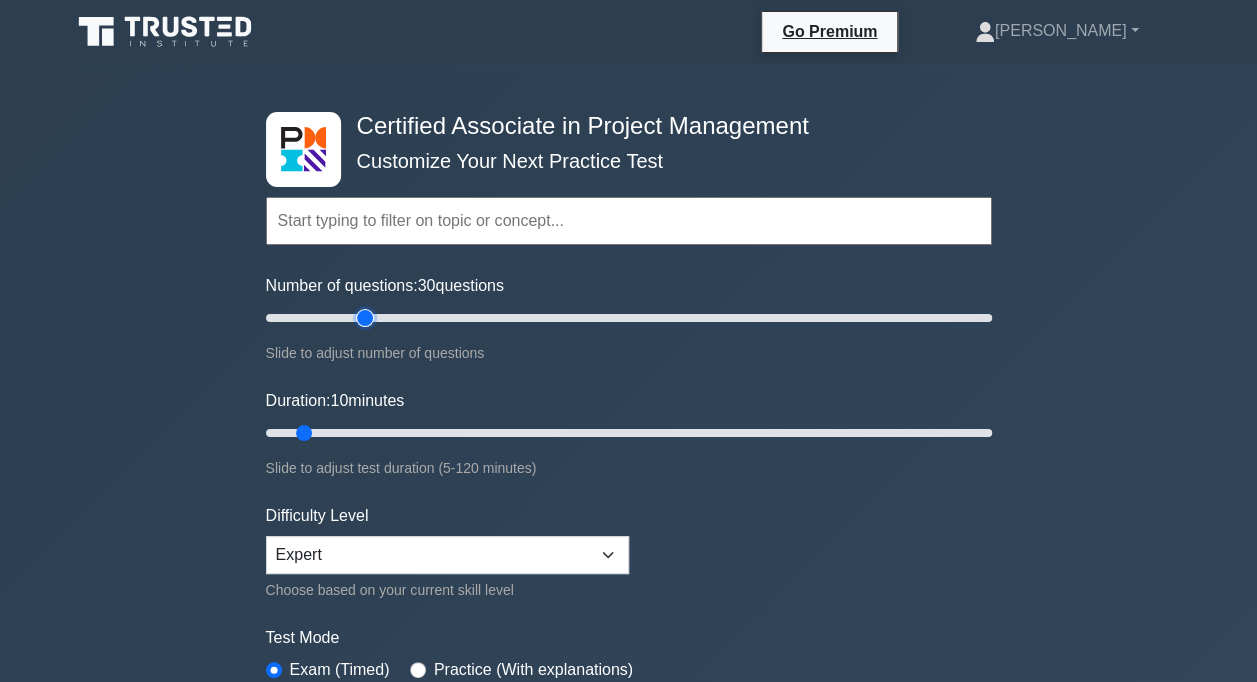 type on "30" 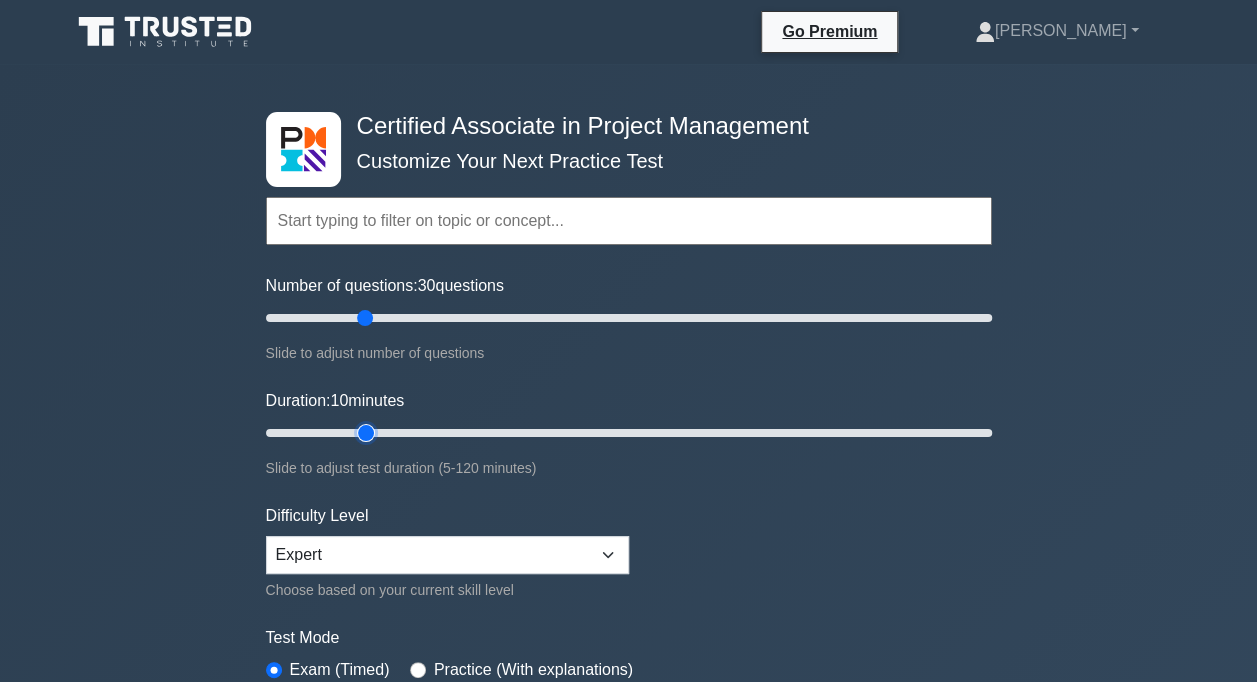 click on "Duration:  10  minutes" at bounding box center [629, 433] 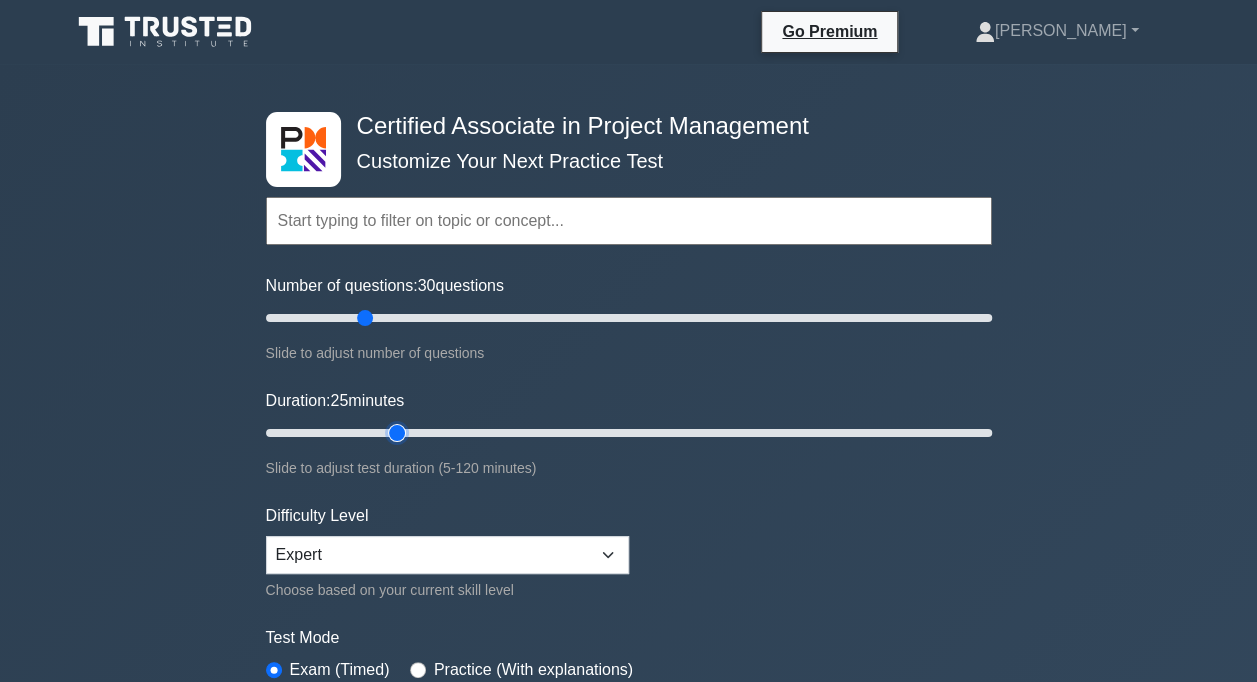 type on "25" 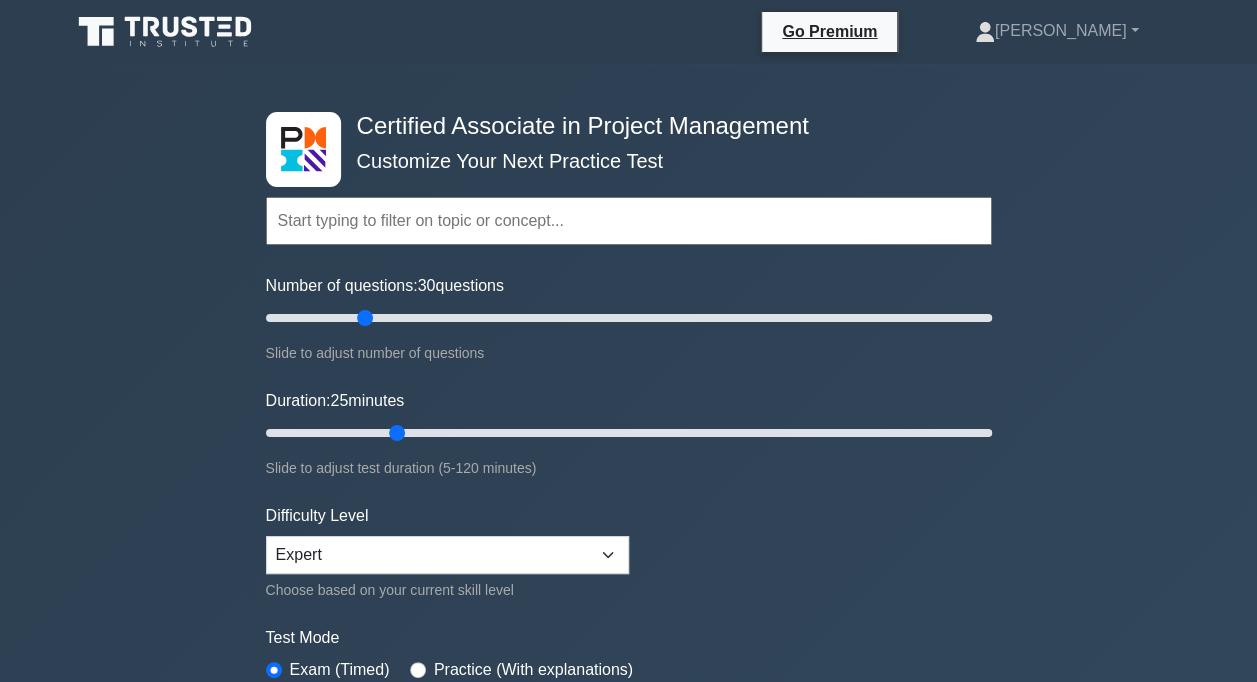 click at bounding box center [629, 221] 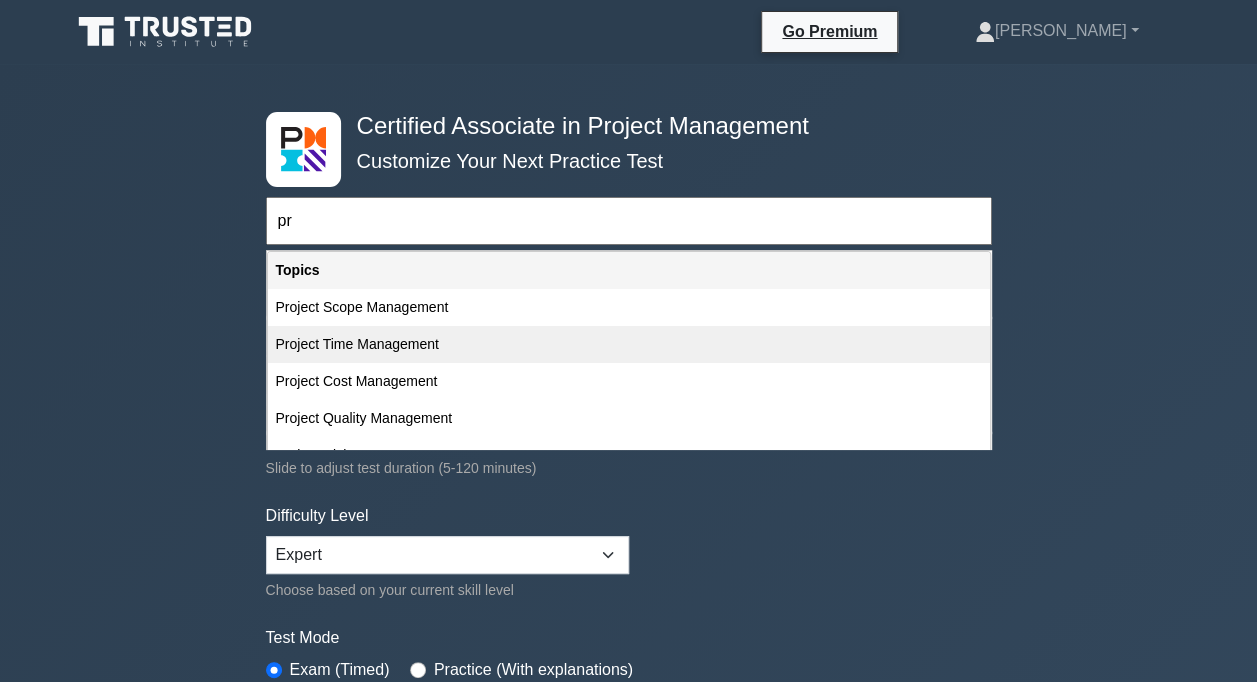 click on "Project Time Management" at bounding box center (629, 344) 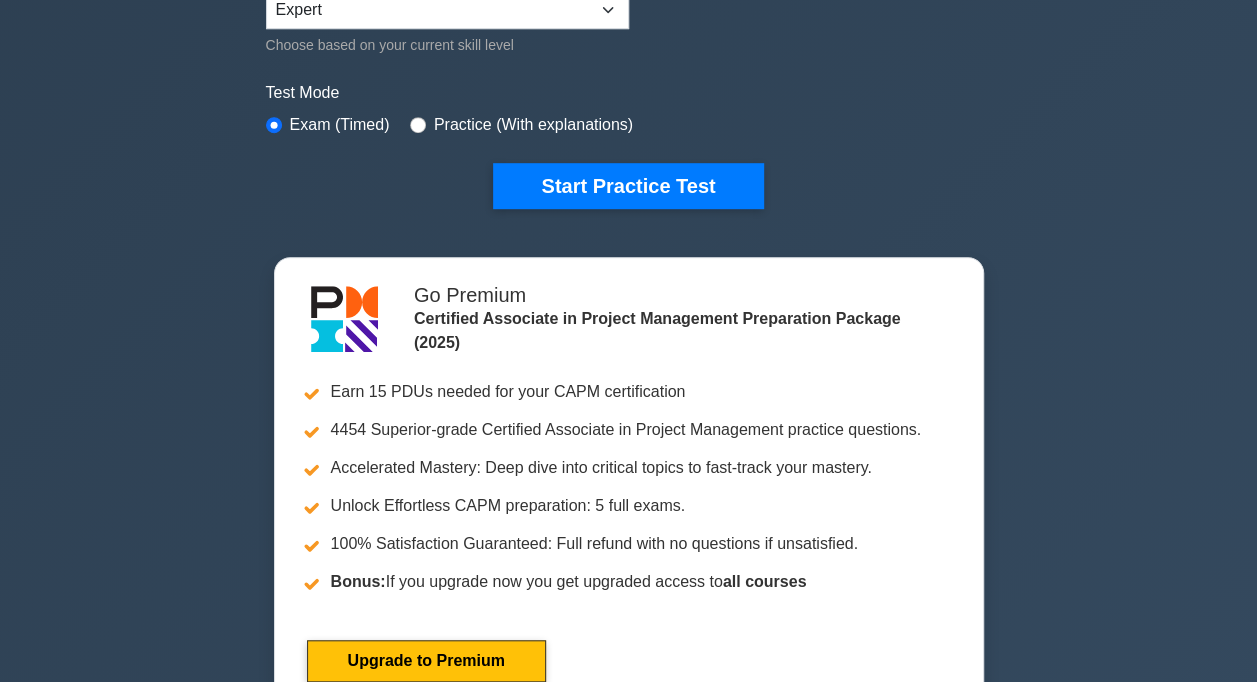 scroll, scrollTop: 510, scrollLeft: 0, axis: vertical 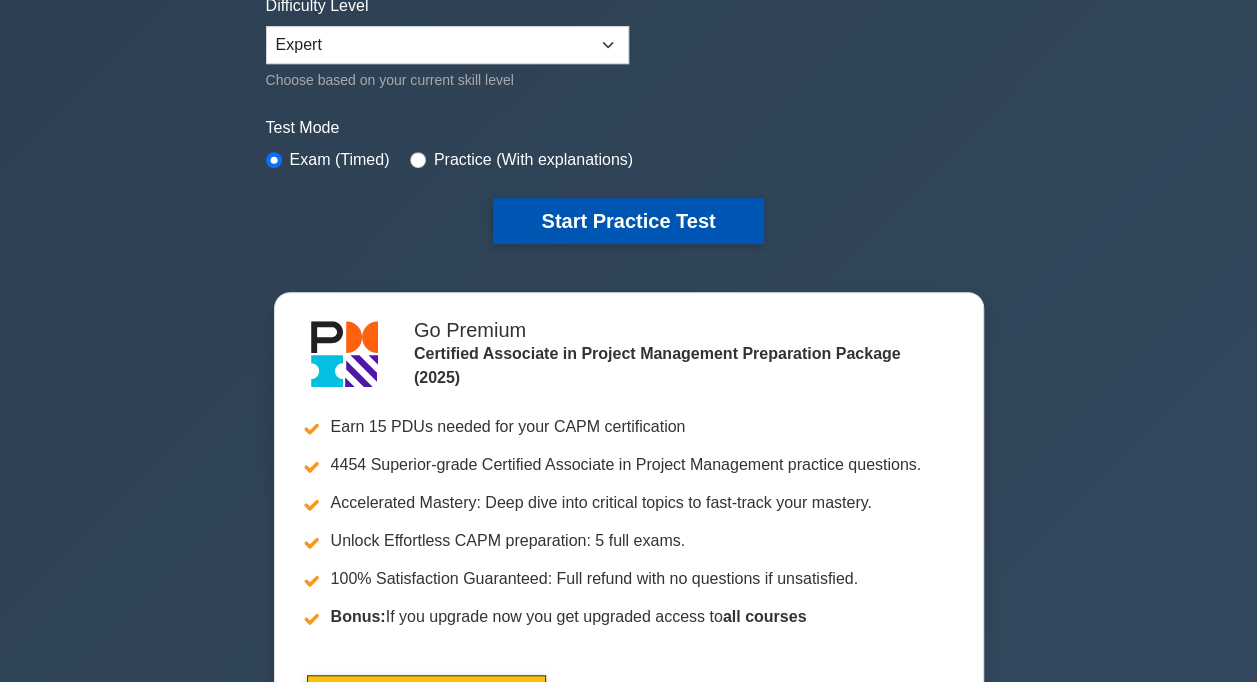 click on "Start Practice Test" at bounding box center (628, 221) 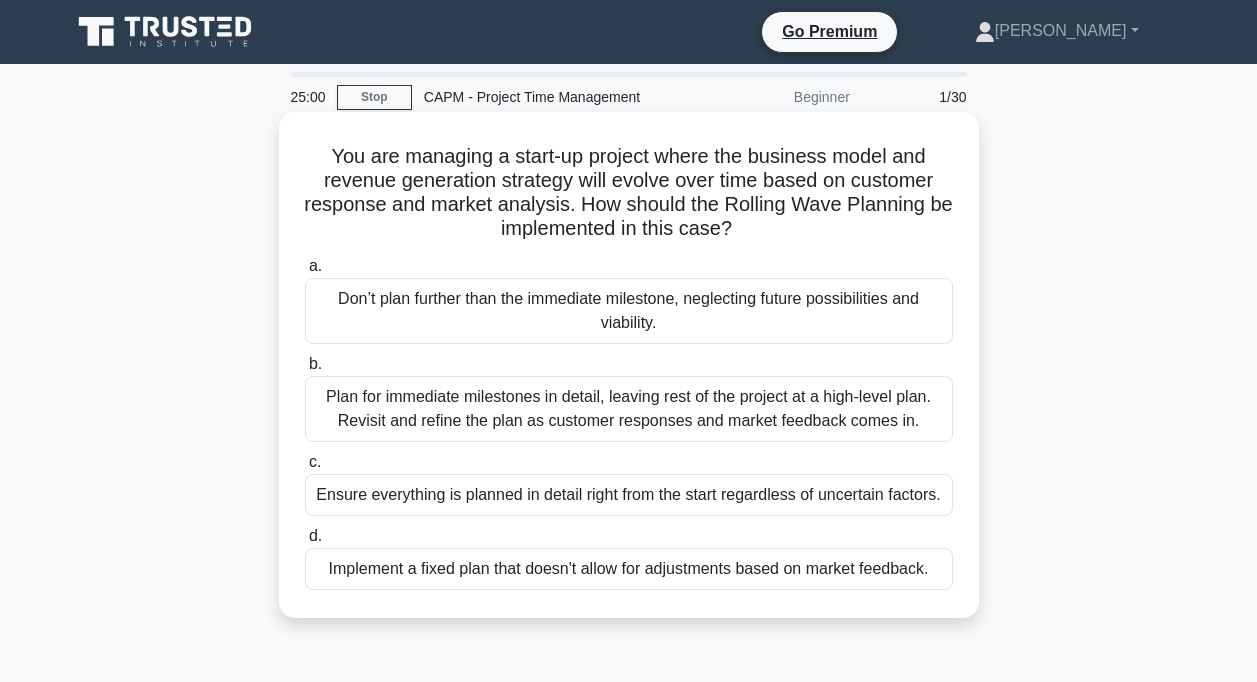 scroll, scrollTop: 0, scrollLeft: 0, axis: both 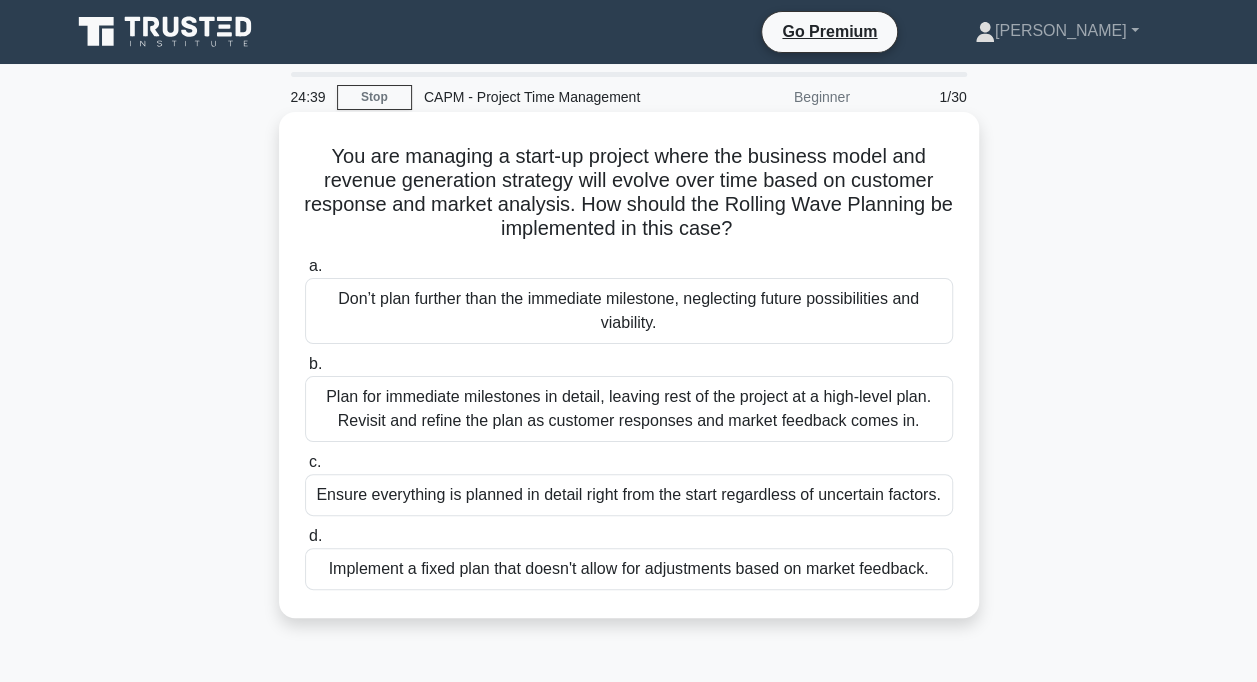 click on "Plan for immediate milestones in detail, leaving rest of the project at a high-level plan. Revisit and refine the plan as customer responses and market feedback comes in." at bounding box center (629, 409) 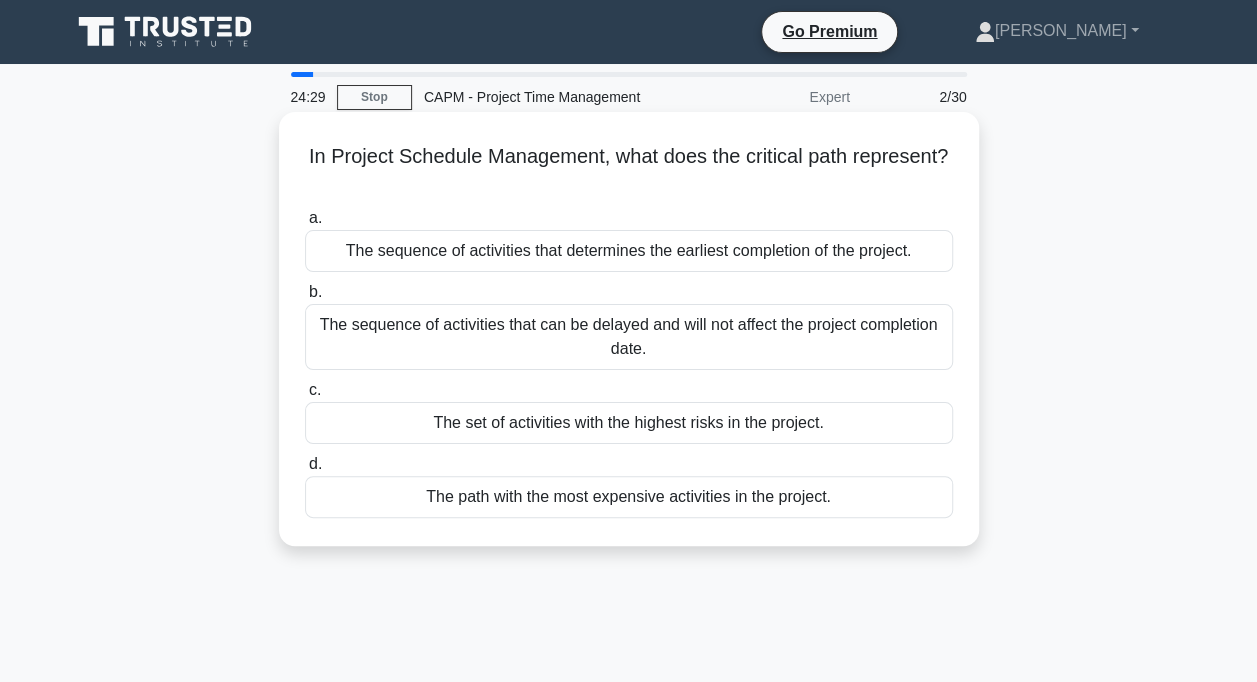 click on "The sequence of activities that determines the earliest completion of the project." at bounding box center [629, 251] 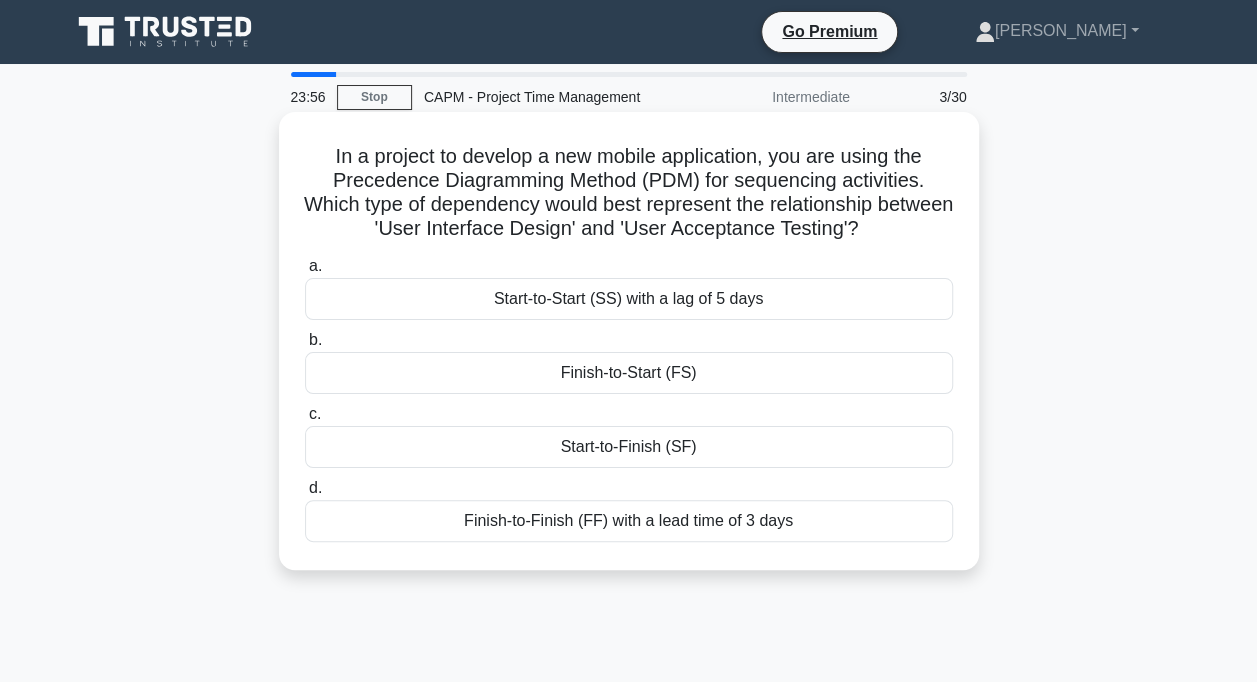 click on "Finish-to-Start (FS)" at bounding box center (629, 373) 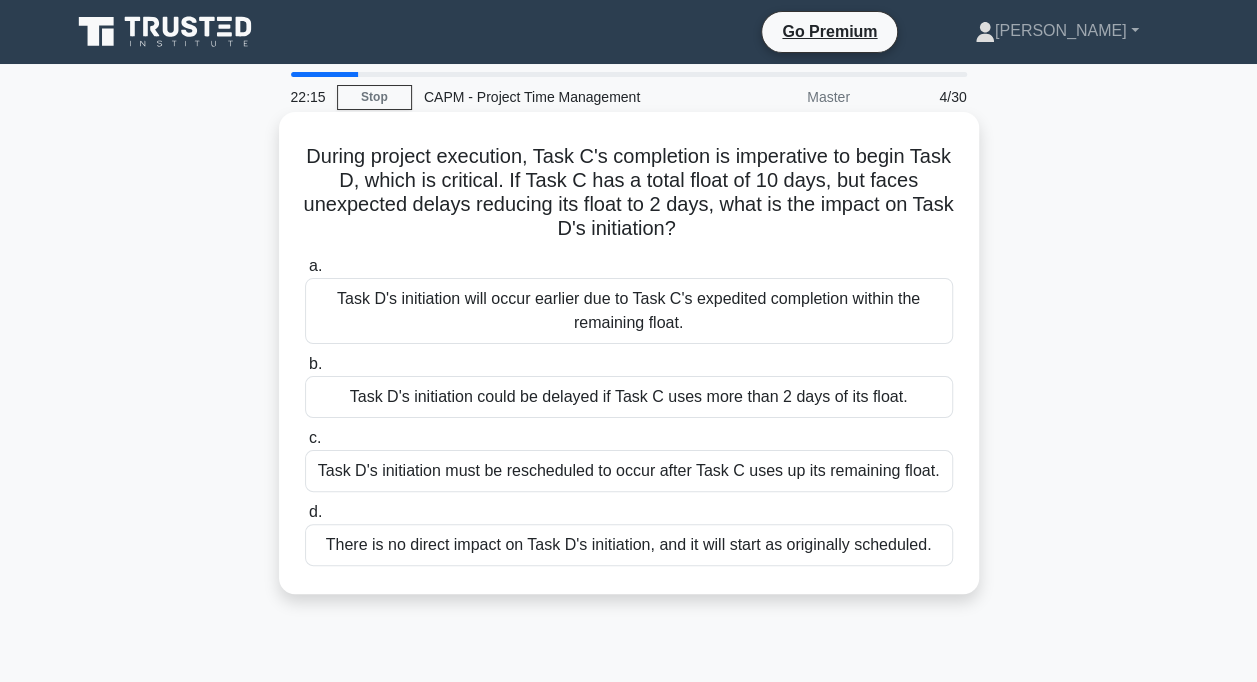 click on "Task D's initiation could be delayed if Task C uses more than 2 days of its float." at bounding box center (629, 397) 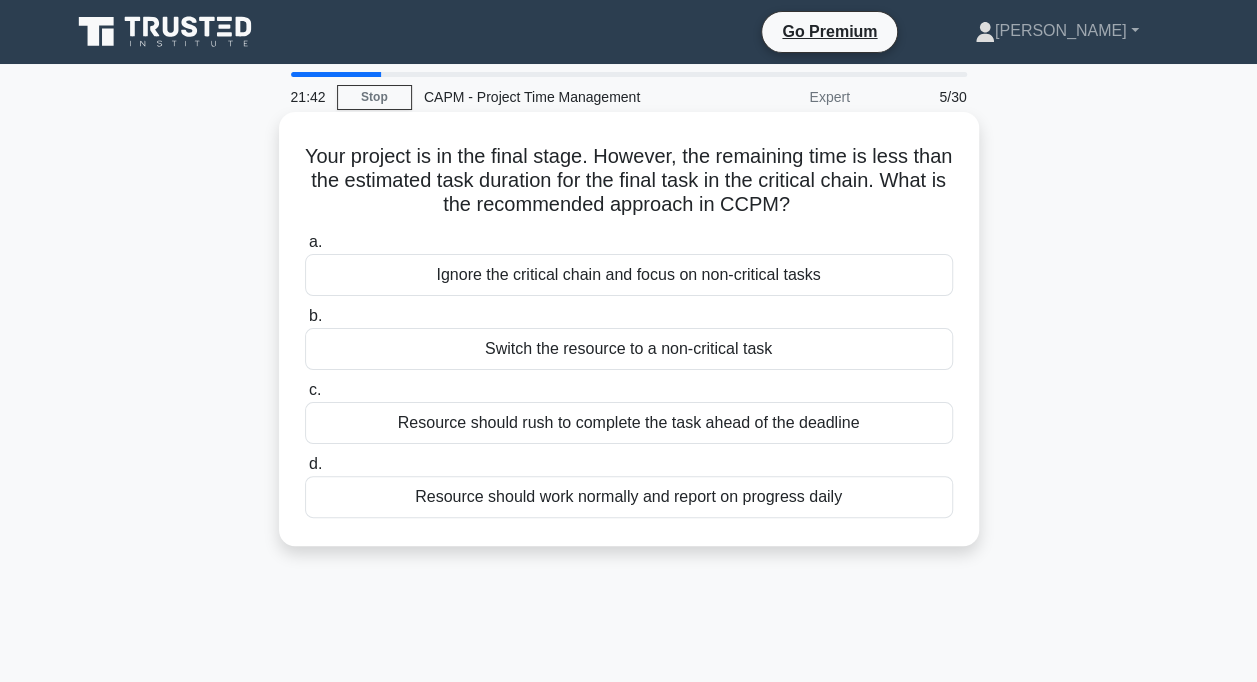 click on "Resource should work normally and report on progress daily" at bounding box center (629, 497) 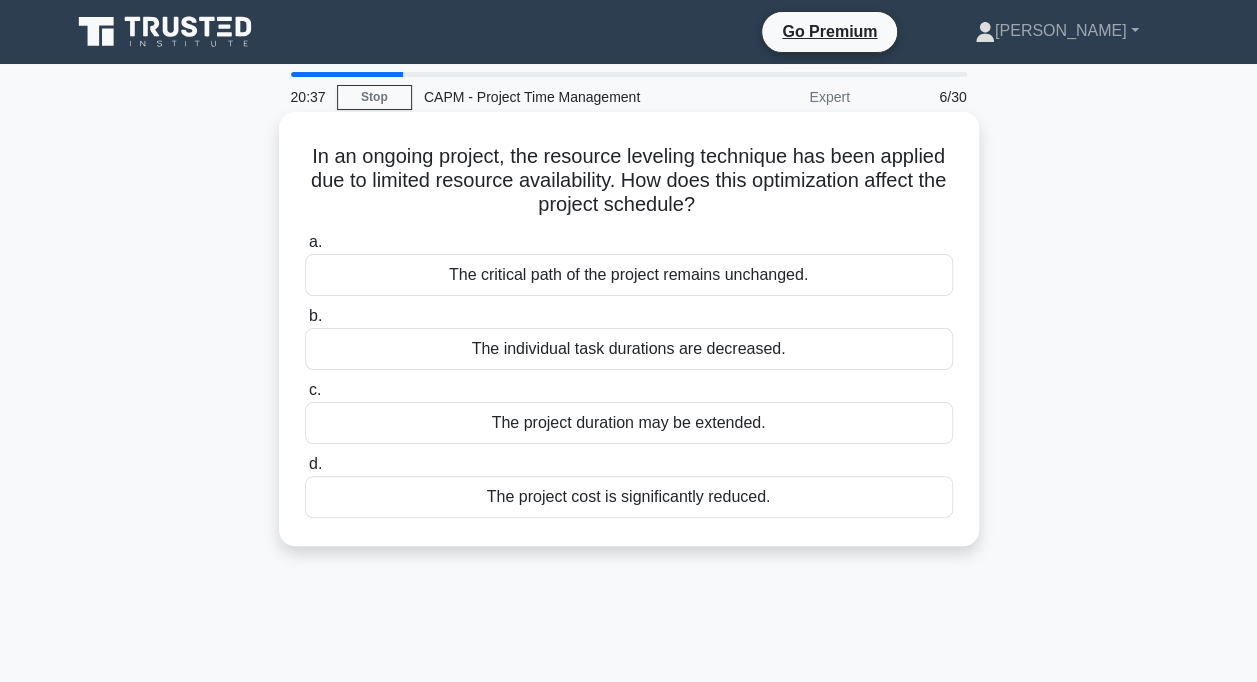 click on "The critical path of the project remains unchanged." at bounding box center (629, 275) 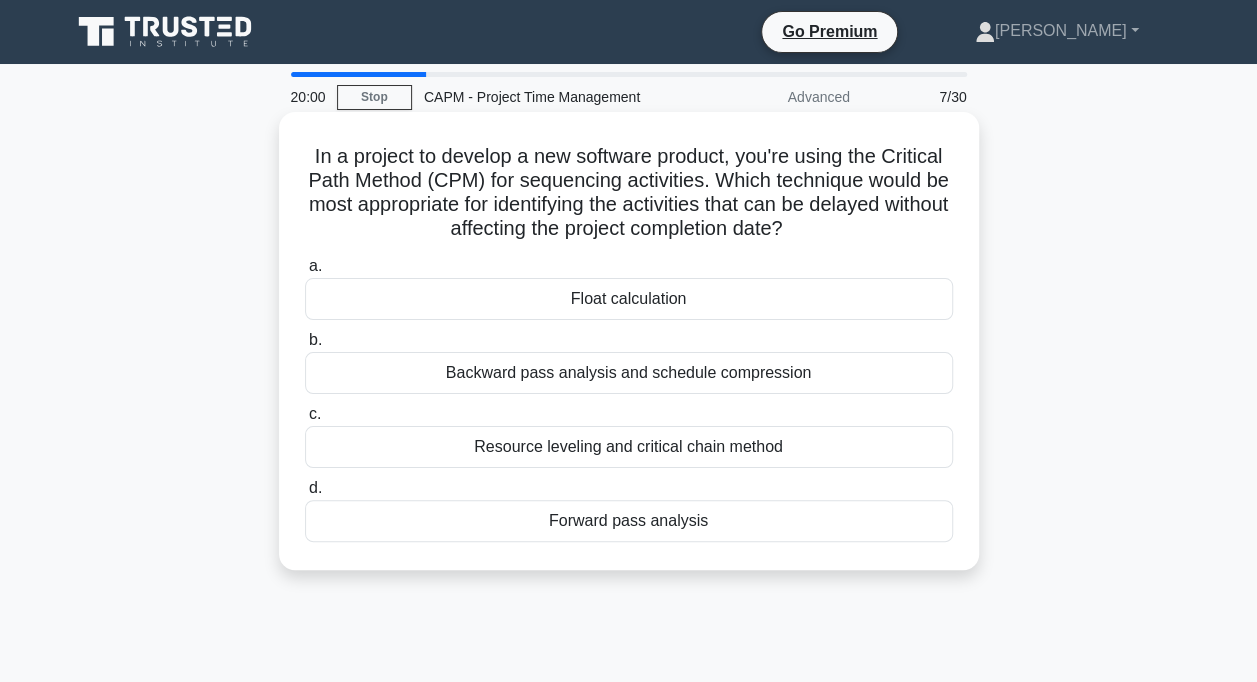 click on "Float calculation" at bounding box center [629, 299] 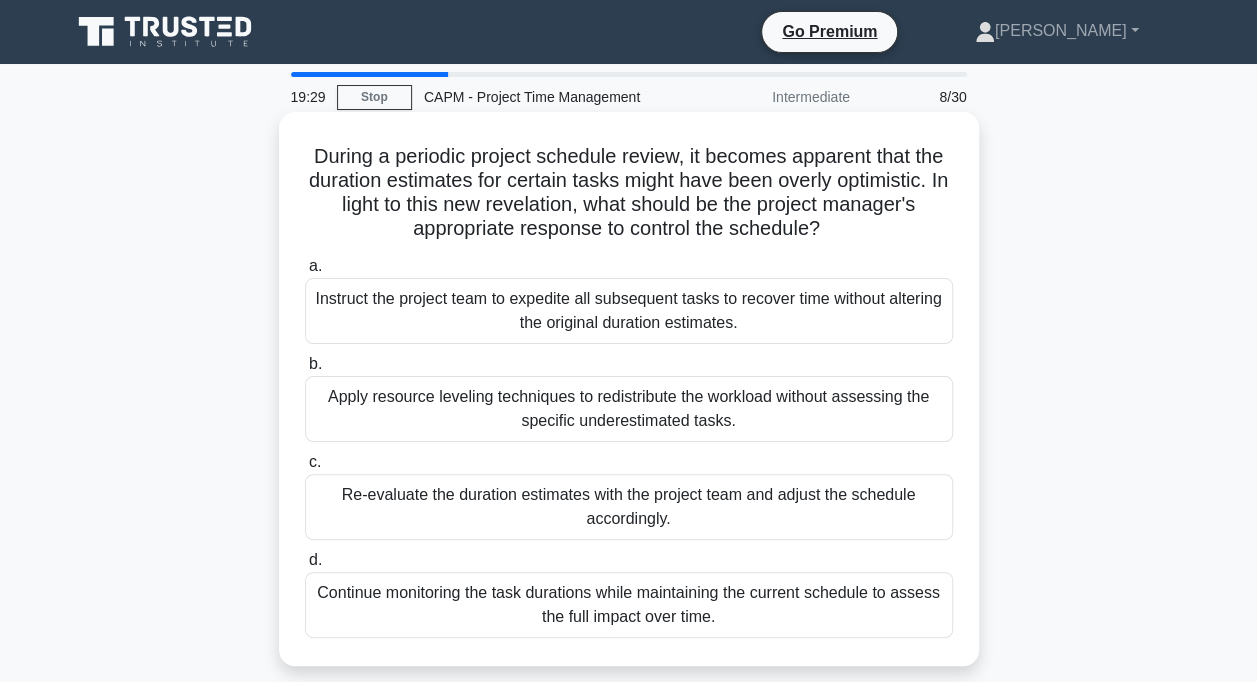 click on "Re-evaluate the duration estimates with the project team and adjust the schedule accordingly." at bounding box center (629, 507) 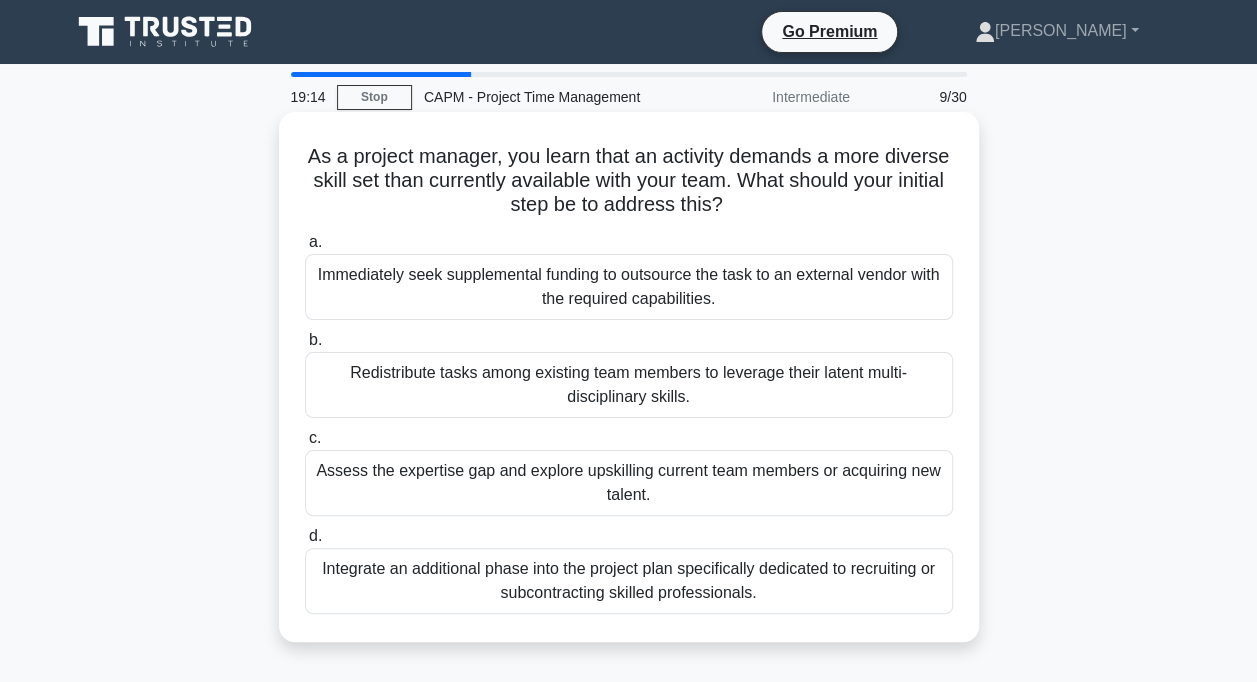 click on "Assess the expertise gap and explore upskilling current team members or acquiring new talent." at bounding box center [629, 483] 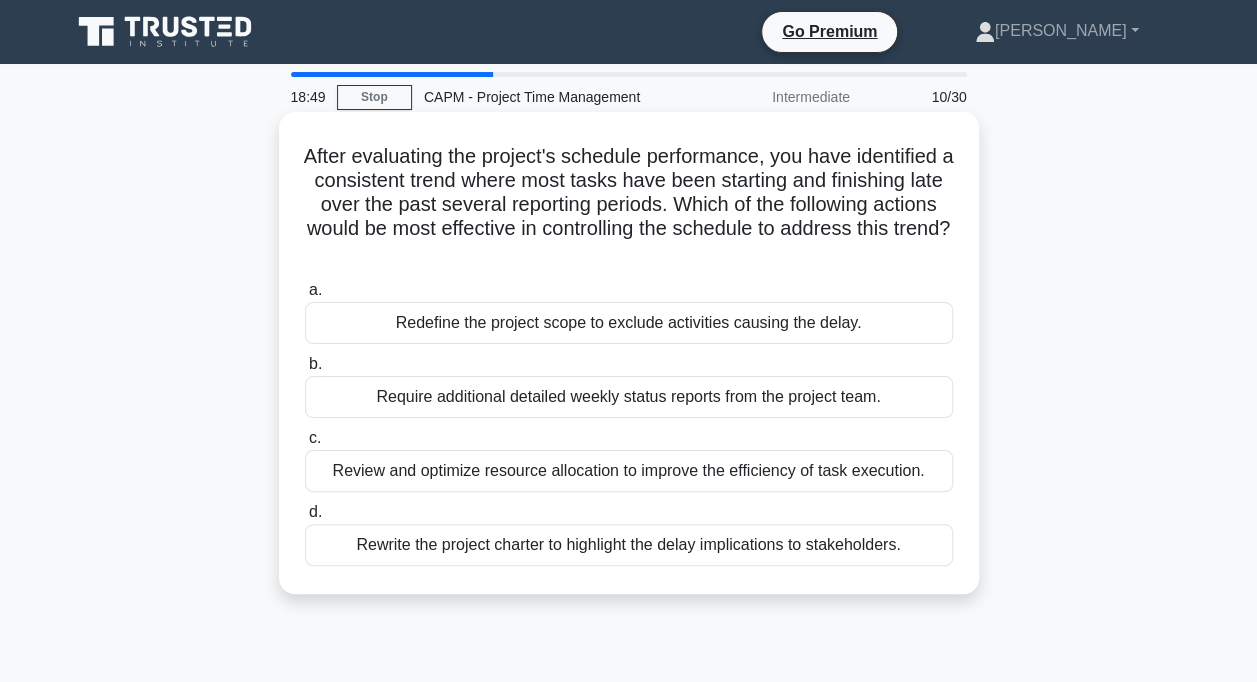 click on "Review and optimize resource allocation to improve the efficiency of task execution." at bounding box center [629, 471] 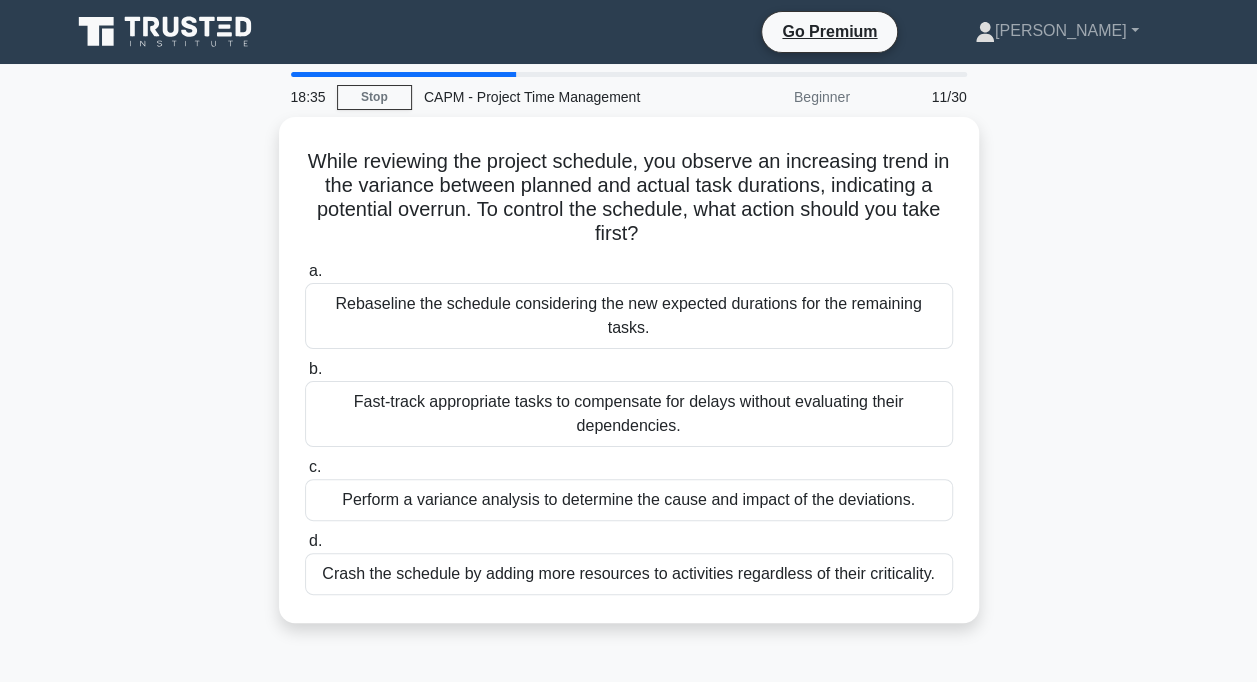 click on "Perform a variance analysis to determine the cause and impact of the deviations." at bounding box center (629, 500) 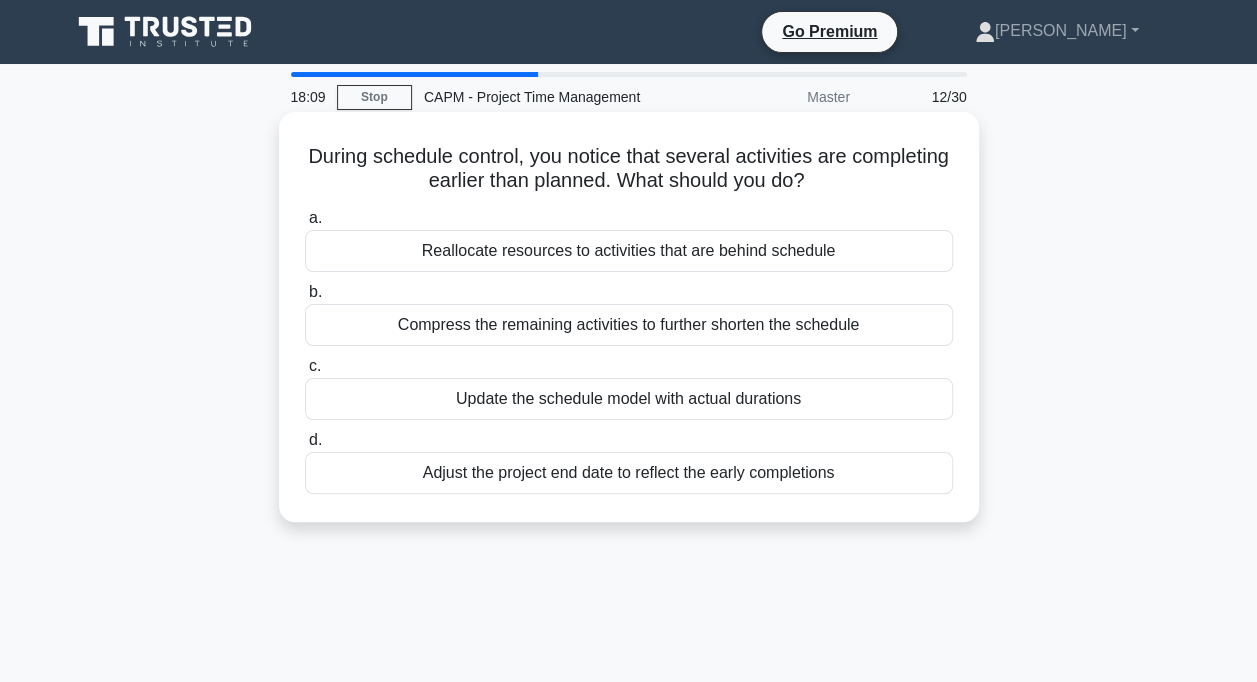 click on "Update the schedule model with actual durations" at bounding box center (629, 399) 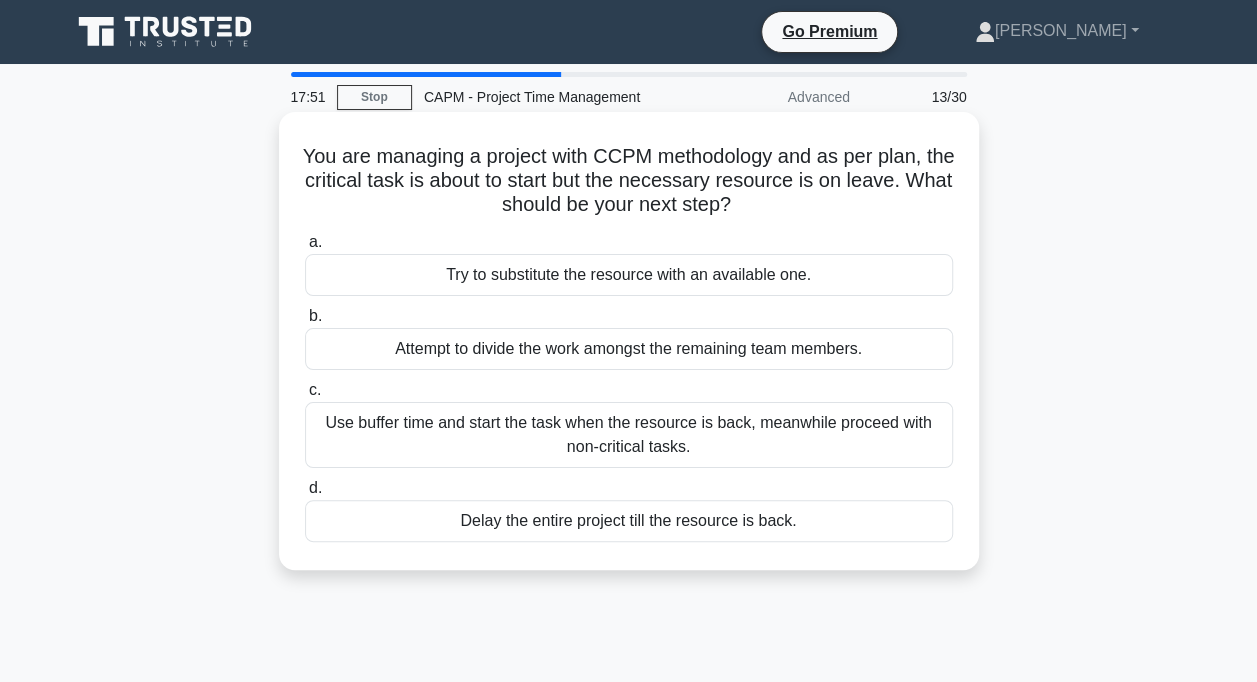 click on "Use buffer time and start the task when the resource is back, meanwhile proceed with non-critical tasks." at bounding box center (629, 435) 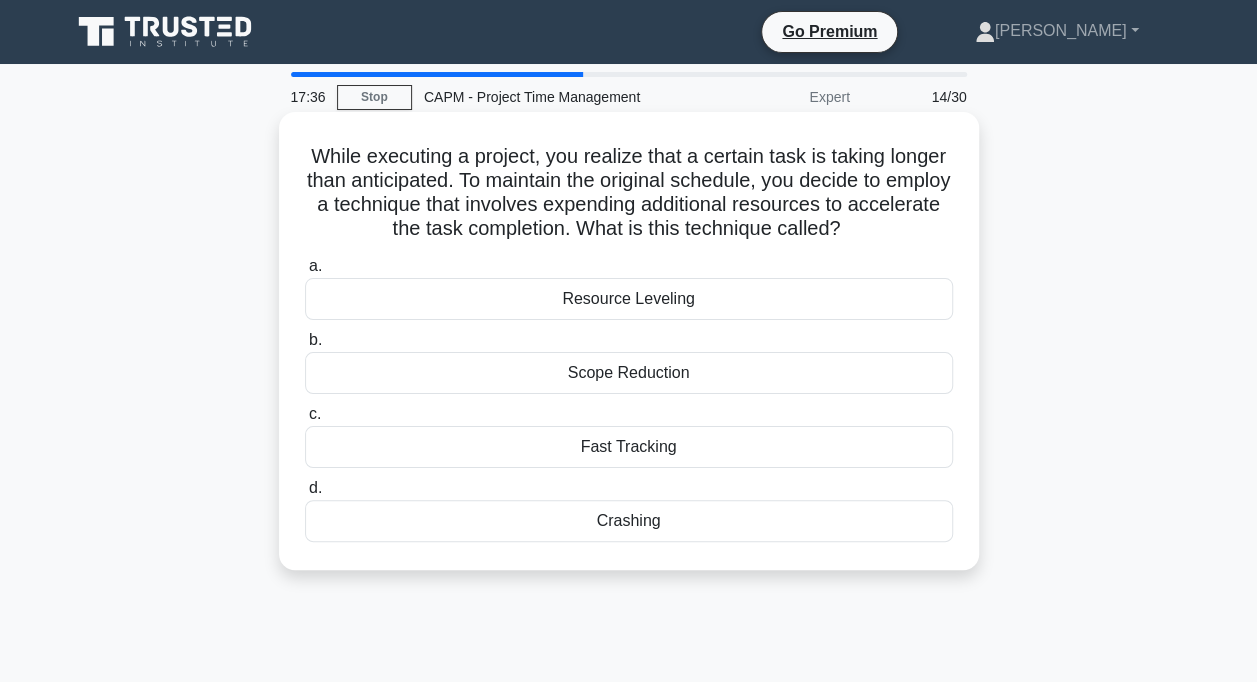 click on "Crashing" at bounding box center [629, 521] 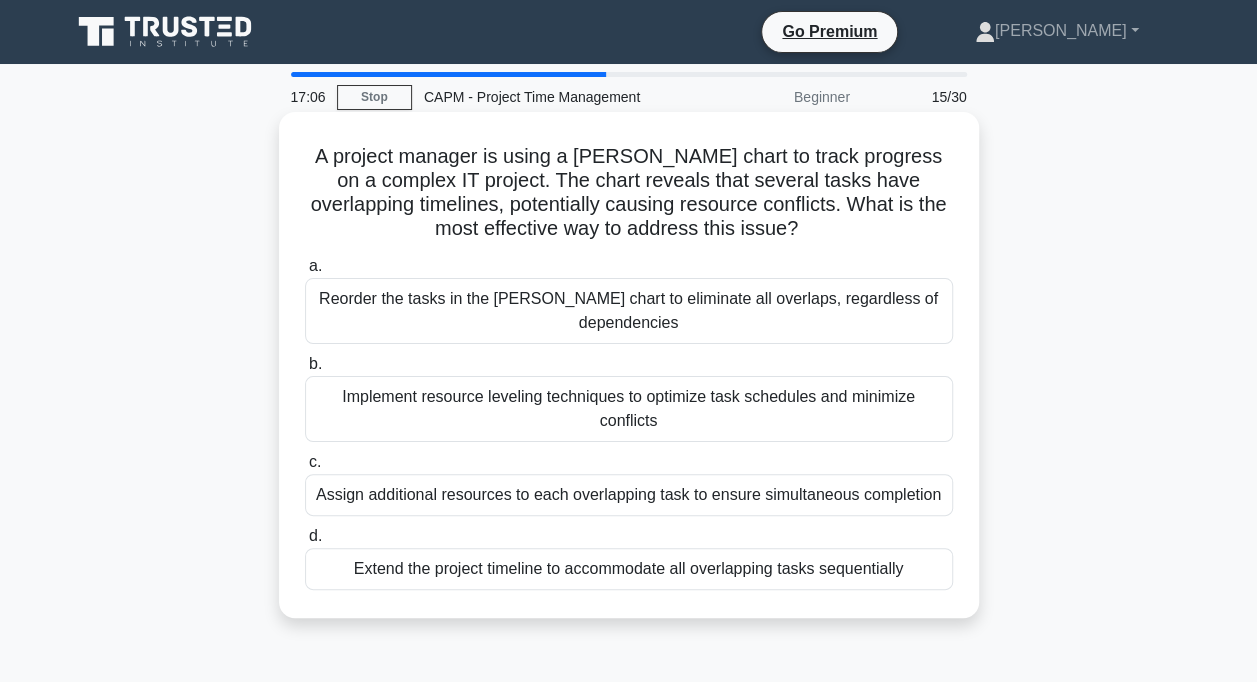 click on "Implement resource leveling techniques to optimize task schedules and minimize conflicts" at bounding box center [629, 409] 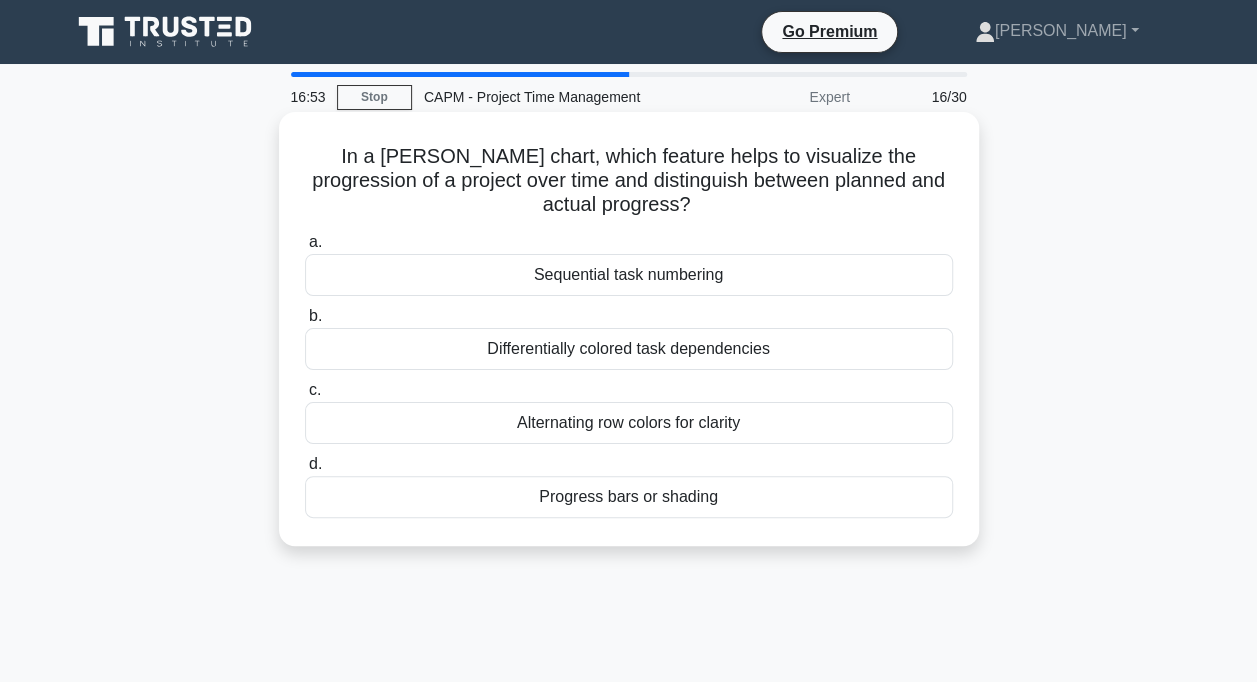 click on "Progress bars or shading" at bounding box center [629, 497] 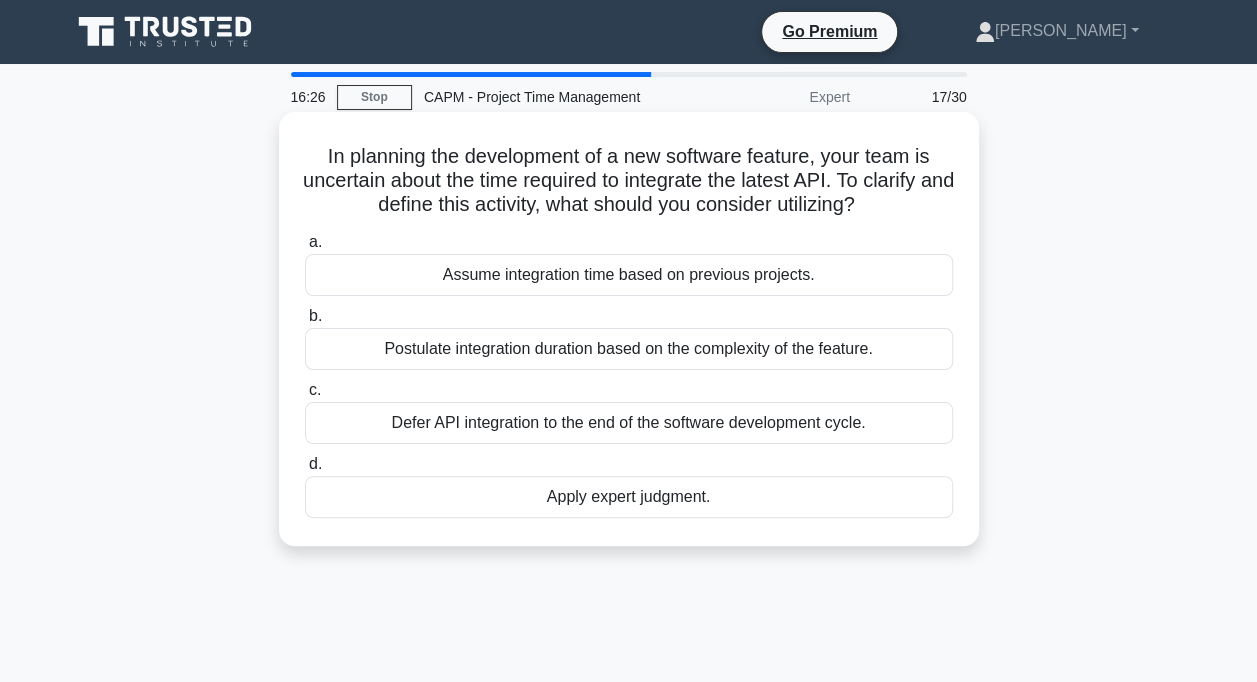 click on "Assume integration time based on previous projects." at bounding box center [629, 275] 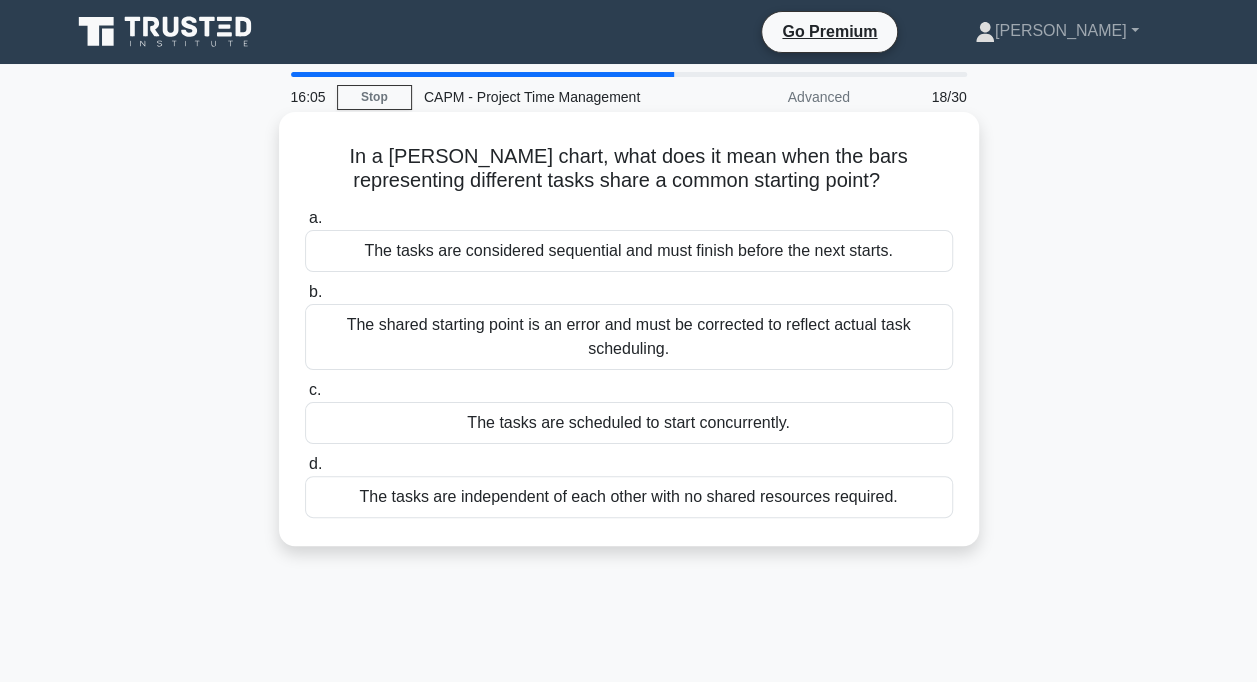 click on "The tasks are scheduled to start concurrently." at bounding box center (629, 423) 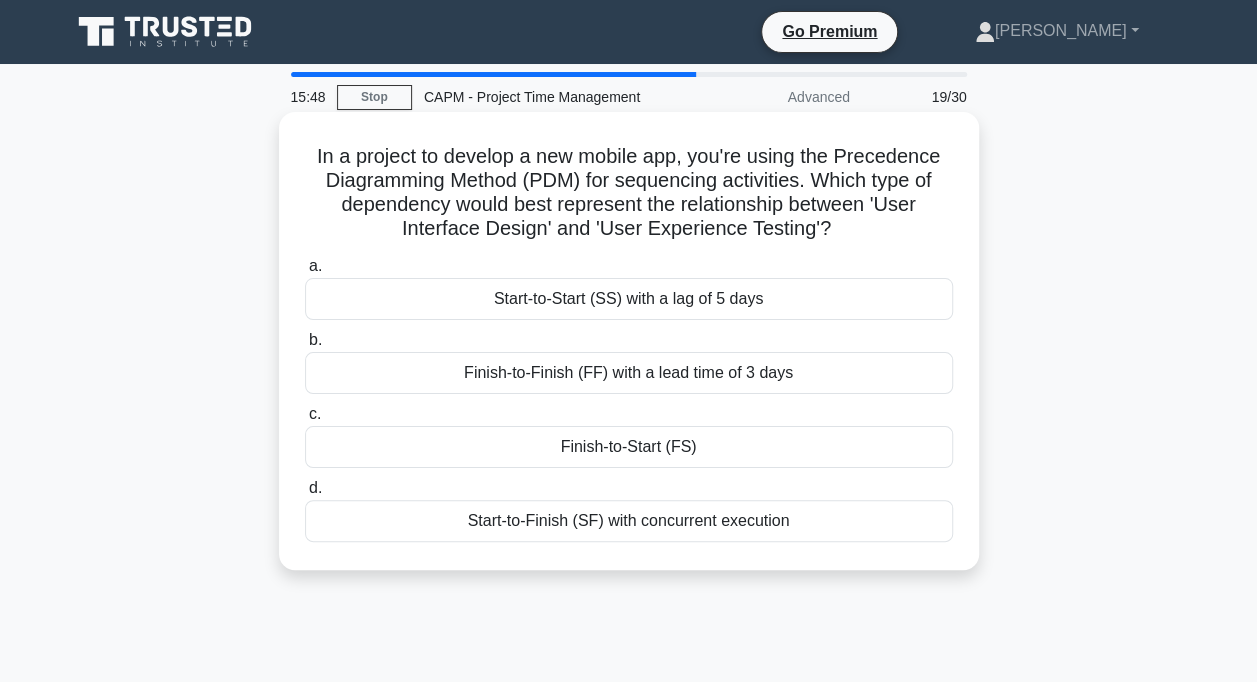 click on "Finish-to-Start (FS)" at bounding box center (629, 447) 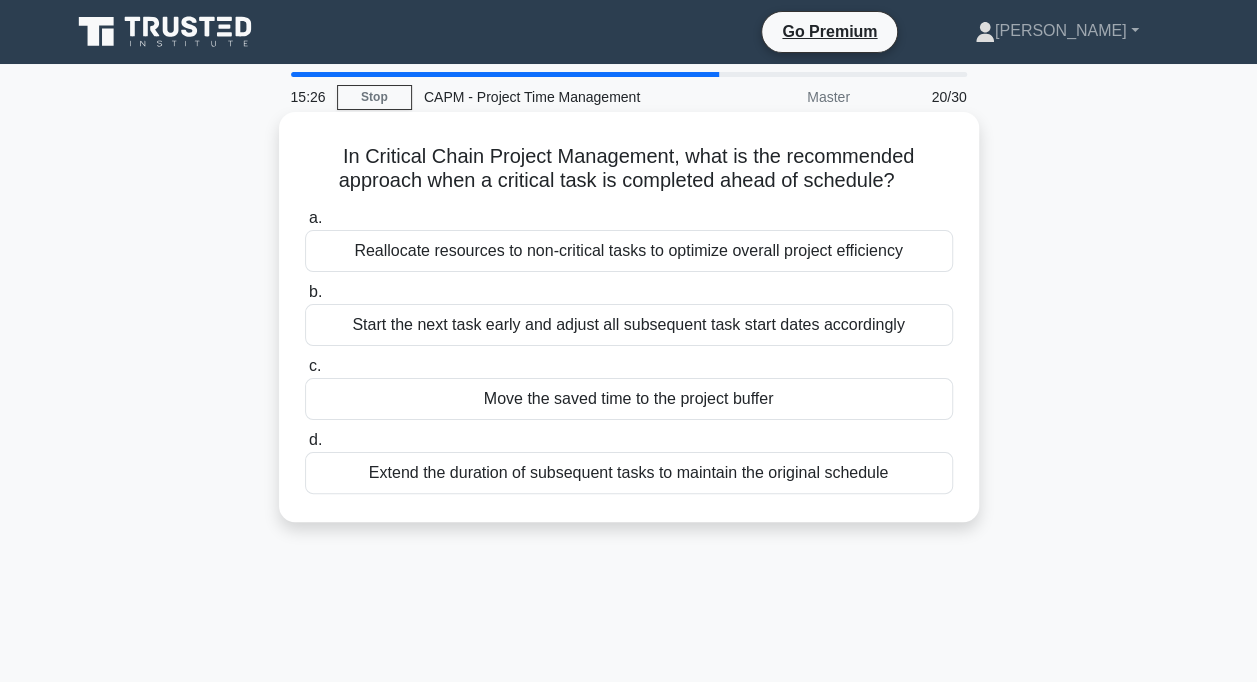 click on "Start the next task early and adjust all subsequent task start dates accordingly" at bounding box center (629, 325) 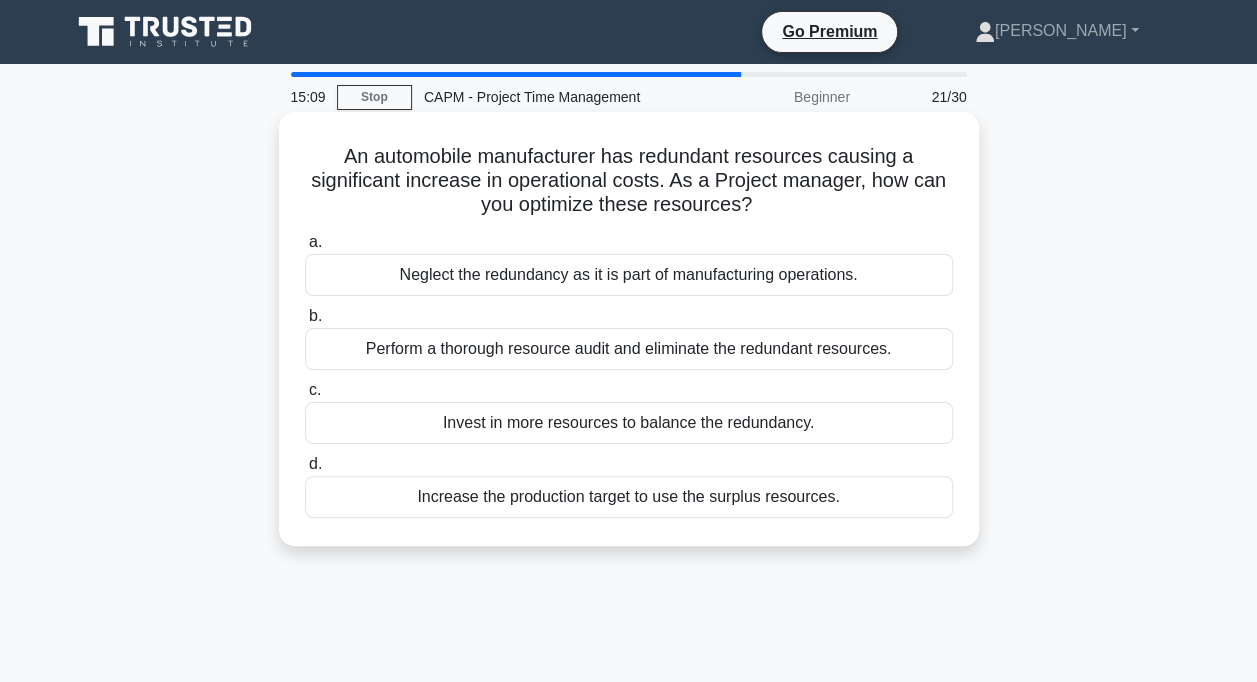 click on "Perform a thorough resource audit and eliminate the redundant resources." at bounding box center [629, 349] 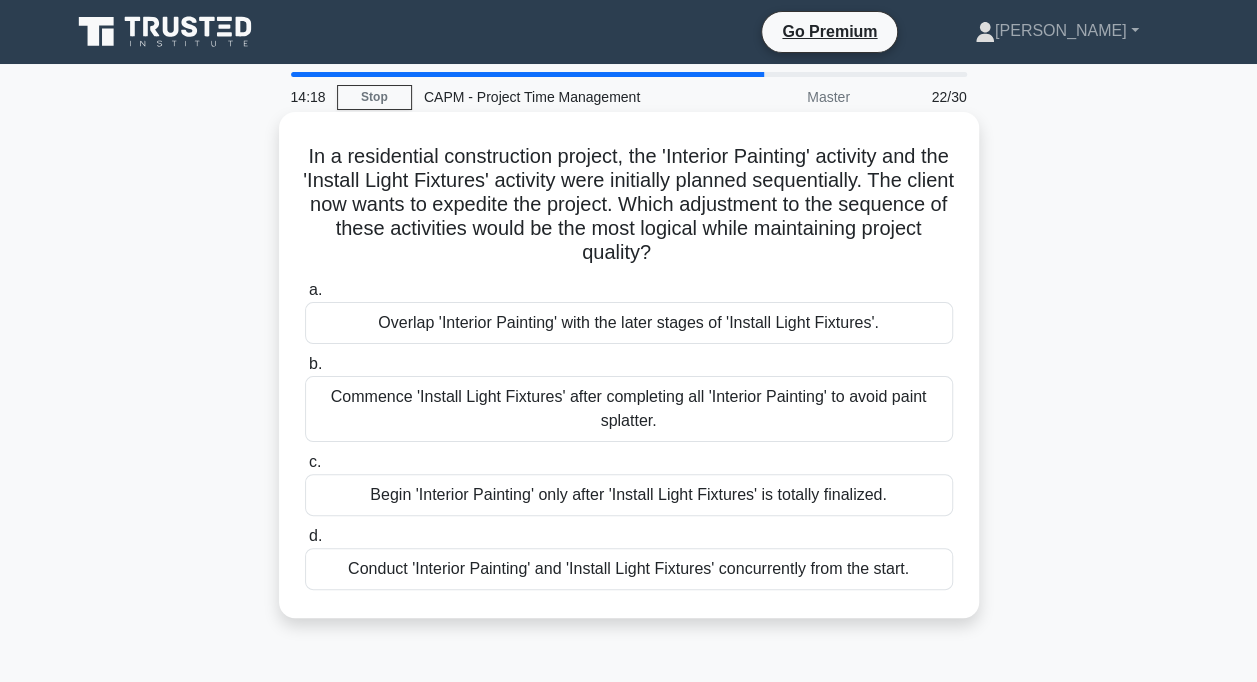 click on "Conduct 'Interior Painting' and 'Install Light Fixtures' concurrently from the start." at bounding box center (629, 569) 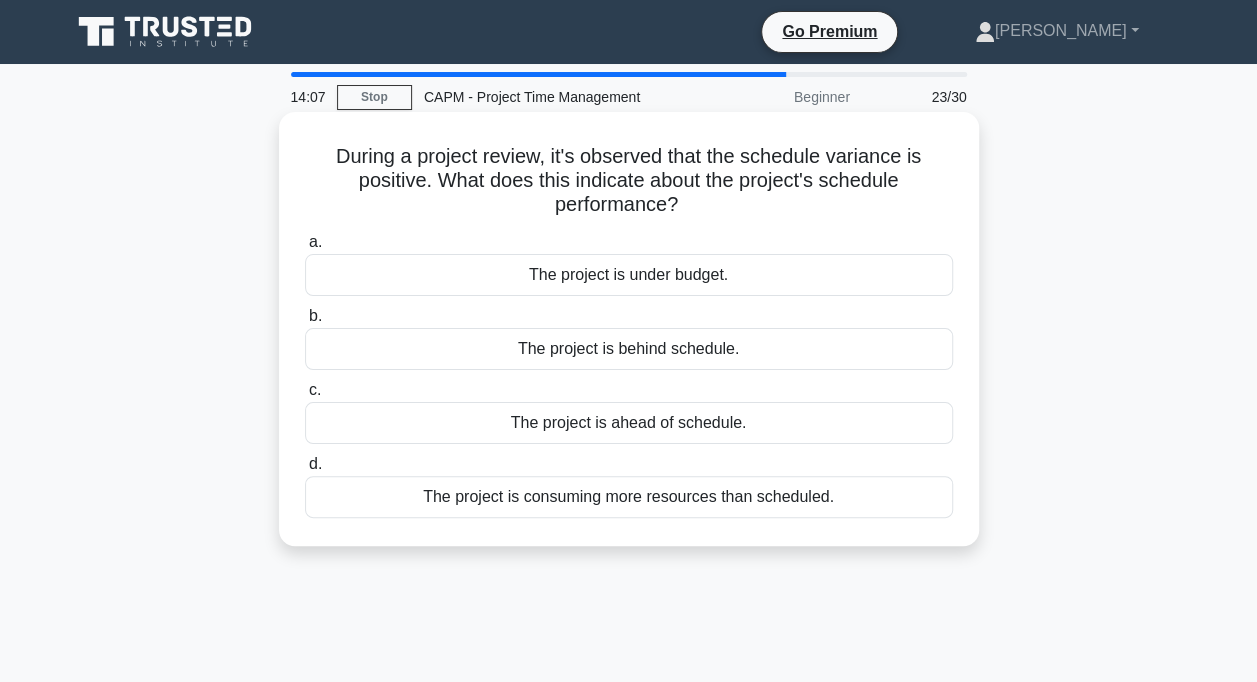 click on "The project is ahead of schedule." at bounding box center [629, 423] 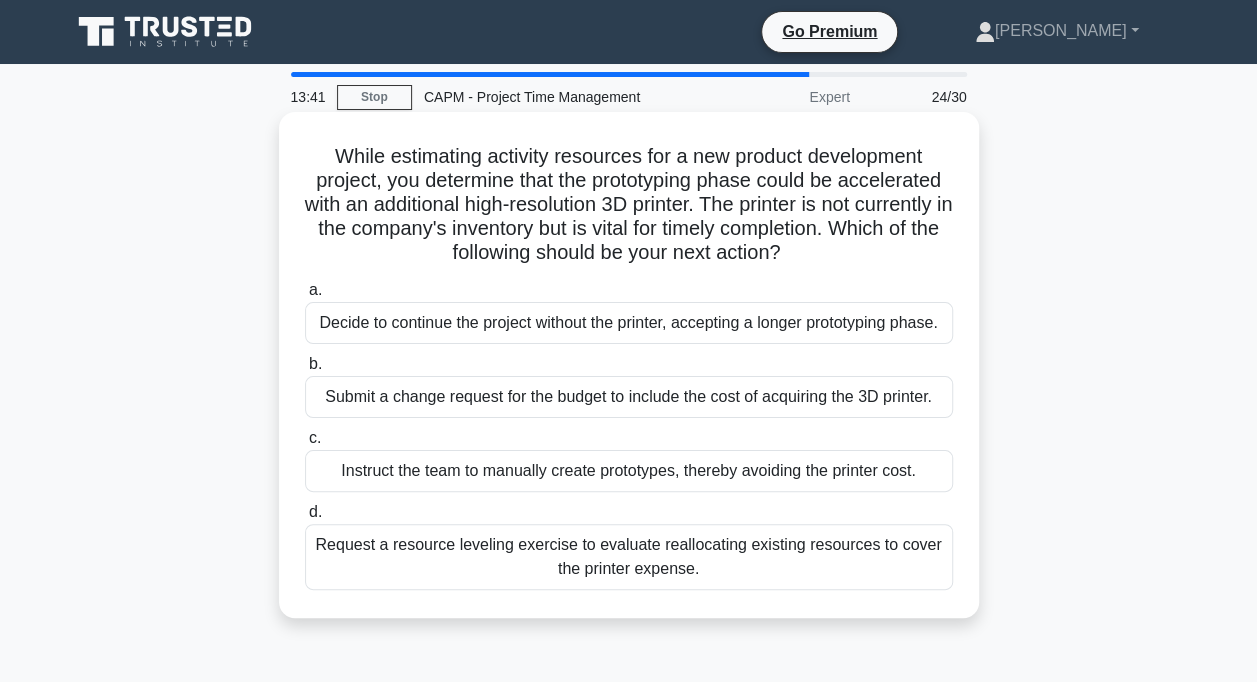 click on "Submit a change request for the budget to include the cost of acquiring the 3D printer." at bounding box center [629, 397] 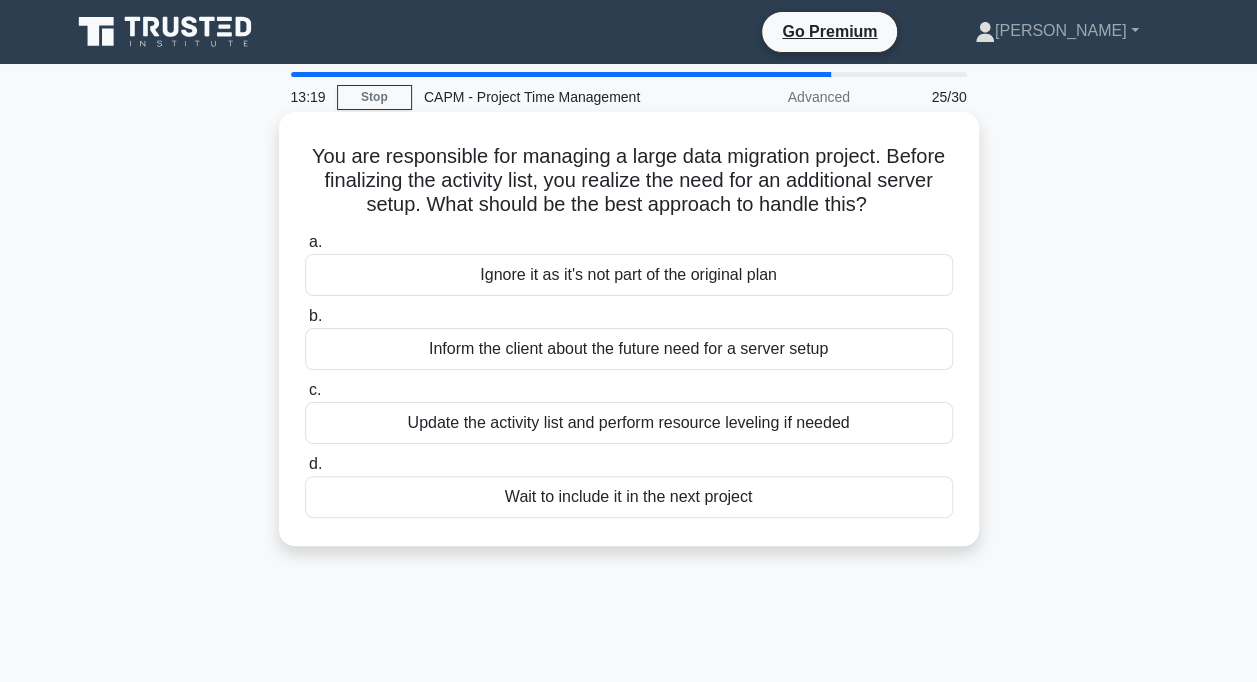 click on "Update the activity list and perform resource leveling if needed" at bounding box center (629, 423) 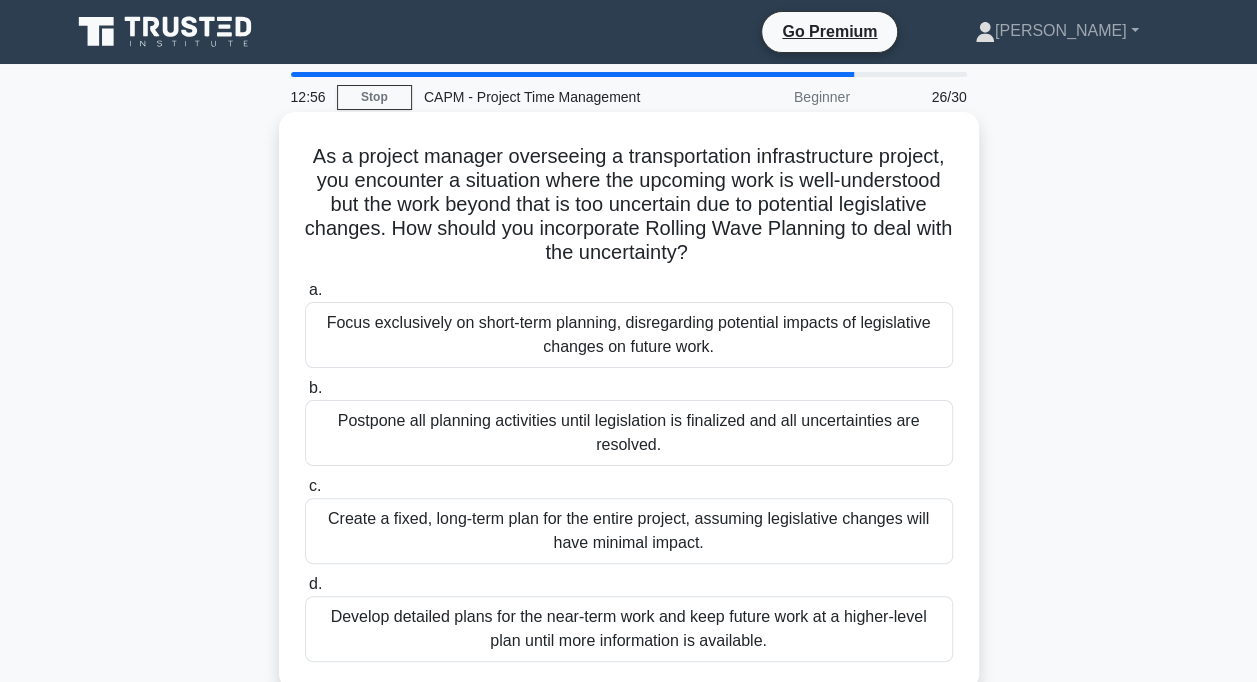 click on "Develop detailed plans for the near-term work and keep future work at a higher-level plan until more information is available." at bounding box center [629, 629] 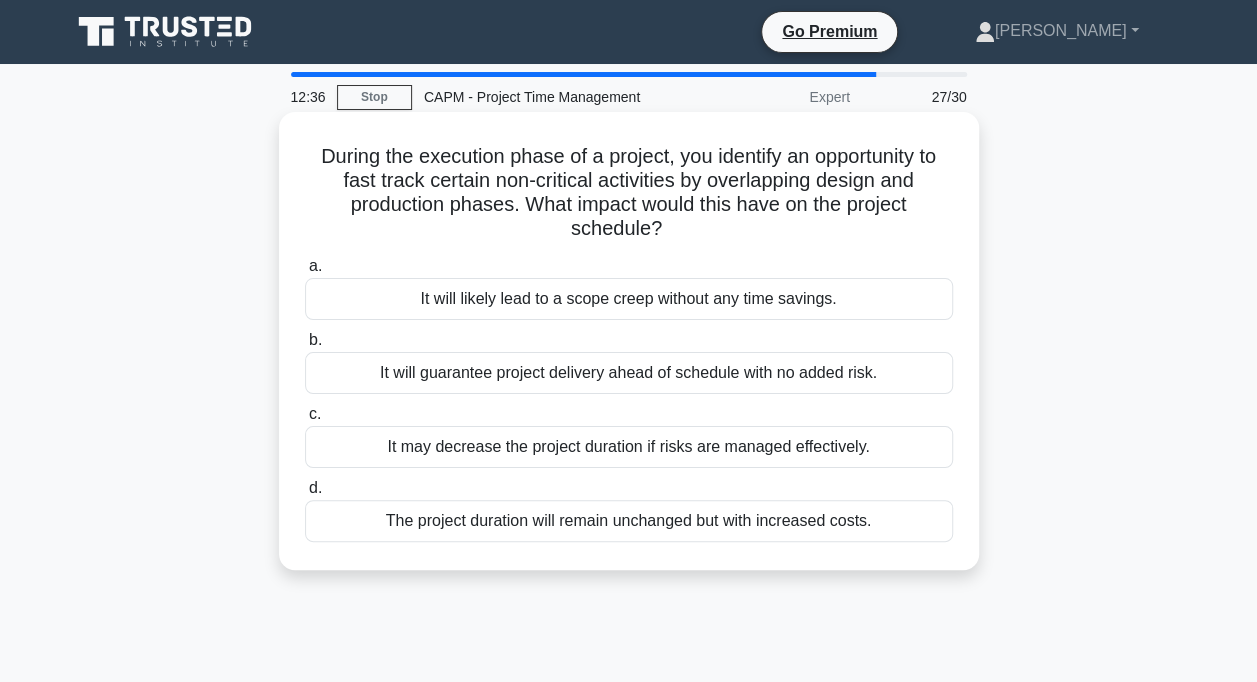 click on "It may decrease the project duration if risks are managed effectively." at bounding box center (629, 447) 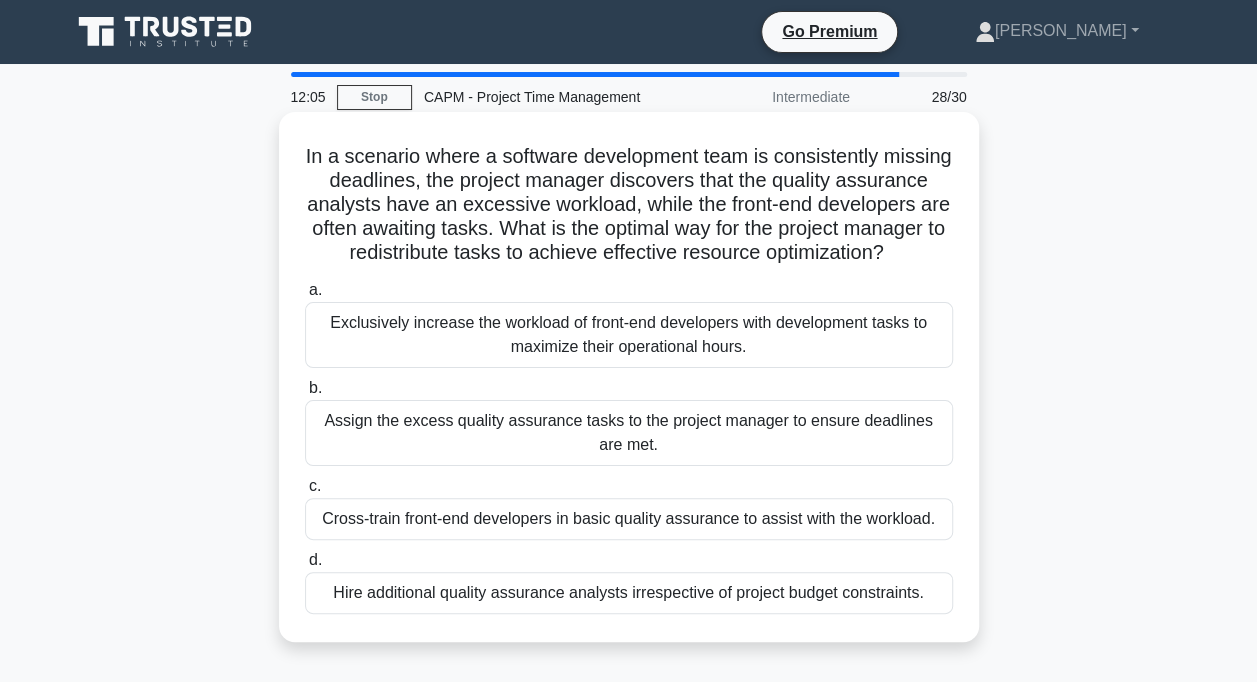 click on "Cross-train front-end developers in basic quality assurance to assist with the workload." at bounding box center [629, 519] 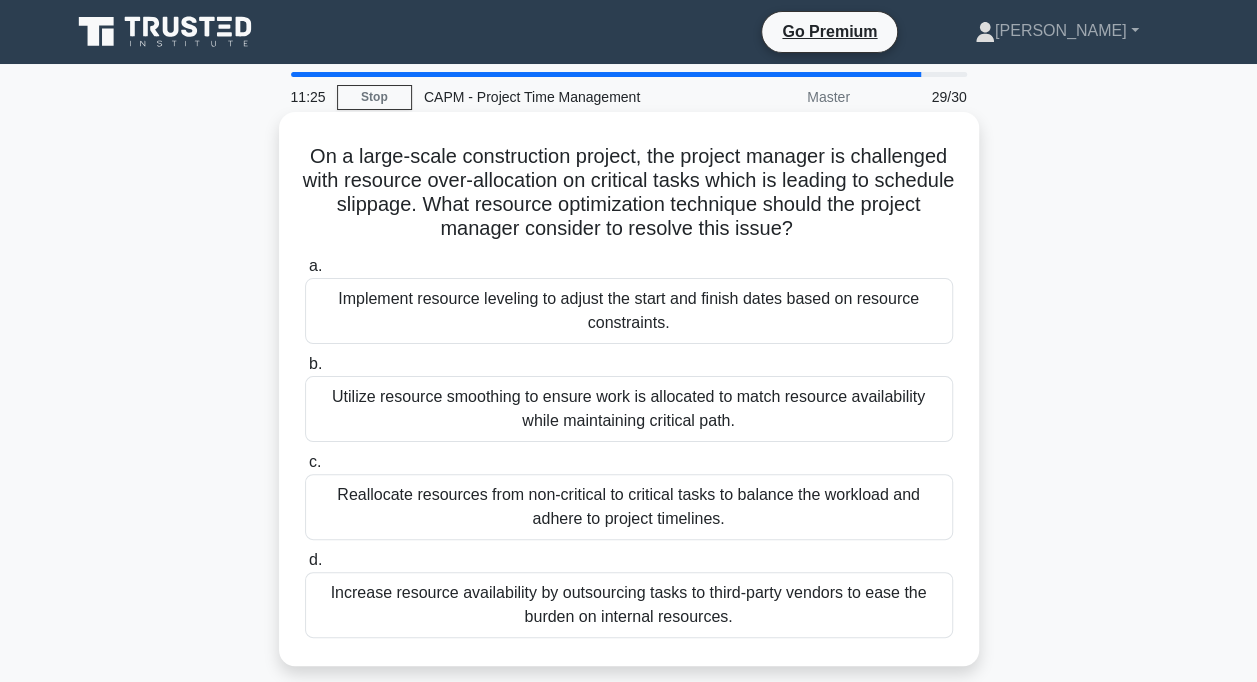 click on "Utilize resource smoothing to ensure work is allocated to match resource availability while maintaining critical path." at bounding box center (629, 409) 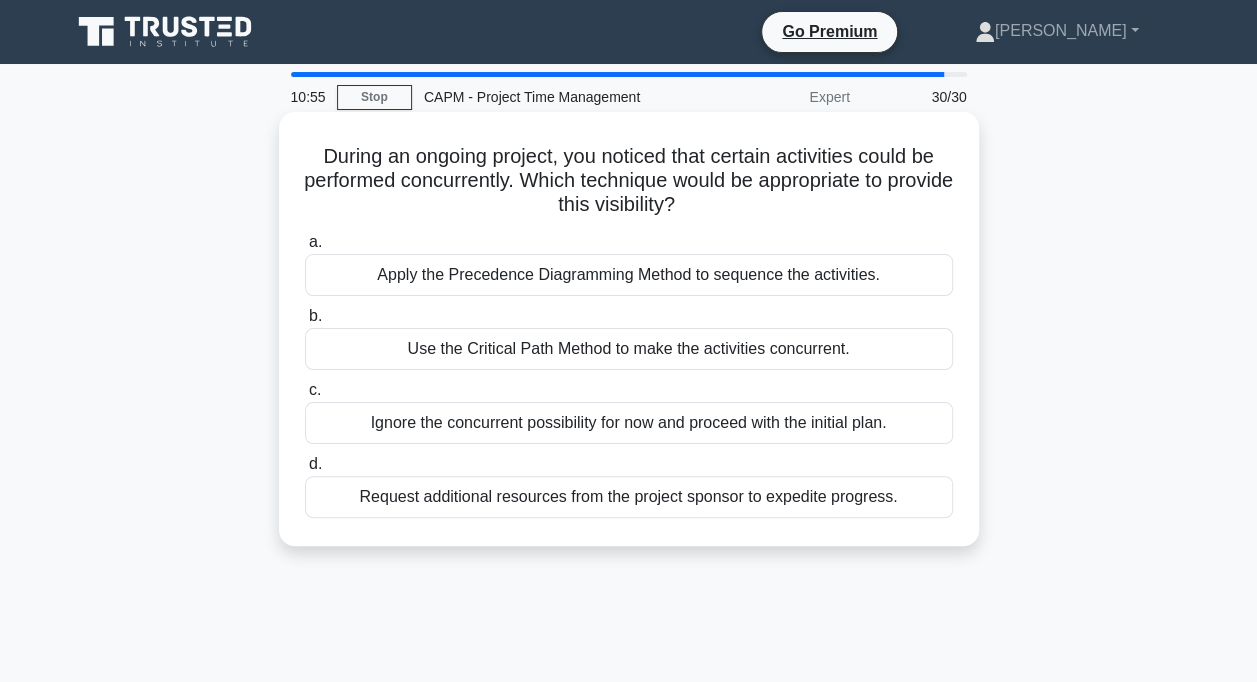 click on "Apply the Precedence Diagramming Method to sequence the activities." at bounding box center (629, 275) 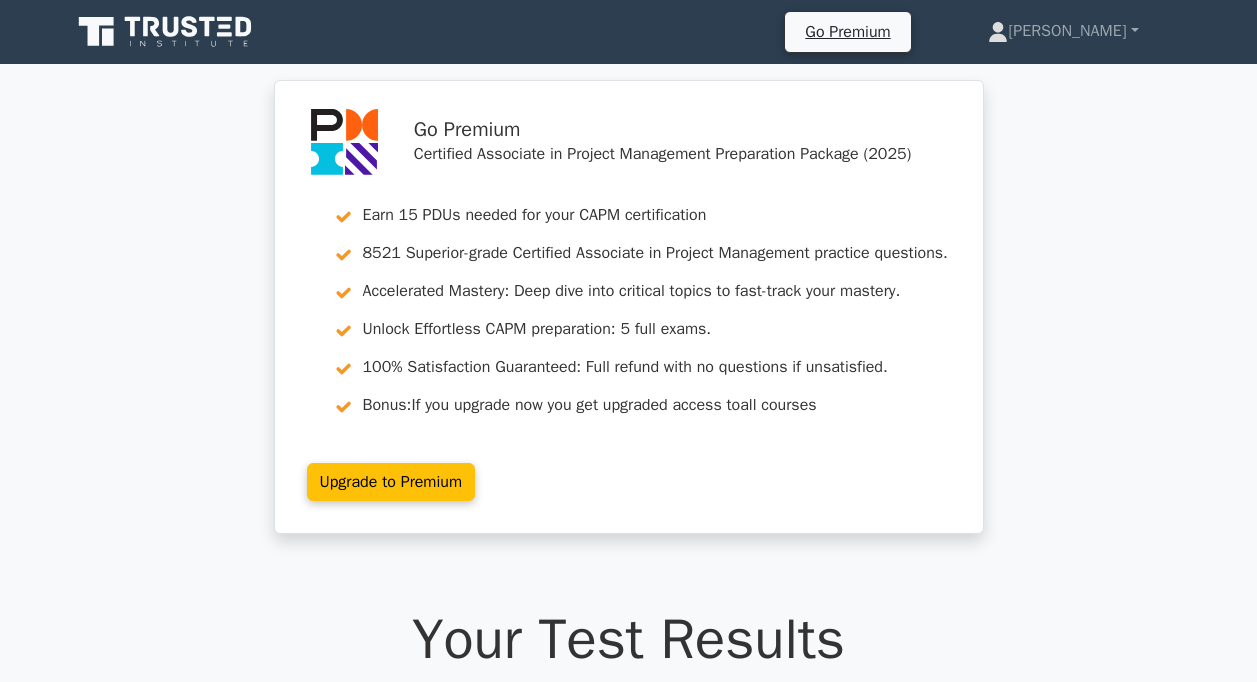 scroll, scrollTop: 0, scrollLeft: 0, axis: both 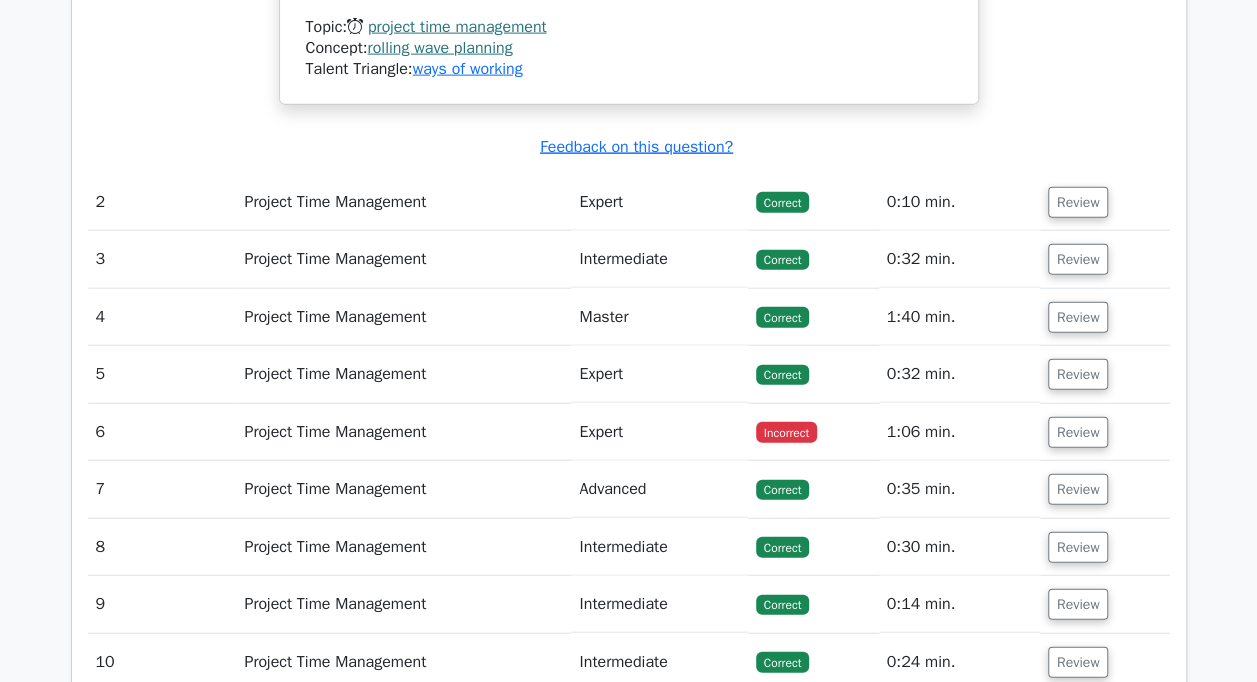 drag, startPoint x: 1093, startPoint y: 324, endPoint x: 1138, endPoint y: 296, distance: 53 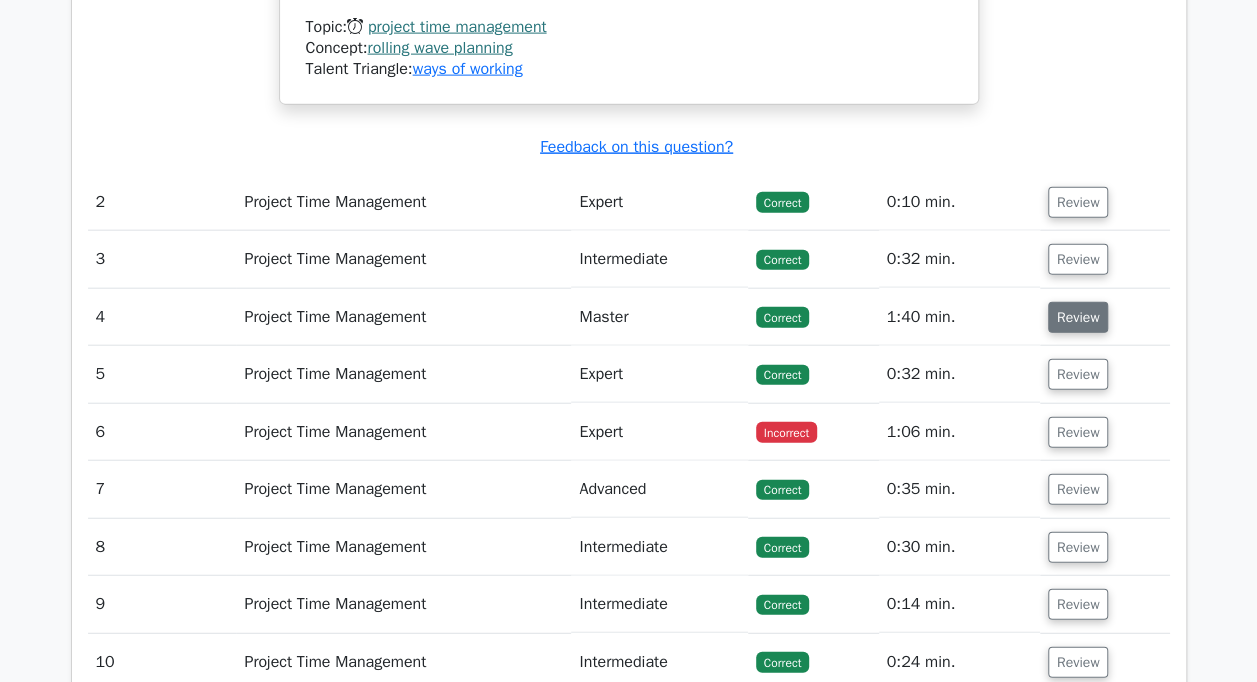 click on "Review" at bounding box center [1078, 317] 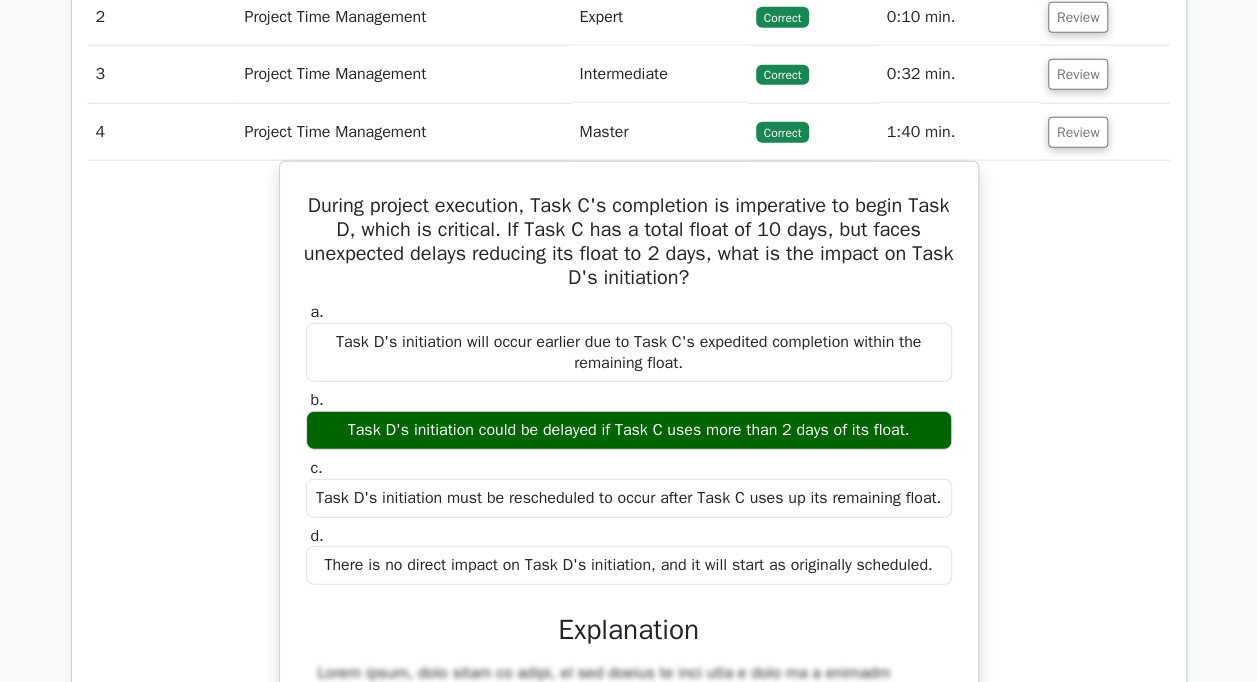 scroll, scrollTop: 2450, scrollLeft: 0, axis: vertical 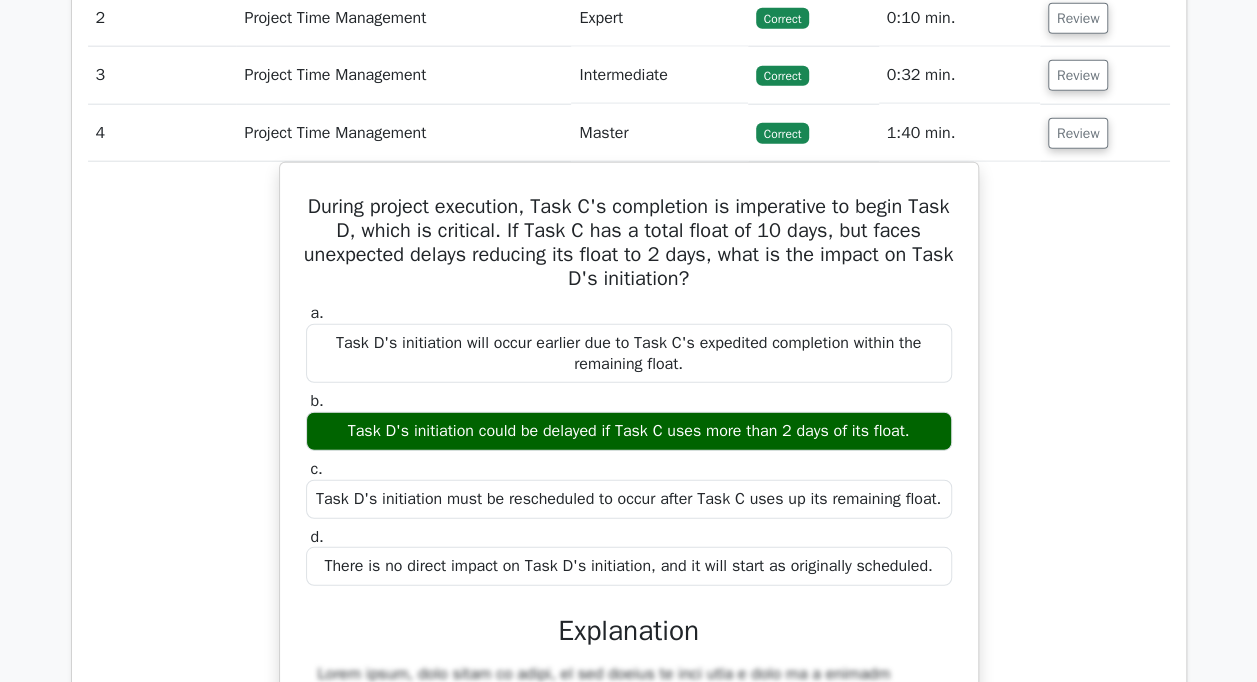 drag, startPoint x: 1262, startPoint y: 311, endPoint x: 1140, endPoint y: 517, distance: 239.41595 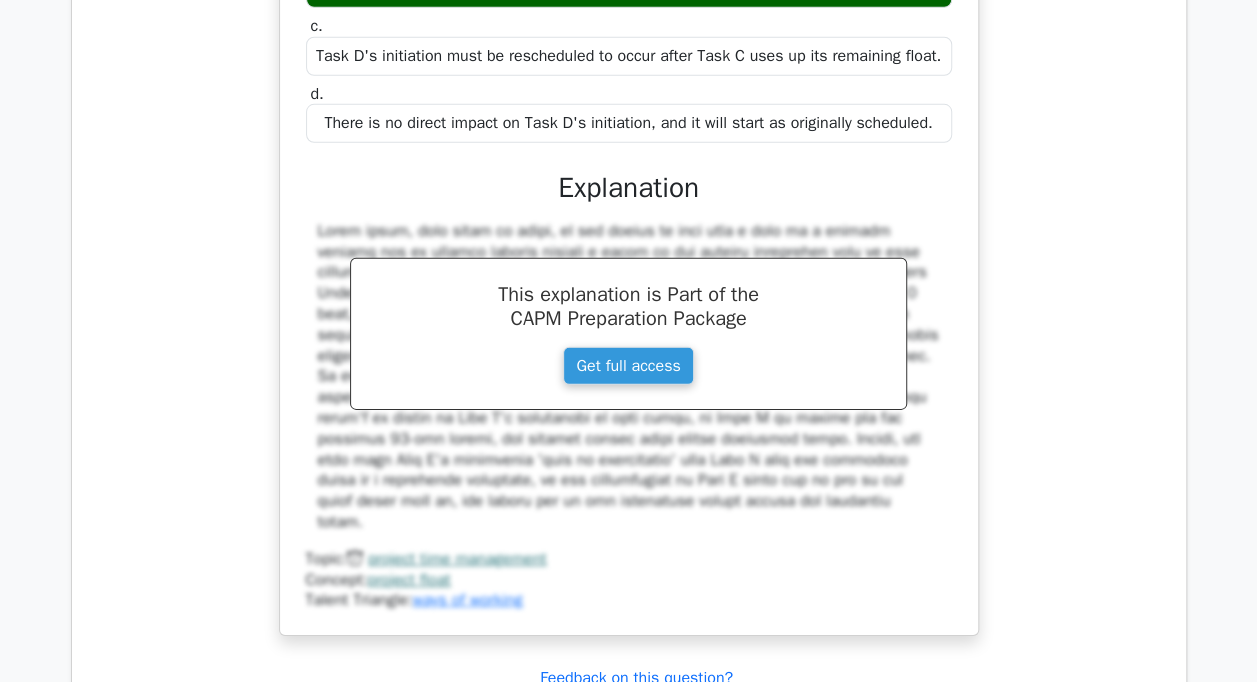 scroll, scrollTop: 2892, scrollLeft: 0, axis: vertical 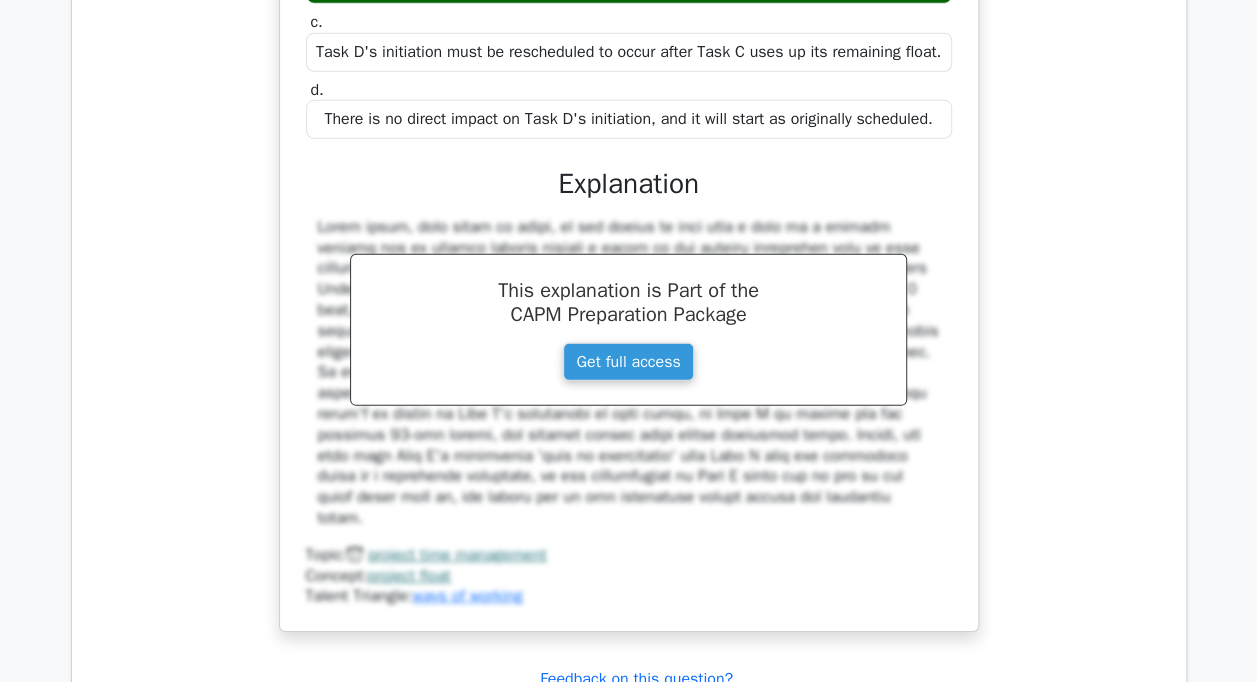 drag, startPoint x: 548, startPoint y: 164, endPoint x: 714, endPoint y: 483, distance: 359.60672 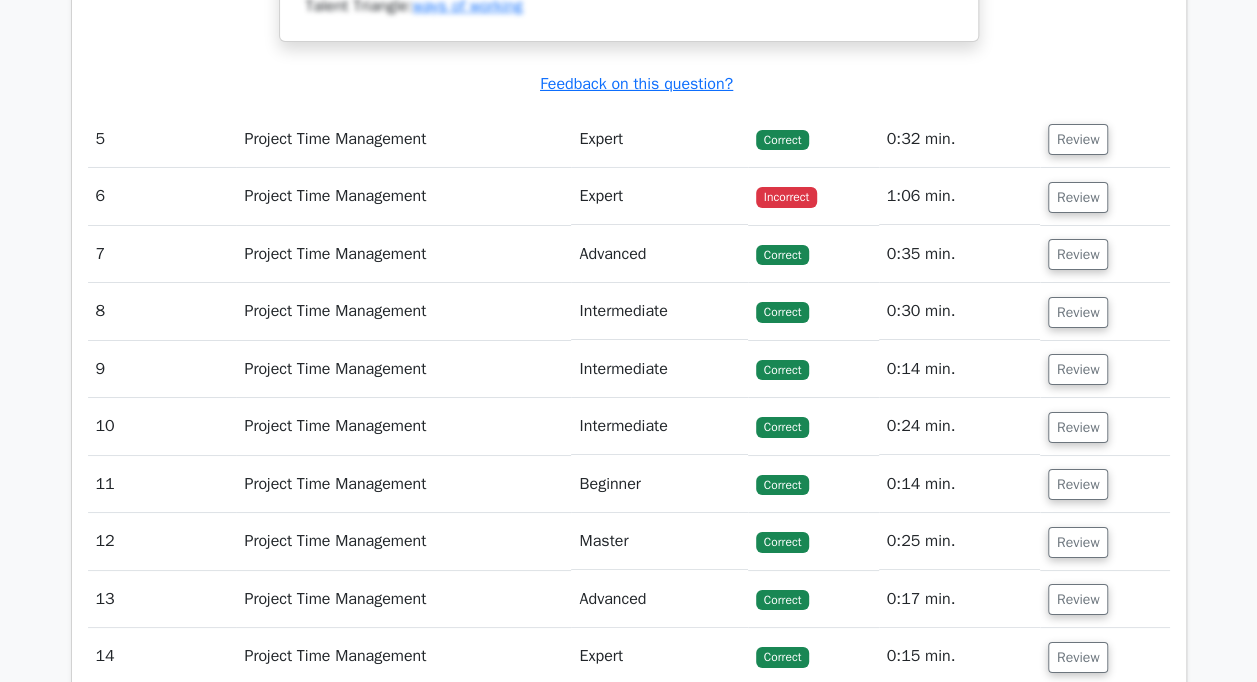 scroll, scrollTop: 3558, scrollLeft: 0, axis: vertical 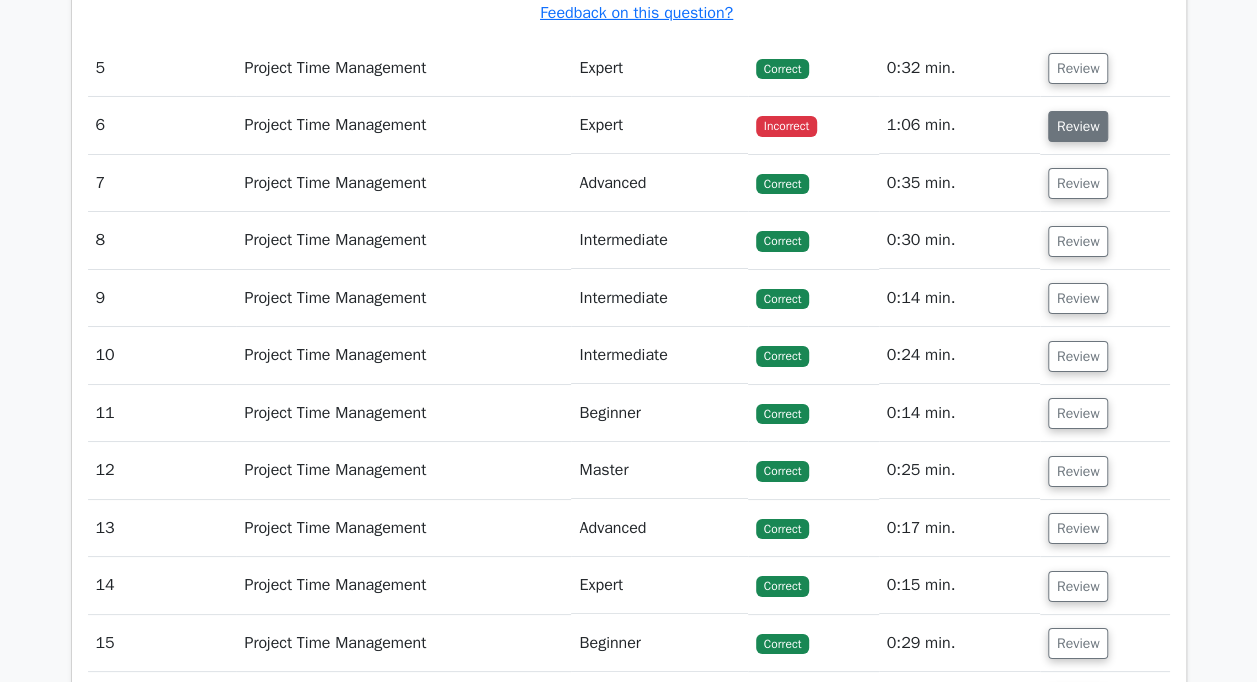 click on "Review" at bounding box center [1078, 126] 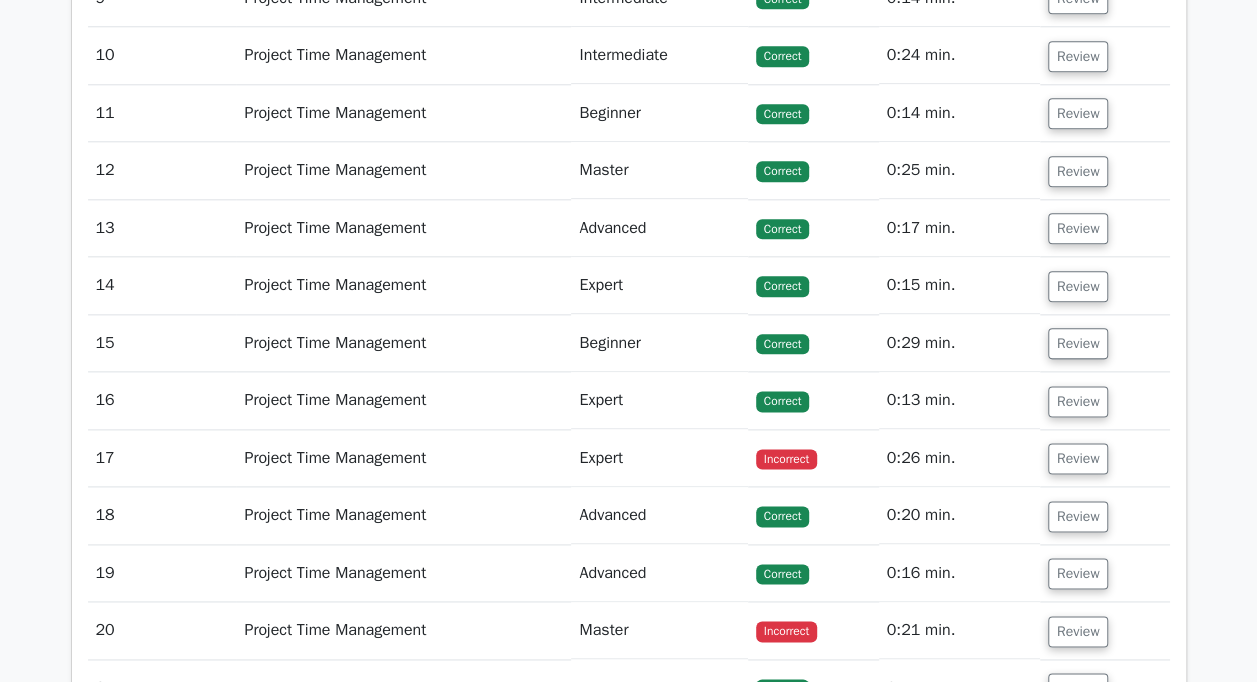 scroll, scrollTop: 4865, scrollLeft: 0, axis: vertical 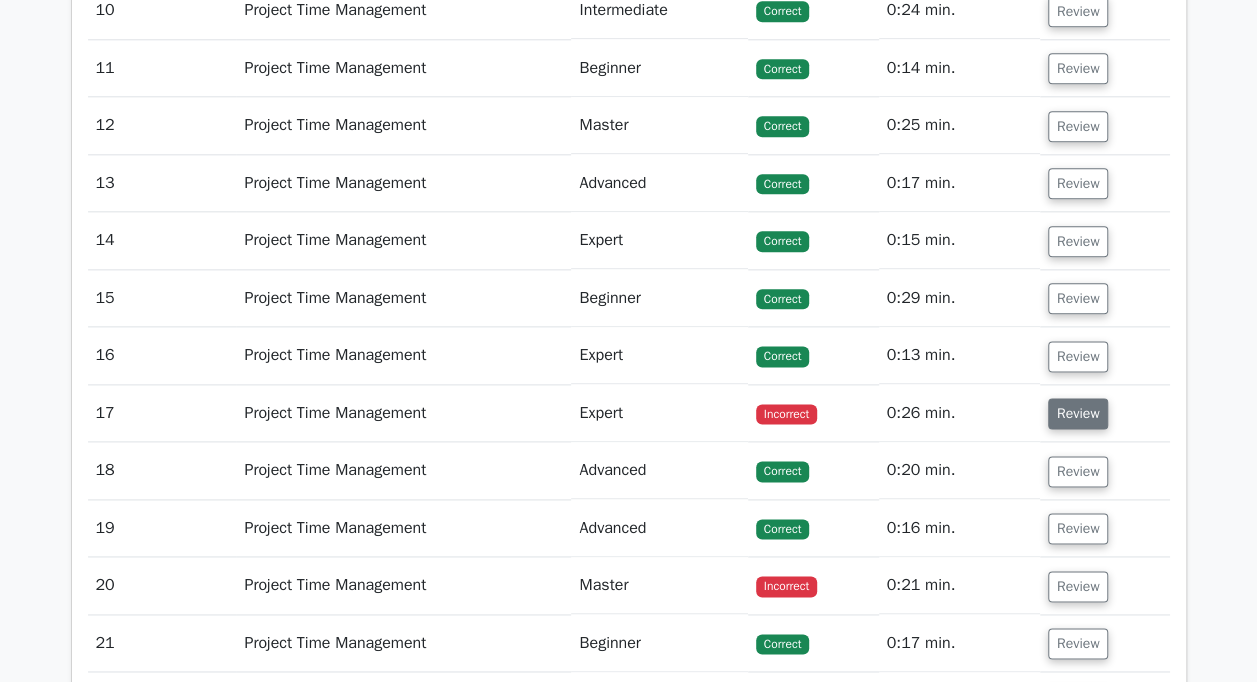 click on "Review" at bounding box center [1078, 413] 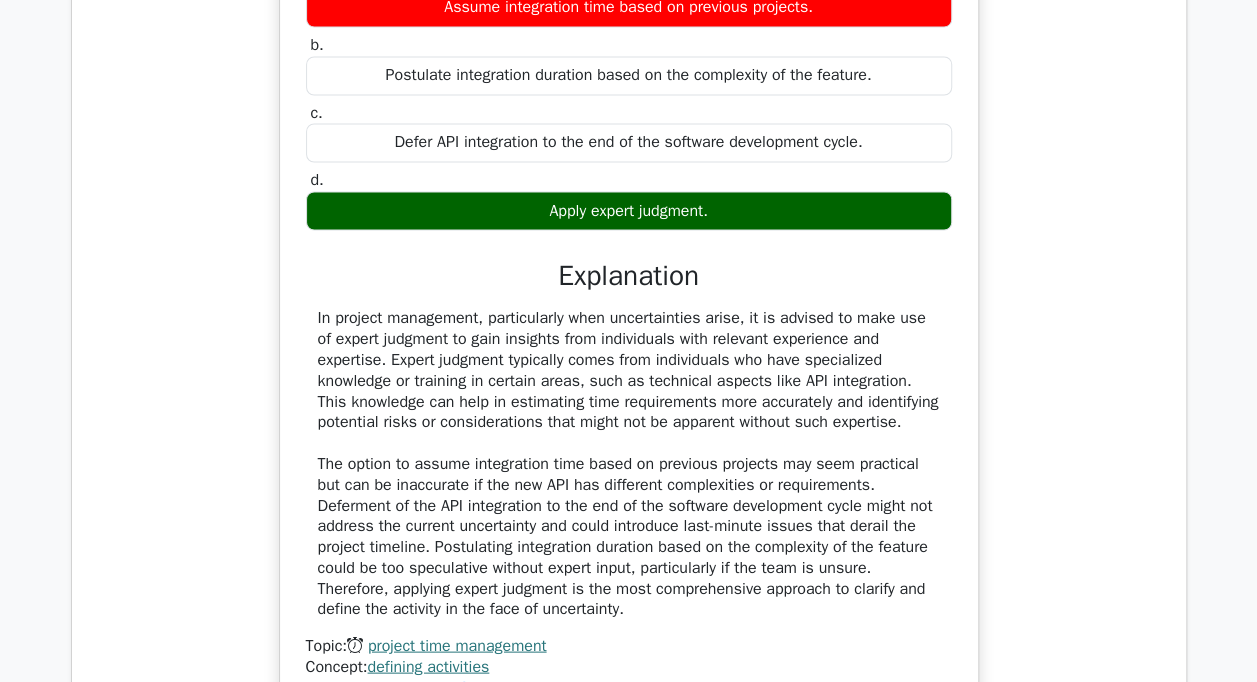 scroll, scrollTop: 6253, scrollLeft: 0, axis: vertical 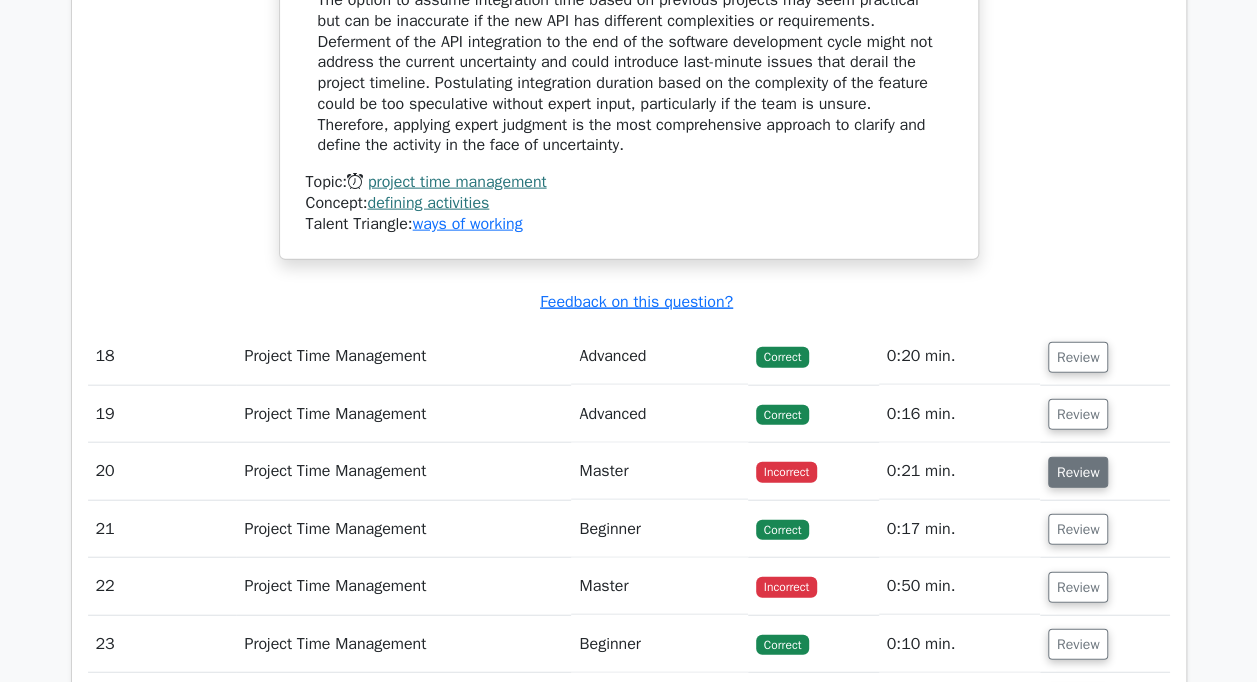click on "Review" at bounding box center [1078, 472] 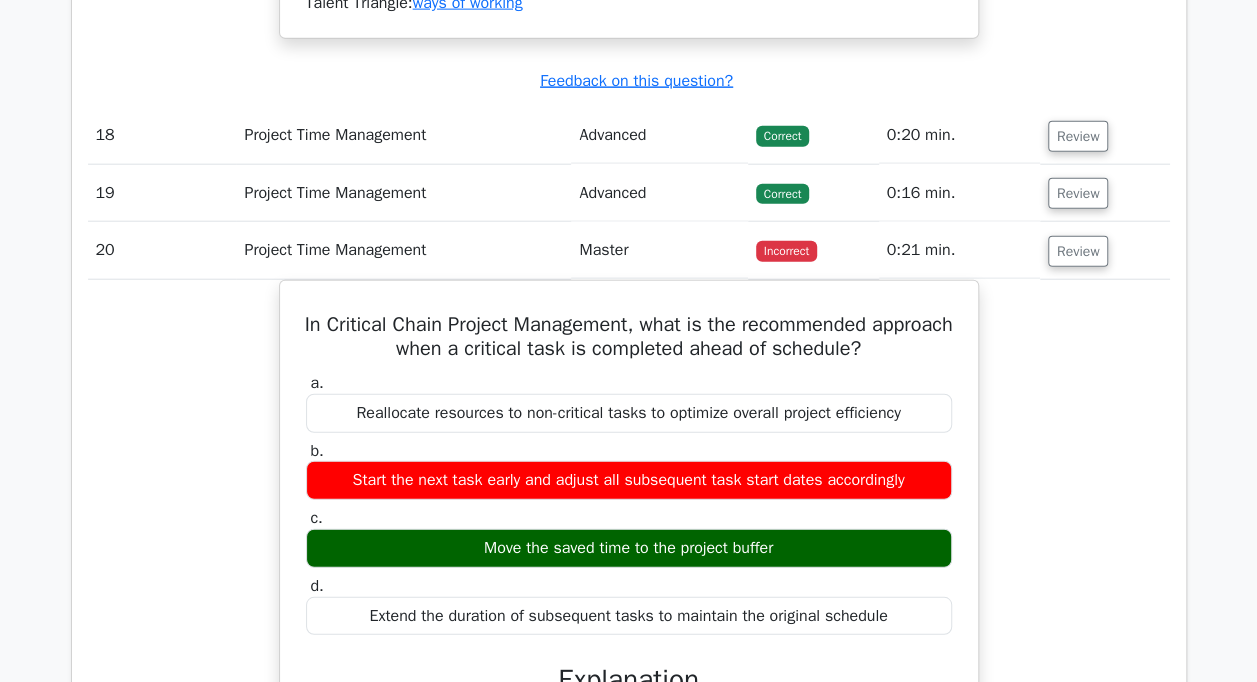 scroll, scrollTop: 6332, scrollLeft: 0, axis: vertical 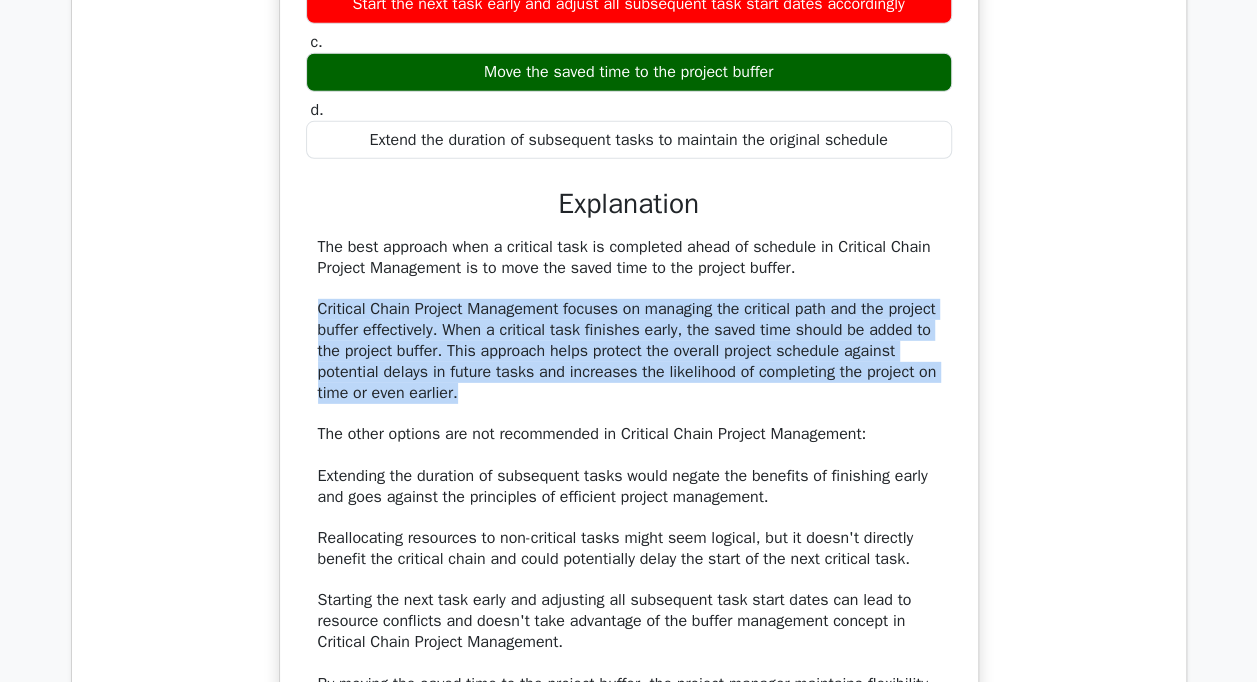 drag, startPoint x: 320, startPoint y: 276, endPoint x: 545, endPoint y: 364, distance: 241.59677 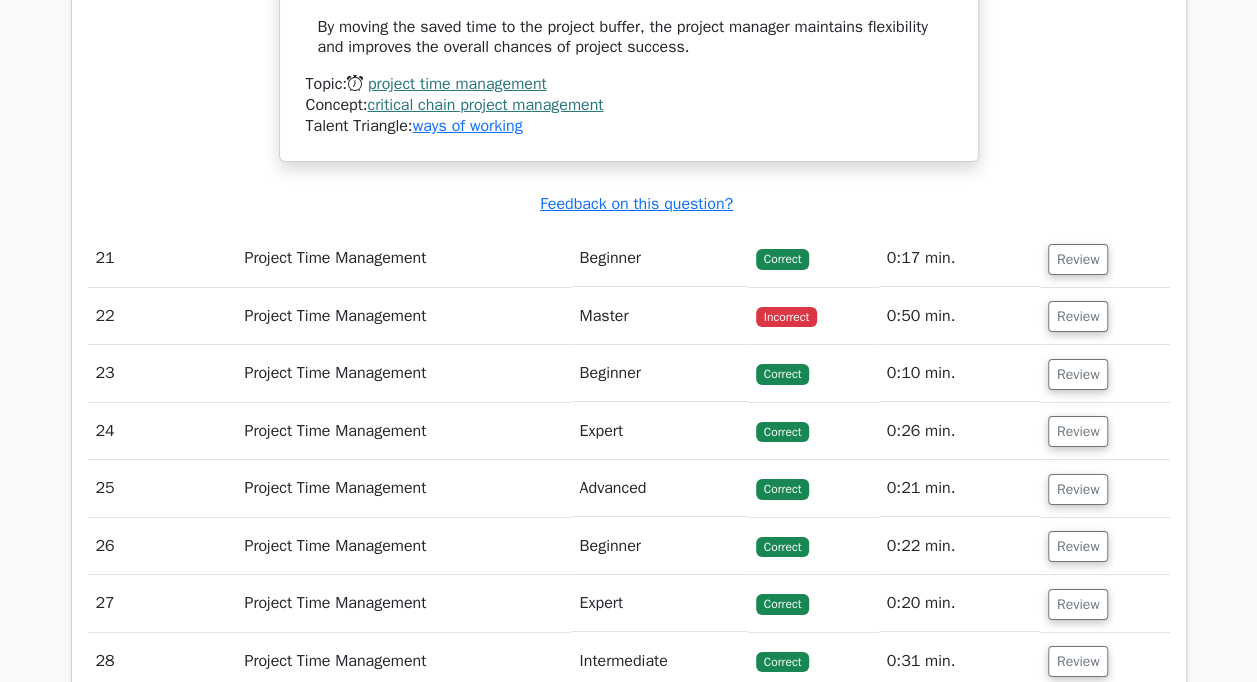 scroll, scrollTop: 7306, scrollLeft: 0, axis: vertical 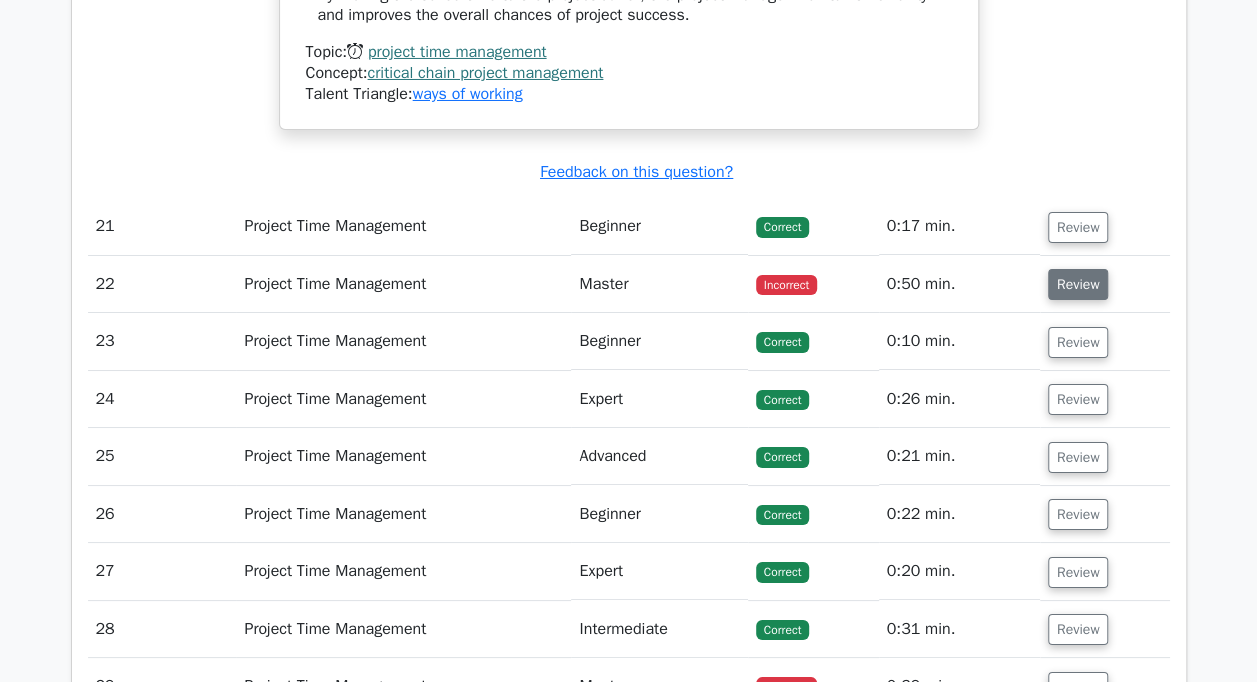 click on "Review" at bounding box center (1078, 284) 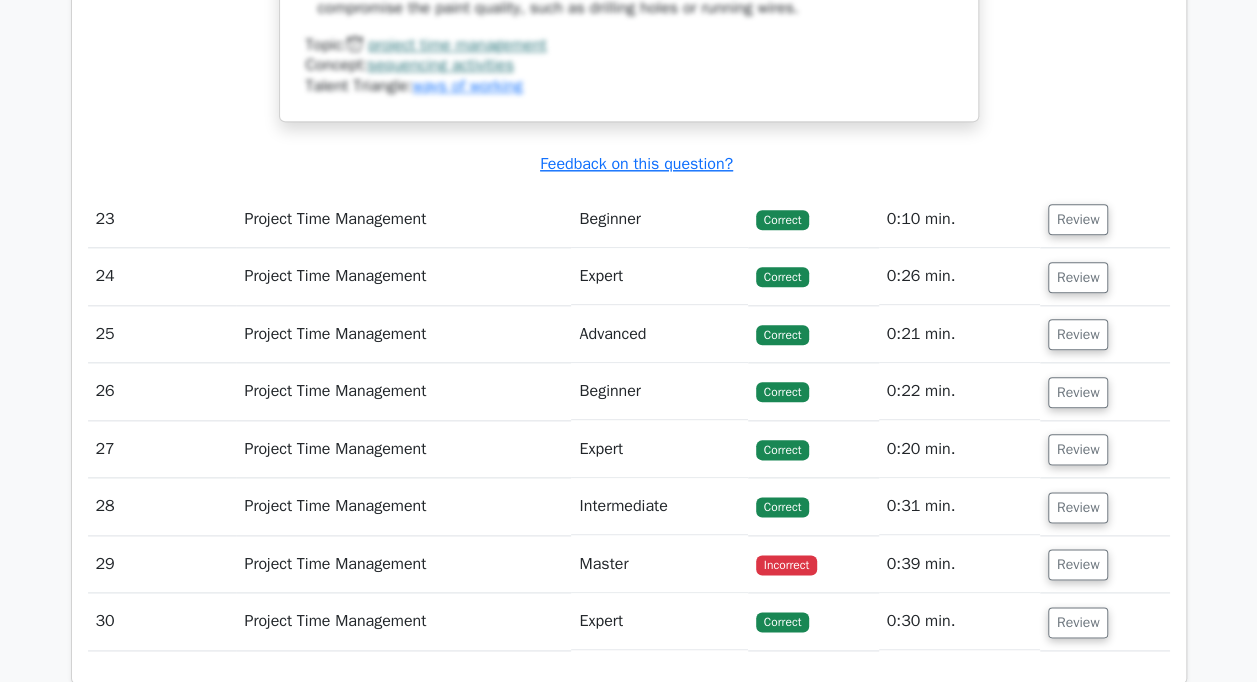 scroll, scrollTop: 8626, scrollLeft: 0, axis: vertical 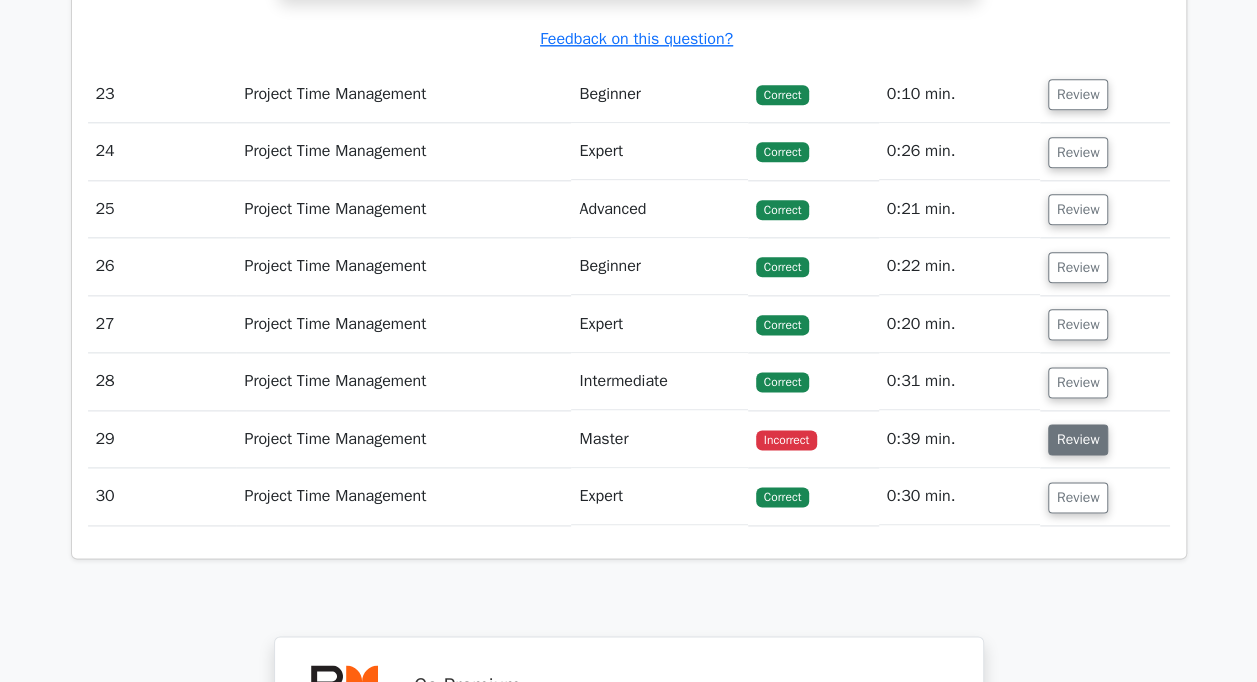 click on "Review" at bounding box center (1078, 439) 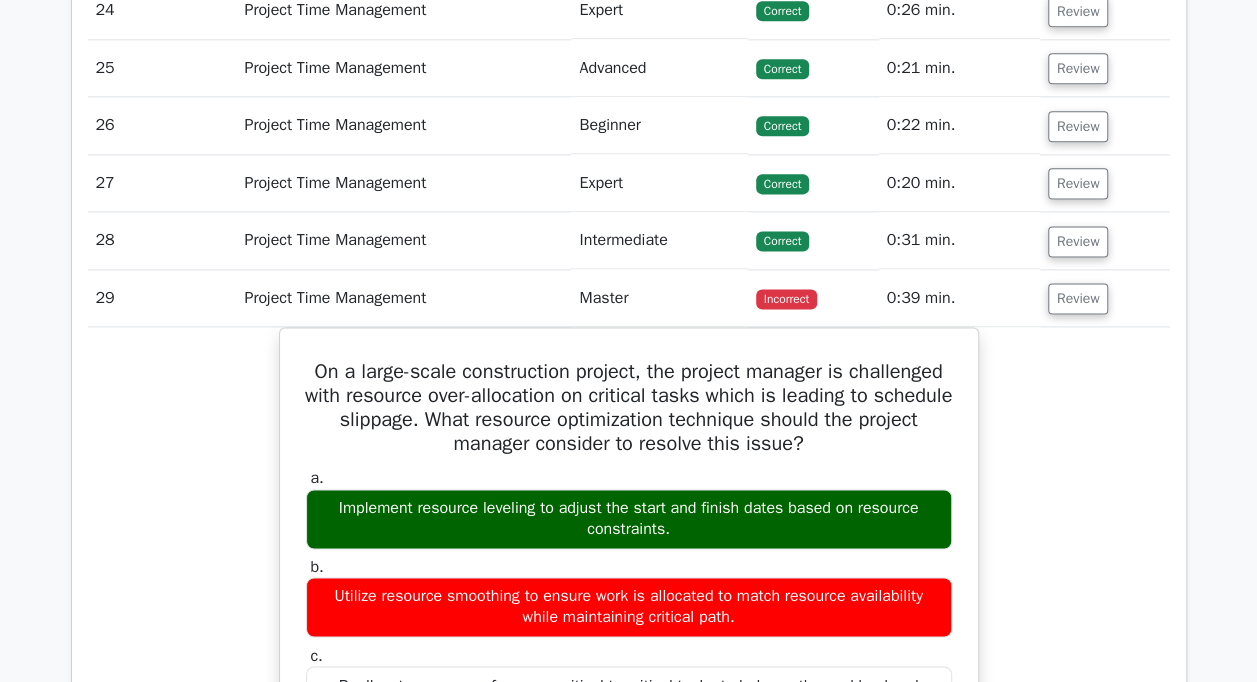 scroll, scrollTop: 8866, scrollLeft: 0, axis: vertical 